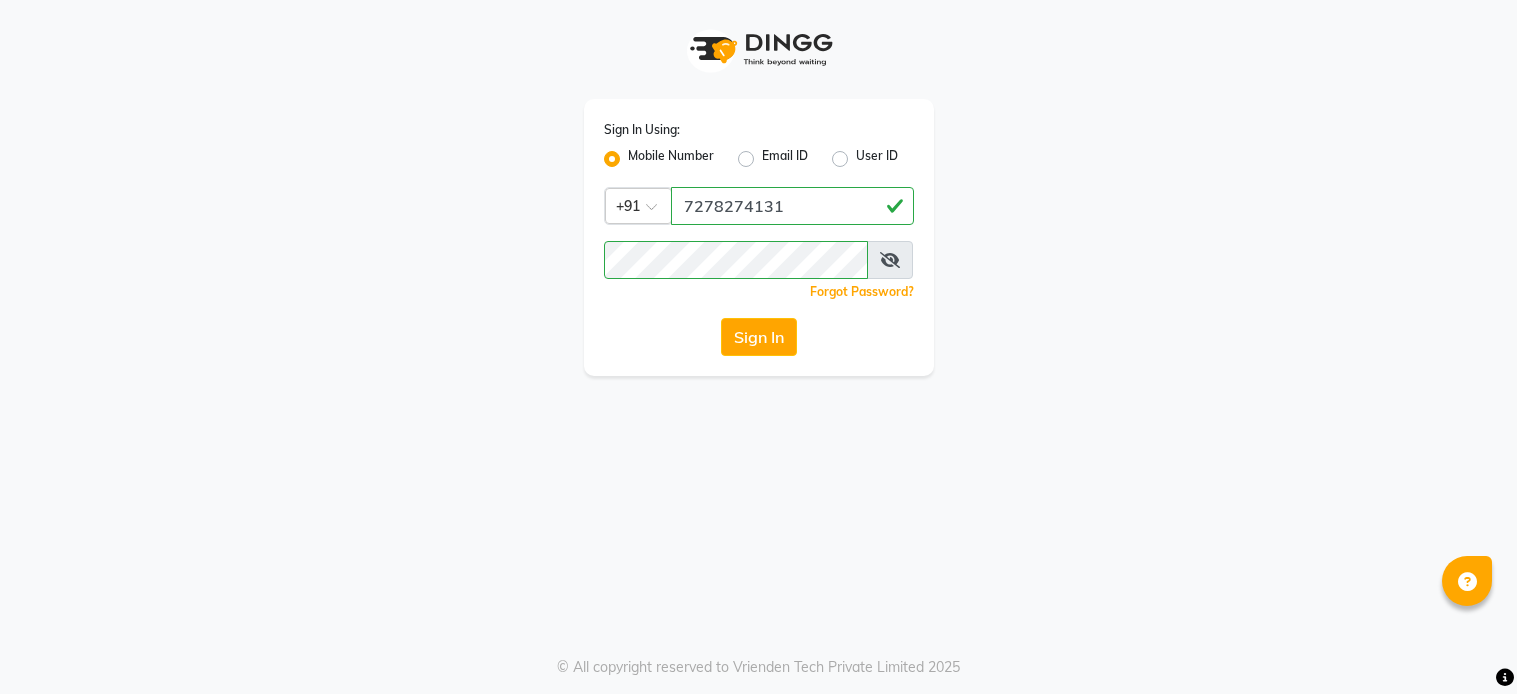 scroll, scrollTop: 0, scrollLeft: 0, axis: both 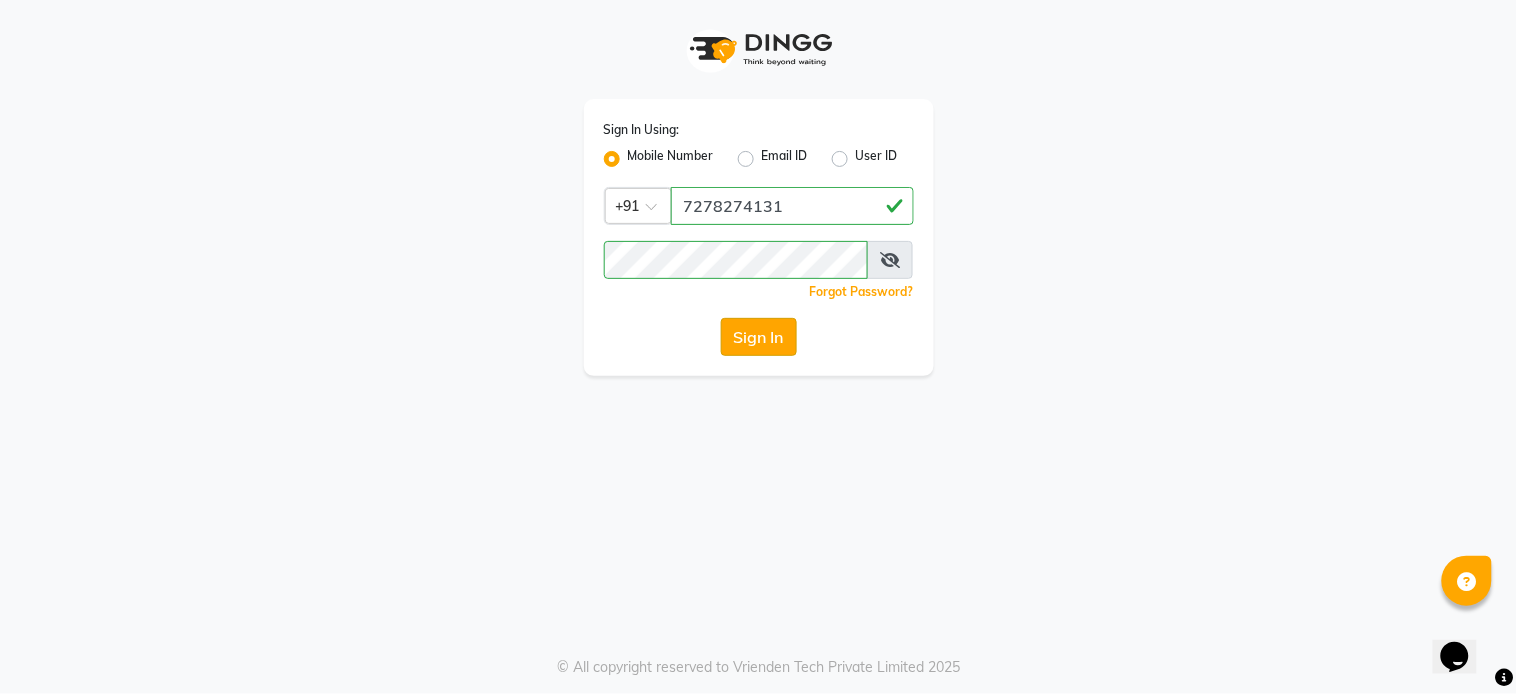 click on "Sign In" 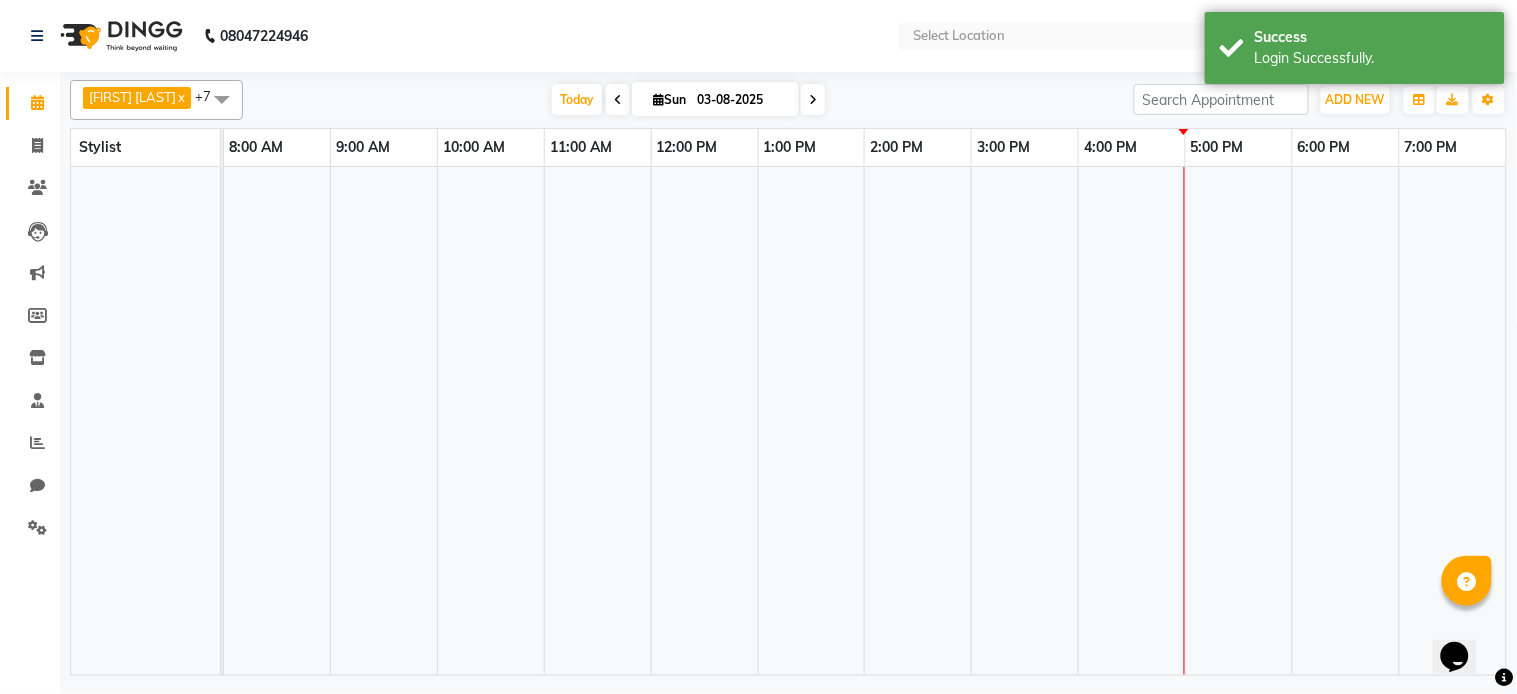 select on "en" 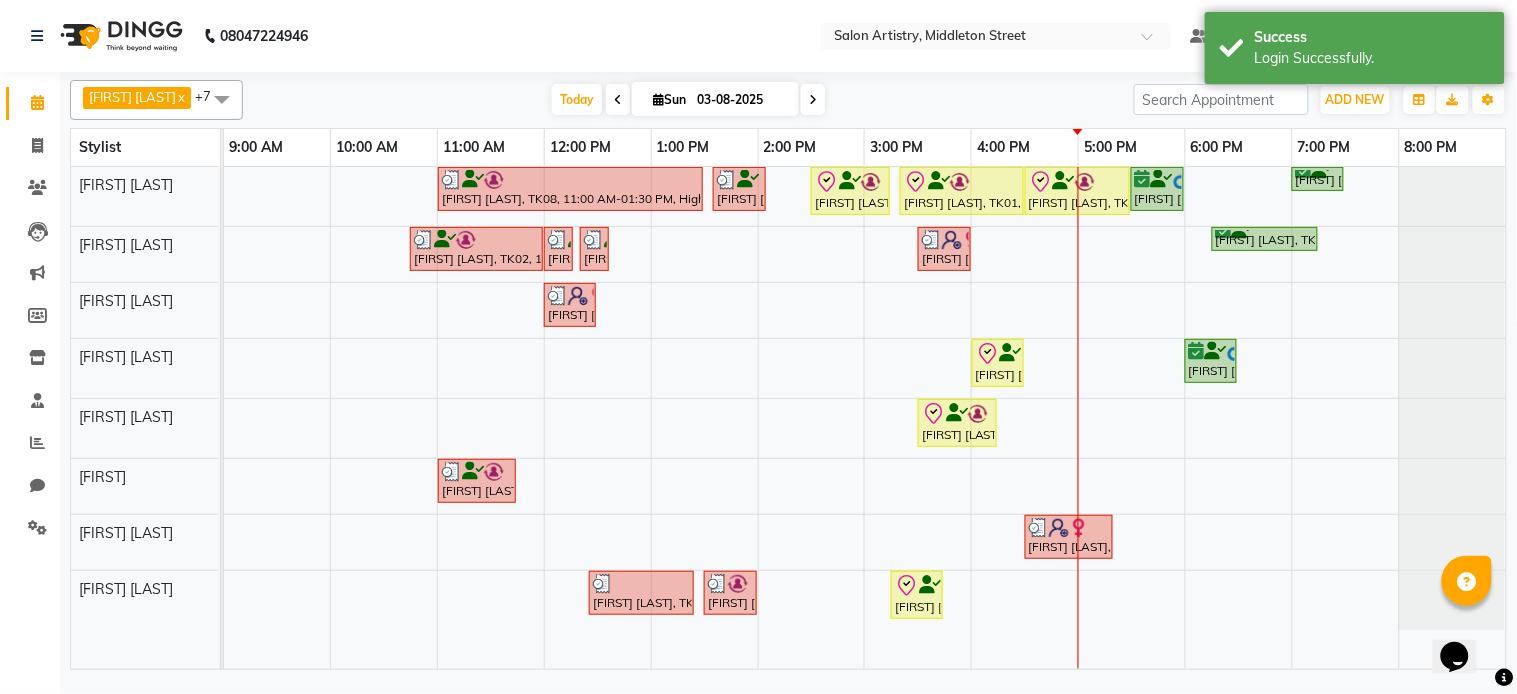 click on "03-08-2025" at bounding box center (741, 100) 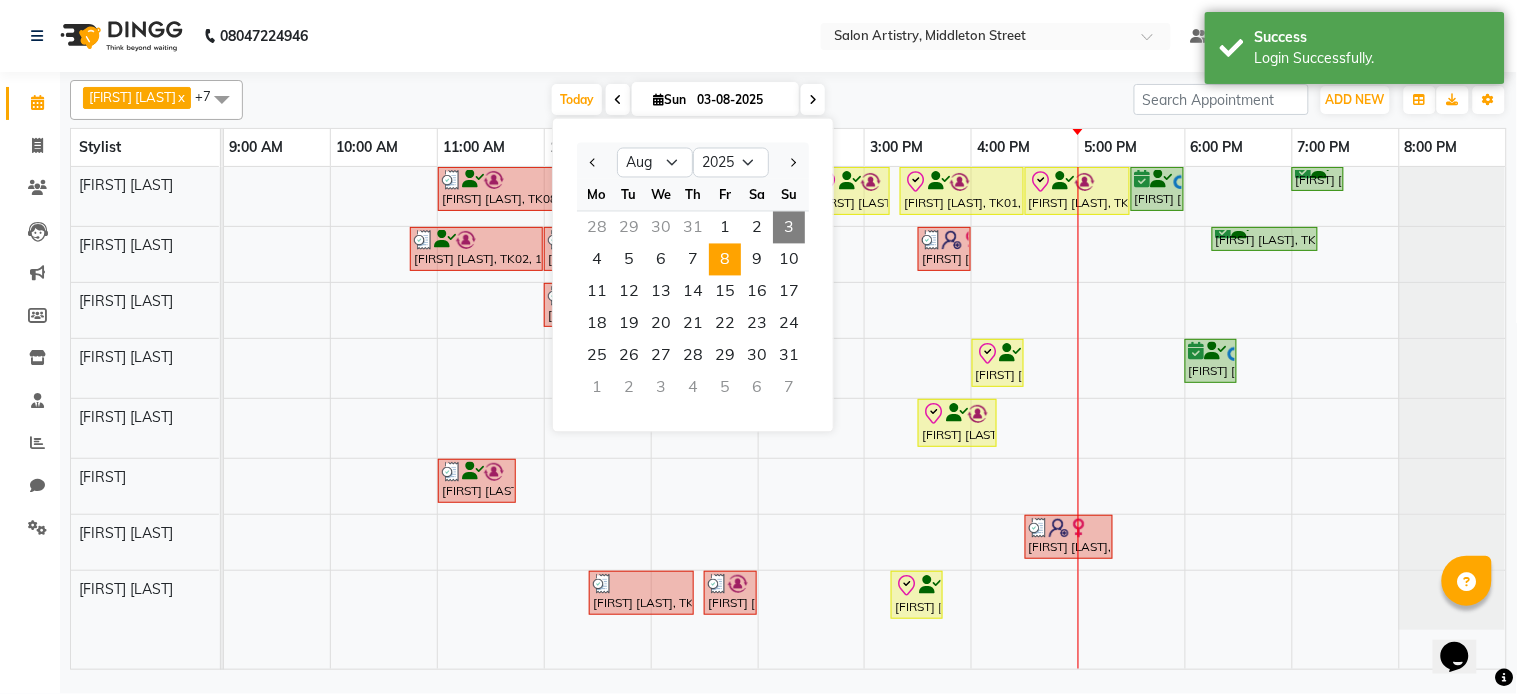 click on "8" at bounding box center (725, 260) 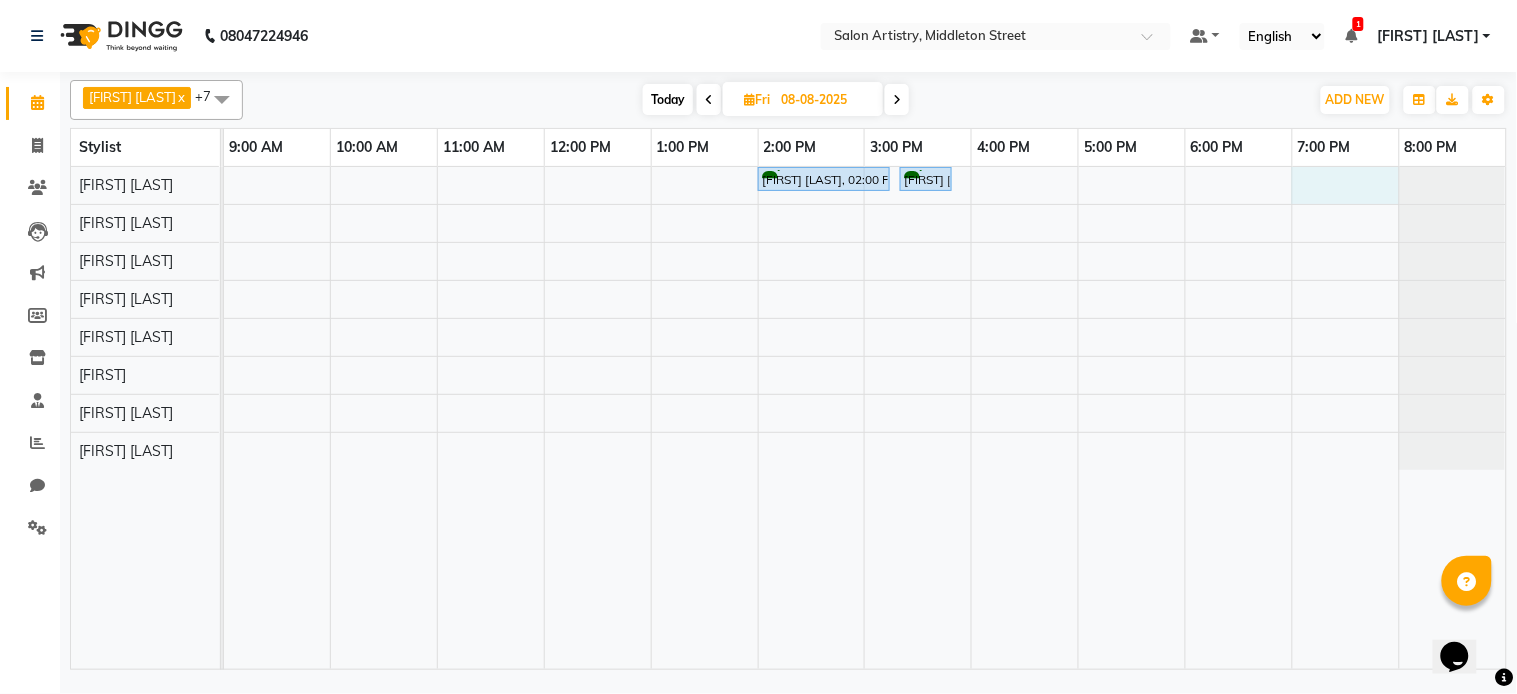 click on "[FIRST] [LAST], 02:00 PM-03:15 PM, Hair Colour - Root Touch Up (Without Ammonia)     [FIRST] [LAST], 03:20 PM-03:50 PM, Cut - Hair Cut (Pro)_Wash & Conditioning" at bounding box center (865, 418) 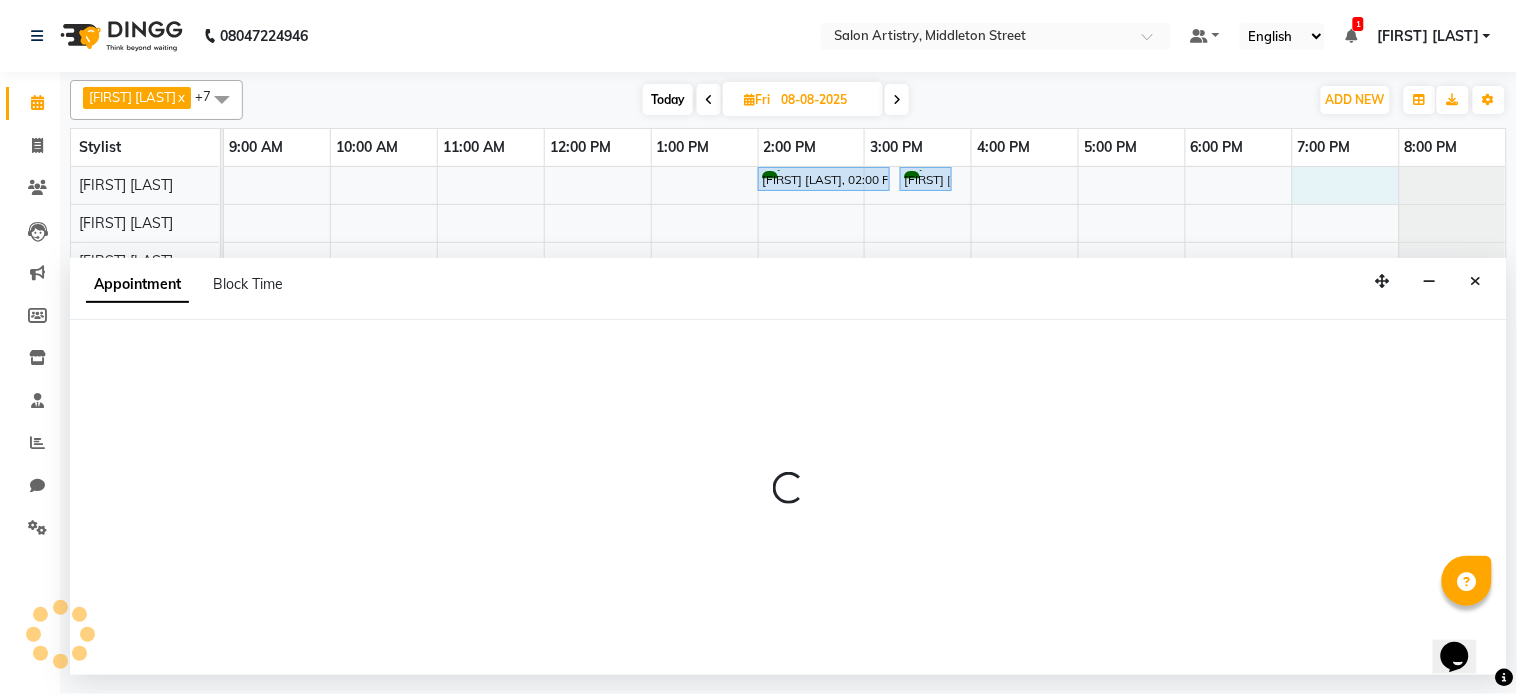 select on "79858" 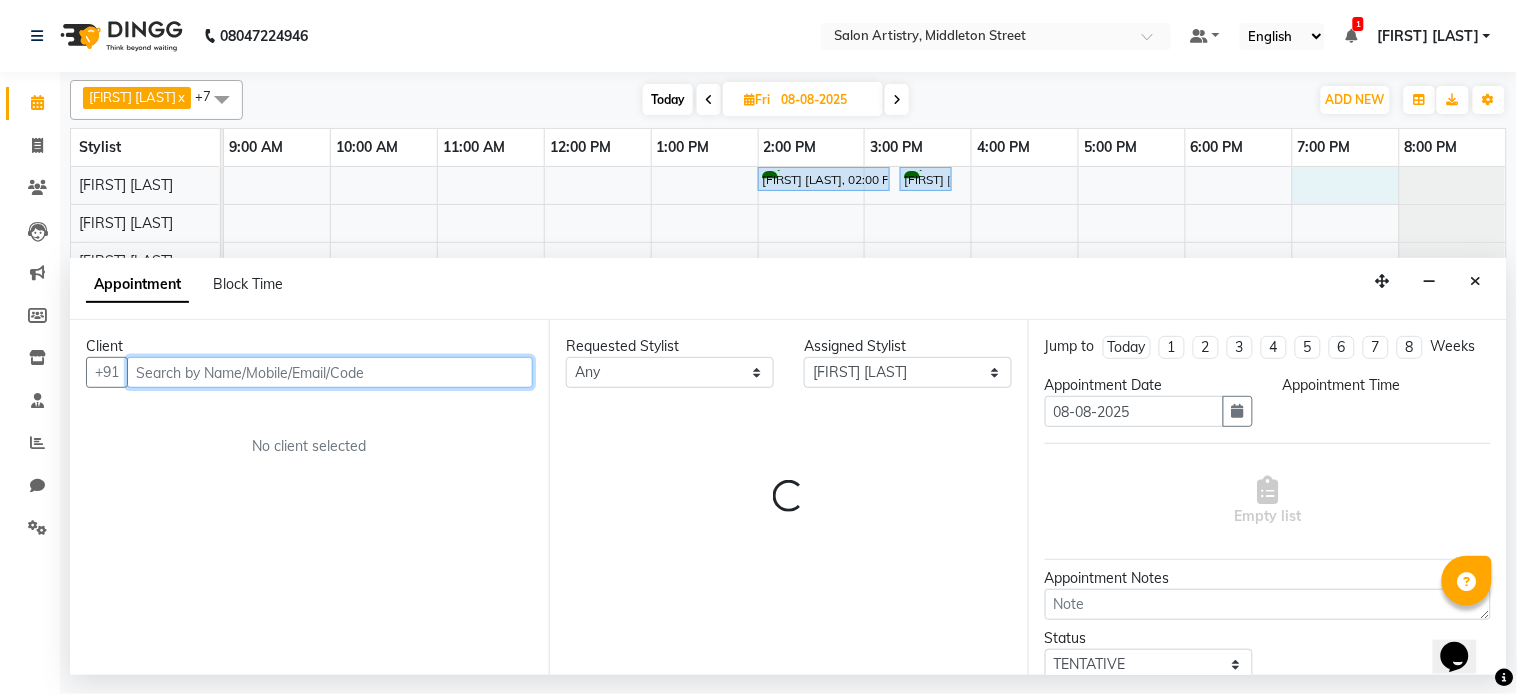 select on "1140" 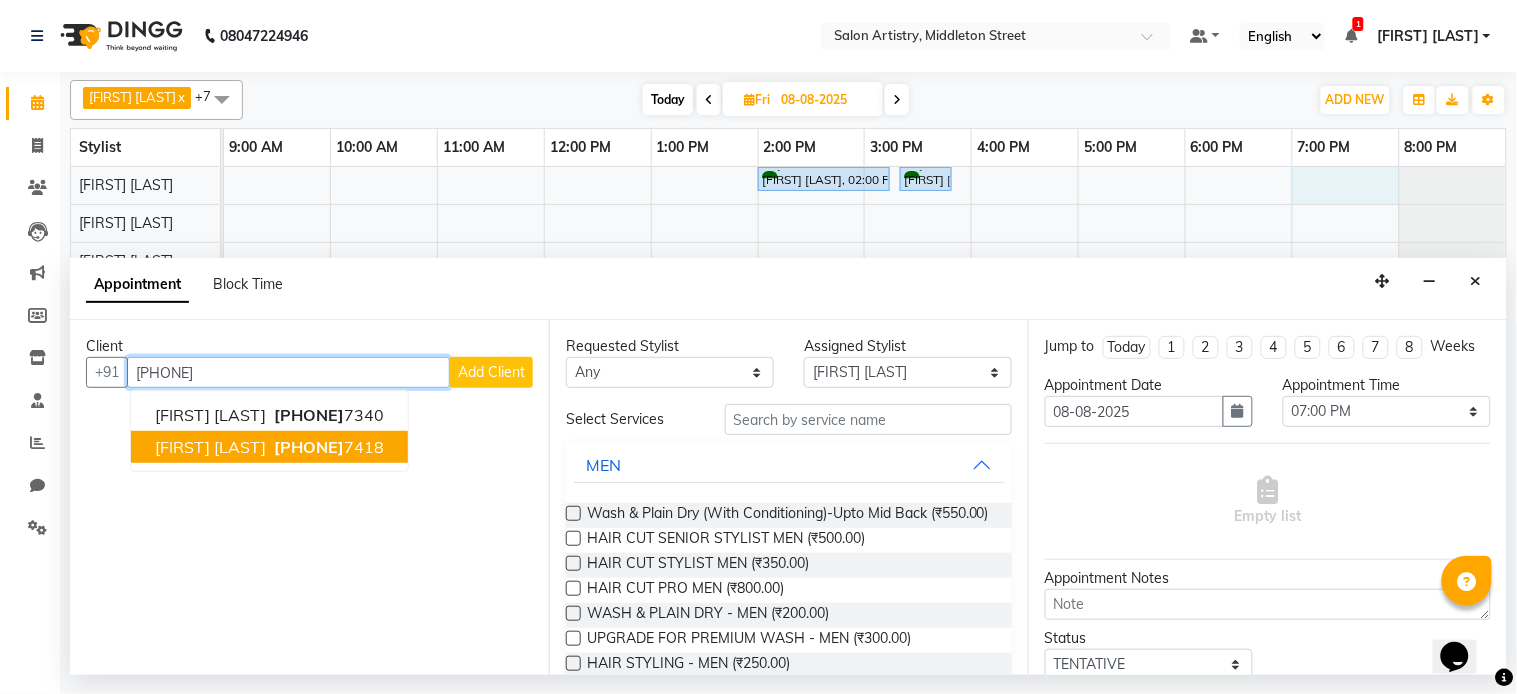 click on "[PHONE]" at bounding box center (309, 447) 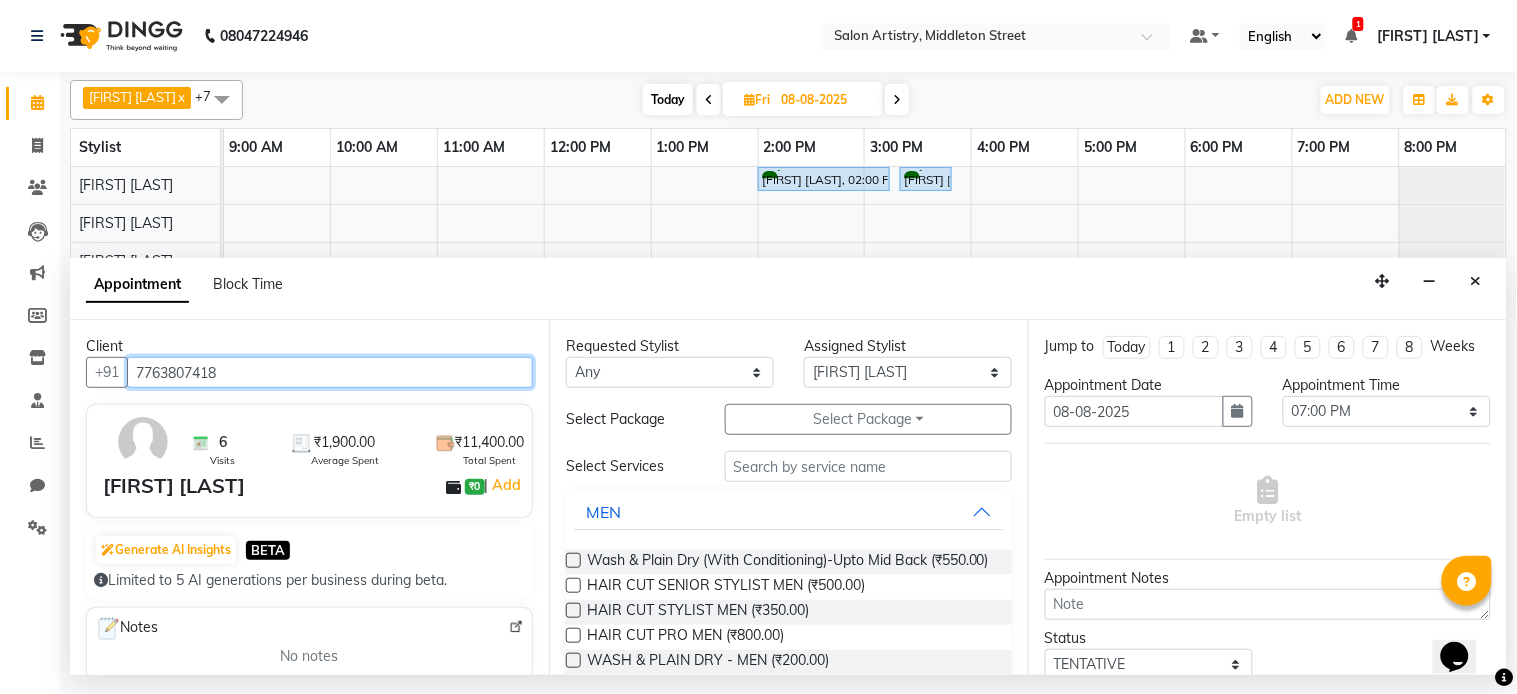 type on "7763807418" 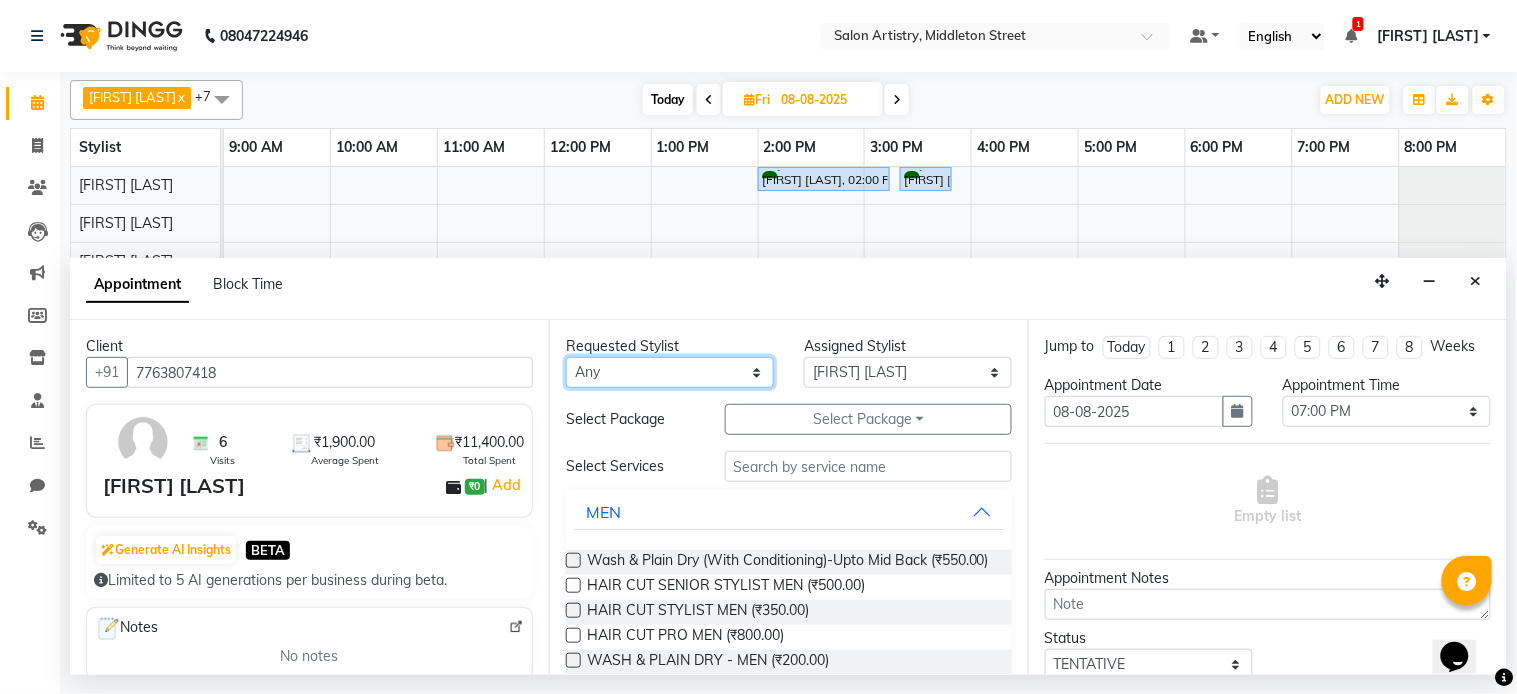 click on "Any Anupriya Ghosh Iqbal Ahmed Irshad Khan Mannu Kumar Gupta Mekhla Bhattacharya Minika Das Puja Debnath Reception Rekha Singh Ricky Das Rony Das Sangeeta Lodh Sharfaraz Ata Waris Simmy Rai Tapasi" at bounding box center (670, 372) 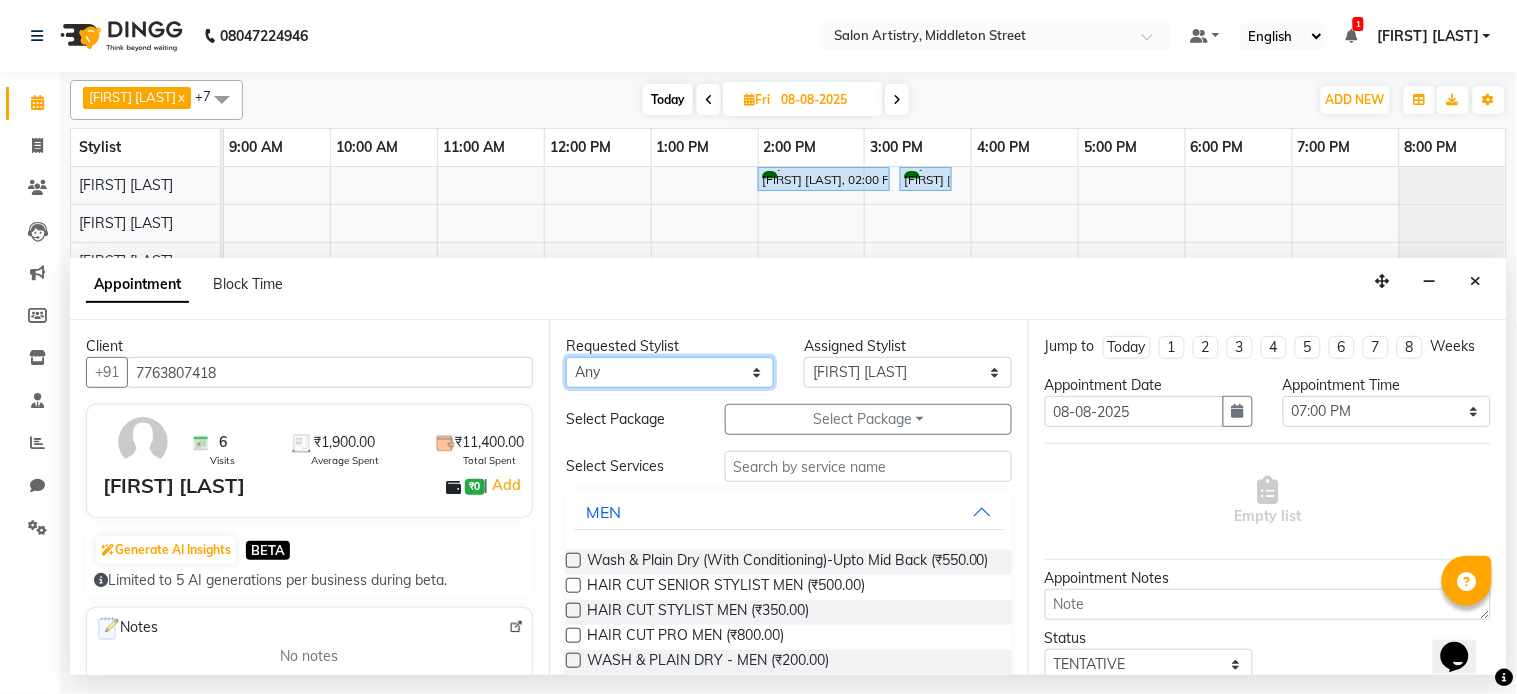 select on "79858" 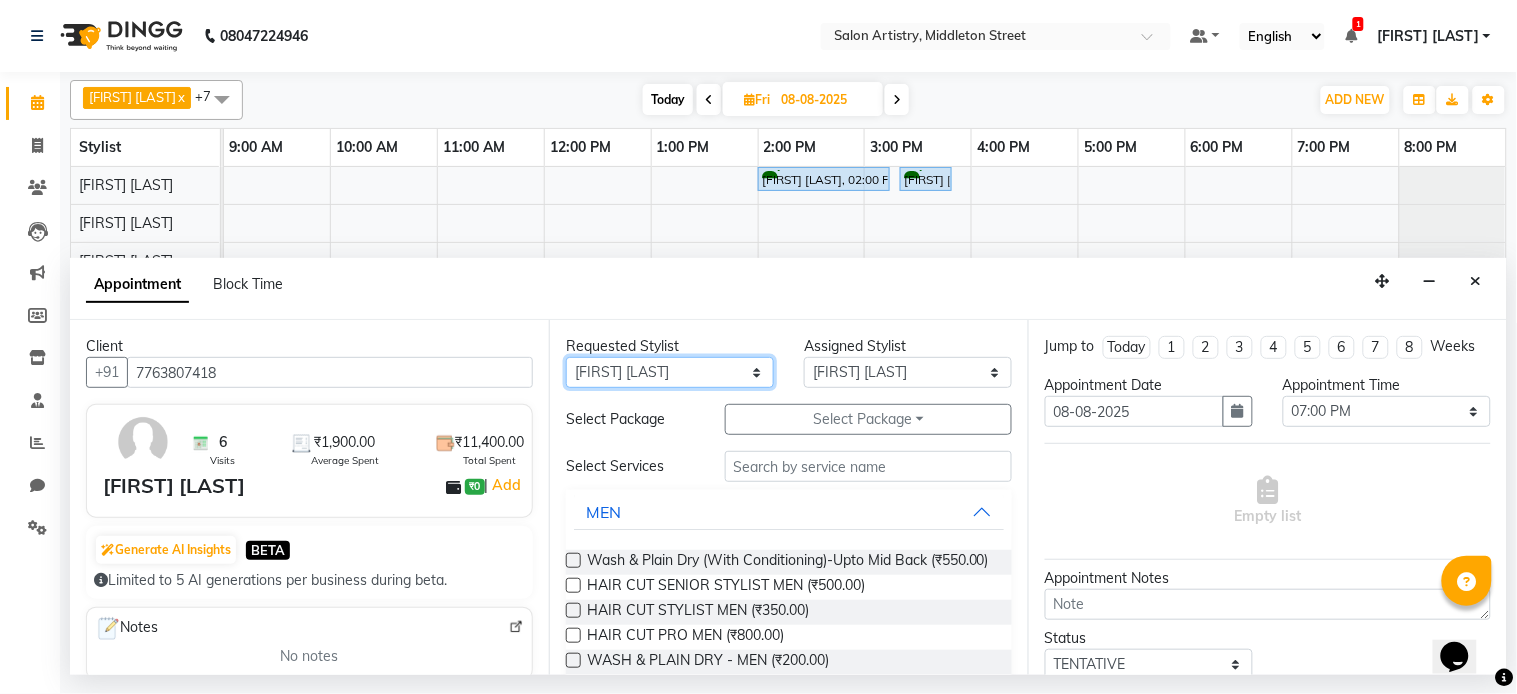 click on "Any Anupriya Ghosh Iqbal Ahmed Irshad Khan Mannu Kumar Gupta Mekhla Bhattacharya Minika Das Puja Debnath Reception Rekha Singh Ricky Das Rony Das Sangeeta Lodh Sharfaraz Ata Waris Simmy Rai Tapasi" at bounding box center [670, 372] 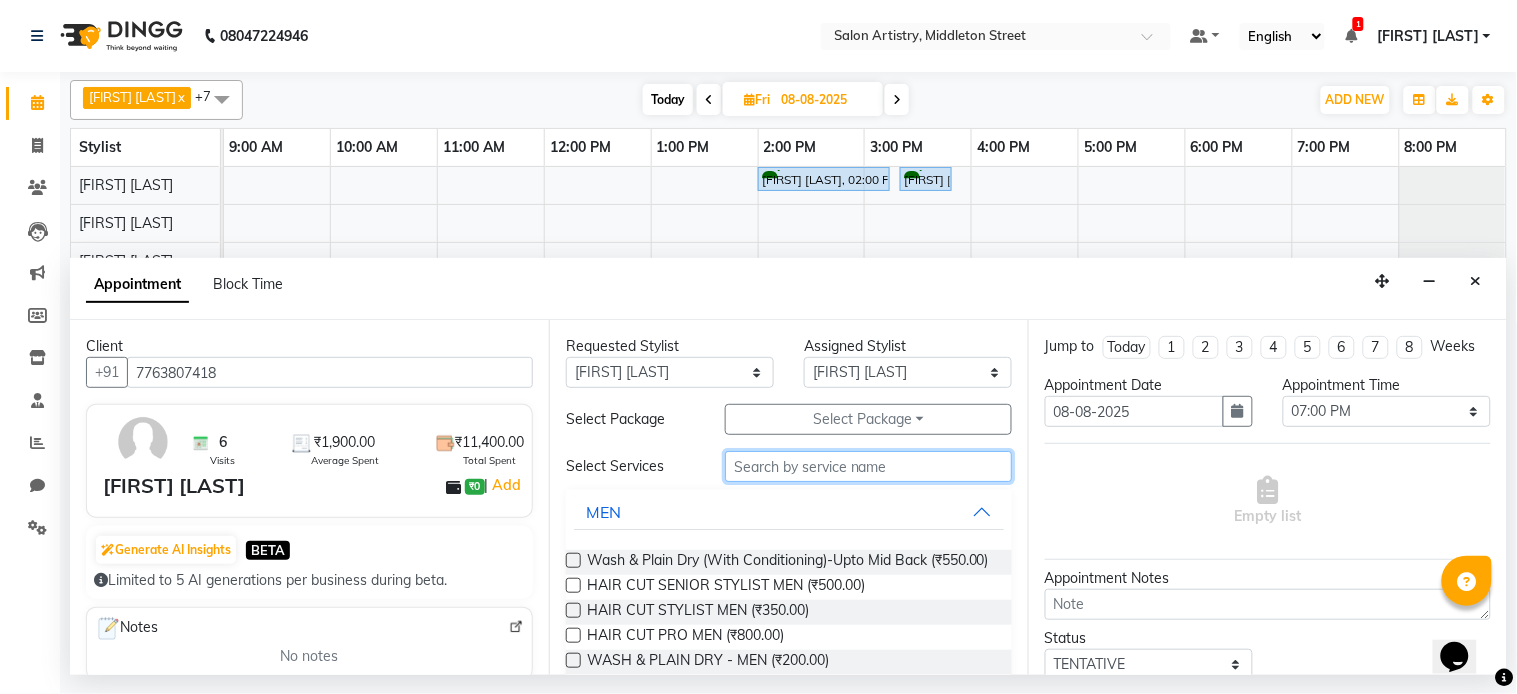 click at bounding box center [868, 466] 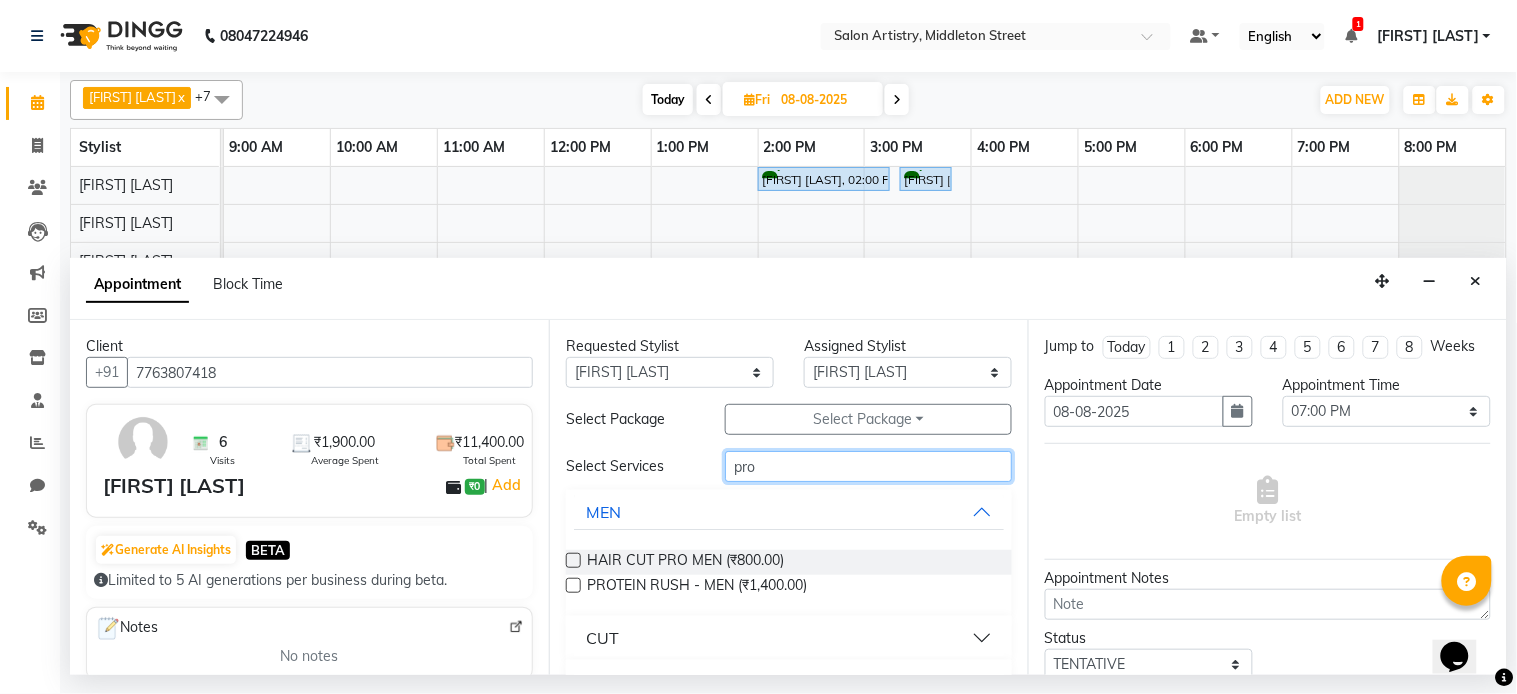 type on "pro" 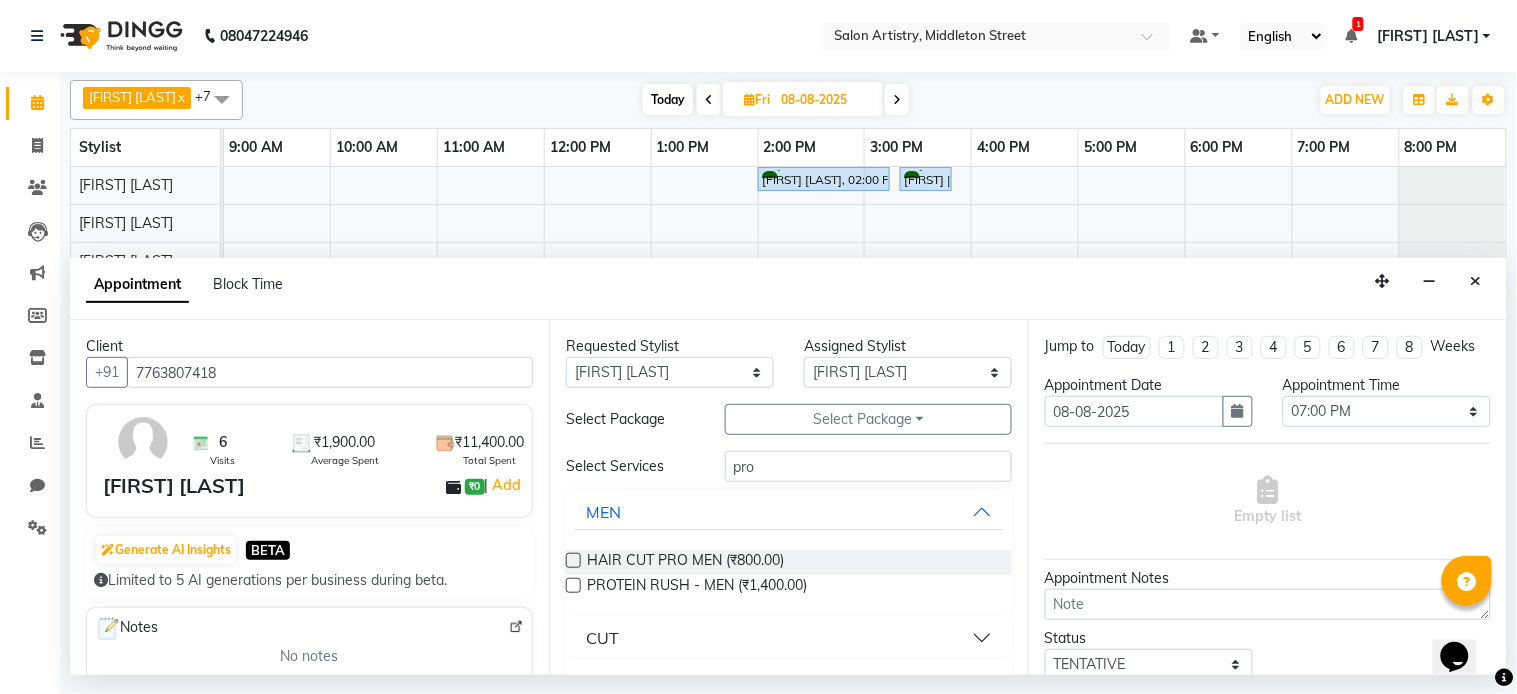 click at bounding box center (573, 560) 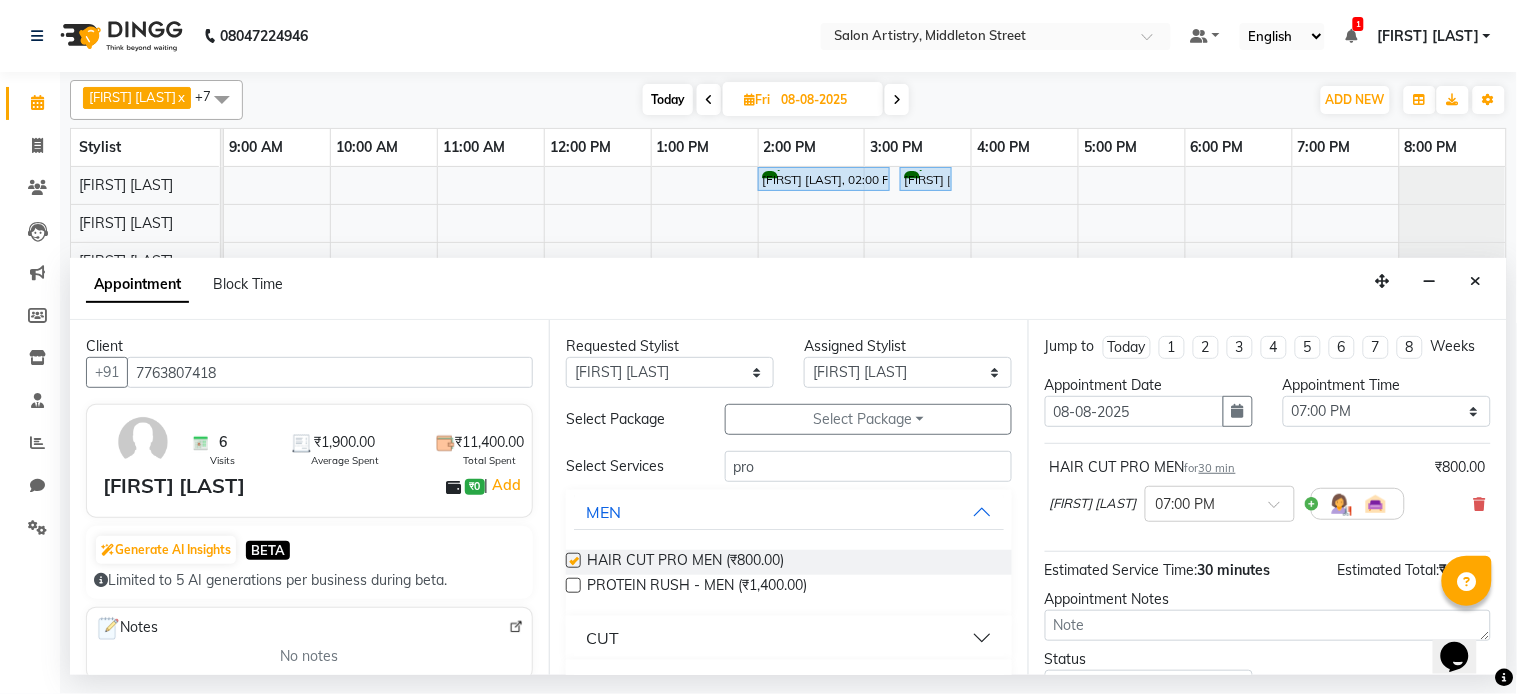 checkbox on "false" 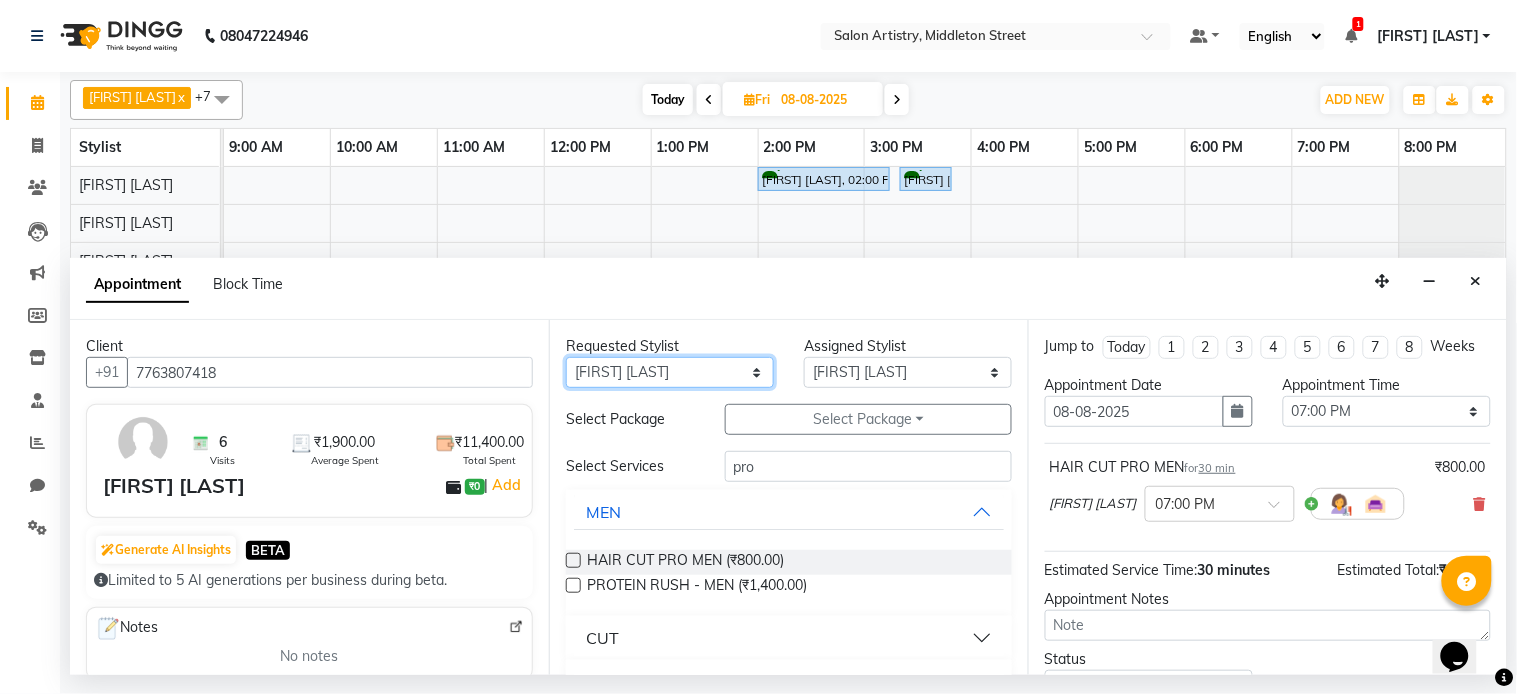 click on "Any Anupriya Ghosh Iqbal Ahmed Irshad Khan Mannu Kumar Gupta Mekhla Bhattacharya Minika Das Puja Debnath Reception Rekha Singh Ricky Das Rony Das Sangeeta Lodh Sharfaraz Ata Waris Simmy Rai Tapasi" at bounding box center [670, 372] 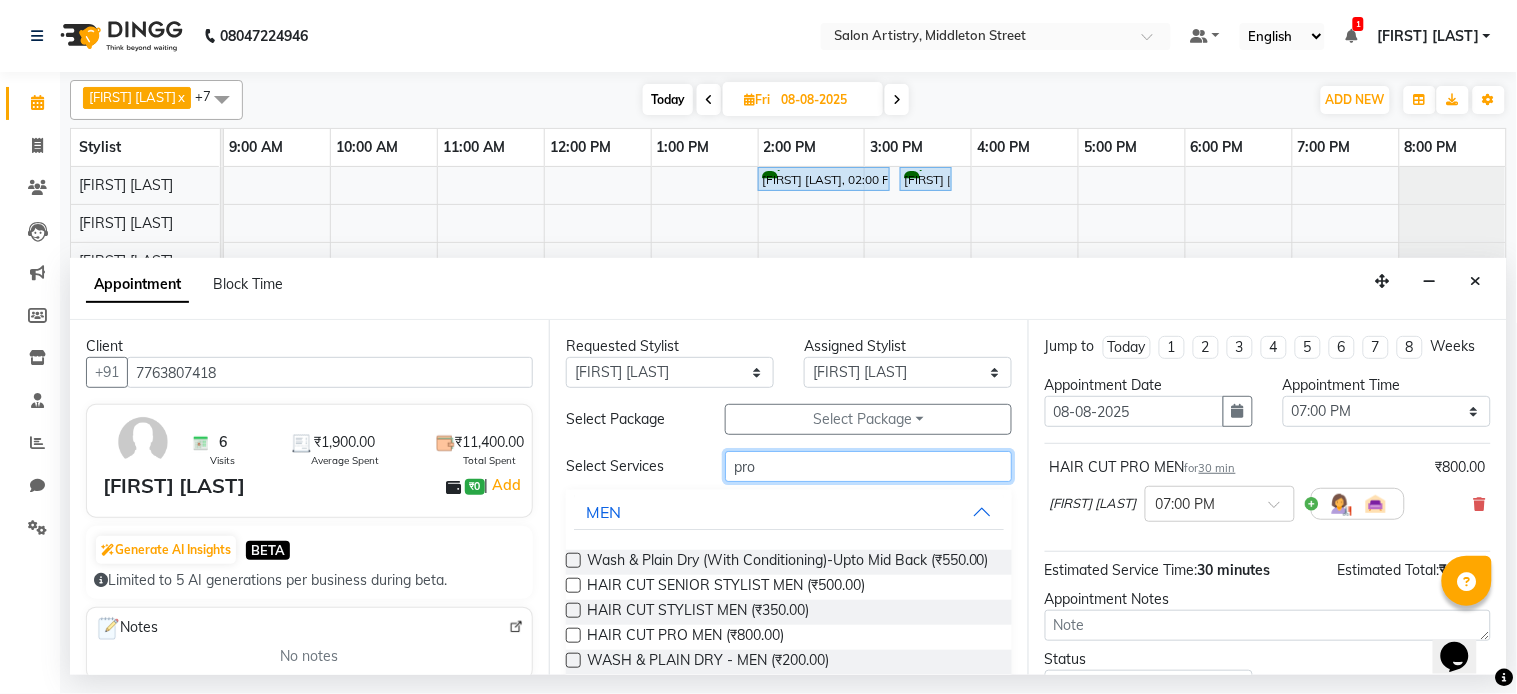 click on "pro" at bounding box center [868, 466] 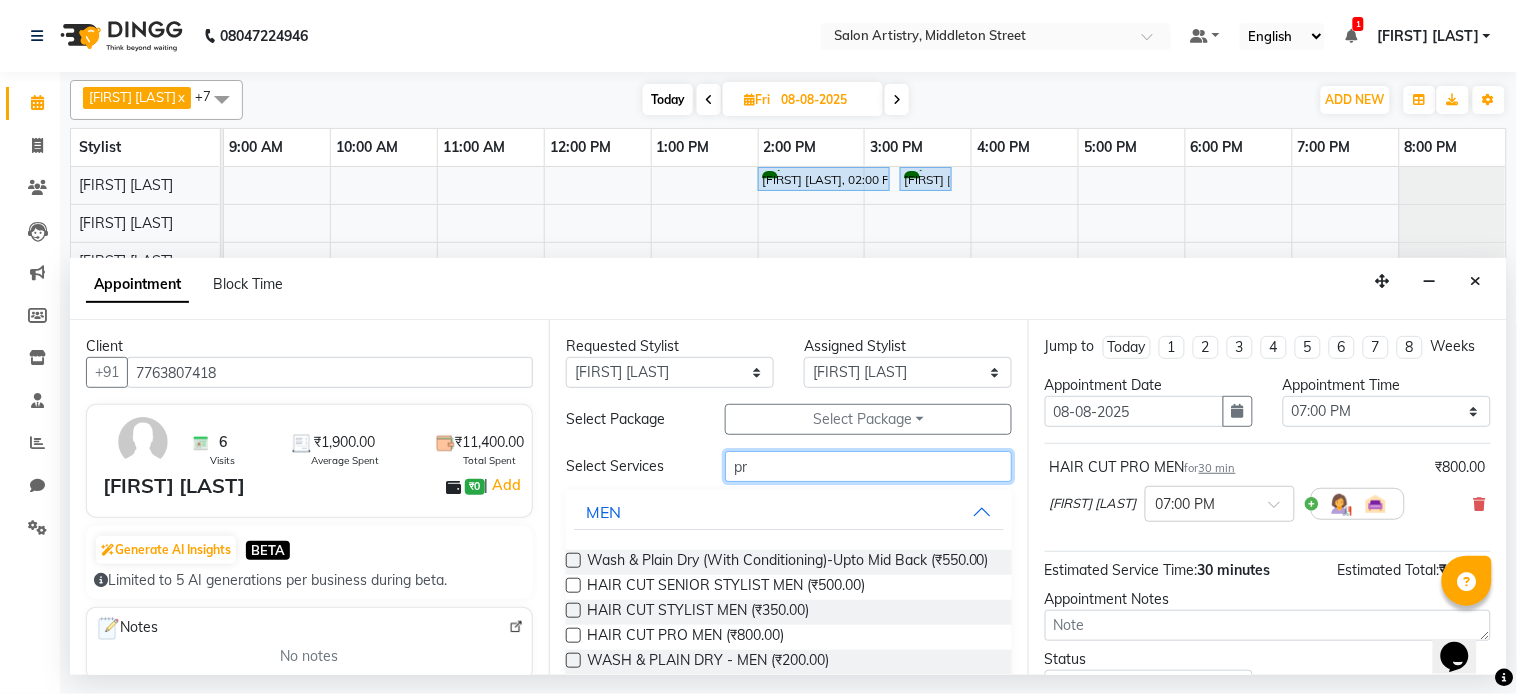 type on "p" 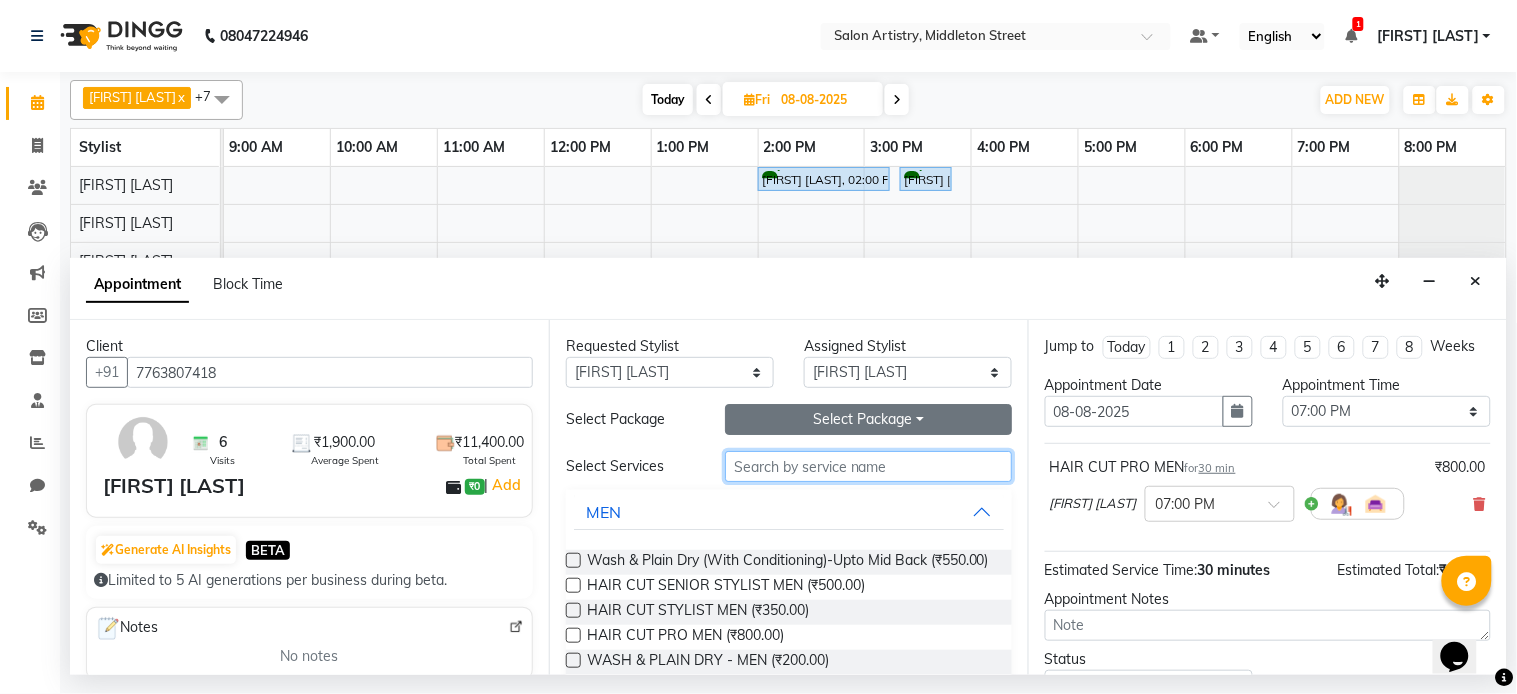 type 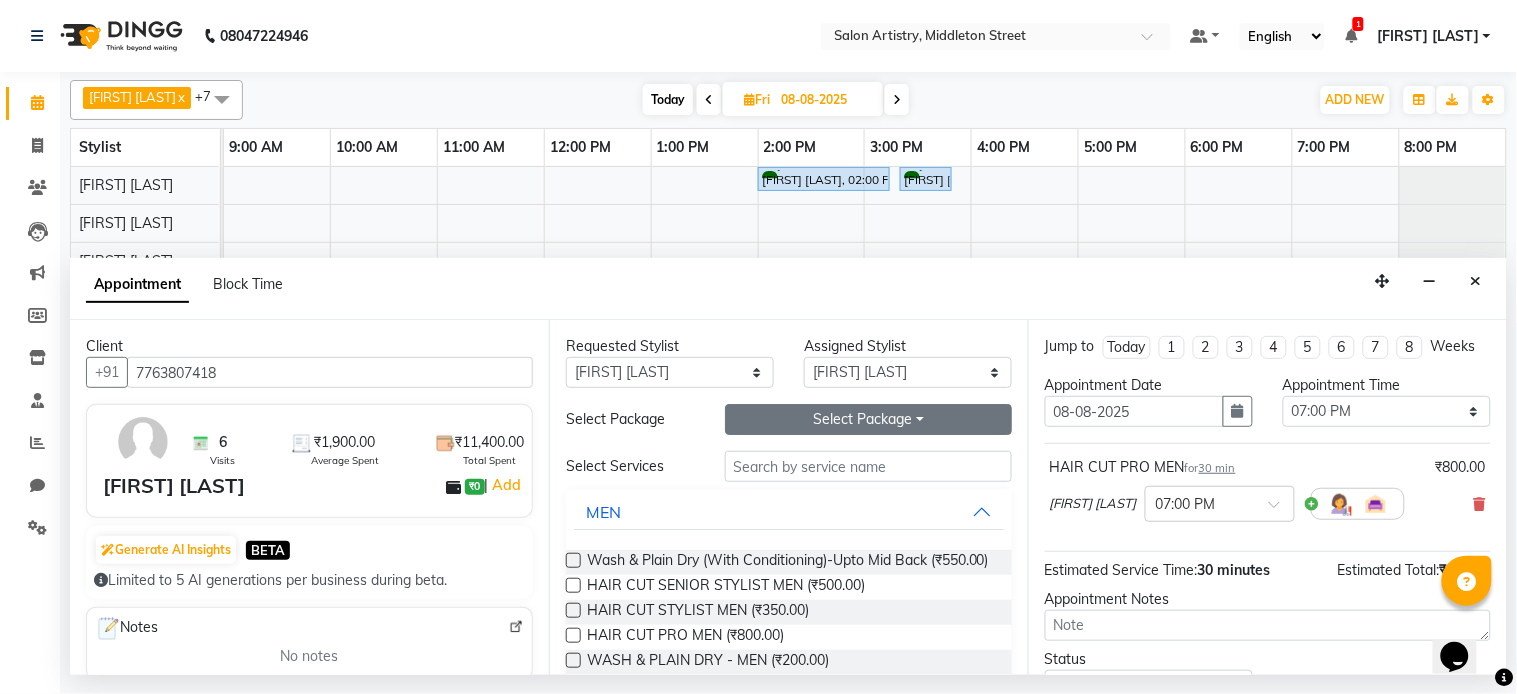click on "Select Package  Toggle Dropdown" at bounding box center (868, 419) 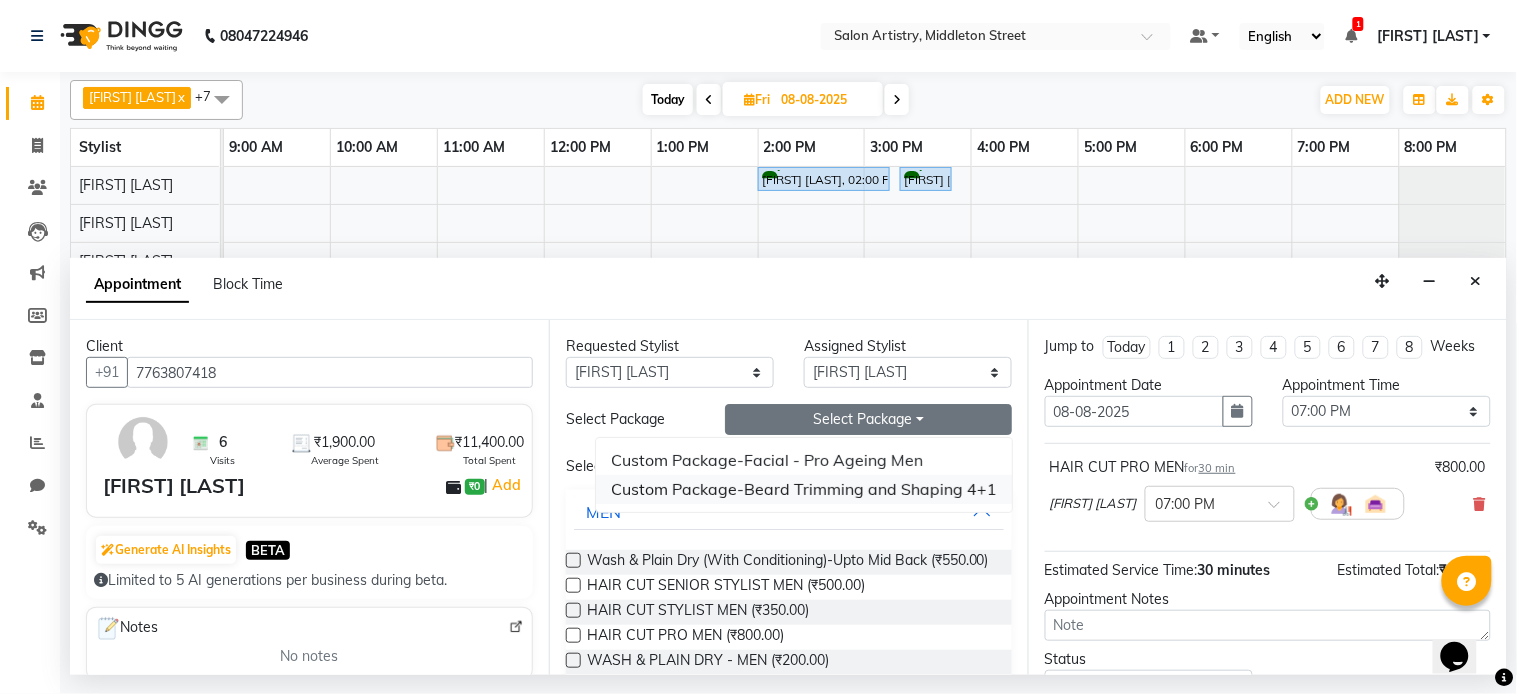 click on "Custom Package-Beard Trimming and Shaping 4+1" at bounding box center [804, 489] 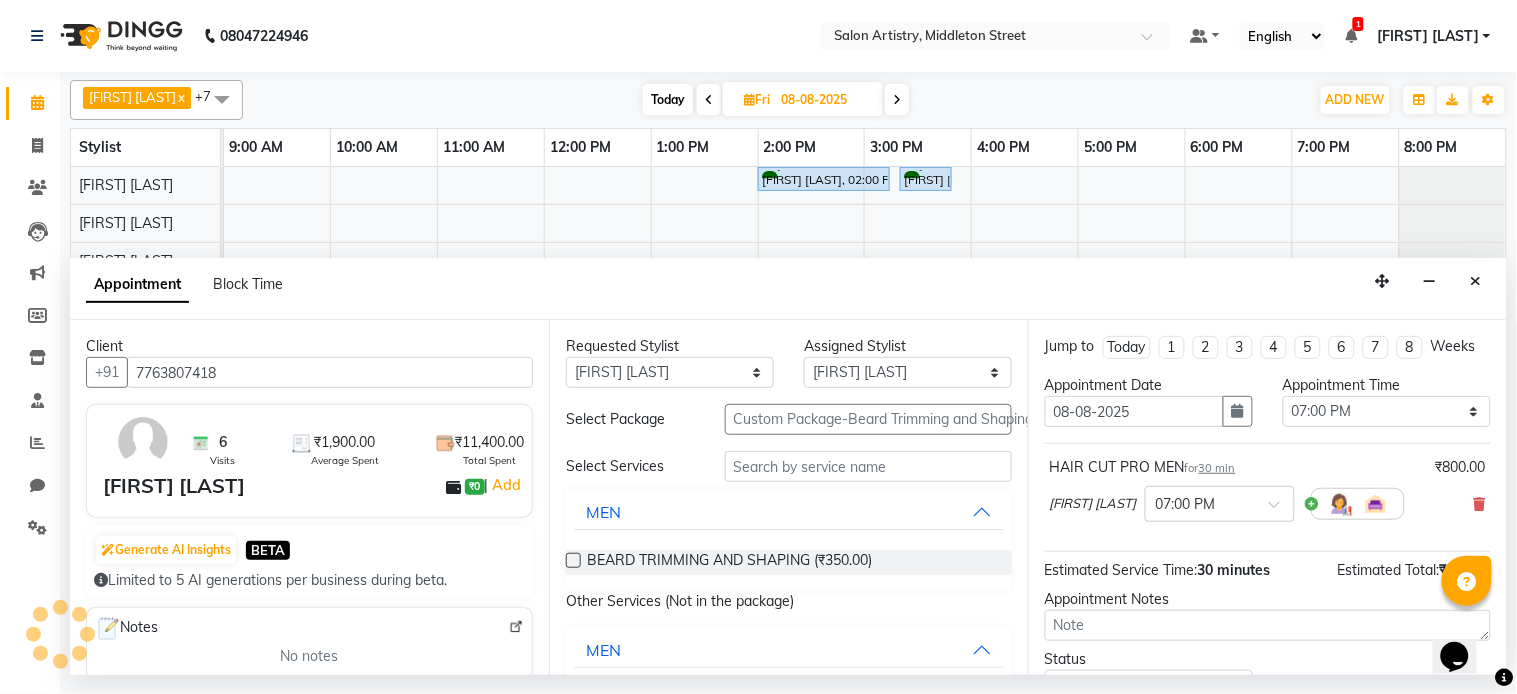 click at bounding box center (573, 560) 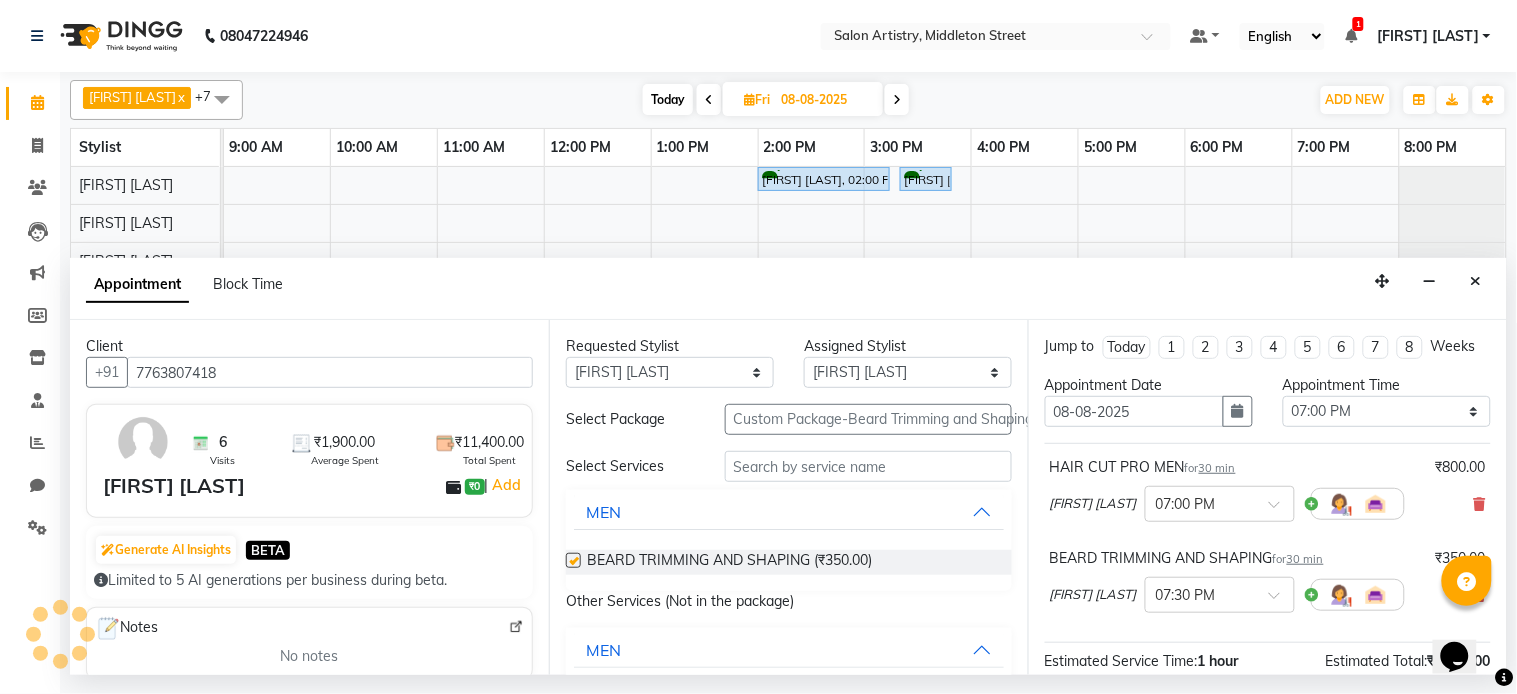 checkbox on "false" 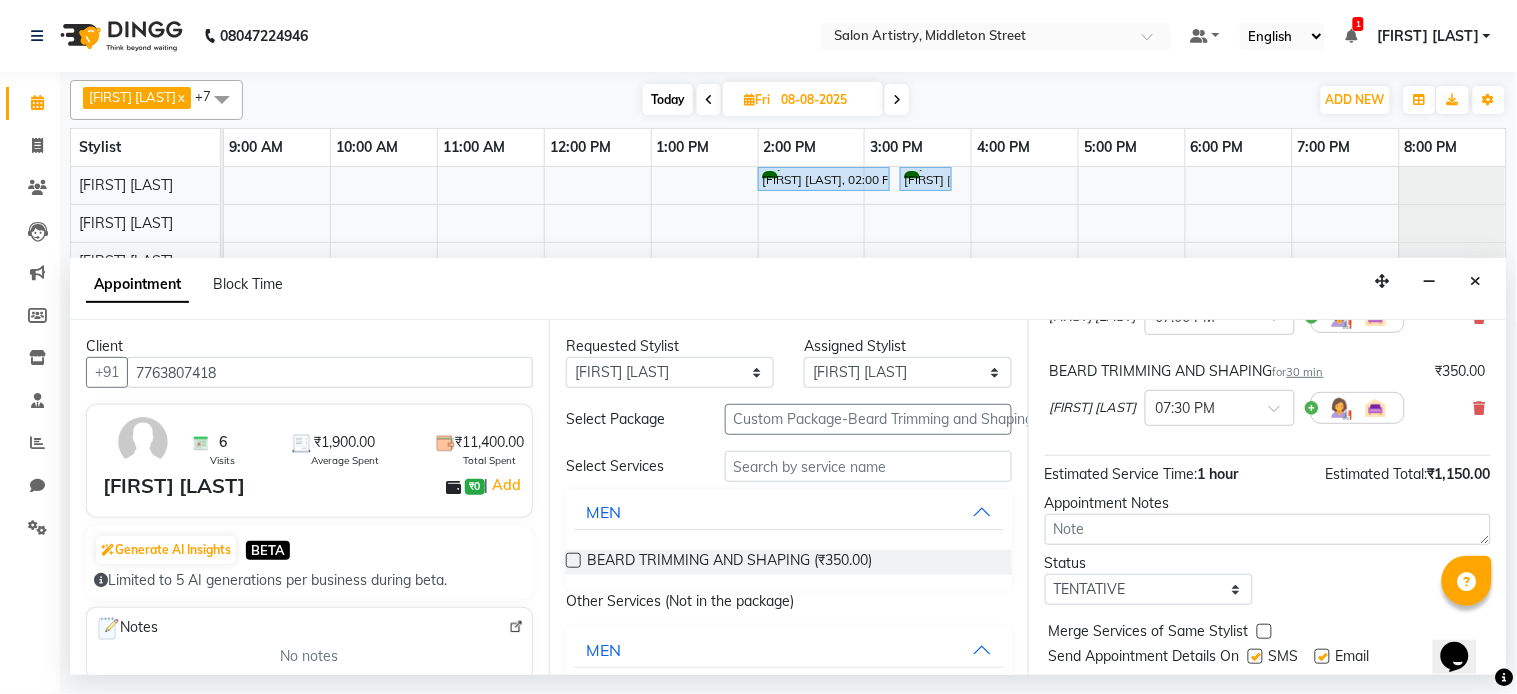 scroll, scrollTop: 263, scrollLeft: 0, axis: vertical 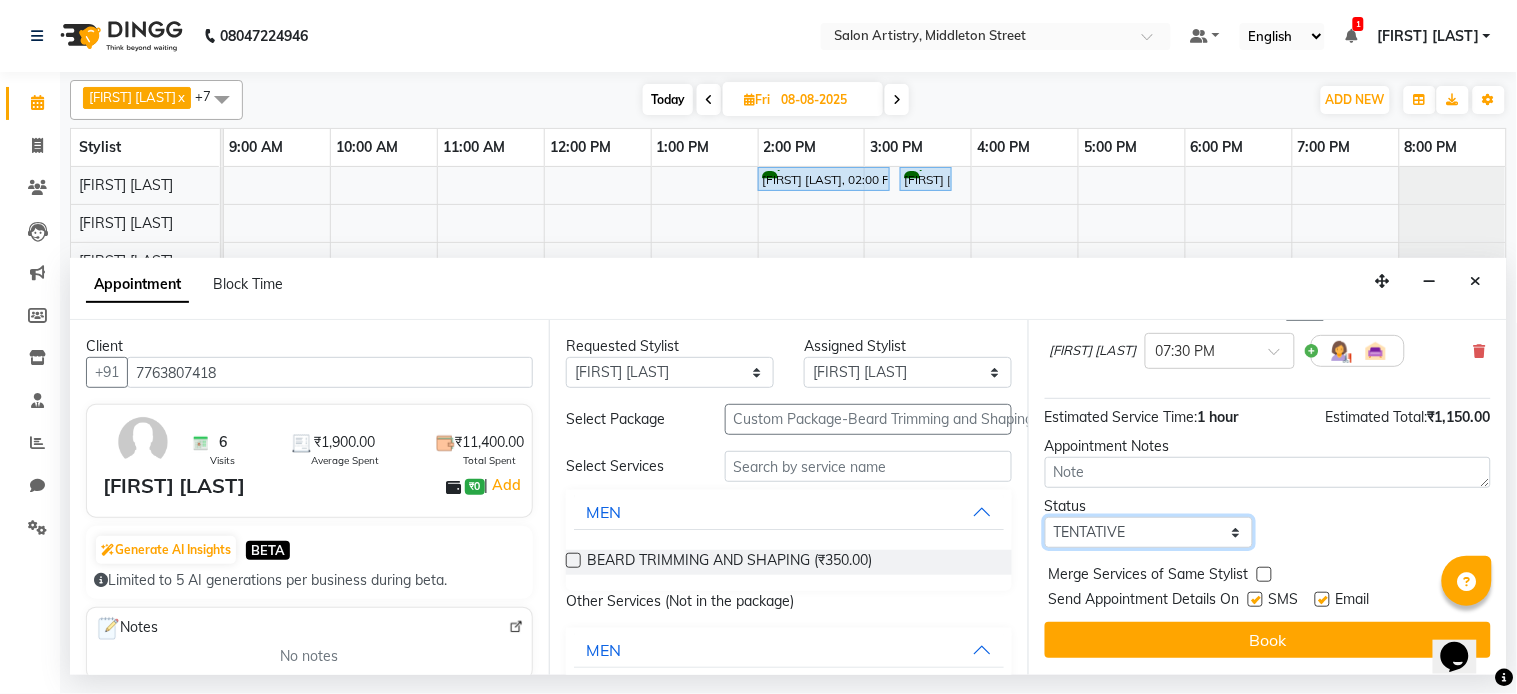 click on "Select TENTATIVE CONFIRM UPCOMING" at bounding box center (1149, 532) 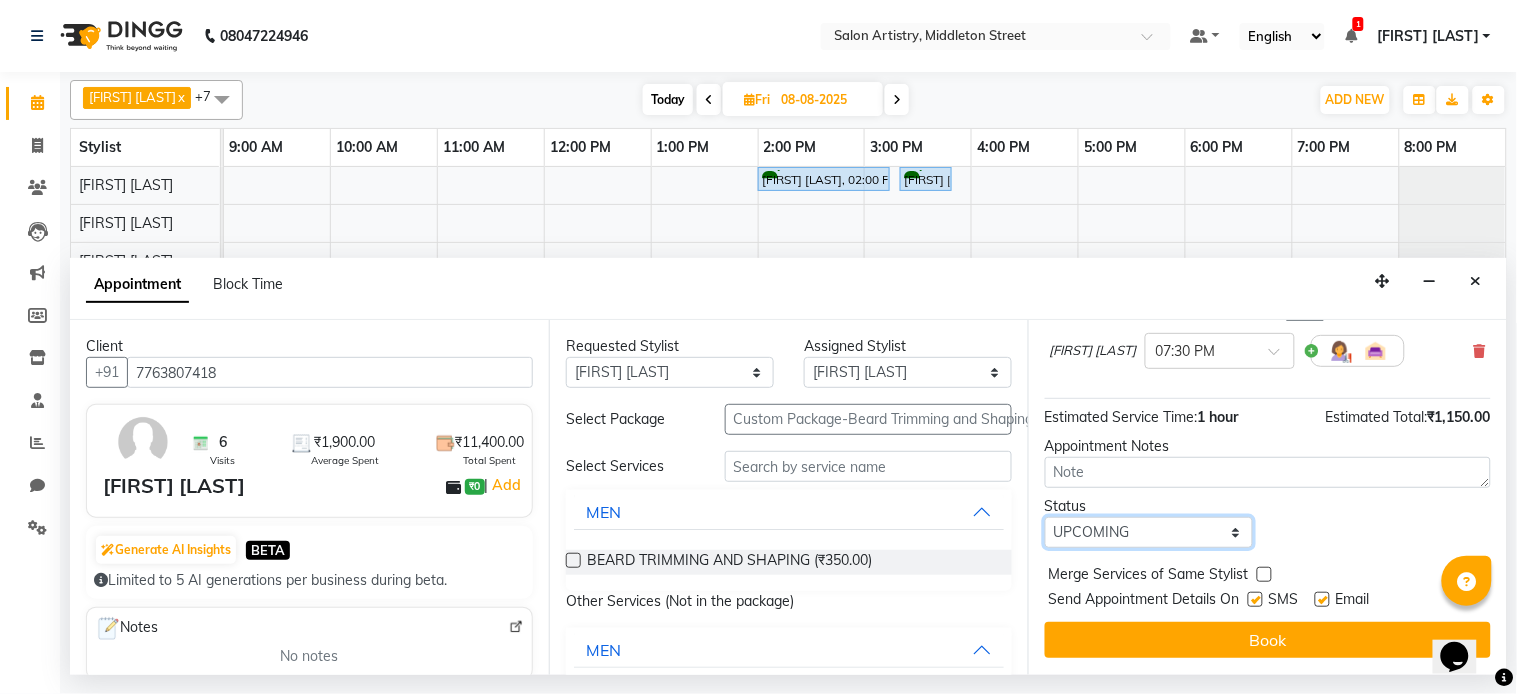 click on "Select TENTATIVE CONFIRM UPCOMING" at bounding box center [1149, 532] 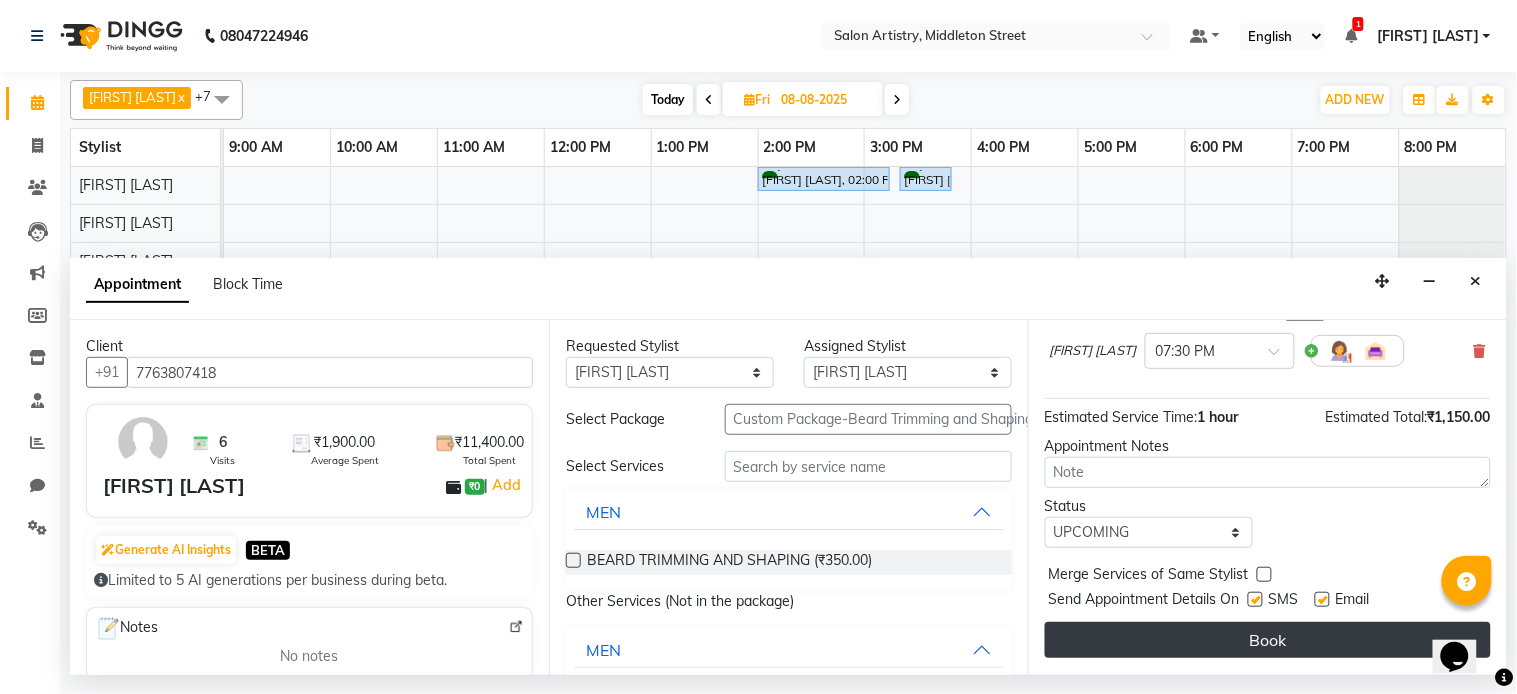 click on "Book" at bounding box center (1268, 640) 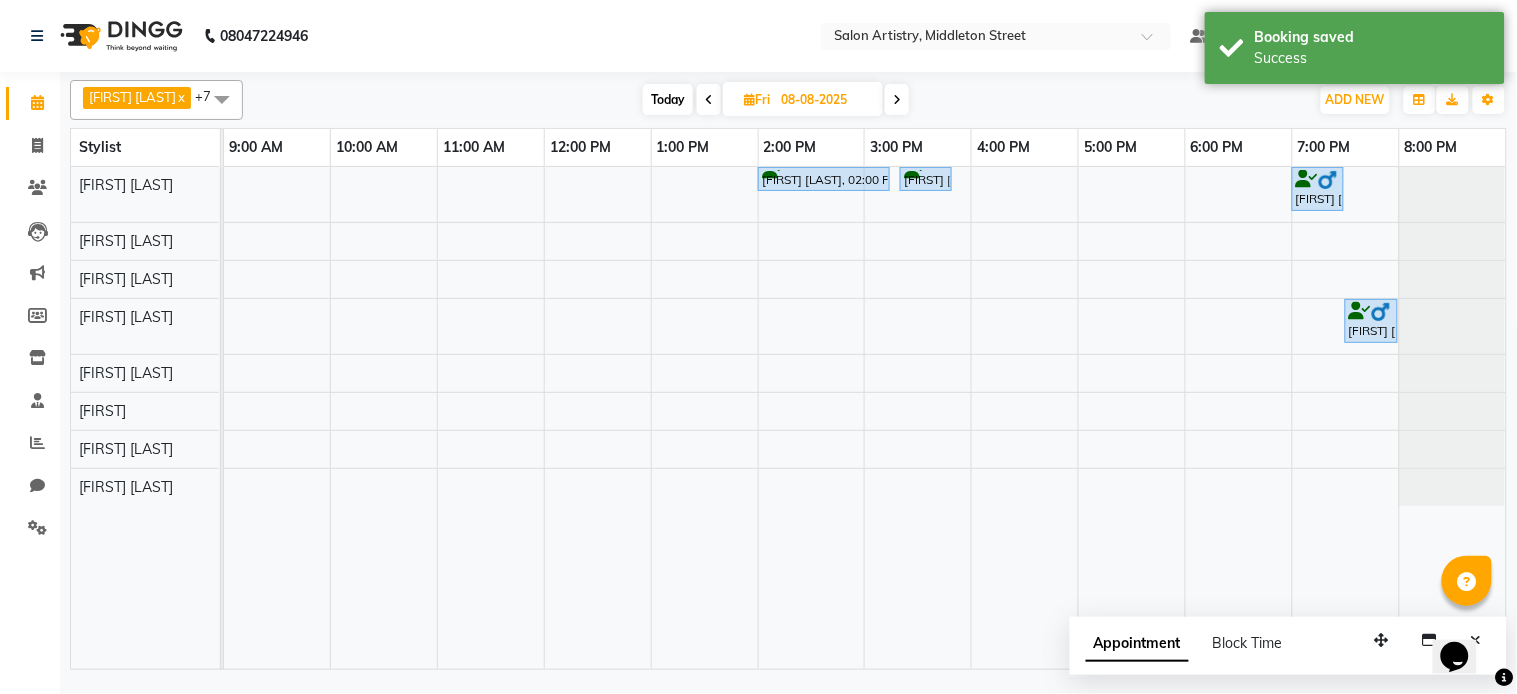 click on "Fri" at bounding box center [757, 99] 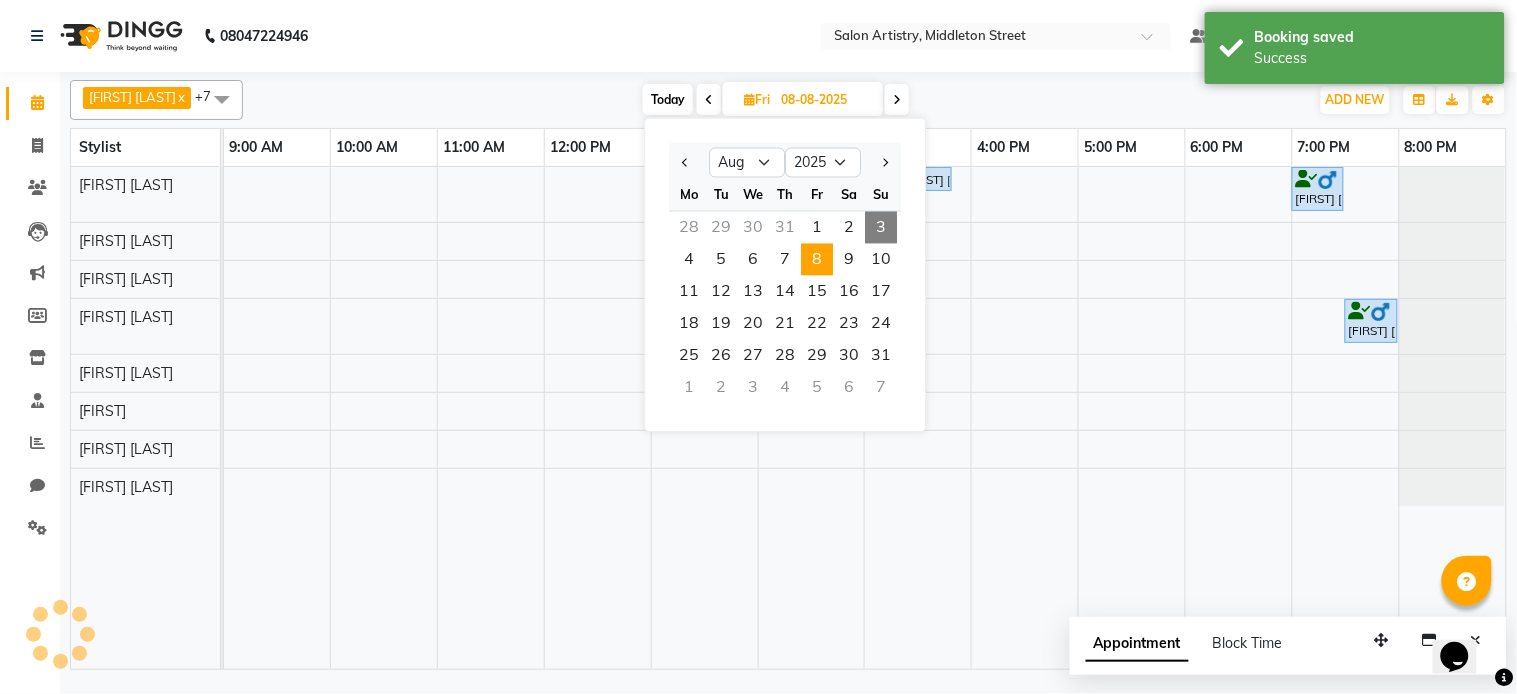 click on "3" at bounding box center (881, 228) 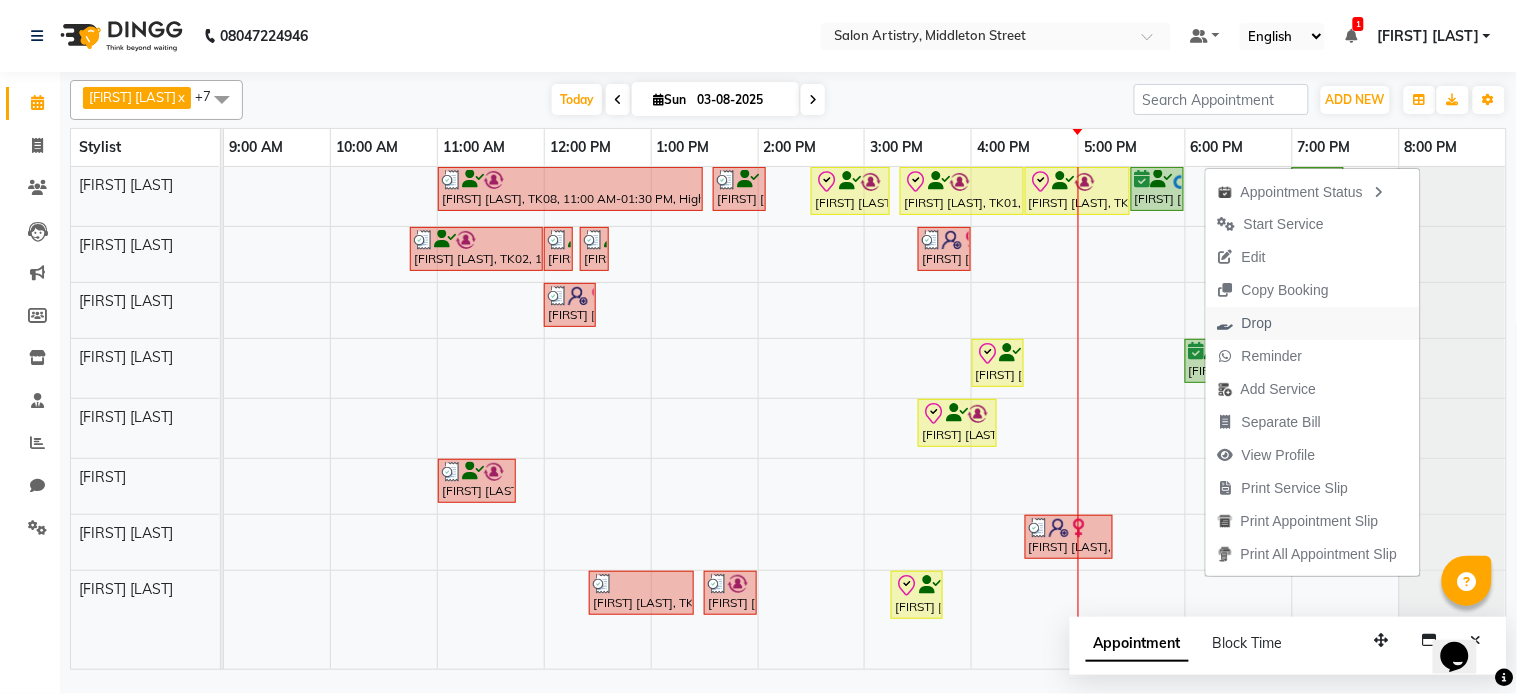click on "Drop" at bounding box center [1257, 323] 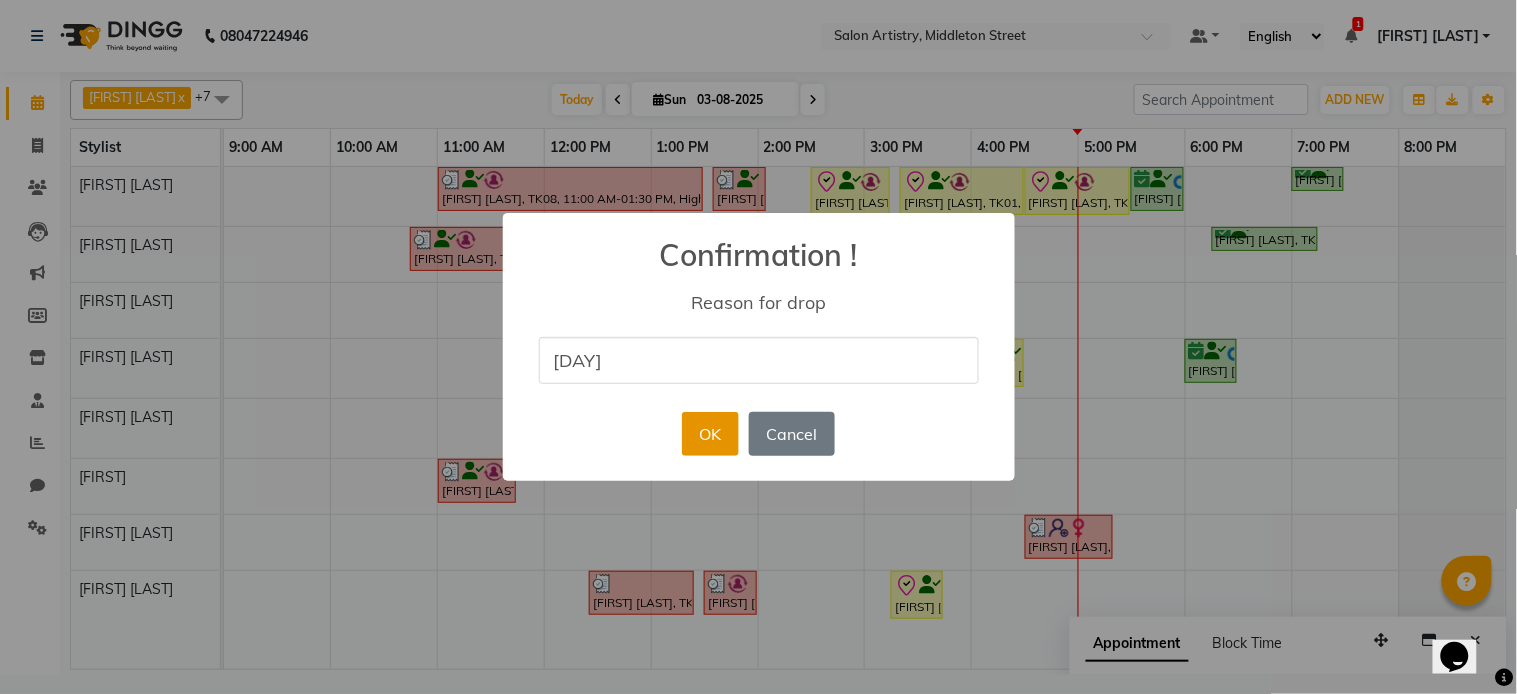 type on "[DAY]" 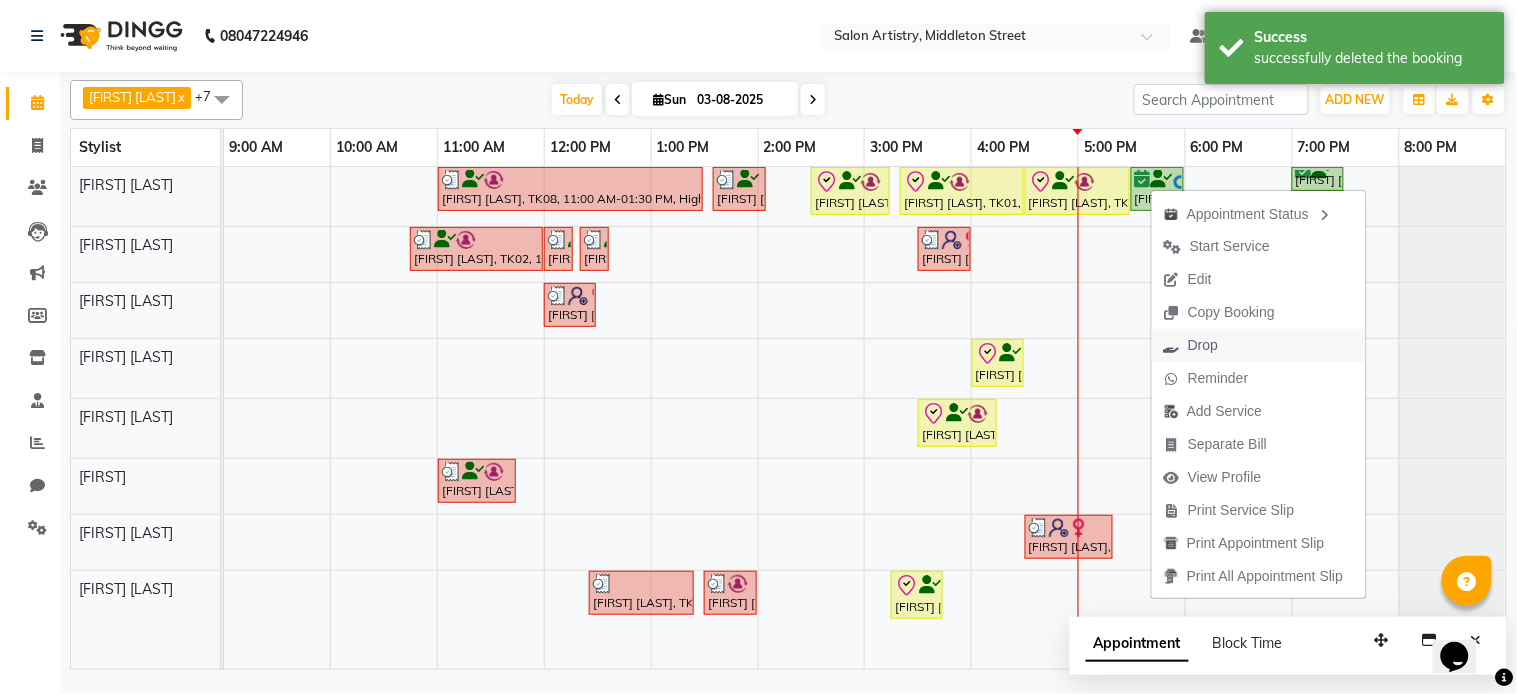 click on "Drop" at bounding box center (1191, 345) 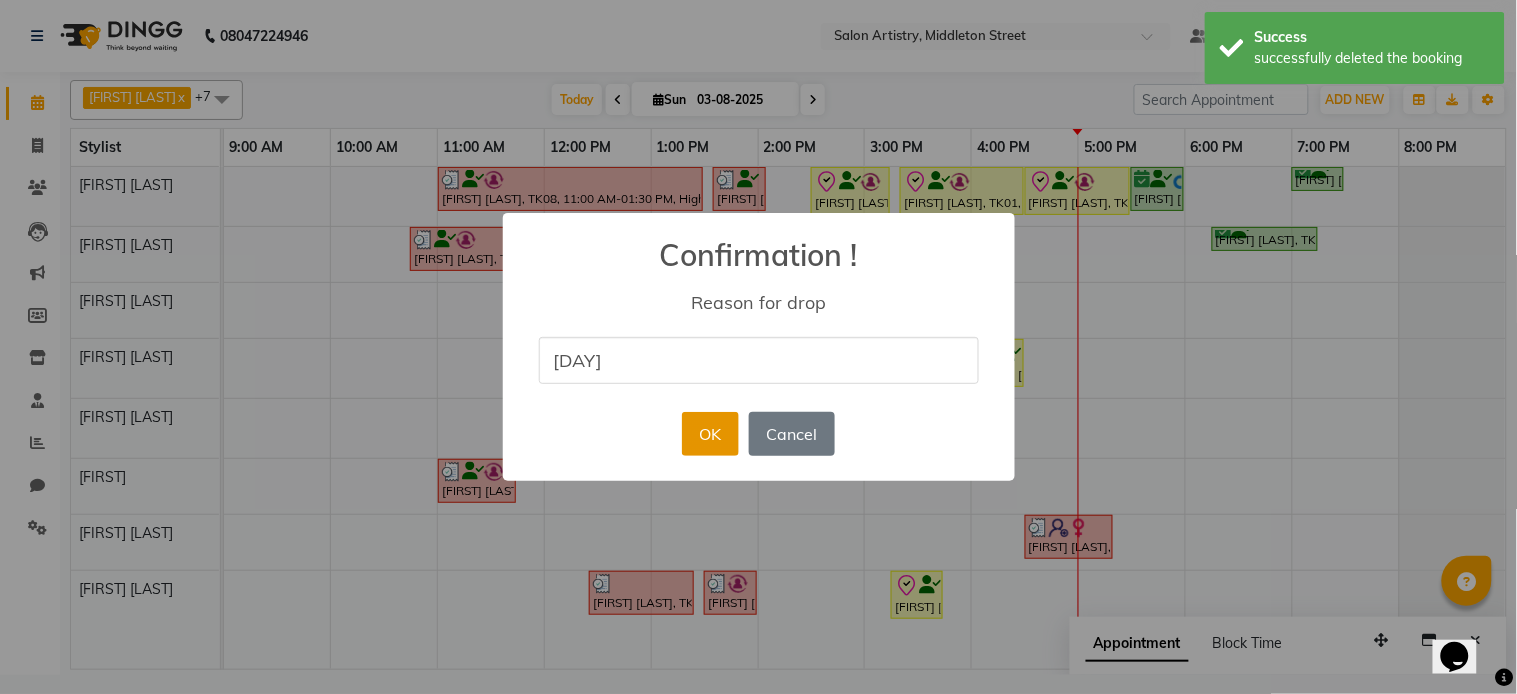 type on "[DAY]" 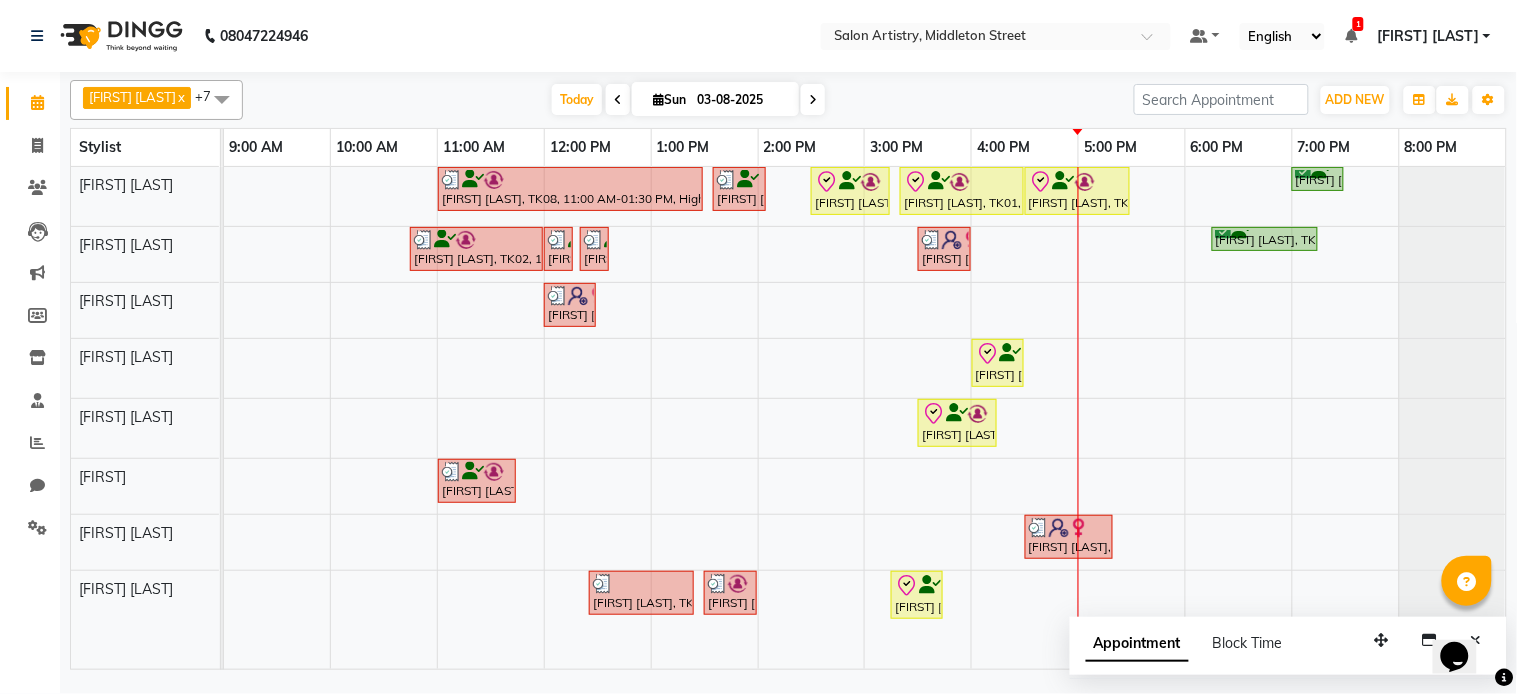 click at bounding box center [813, 100] 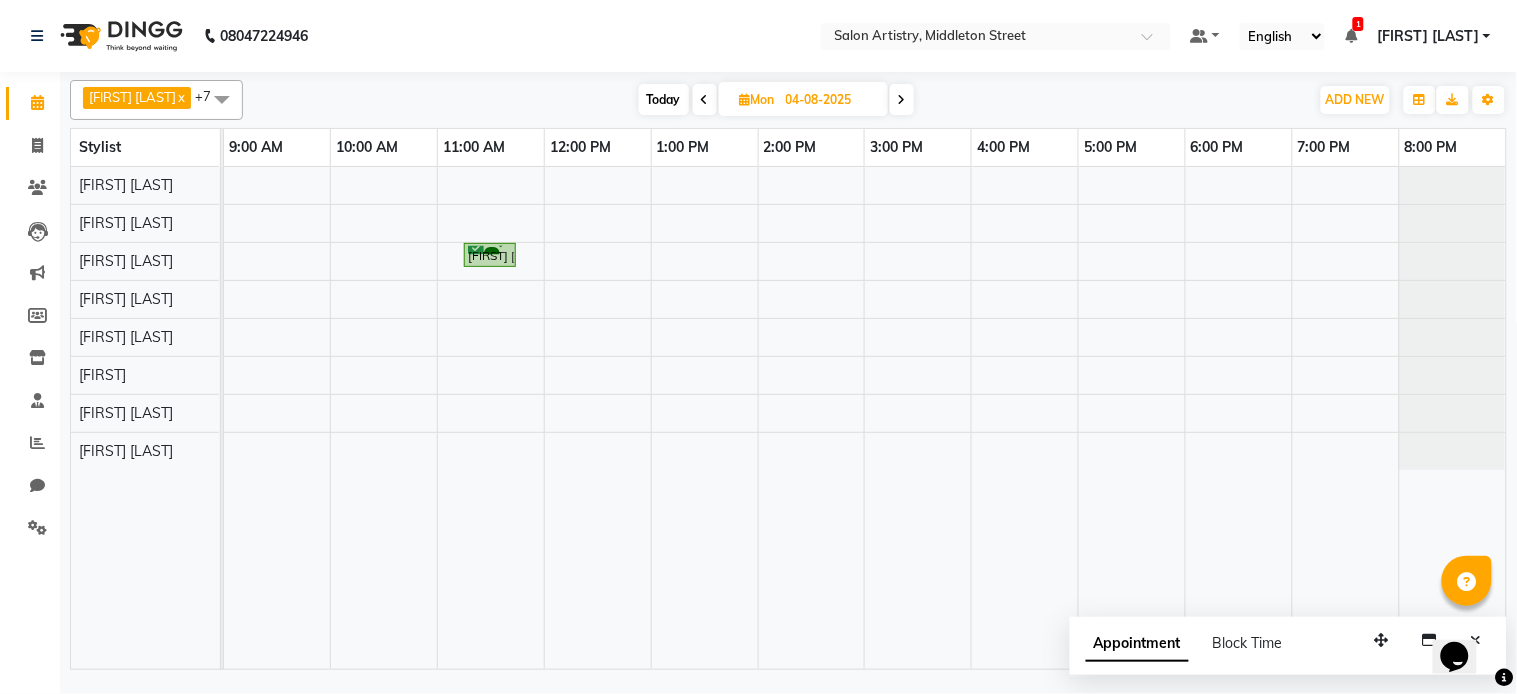 click on "04-08-2025" at bounding box center [830, 100] 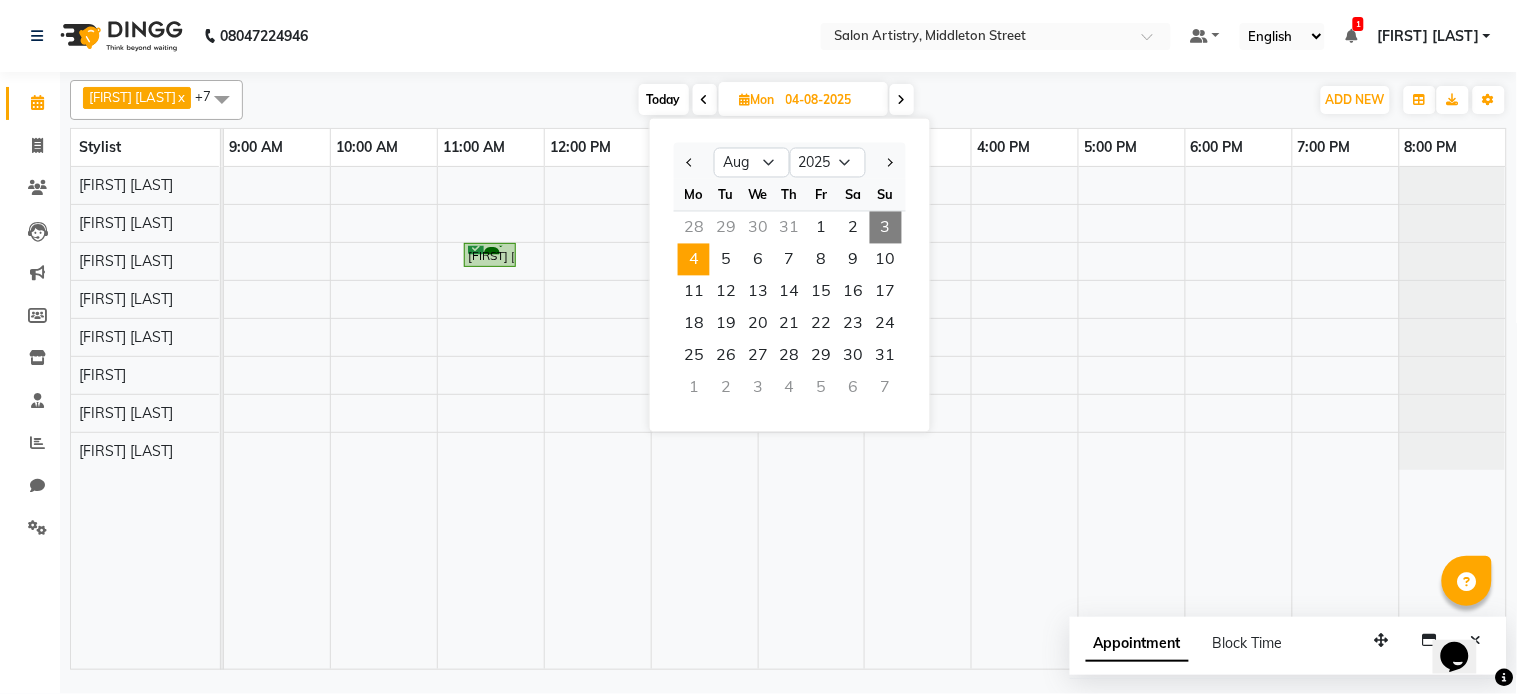 click at bounding box center [902, 100] 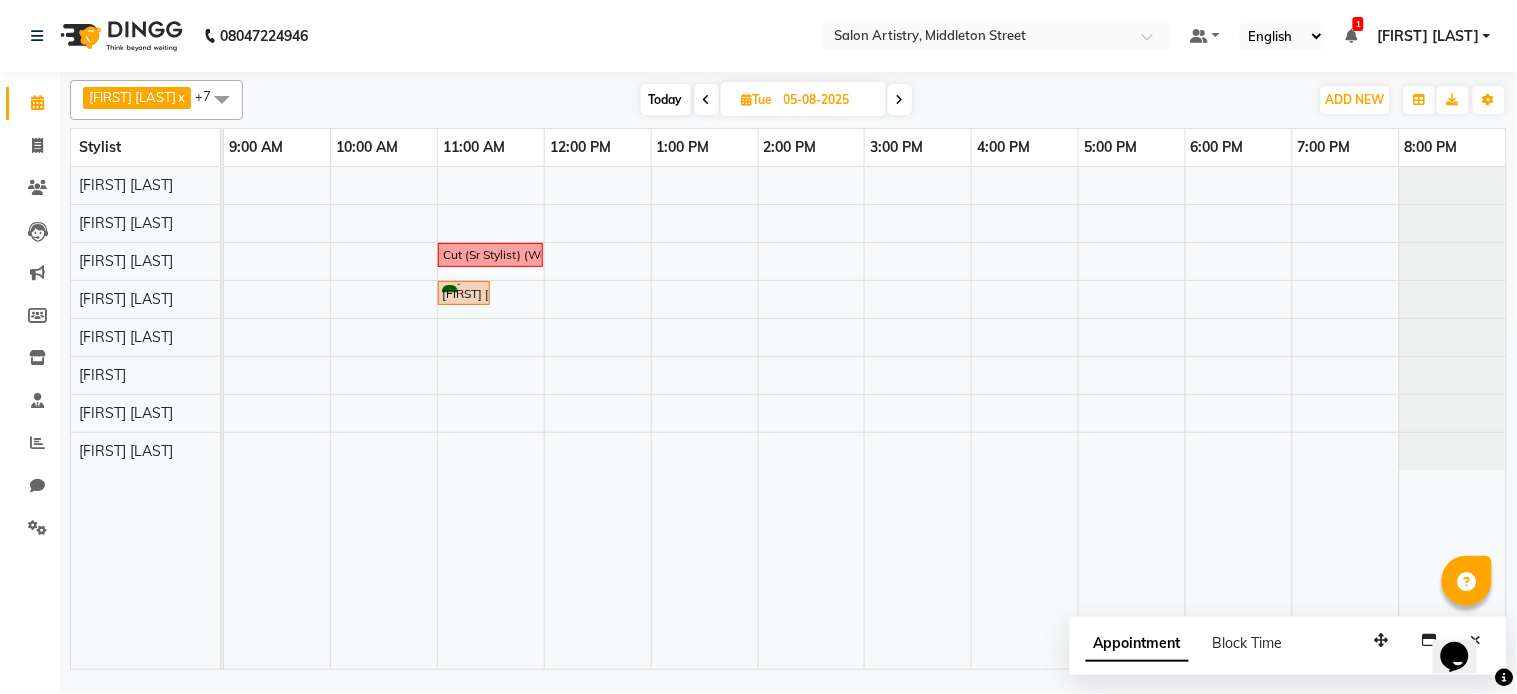 click at bounding box center (900, 100) 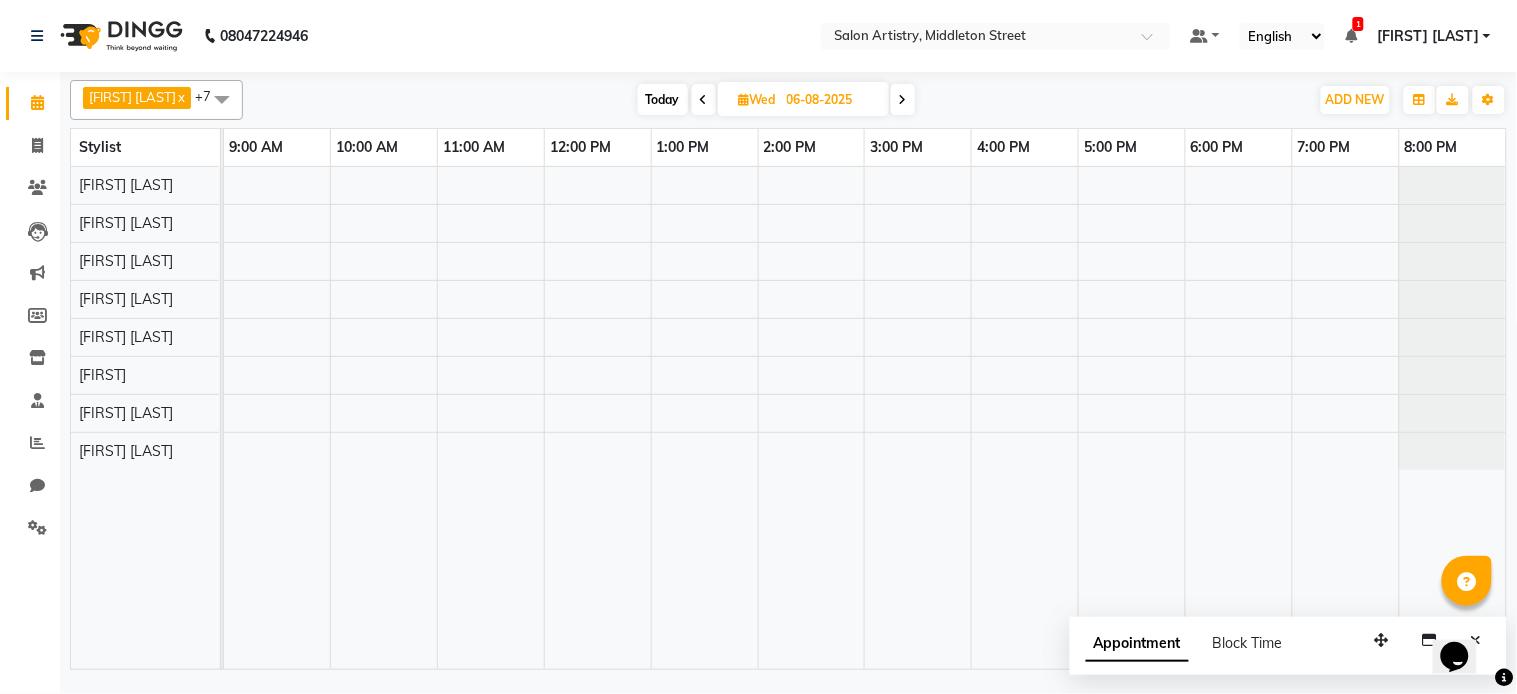 click at bounding box center (903, 100) 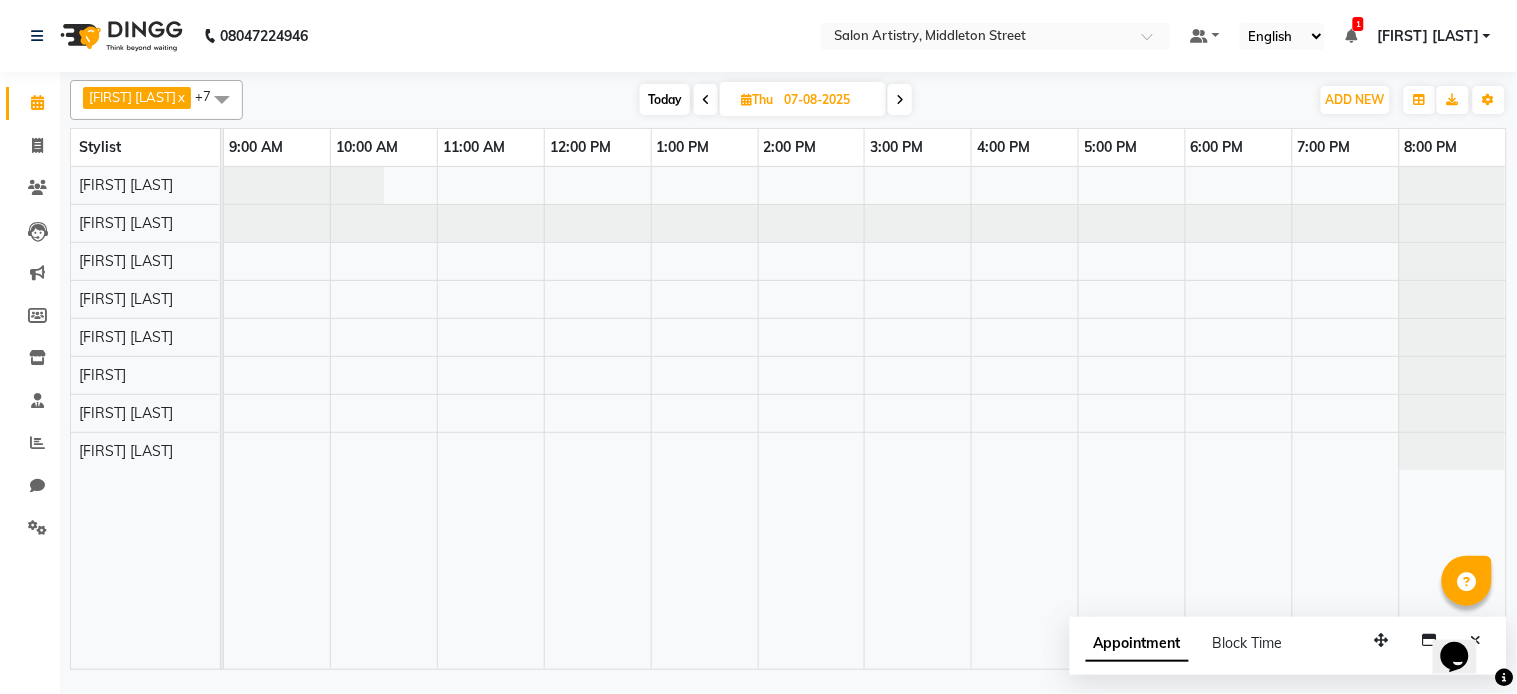 click at bounding box center (900, 100) 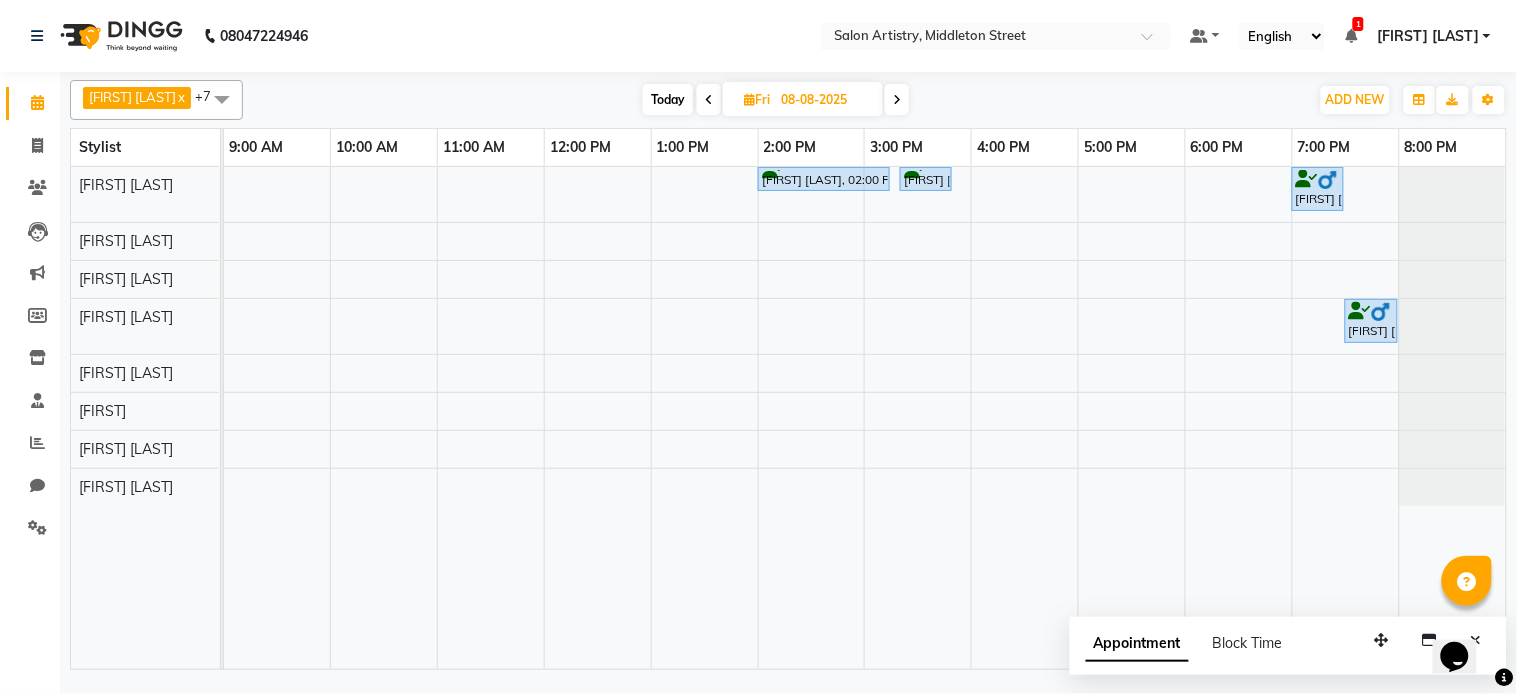 click at bounding box center (897, 99) 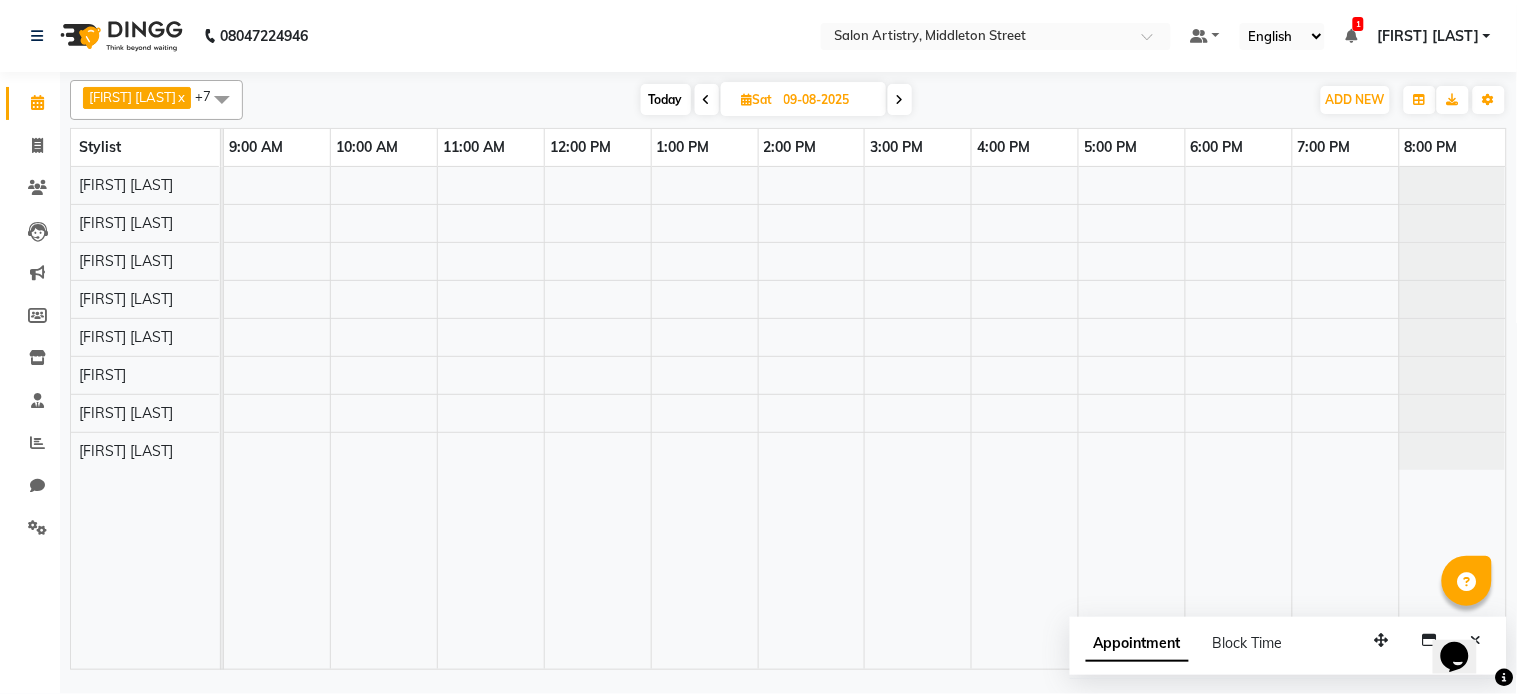 click at bounding box center [900, 100] 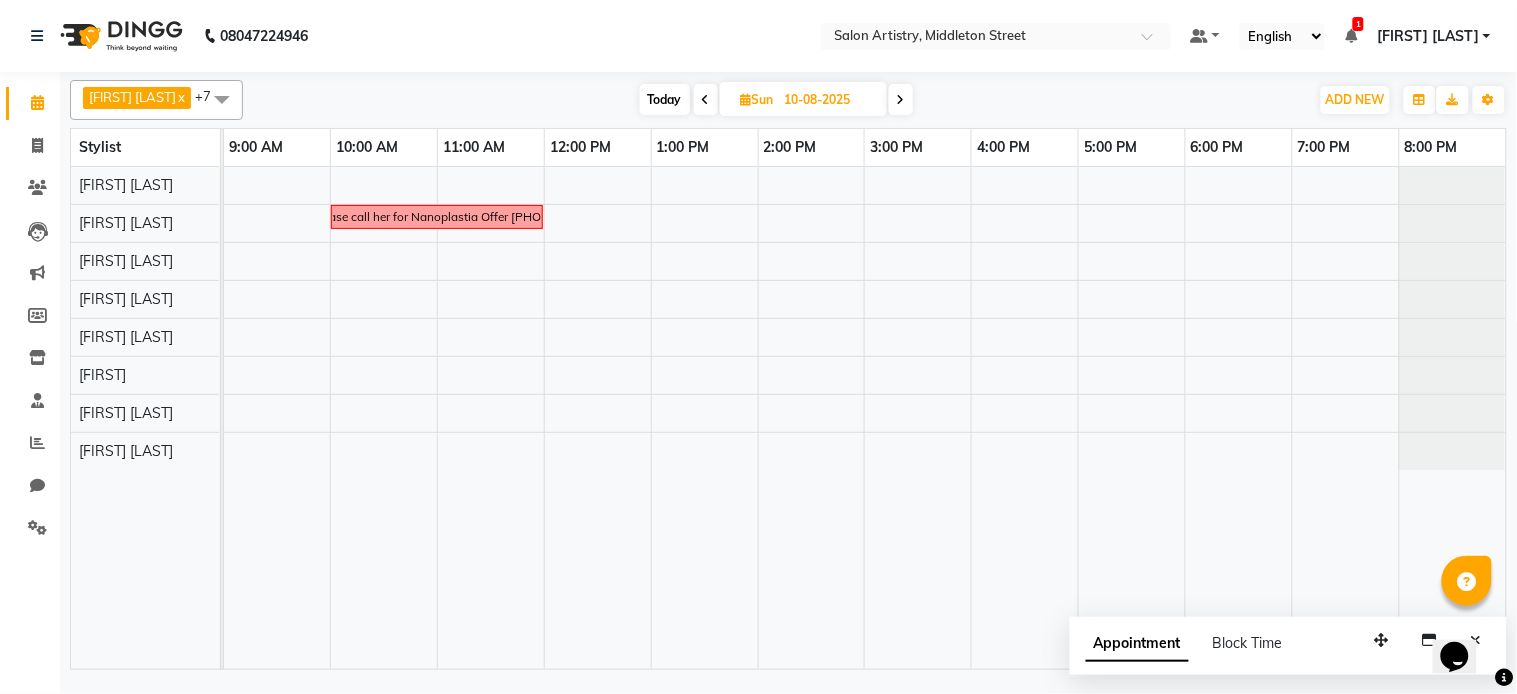 click at bounding box center (901, 100) 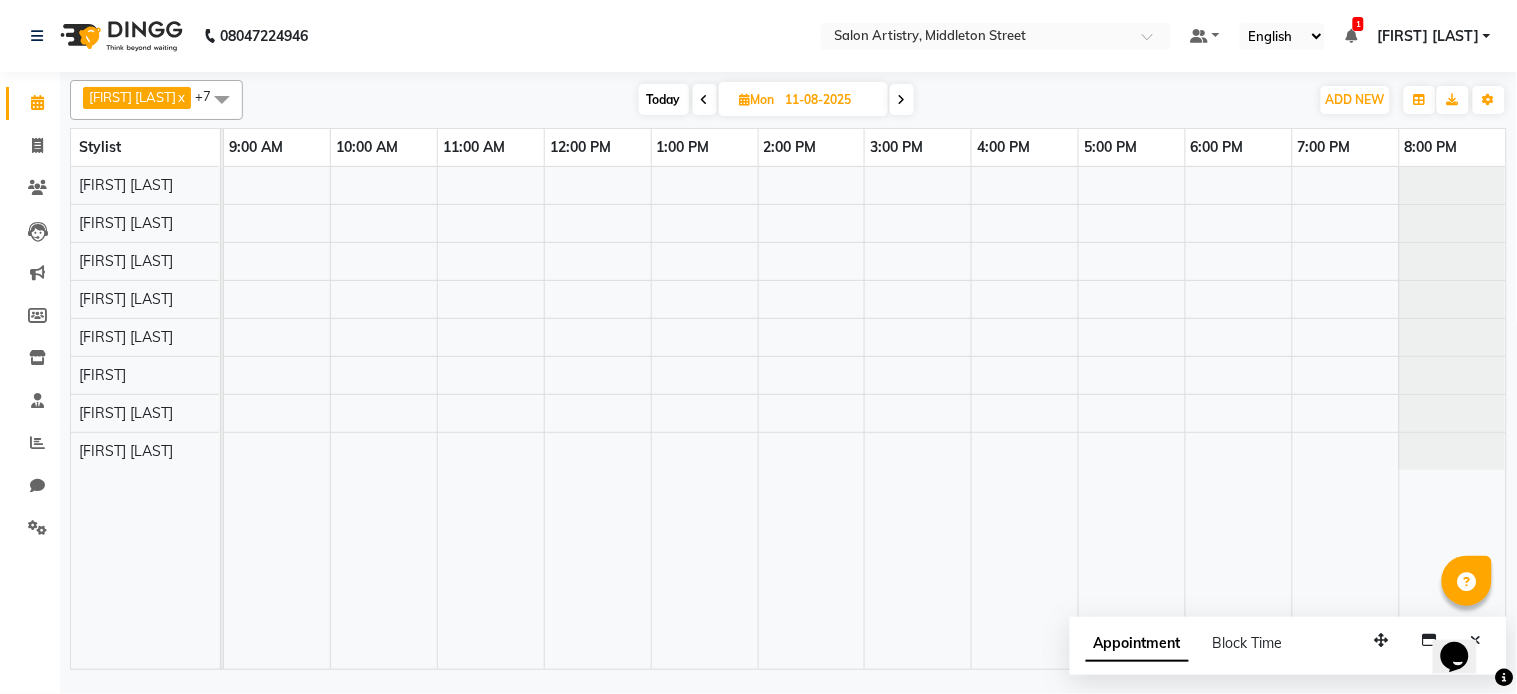 click at bounding box center [902, 100] 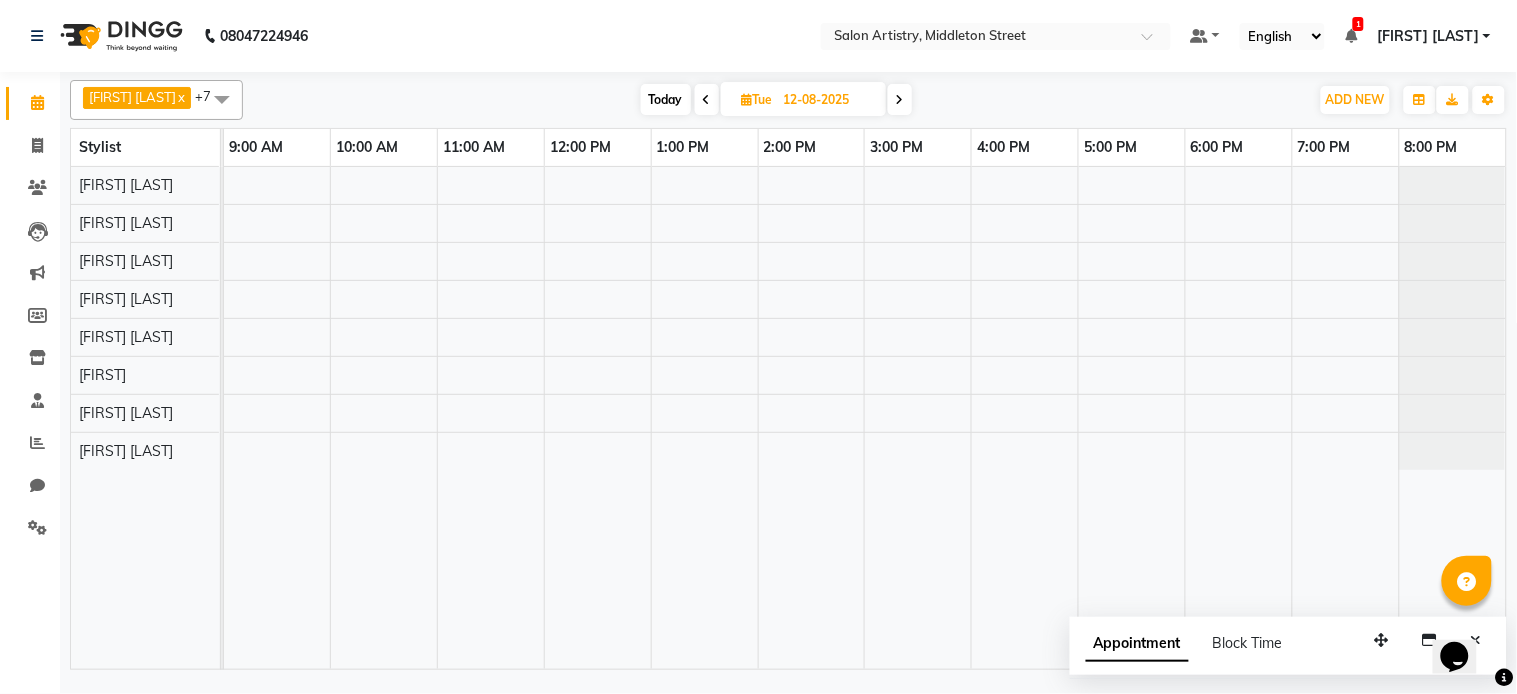 click on "12-08-2025" at bounding box center (828, 100) 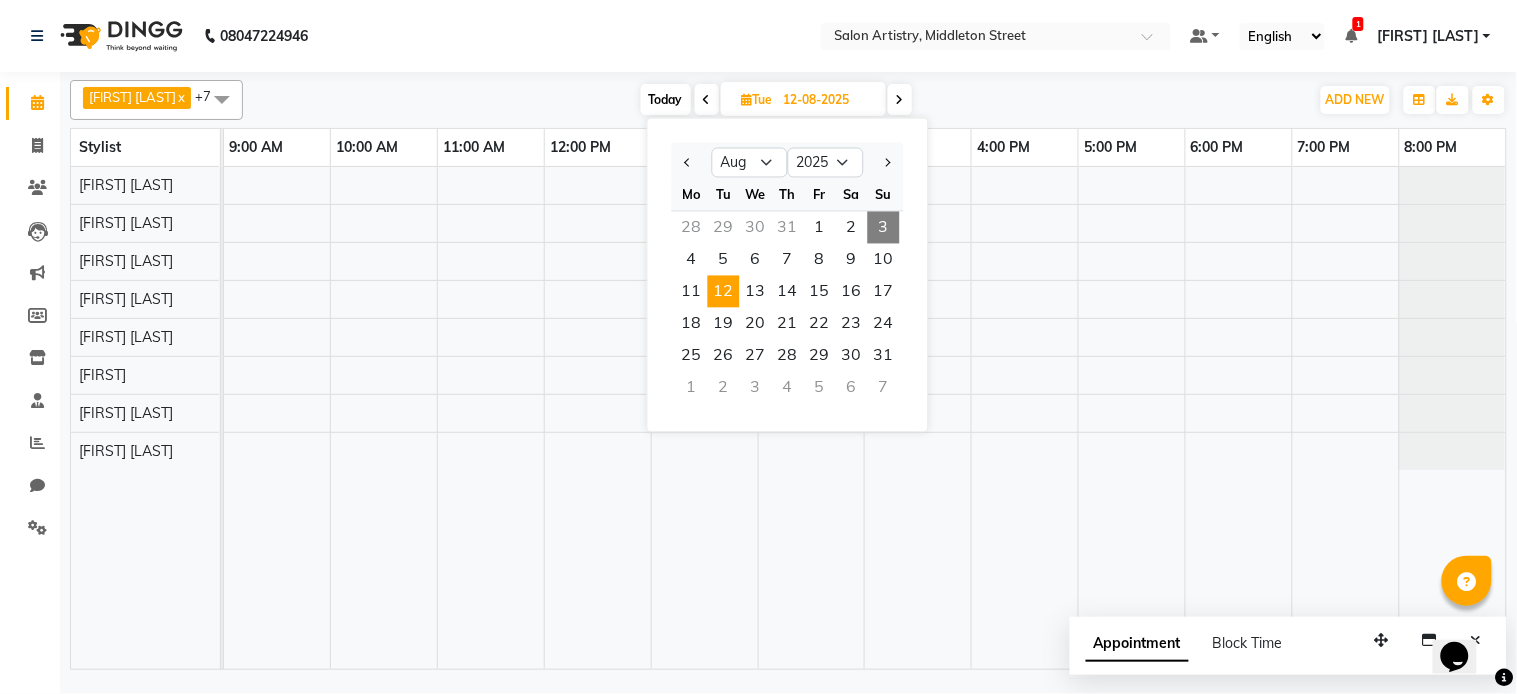 click on "3" at bounding box center (884, 228) 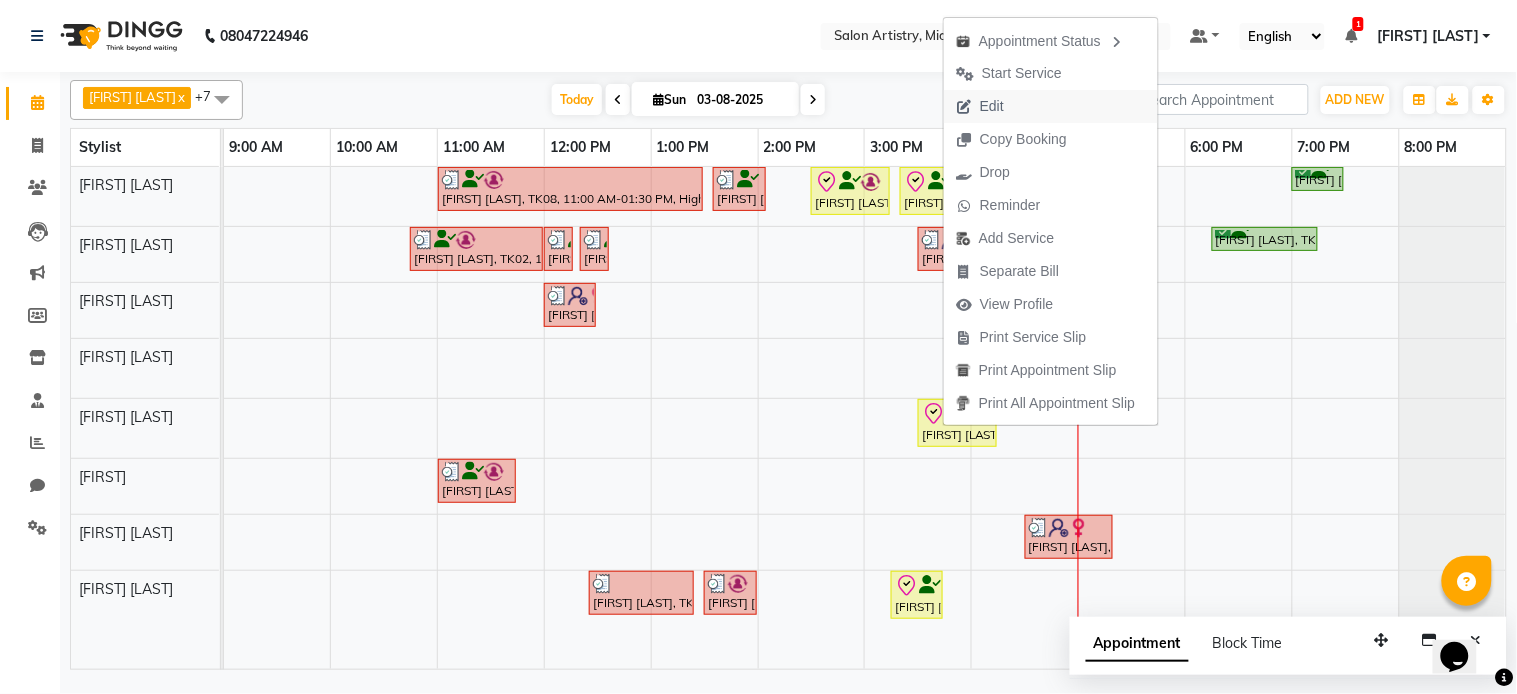 click on "Edit" at bounding box center (980, 106) 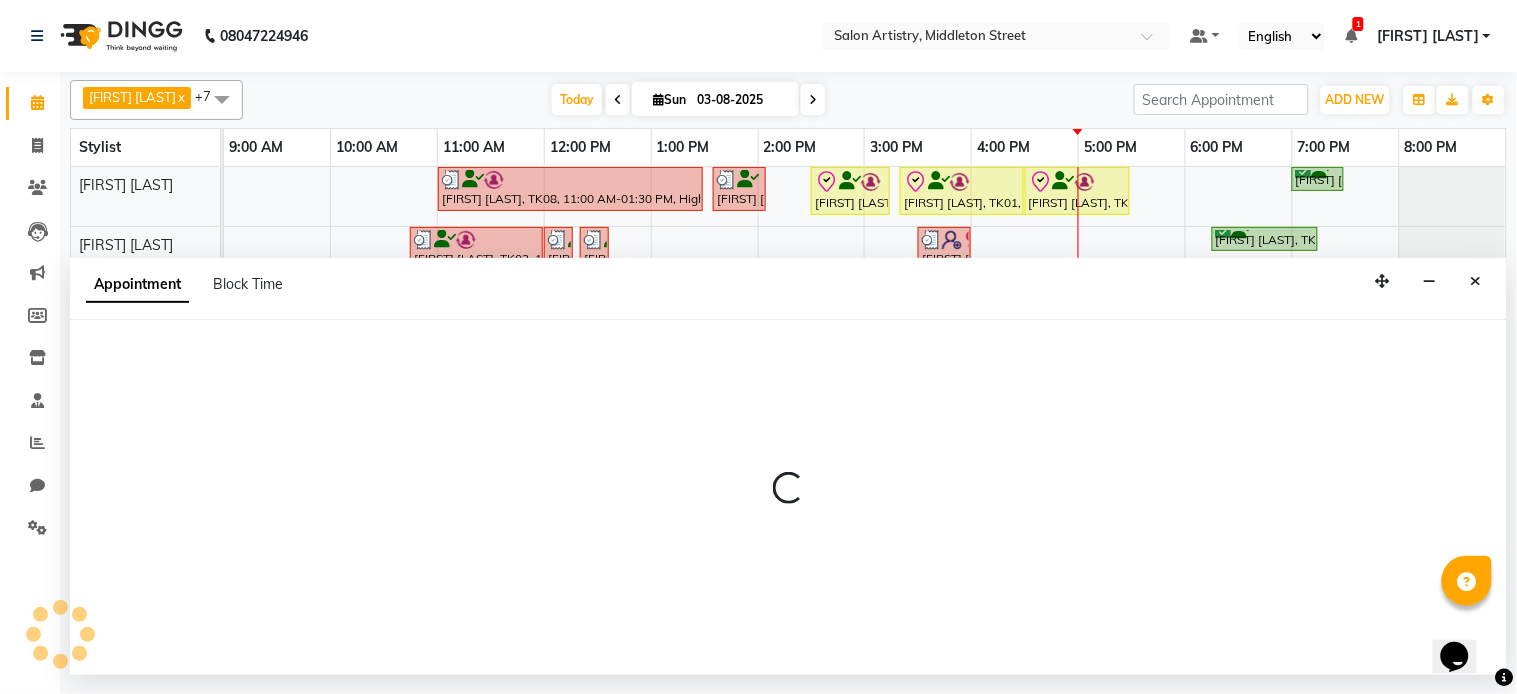 select on "tentative" 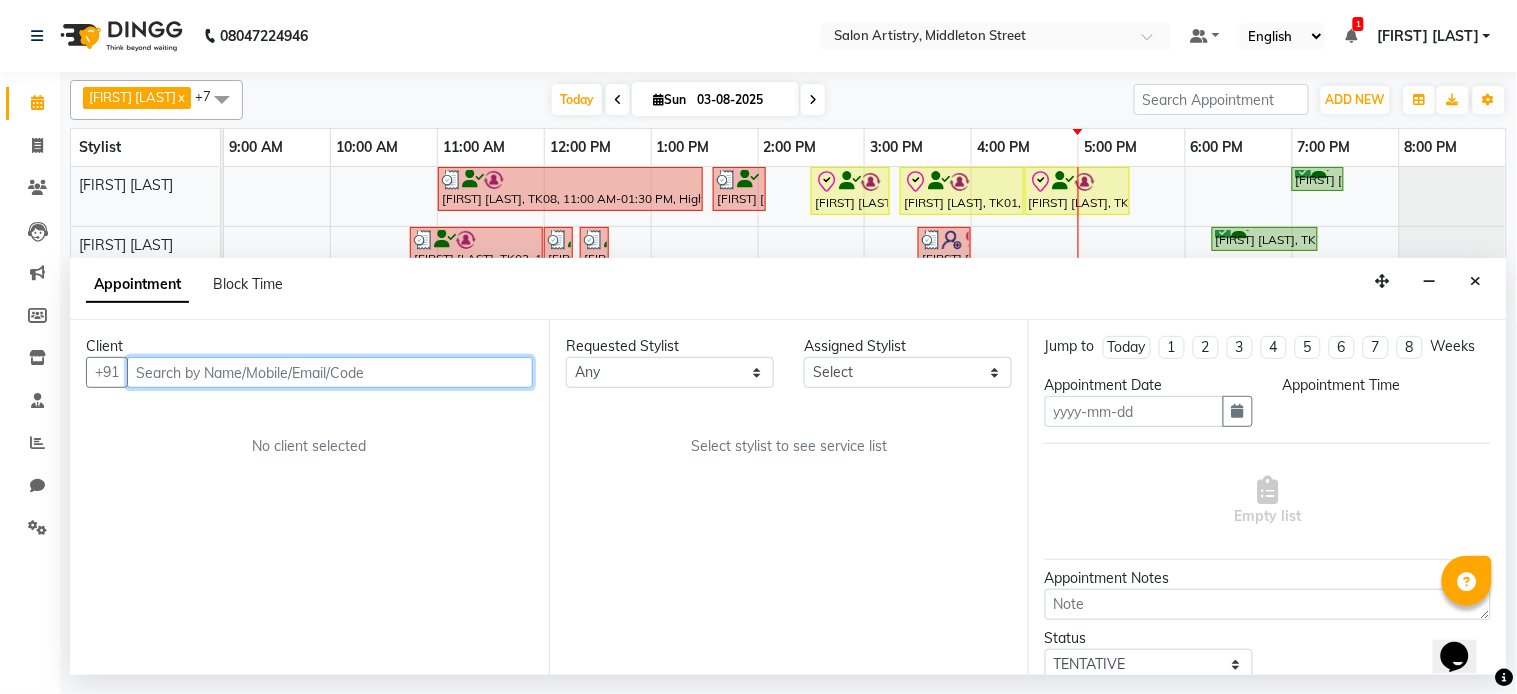 type on "03-08-2025" 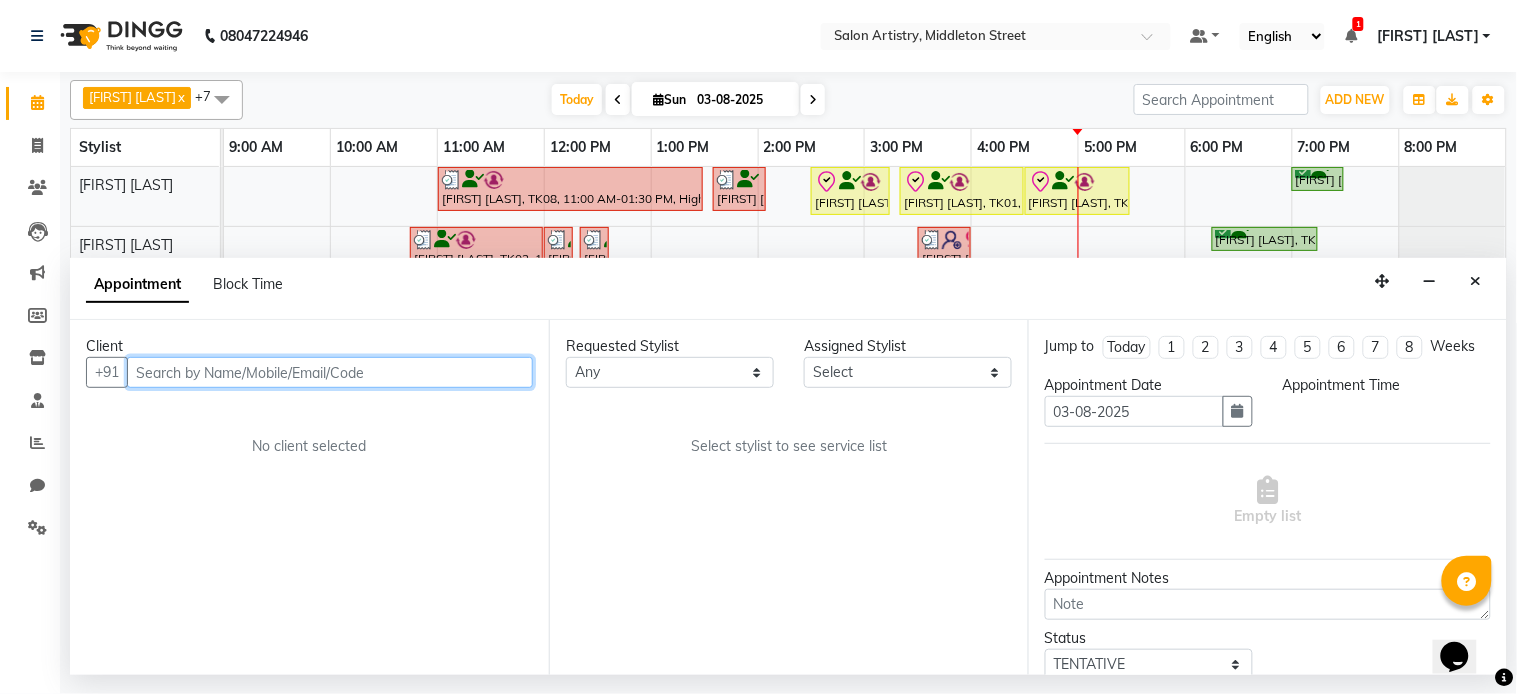select on "check-in" 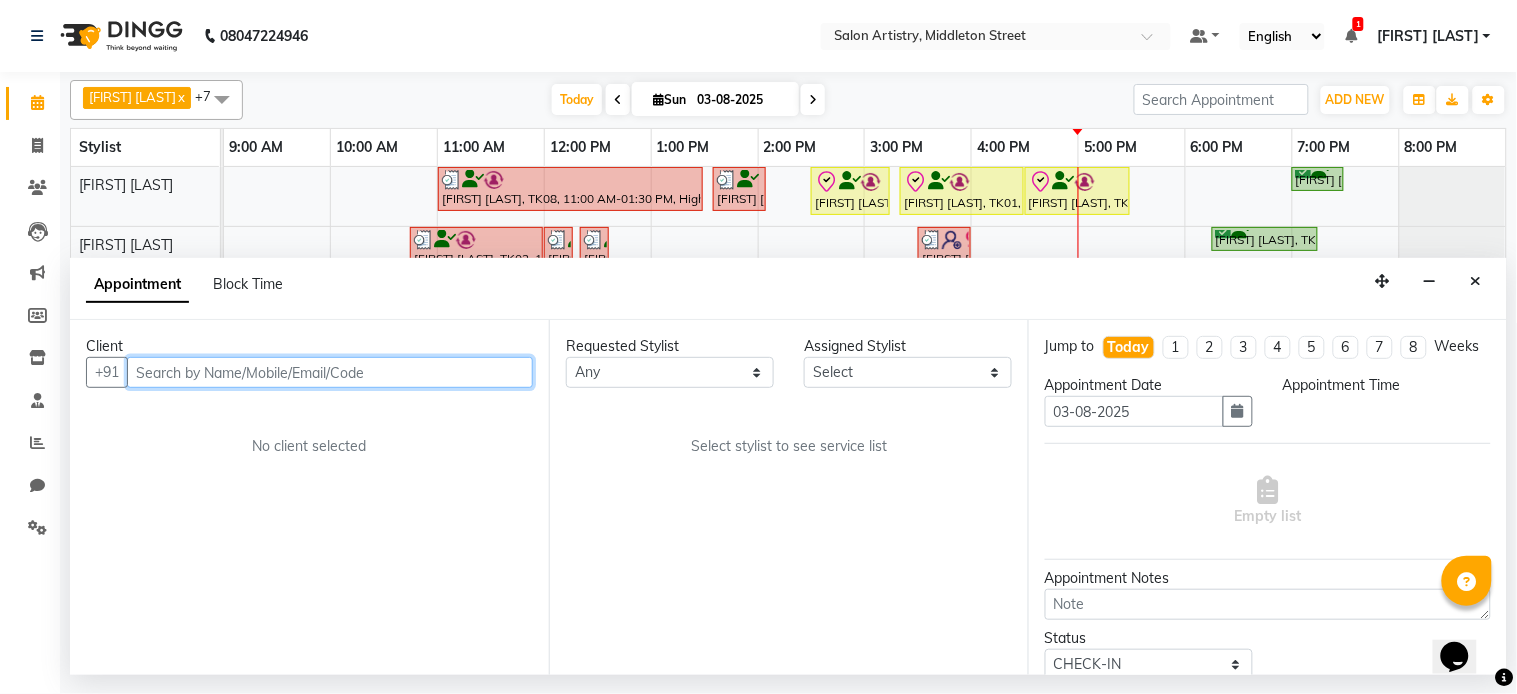 select on "870" 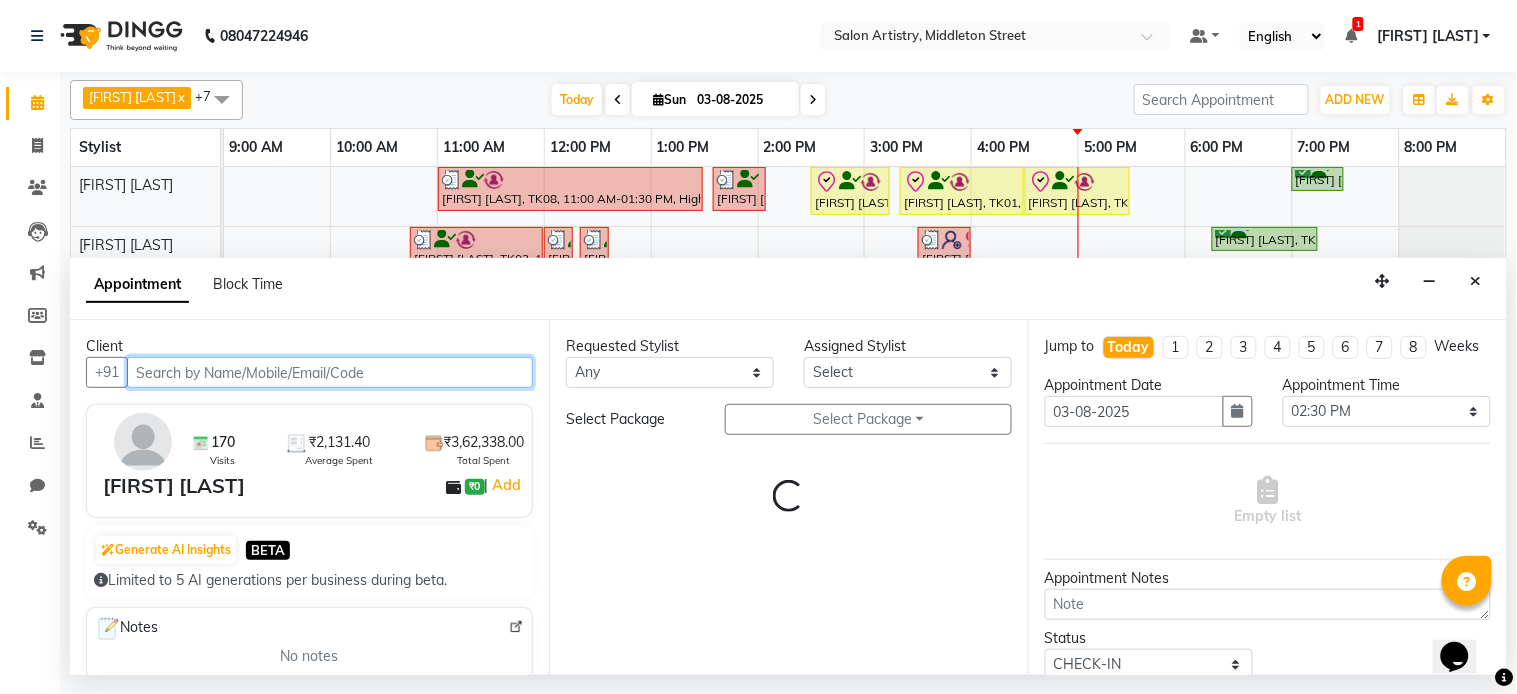 select on "79858" 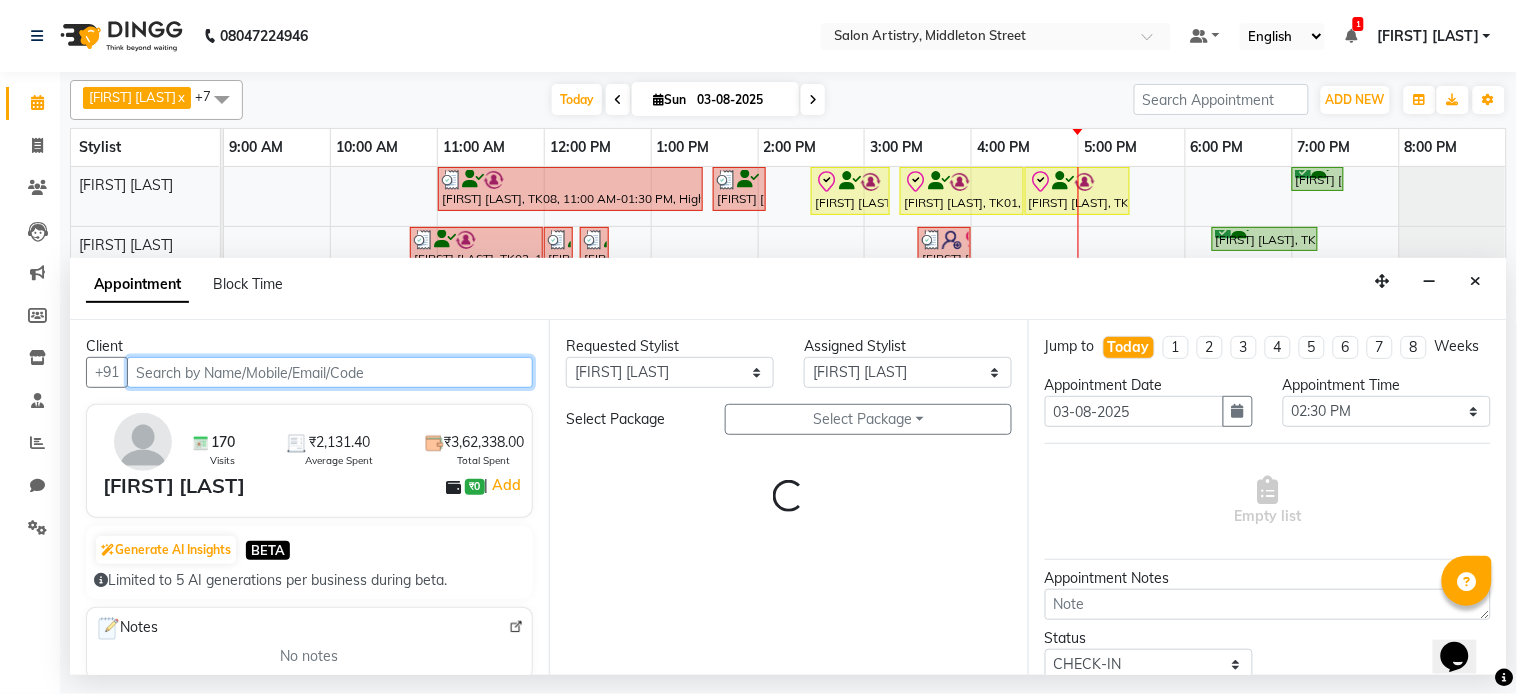 select on "4168" 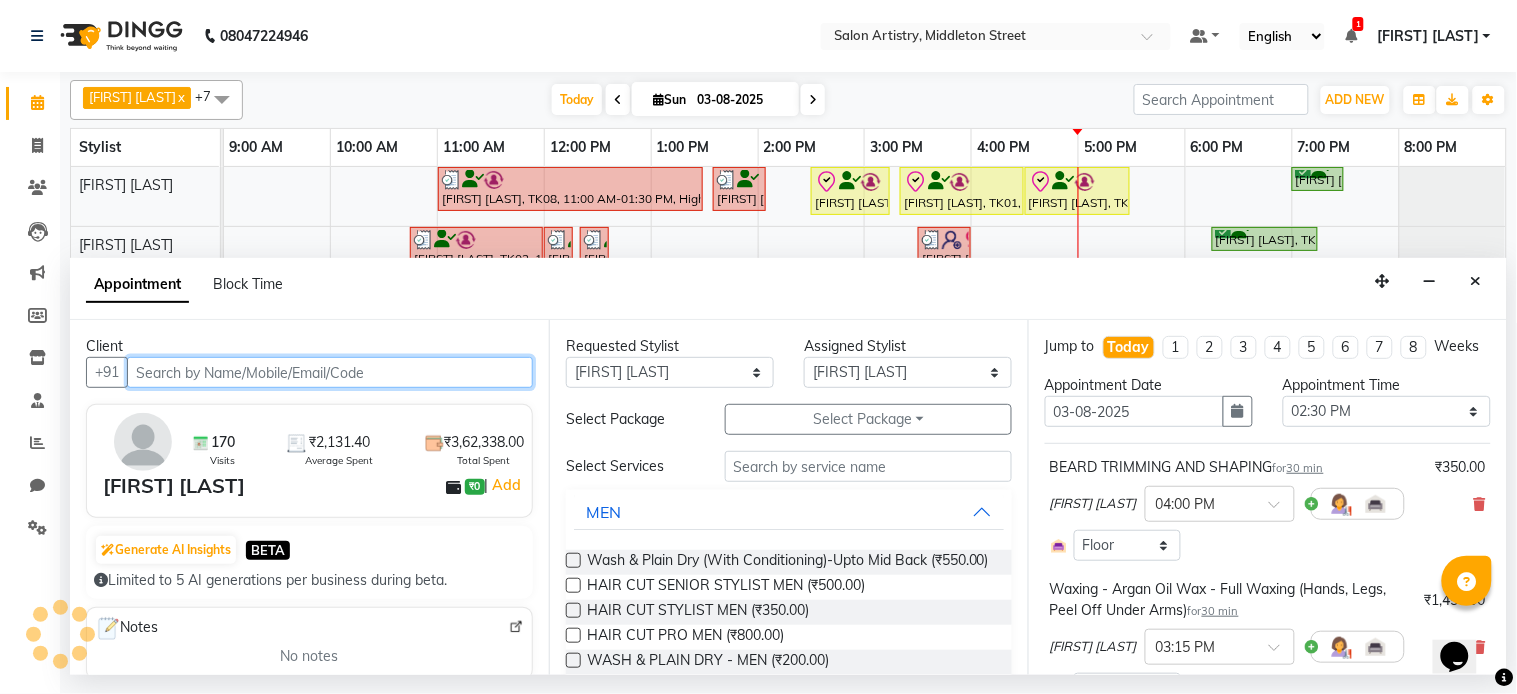 select on "4168" 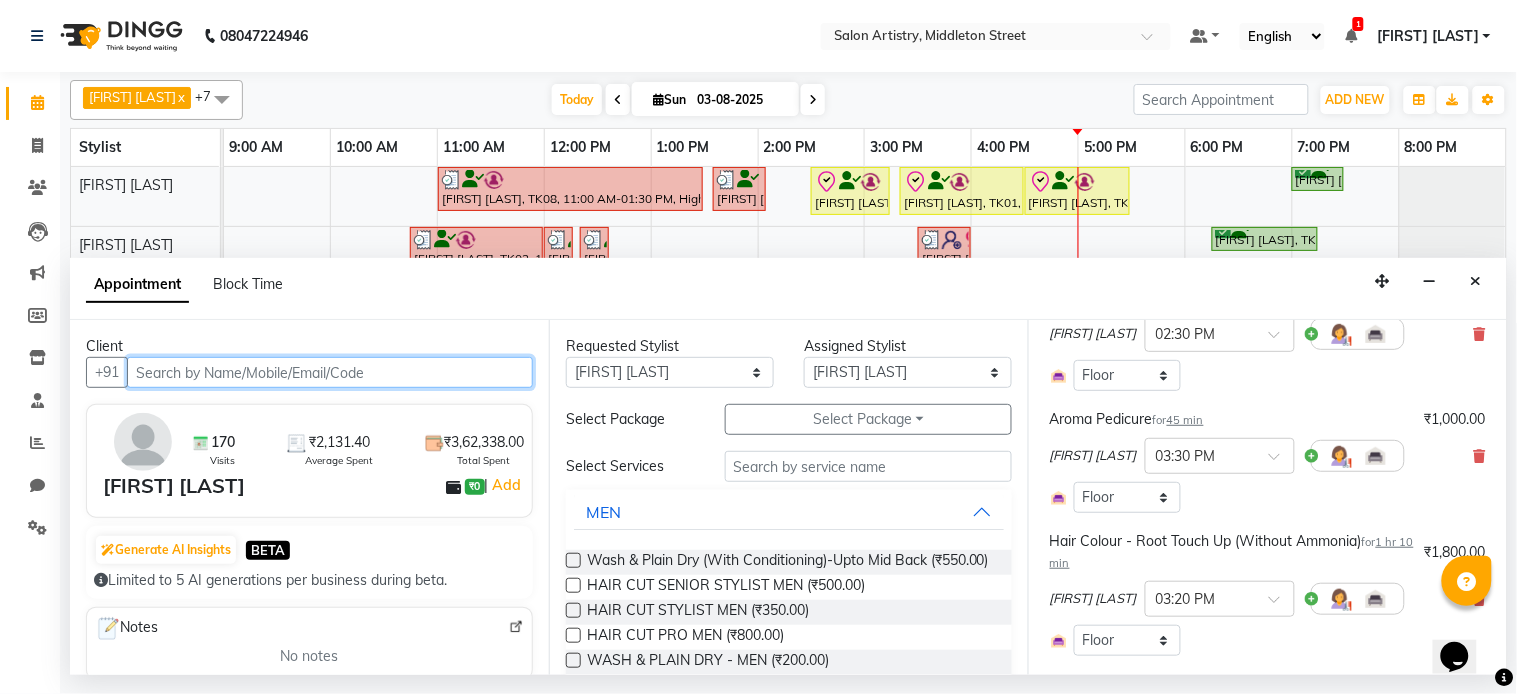 scroll, scrollTop: 452, scrollLeft: 0, axis: vertical 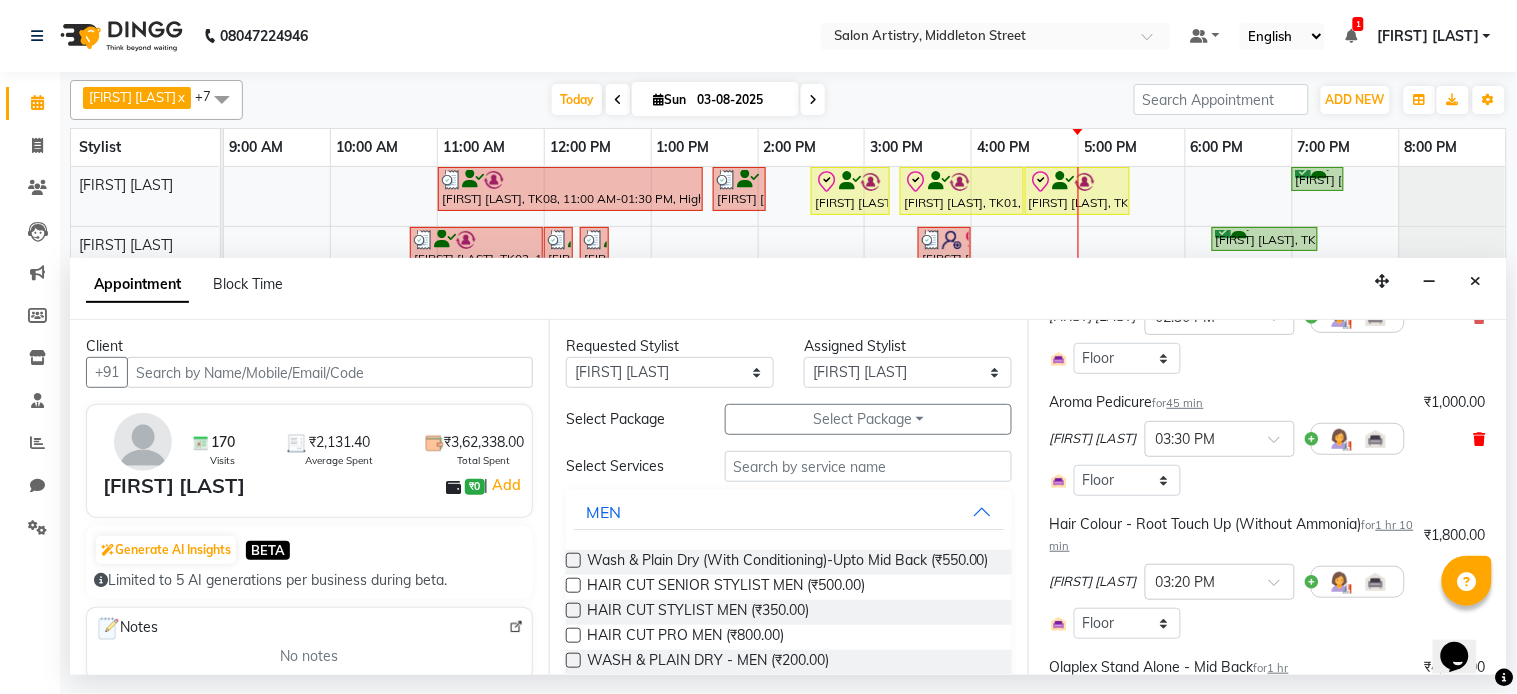 click at bounding box center [1480, 439] 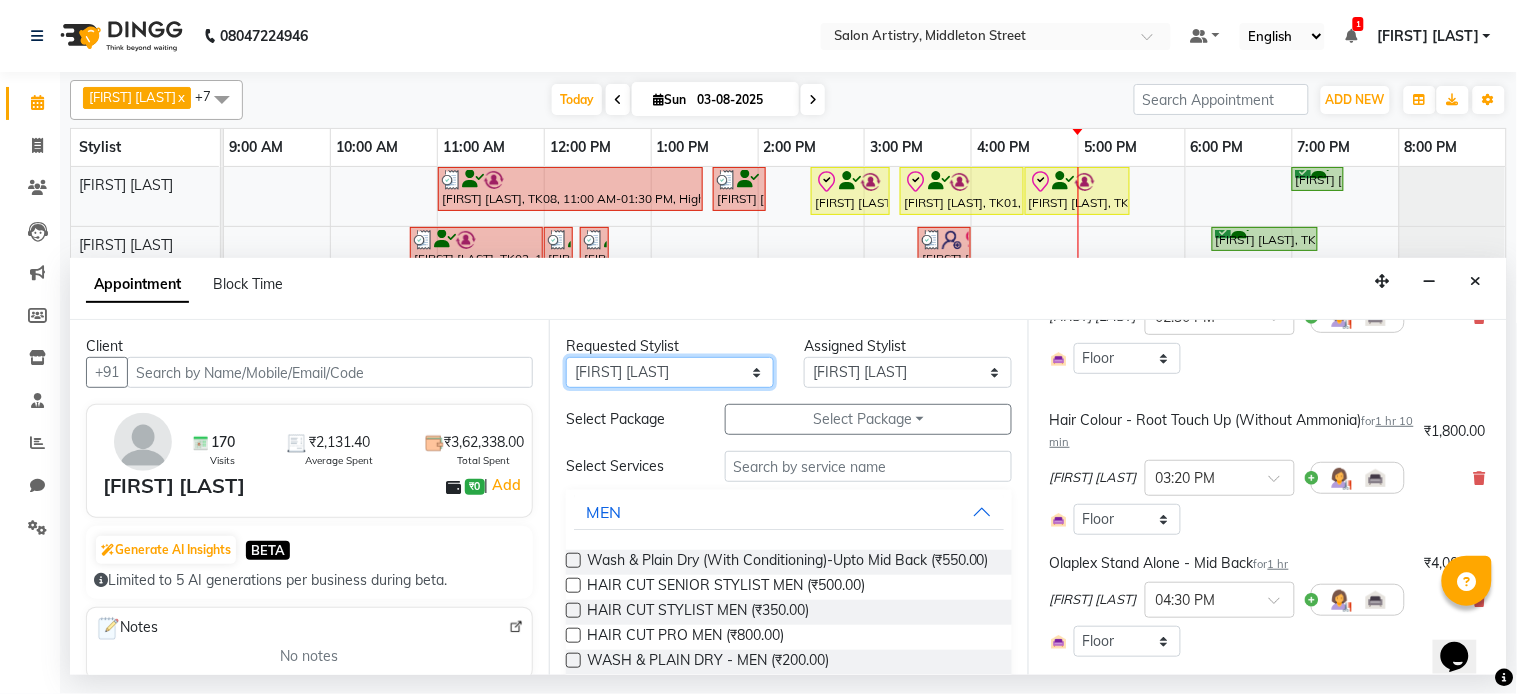 click on "Any Anupriya Ghosh Iqbal Ahmed Irshad Khan Mannu Kumar Gupta Mekhla Bhattacharya Minika Das Puja Debnath Reception Rekha Singh Ricky Das Rony Das Sangeeta Lodh Sharfaraz Ata Waris Simmy Rai Tapasi" at bounding box center [670, 372] 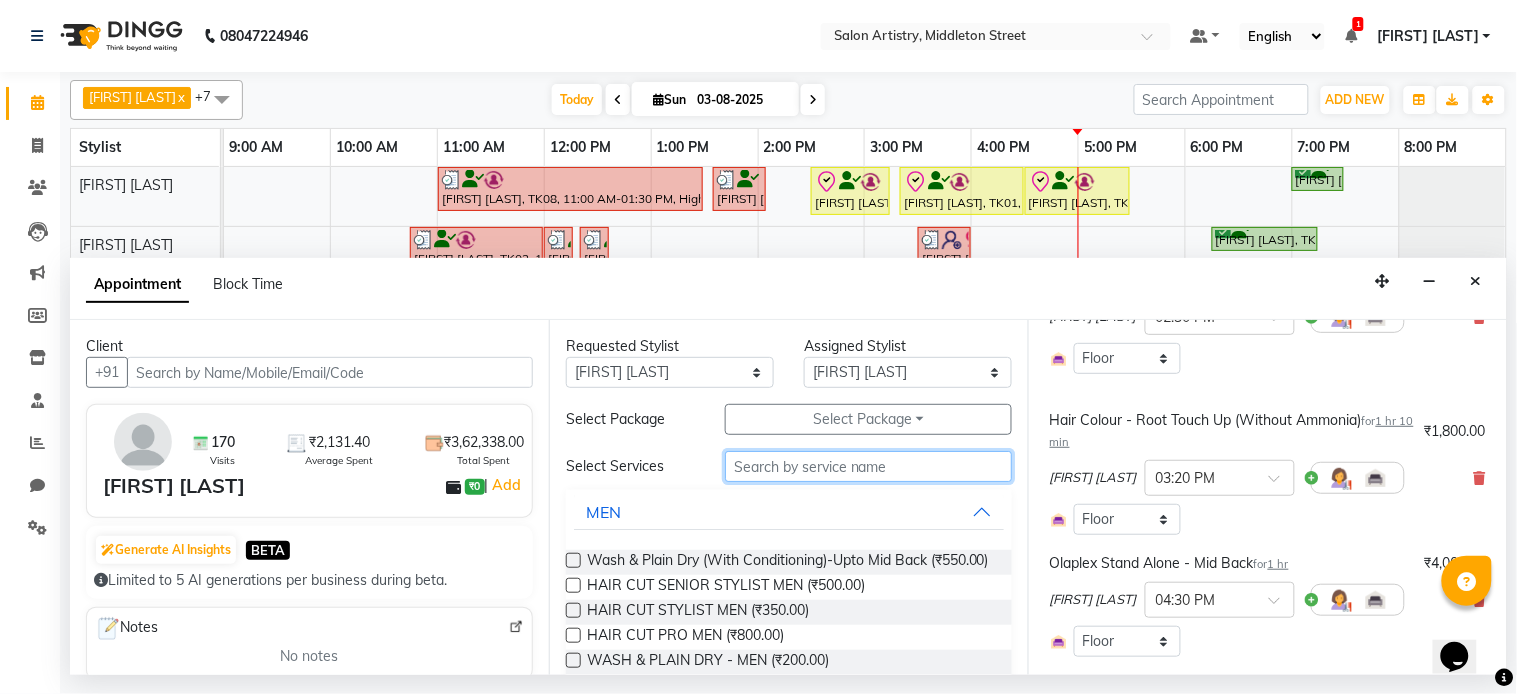click at bounding box center (868, 466) 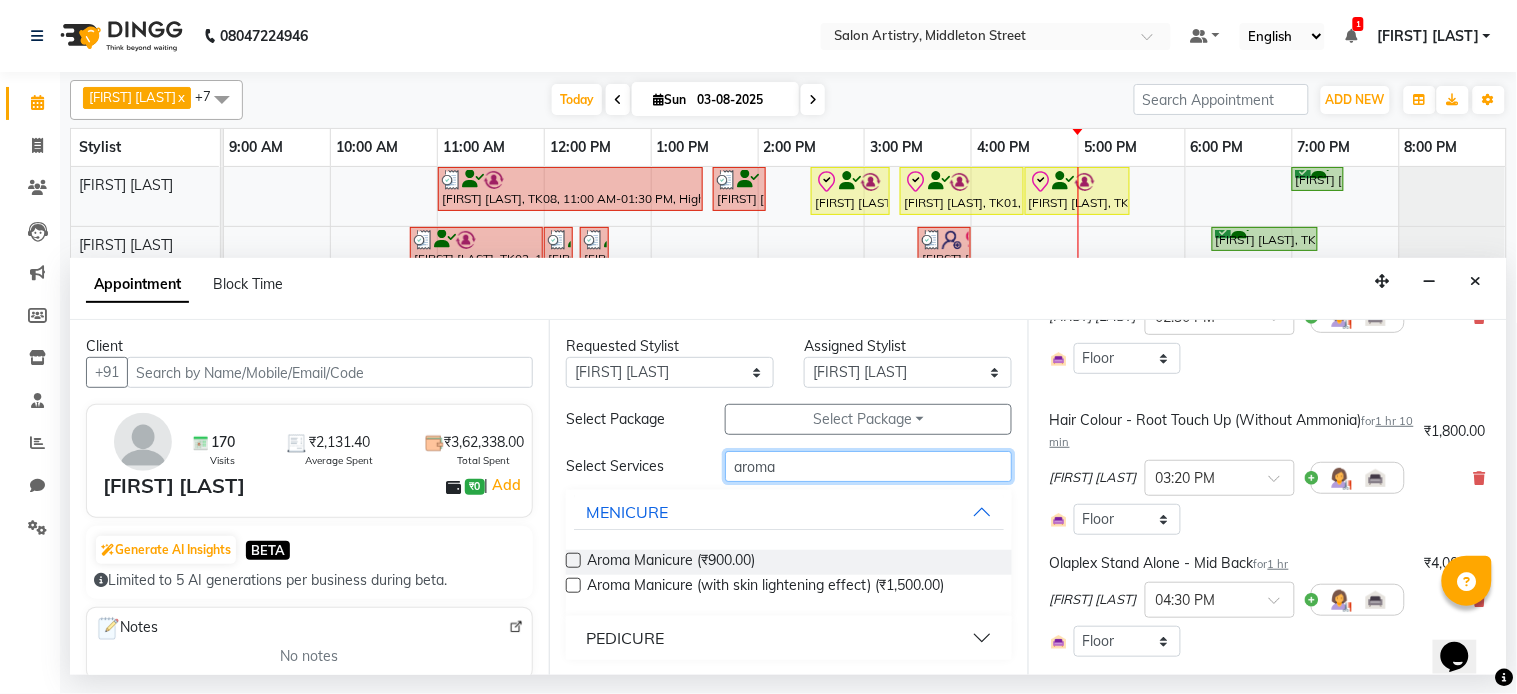type on "aroma" 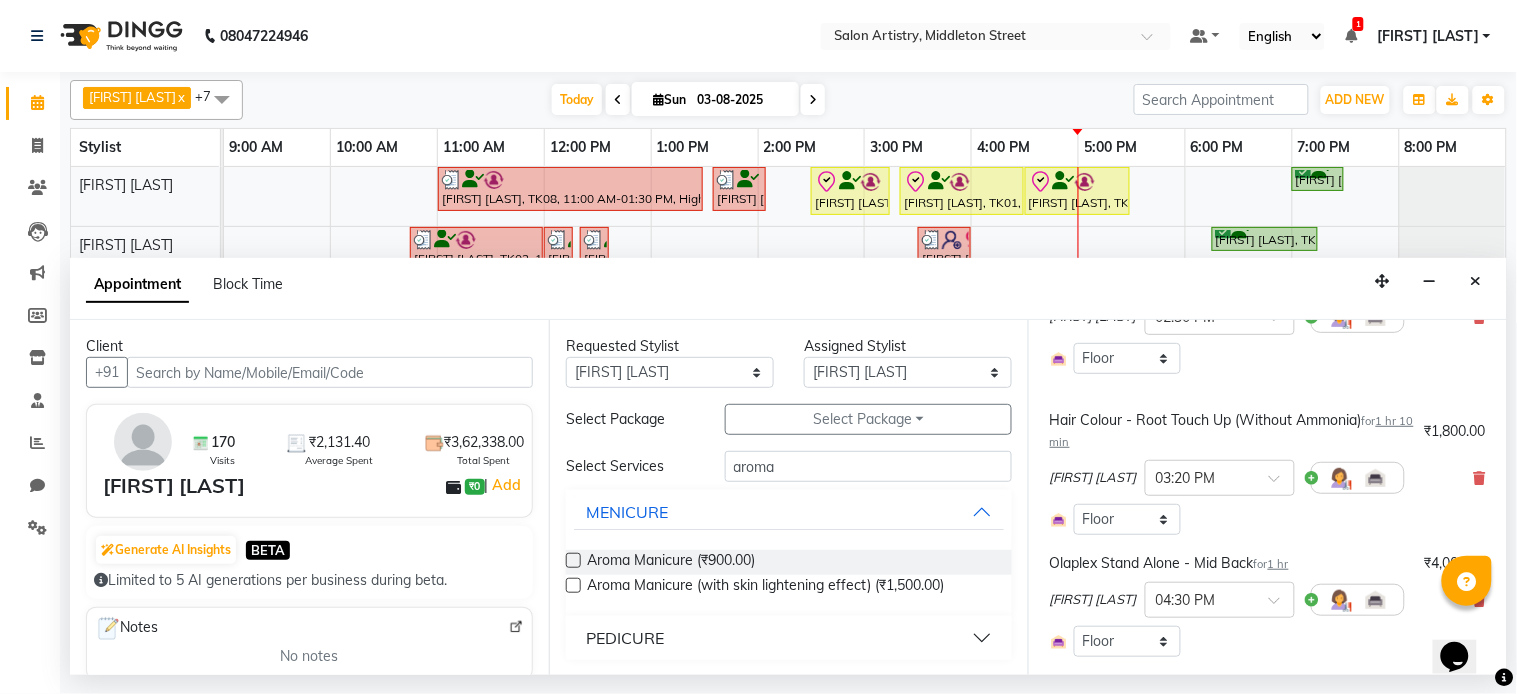 click on "PEDICURE" at bounding box center (789, 638) 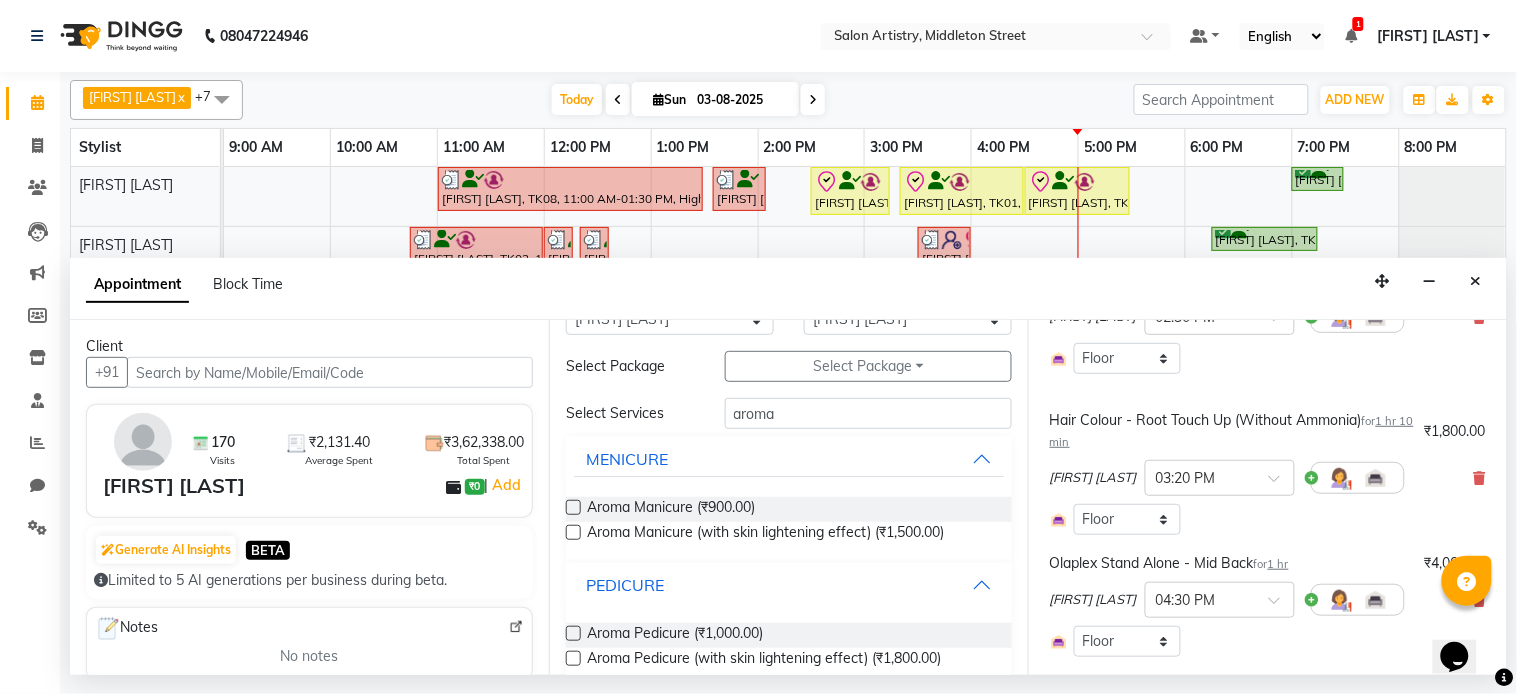 scroll, scrollTop: 83, scrollLeft: 0, axis: vertical 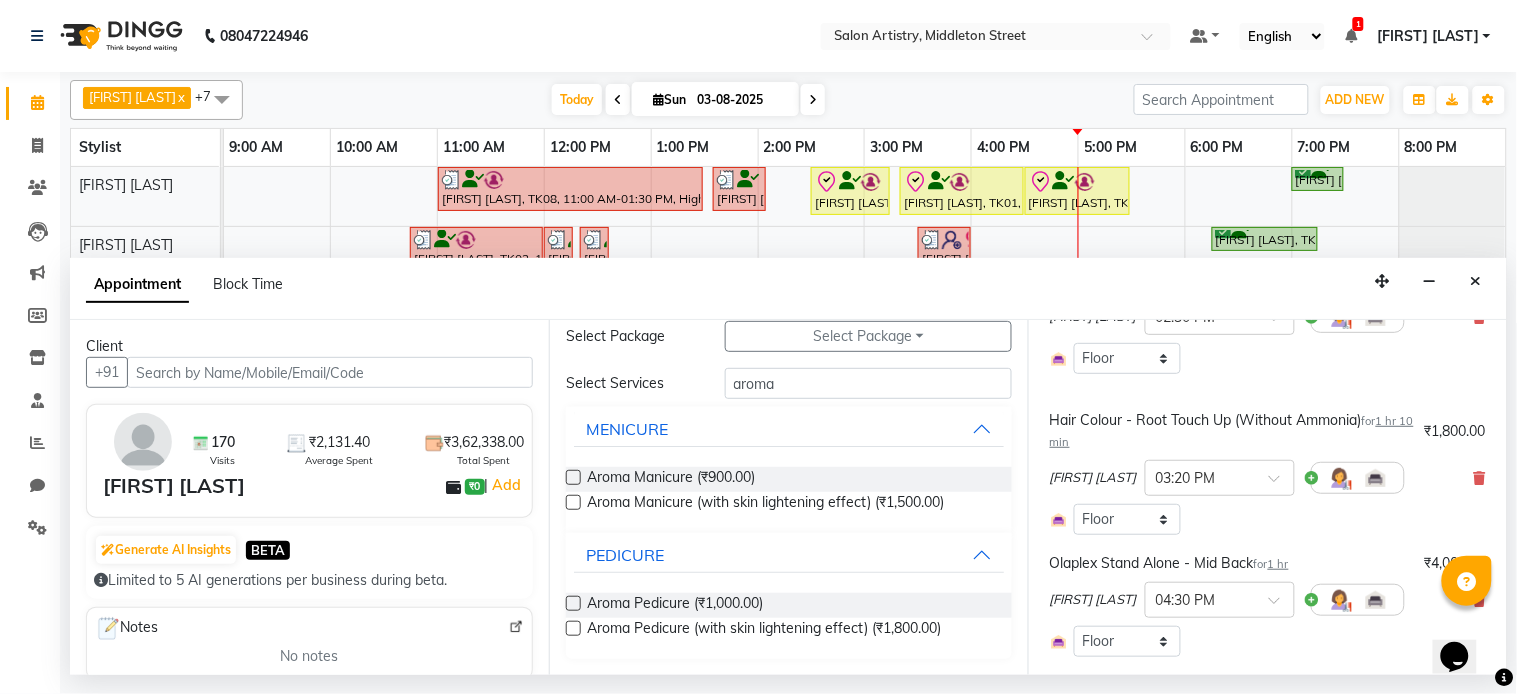click at bounding box center (573, 628) 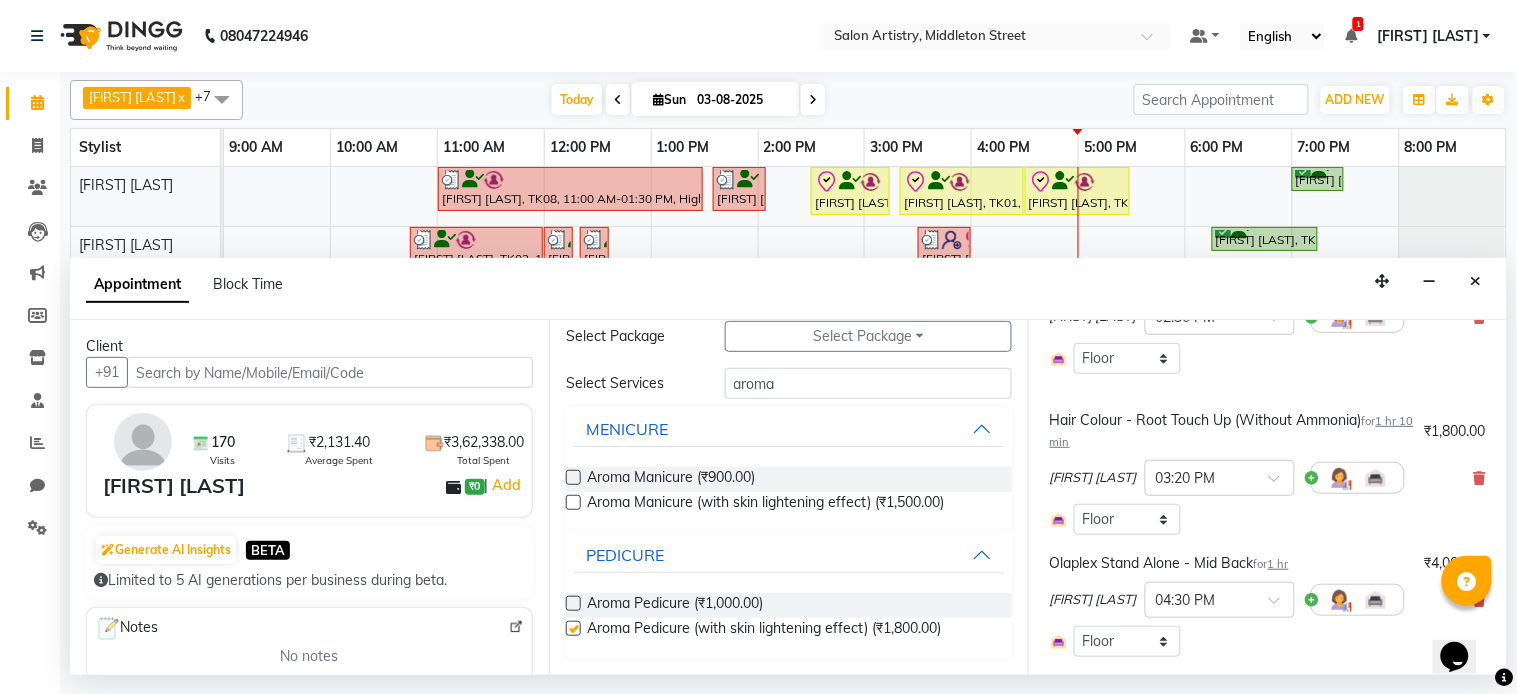 checkbox on "false" 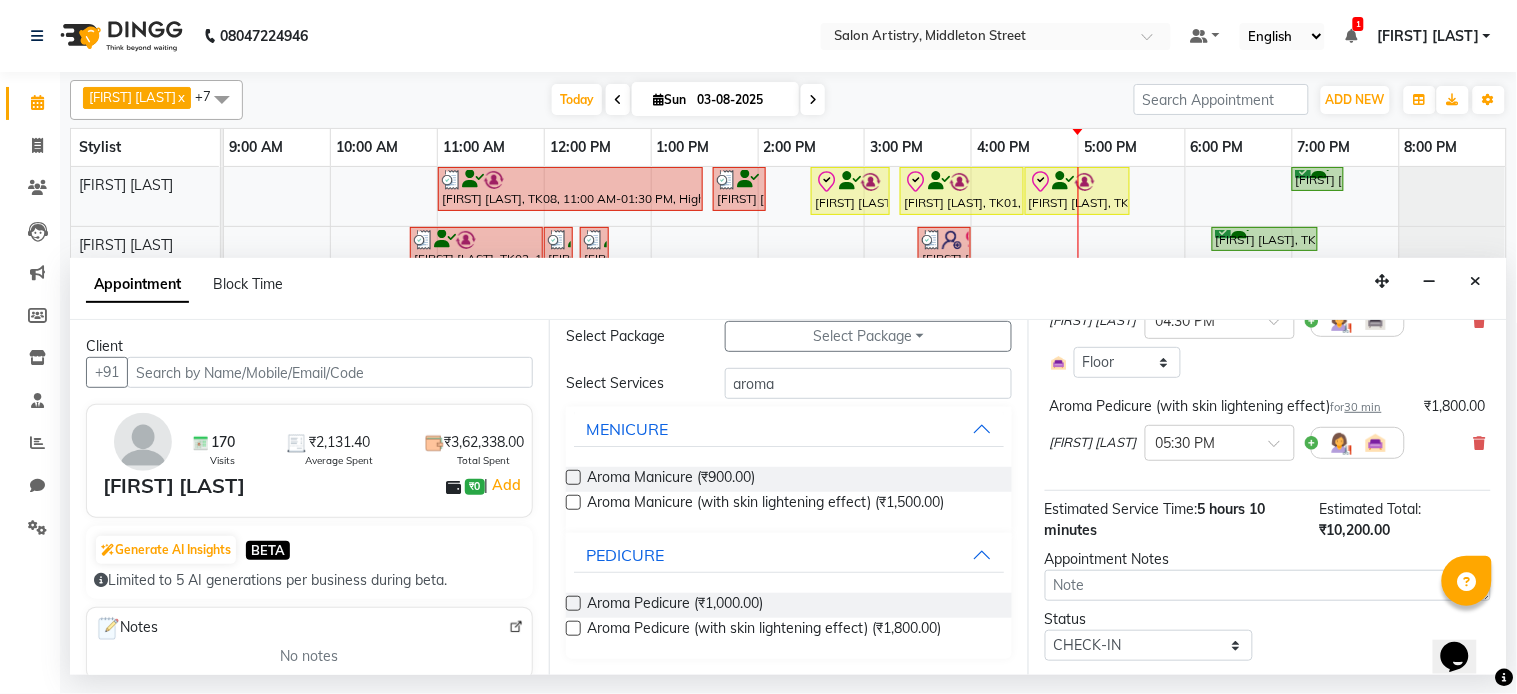 scroll, scrollTop: 738, scrollLeft: 0, axis: vertical 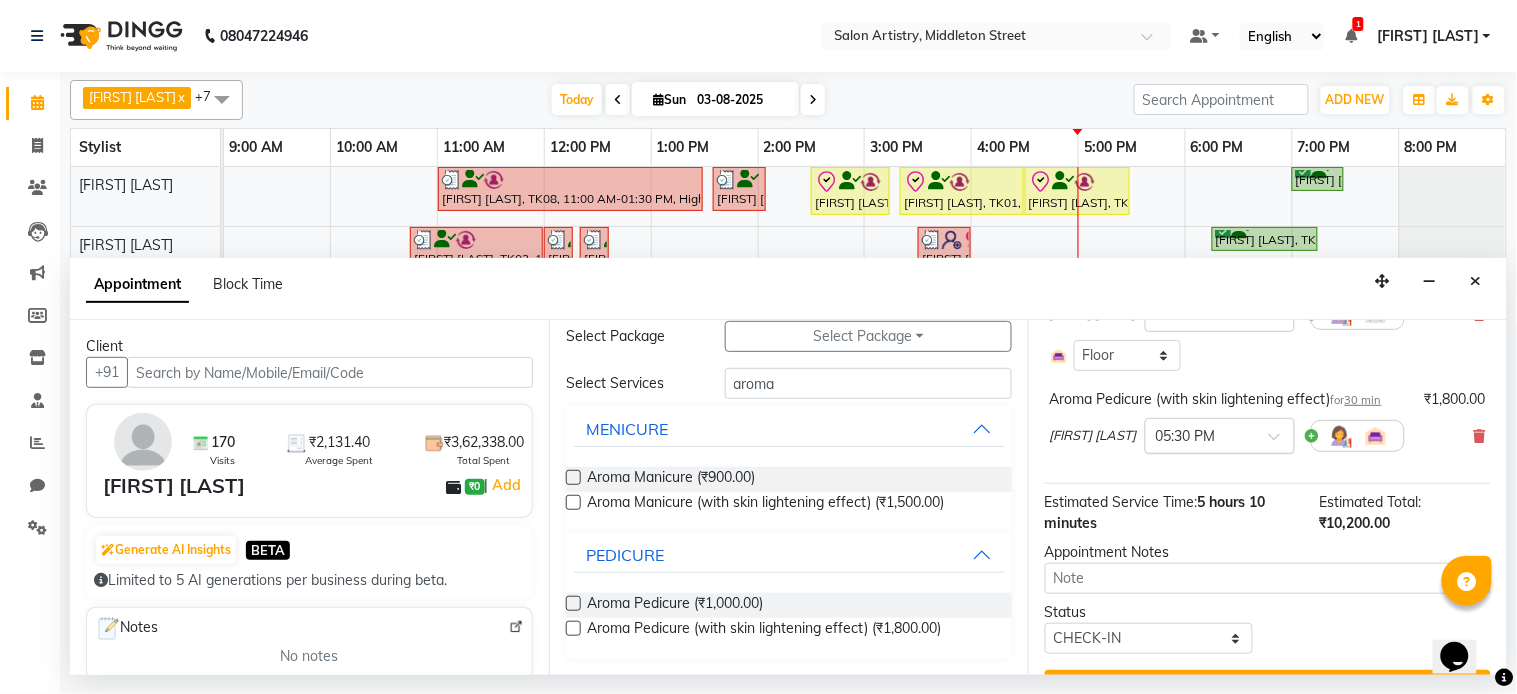 click at bounding box center (1220, 434) 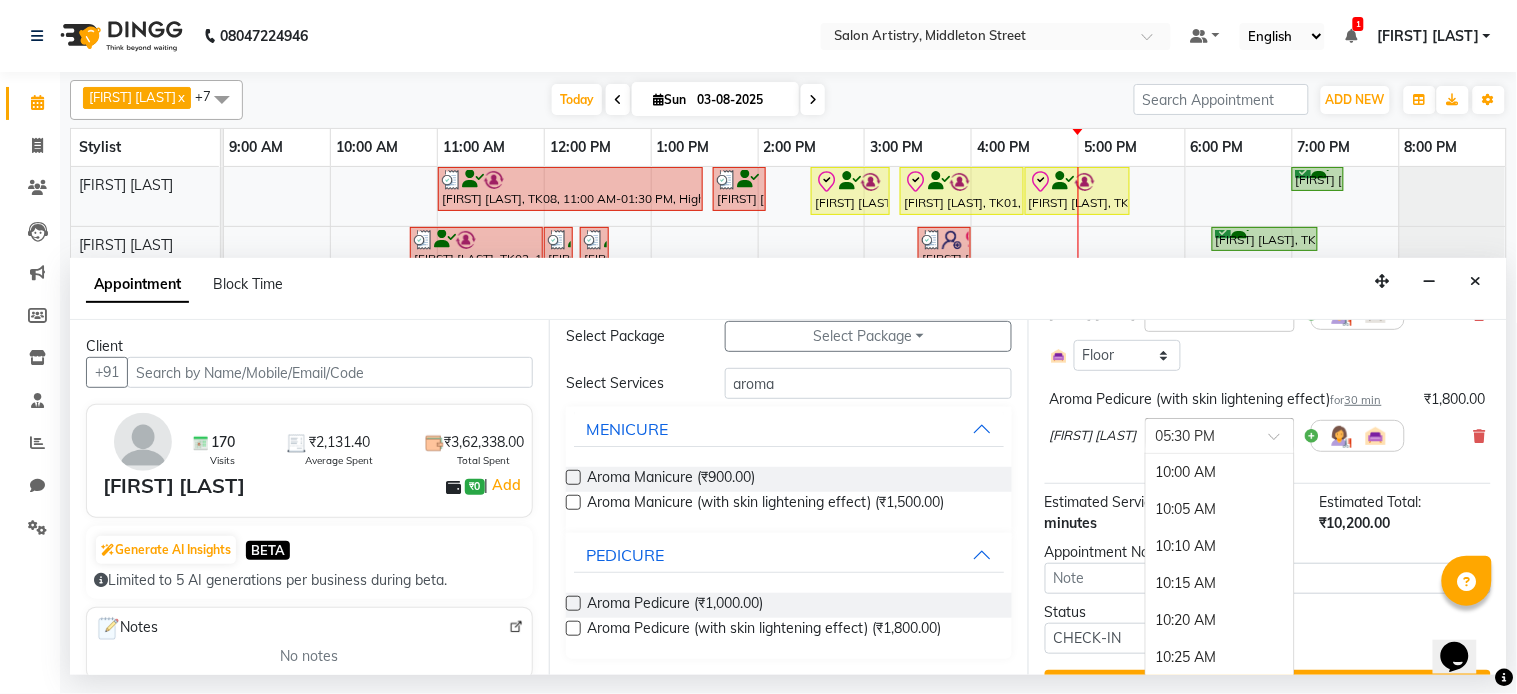 scroll, scrollTop: 3326, scrollLeft: 0, axis: vertical 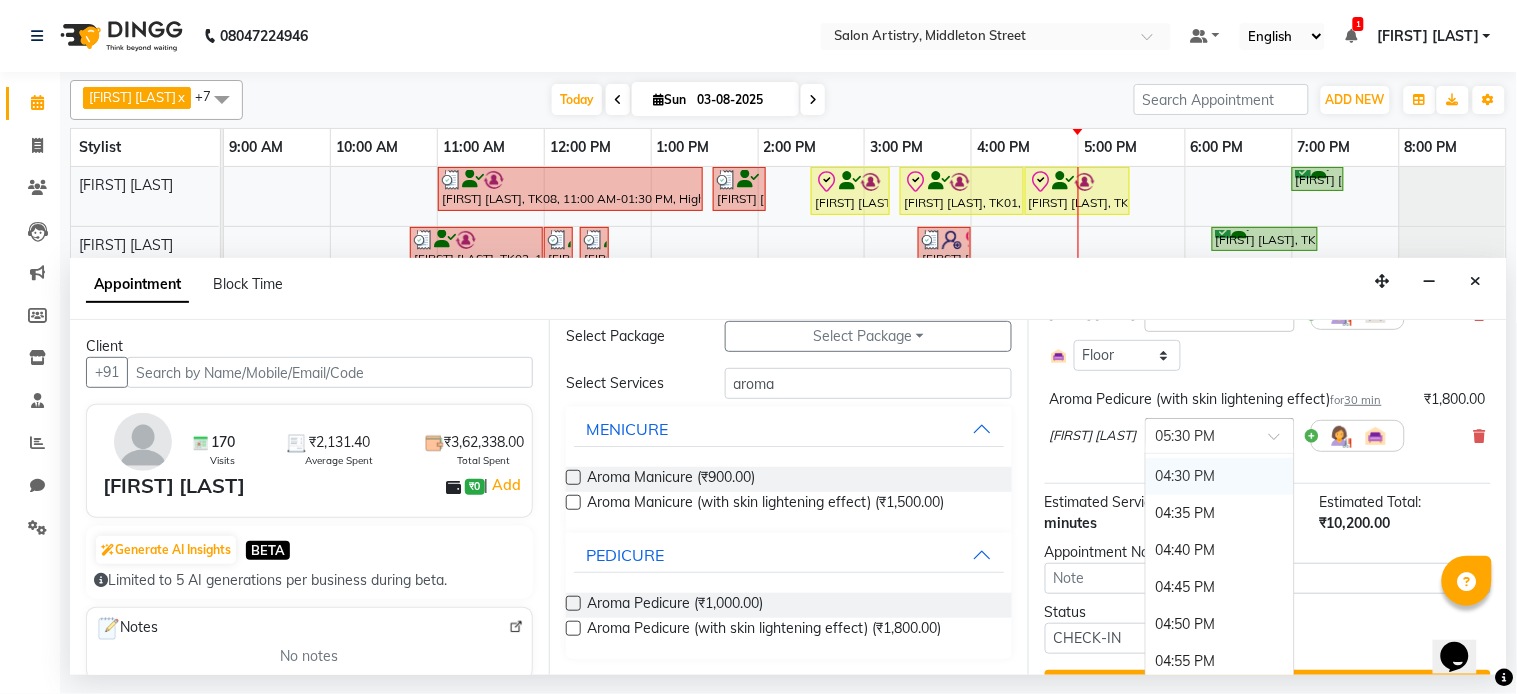 click on "04:30 PM" at bounding box center [1220, 476] 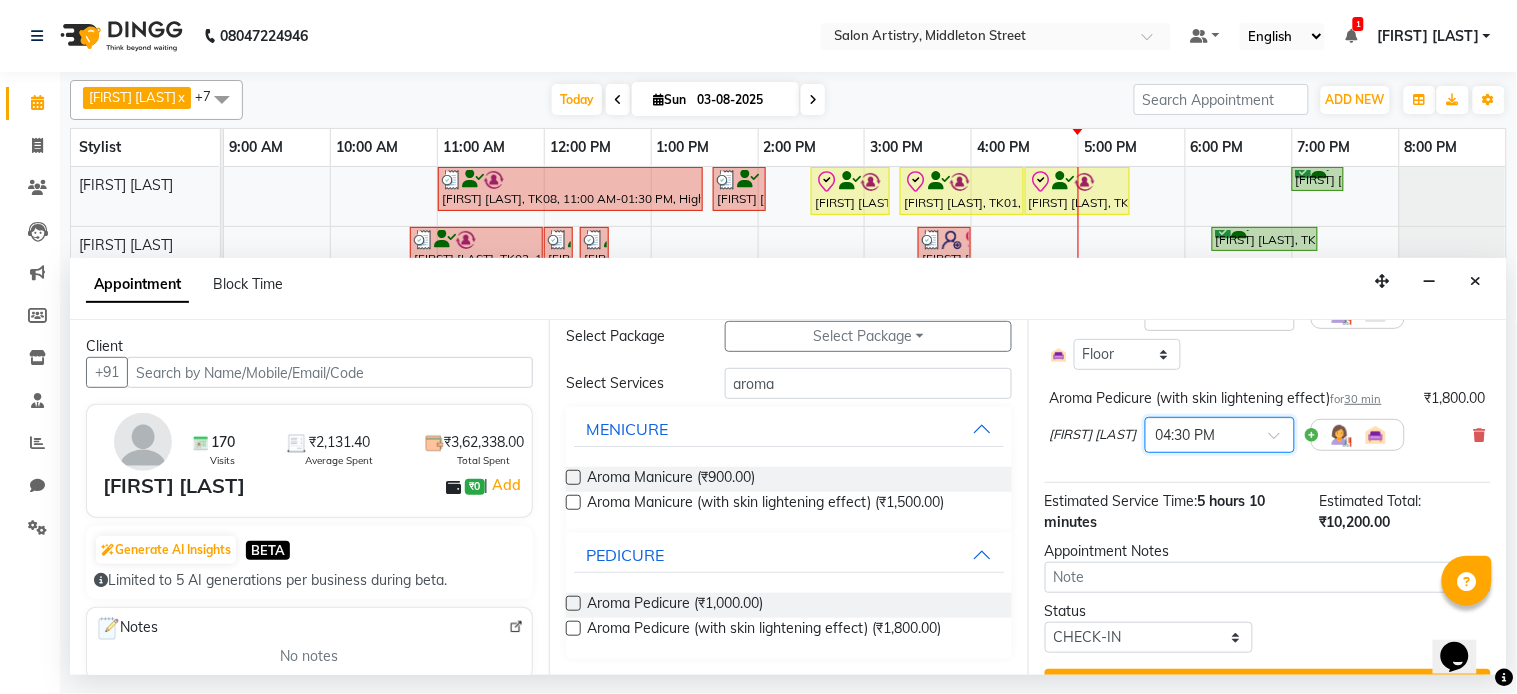 scroll, scrollTop: 825, scrollLeft: 0, axis: vertical 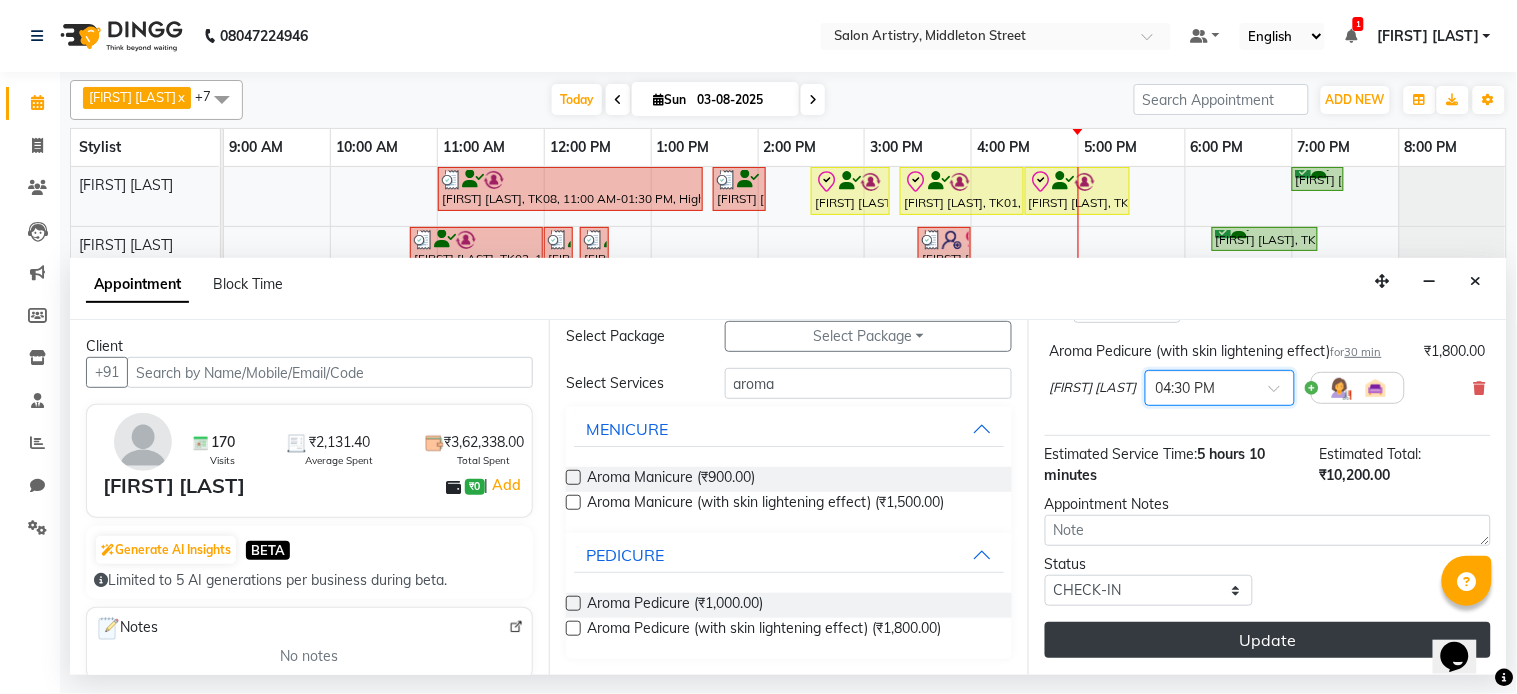 click on "Update" at bounding box center (1268, 640) 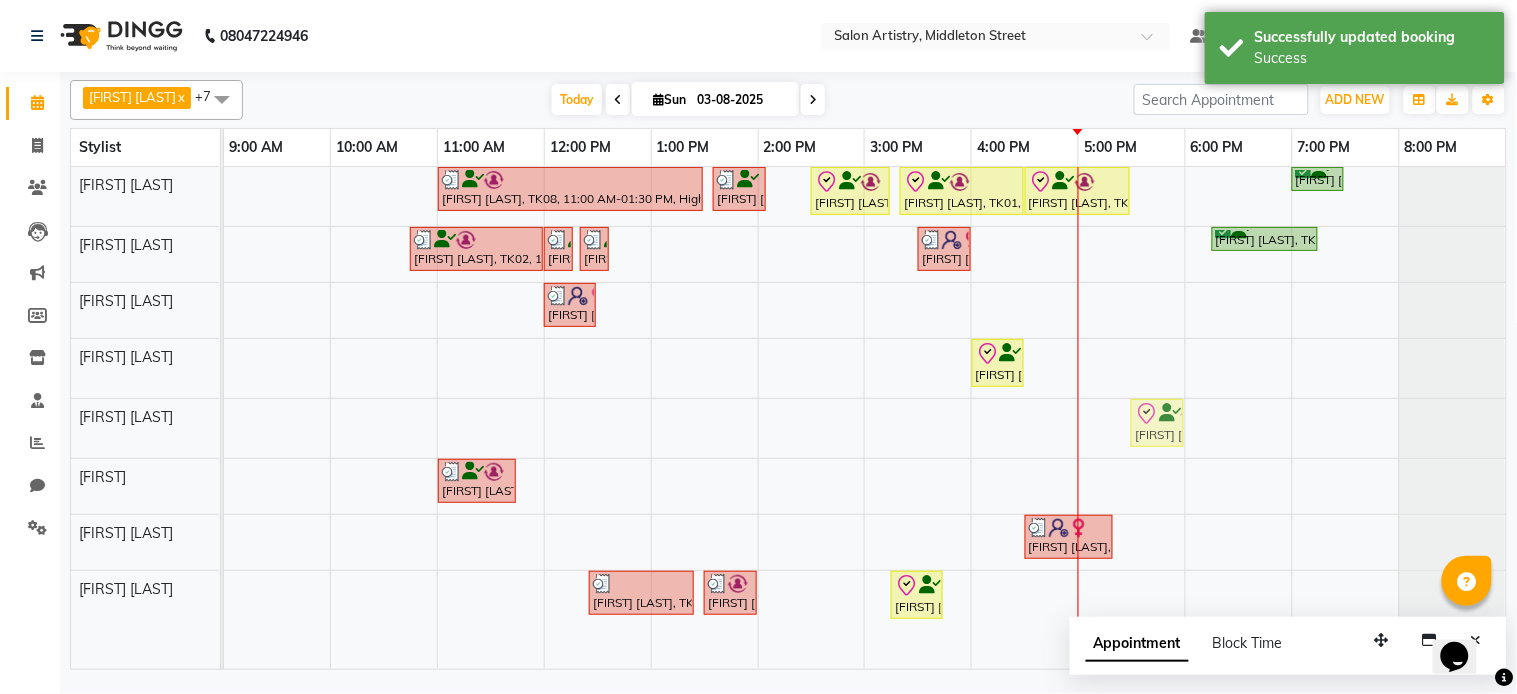 drag, startPoint x: 1071, startPoint y: 425, endPoint x: 1123, endPoint y: 412, distance: 53.600372 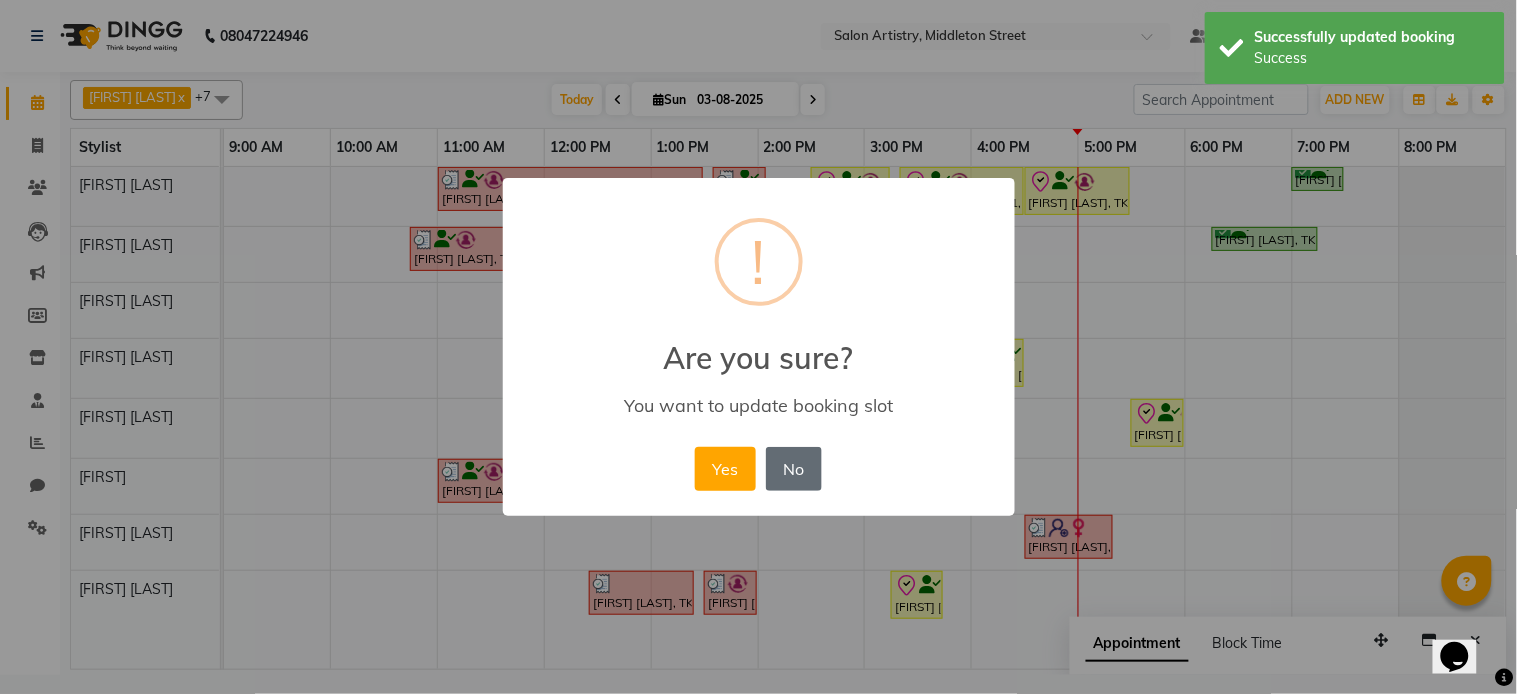 click on "No" at bounding box center (794, 469) 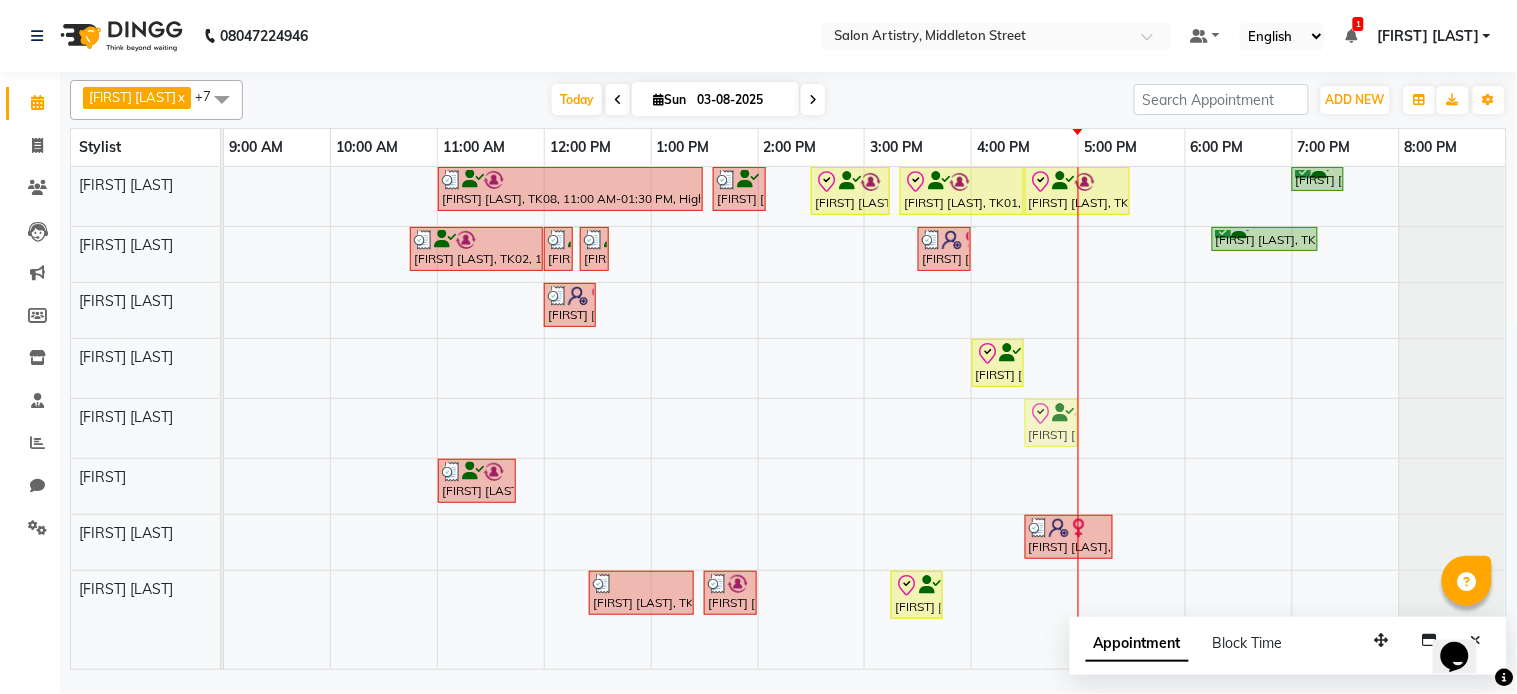 drag, startPoint x: 1071, startPoint y: 416, endPoint x: 1086, endPoint y: 411, distance: 15.811388 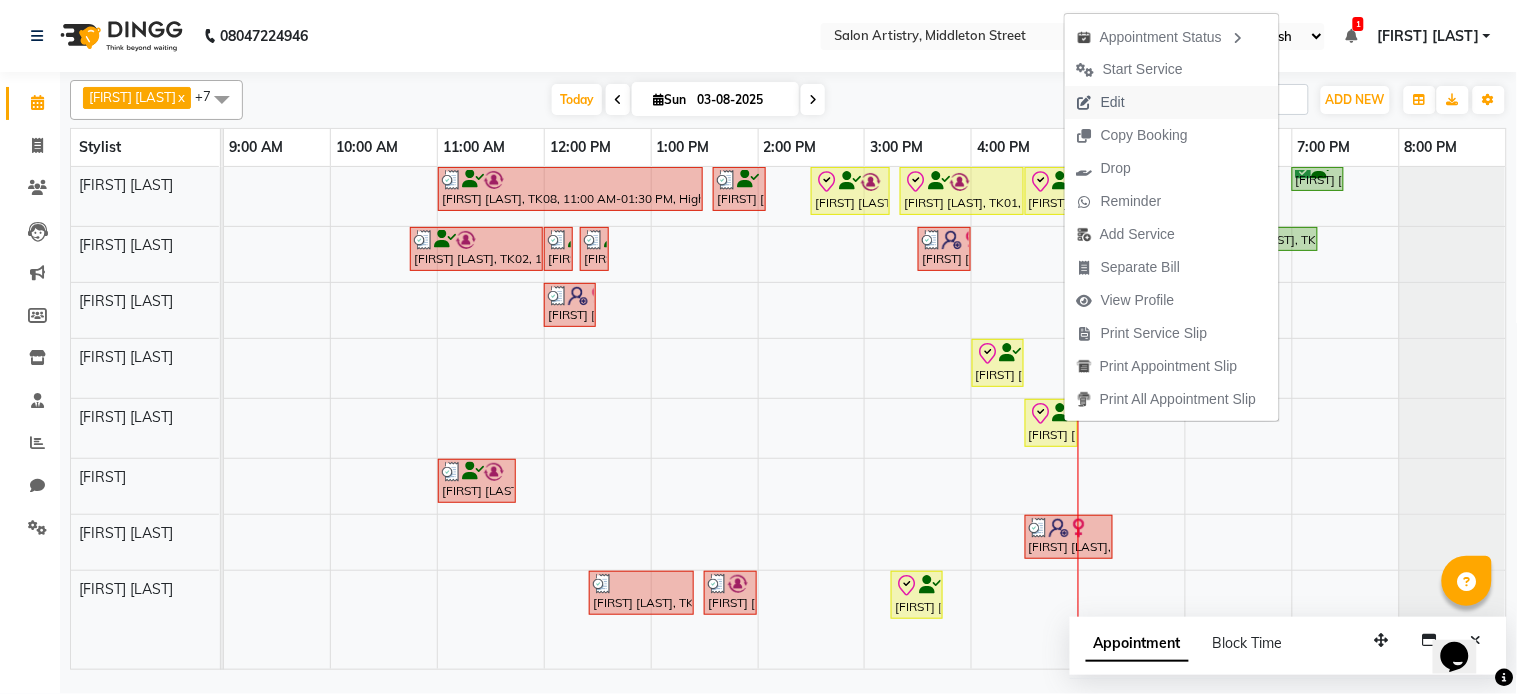 click on "Edit" at bounding box center [1113, 102] 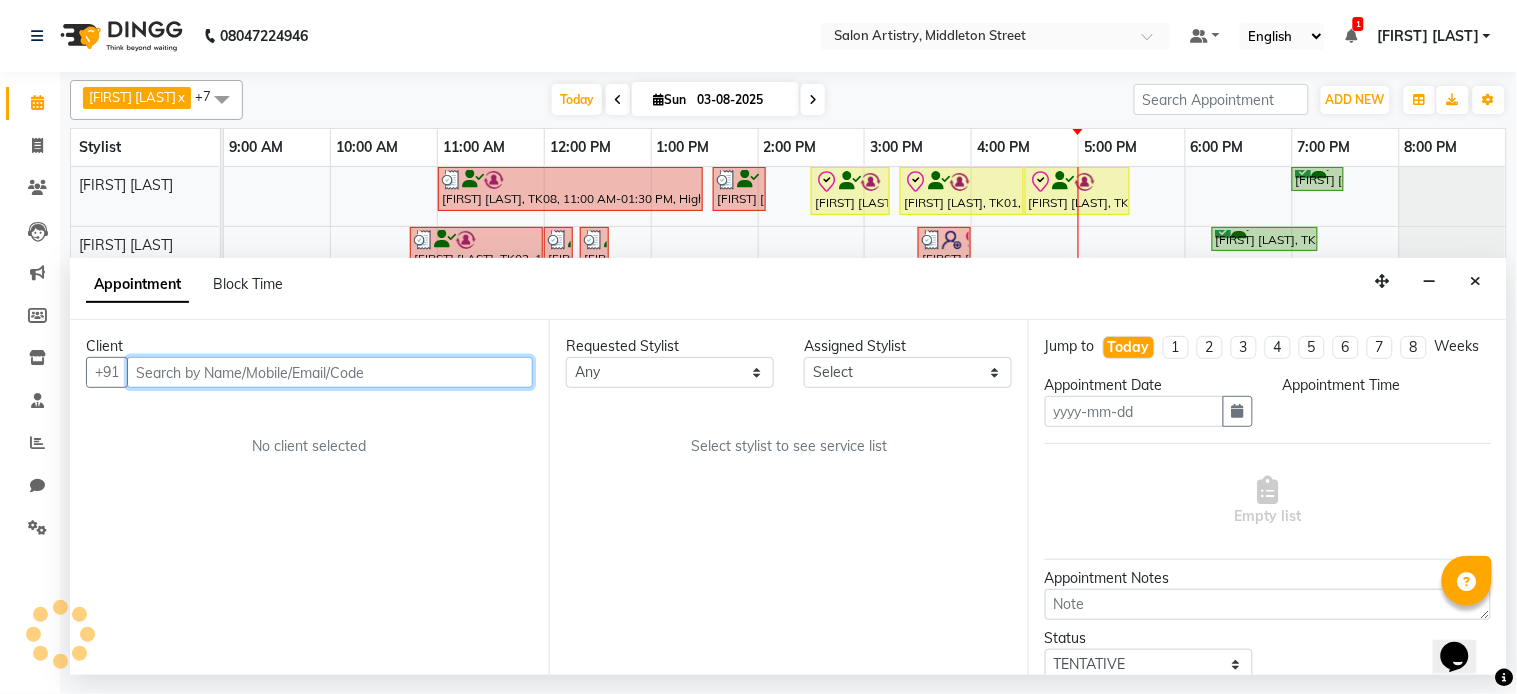 type on "03-08-2025" 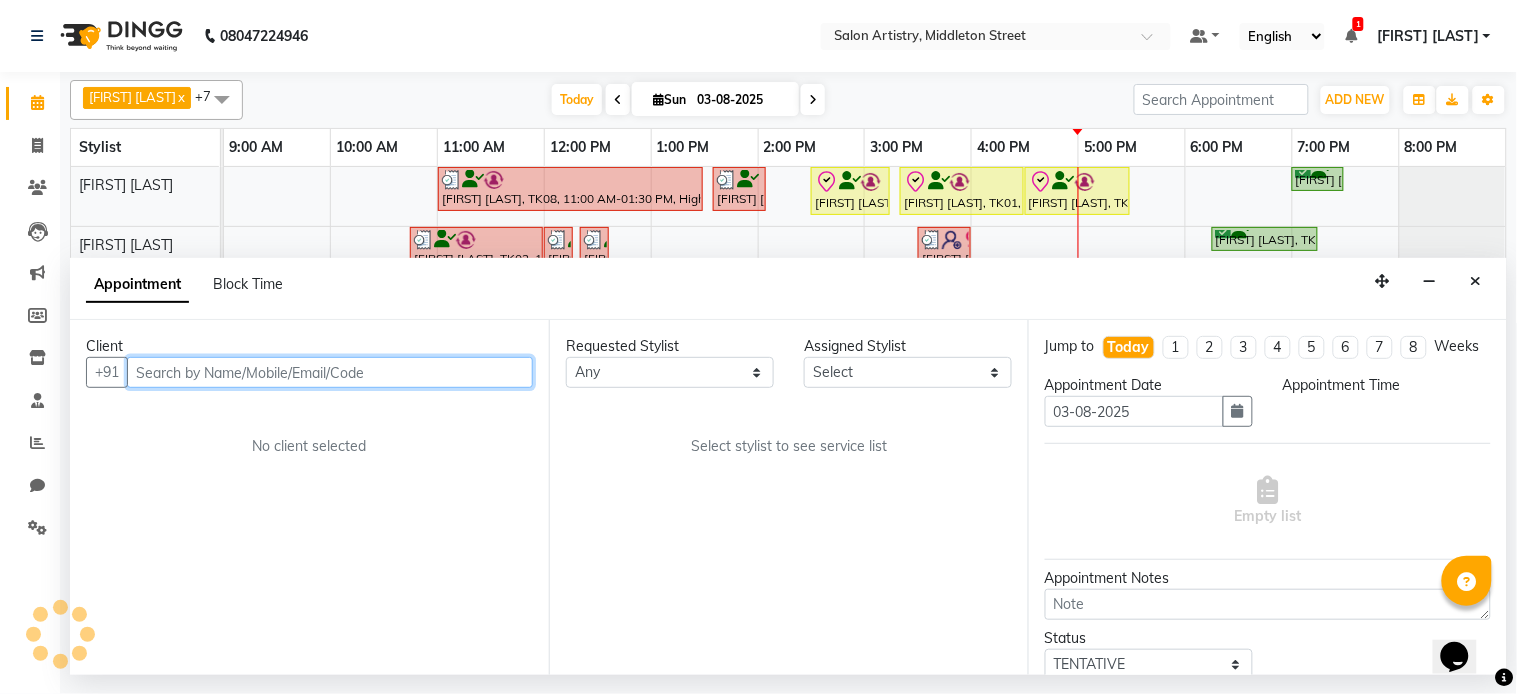 select on "check-in" 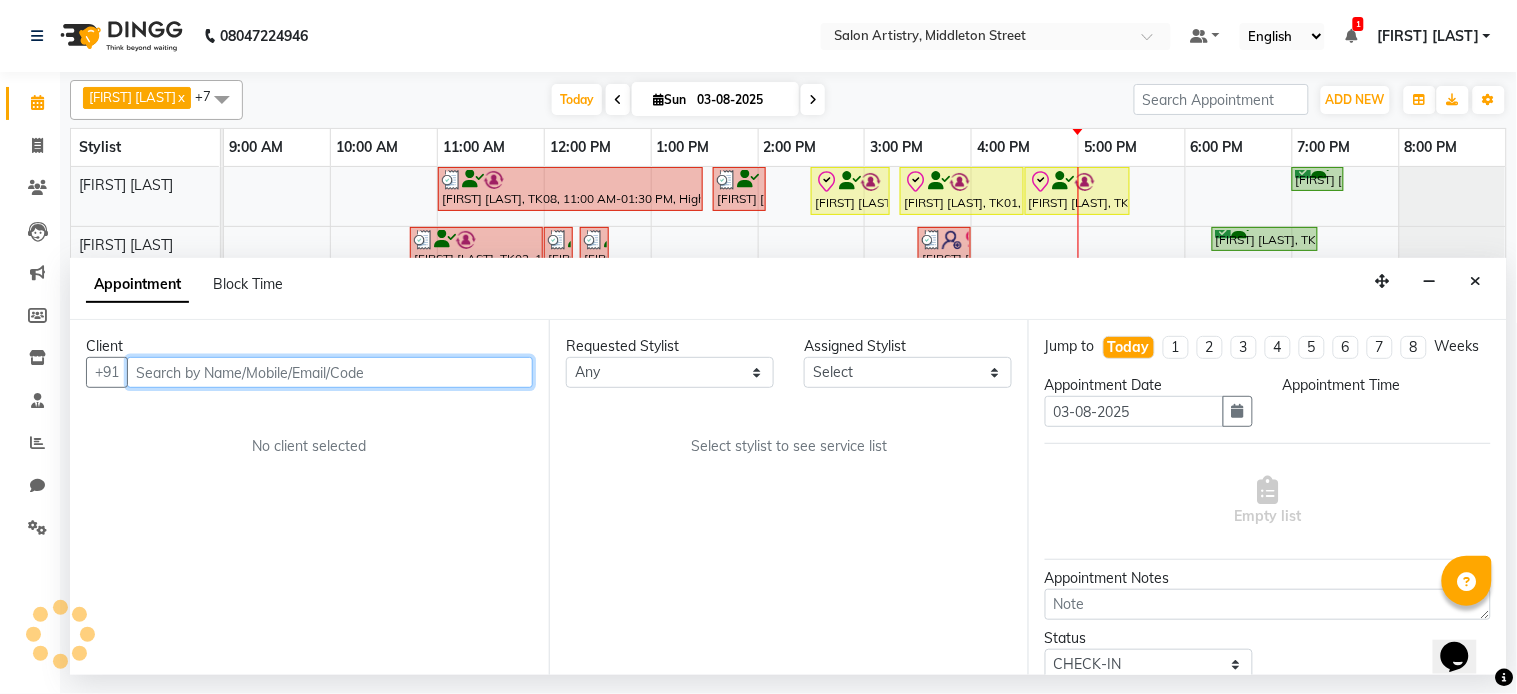 select on "870" 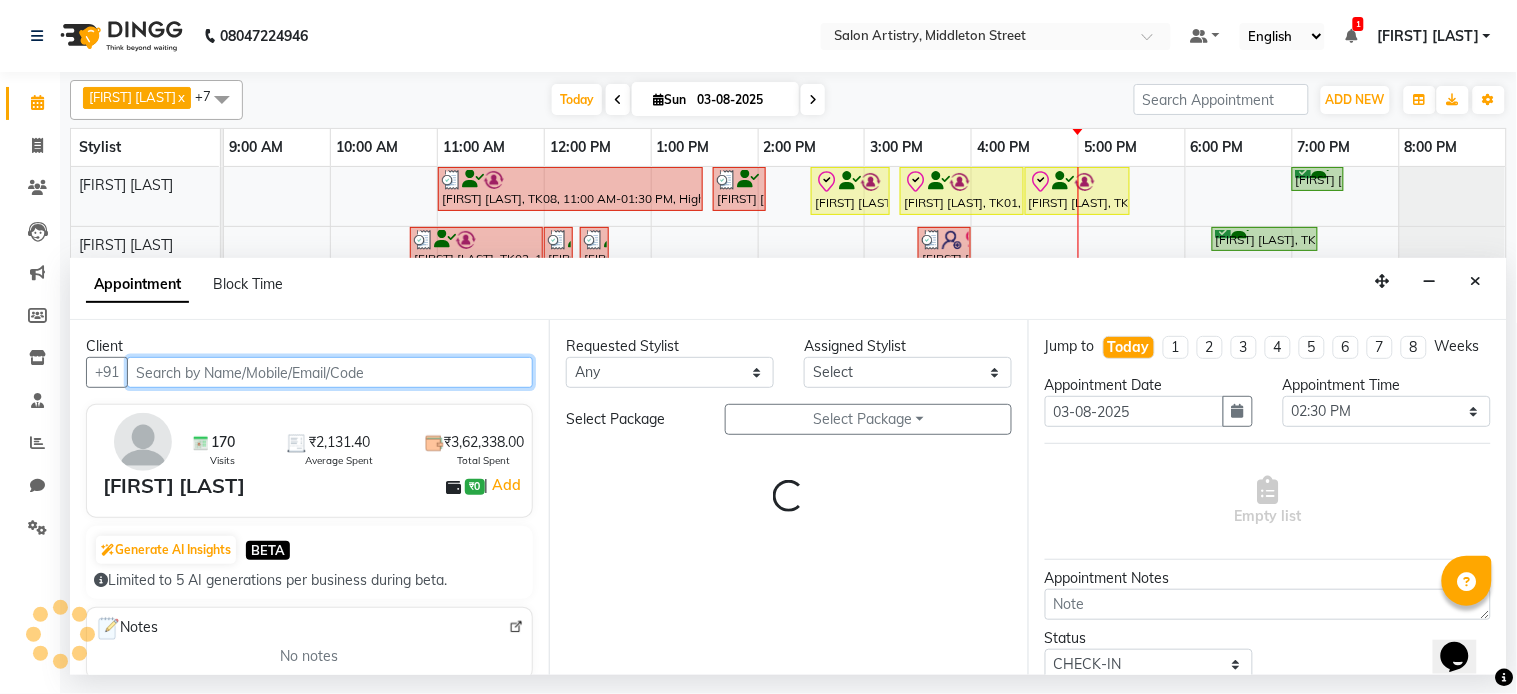 select on "79858" 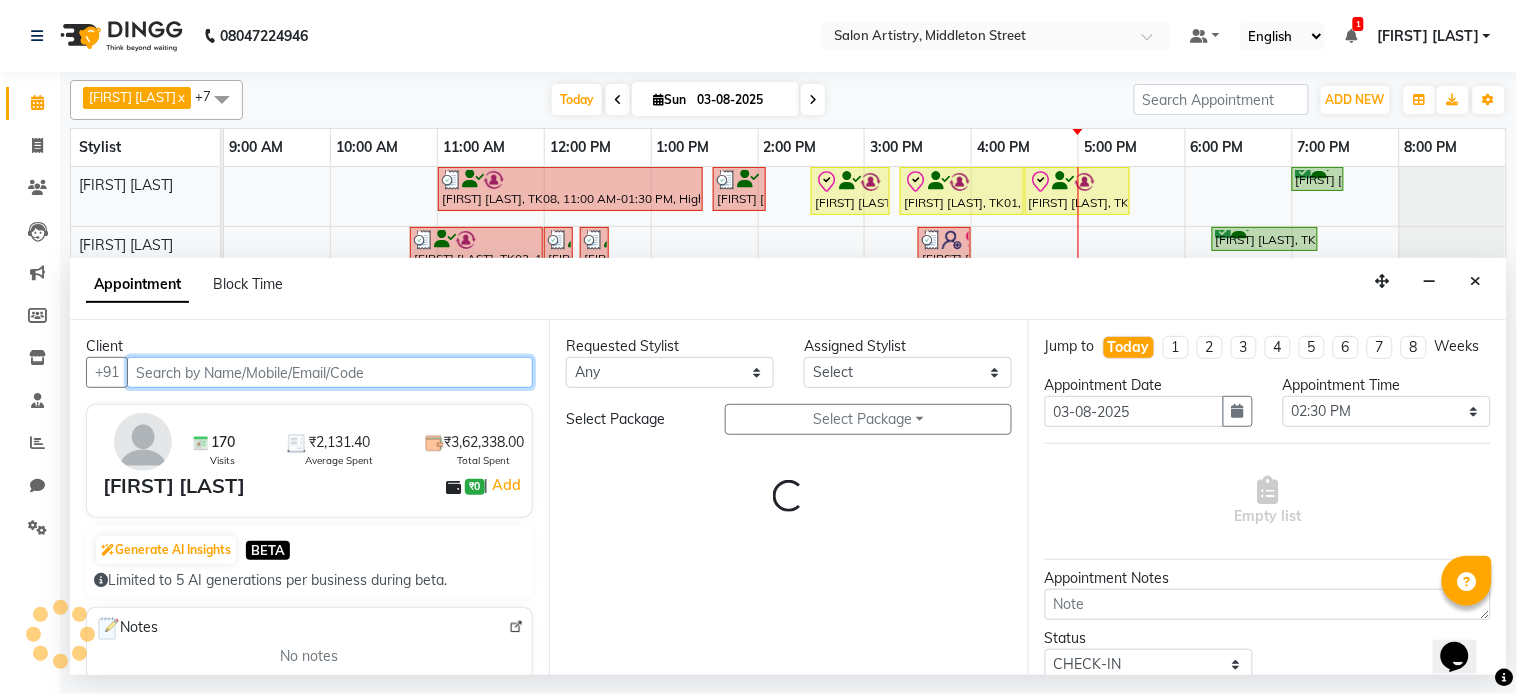 select on "79858" 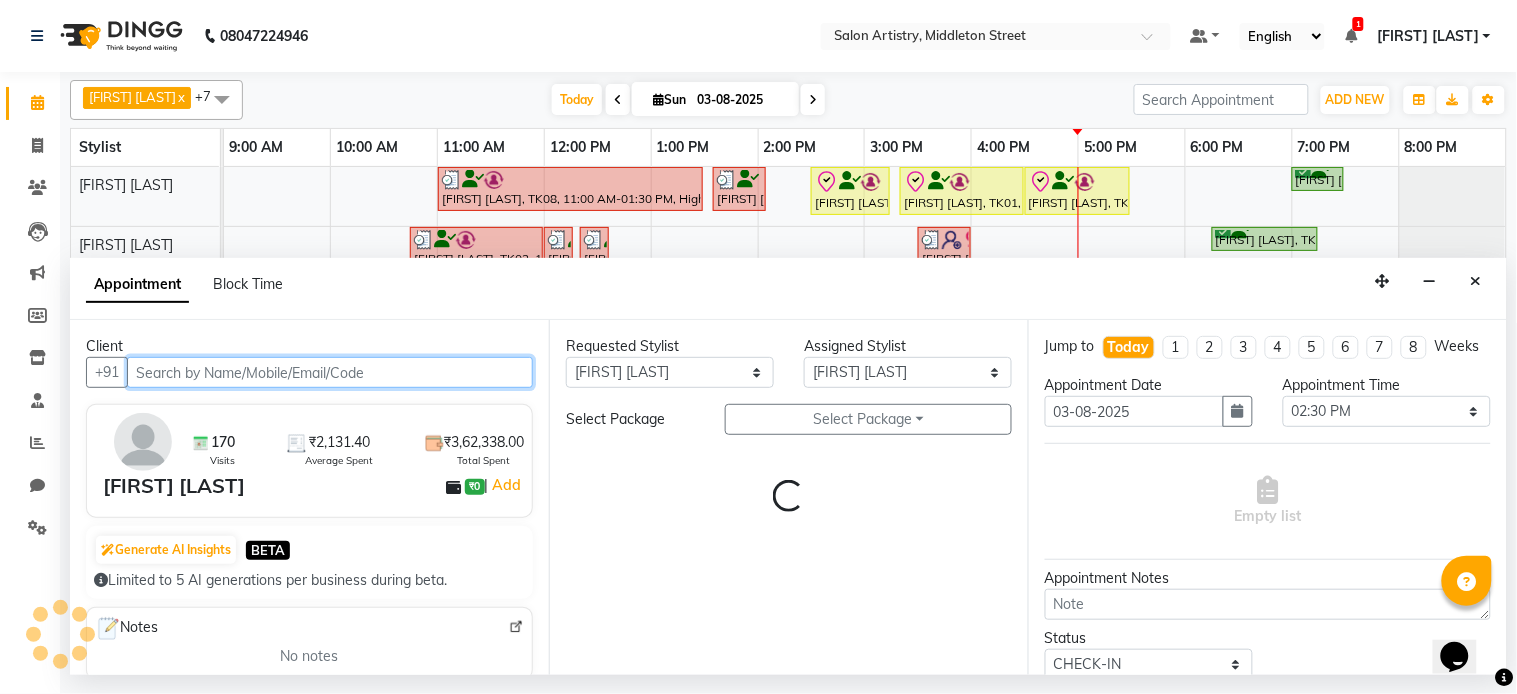 select on "4168" 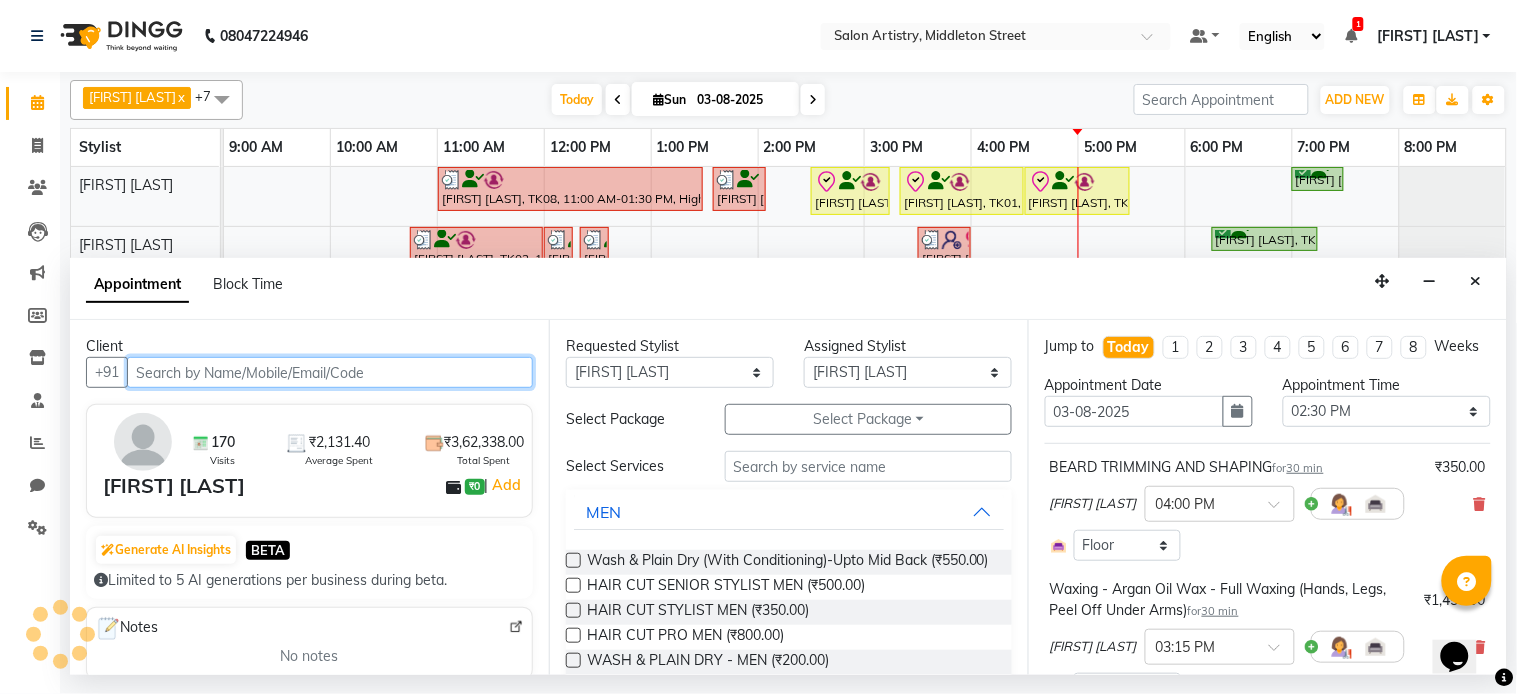 select on "4168" 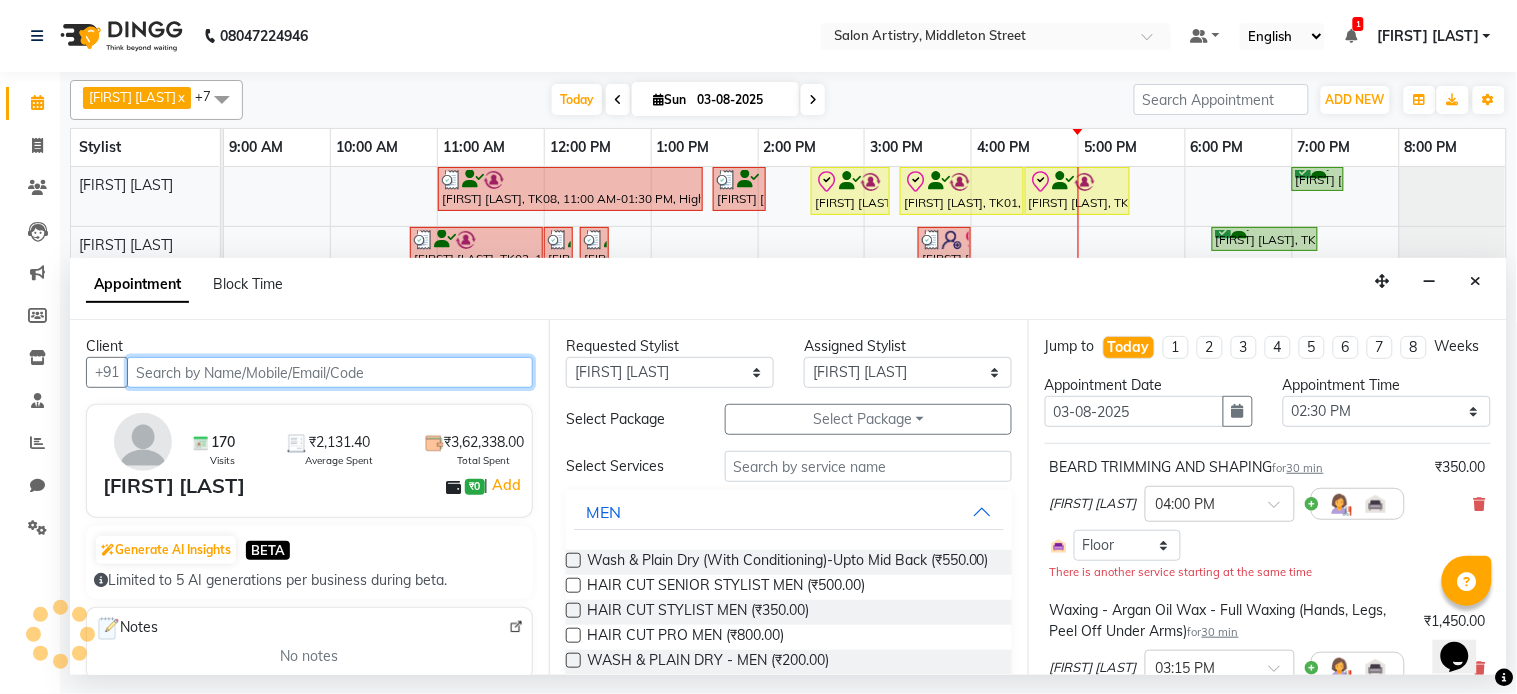 select on "4168" 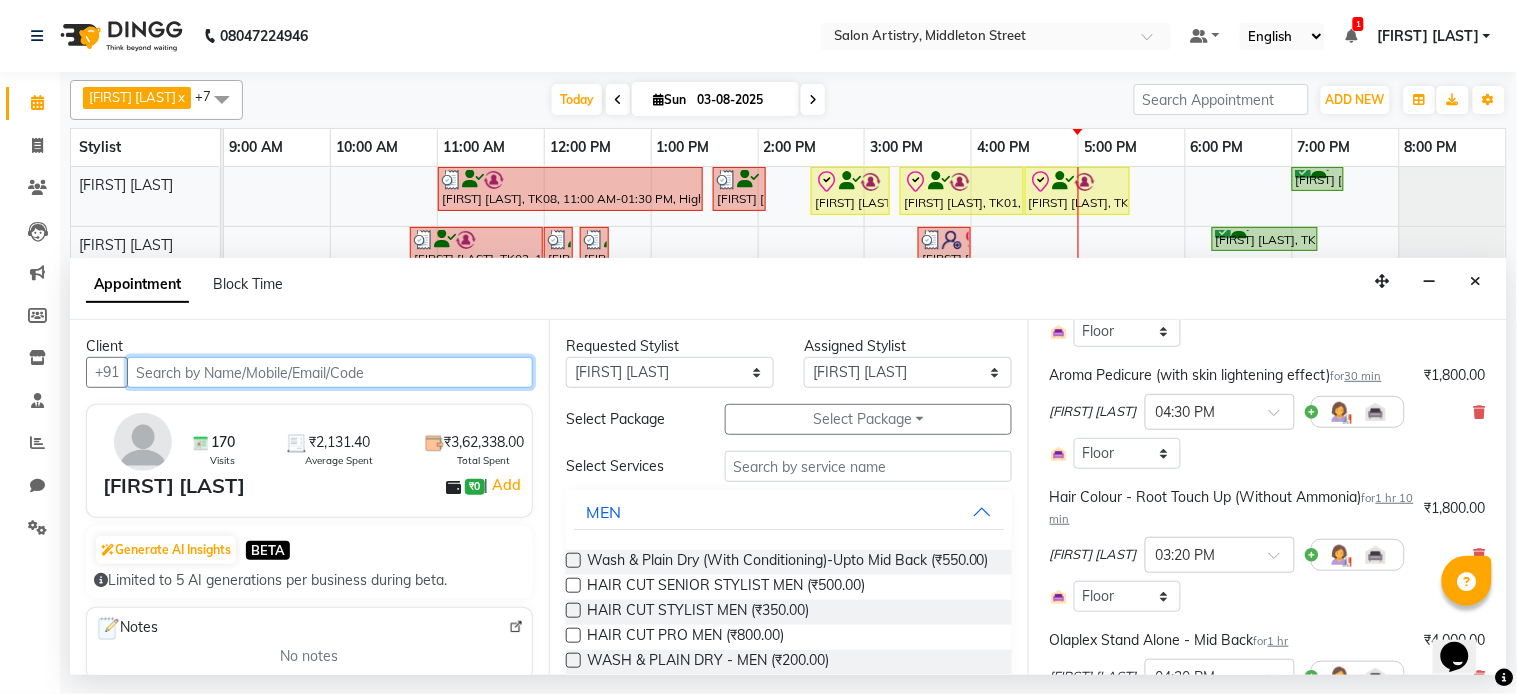 scroll, scrollTop: 353, scrollLeft: 0, axis: vertical 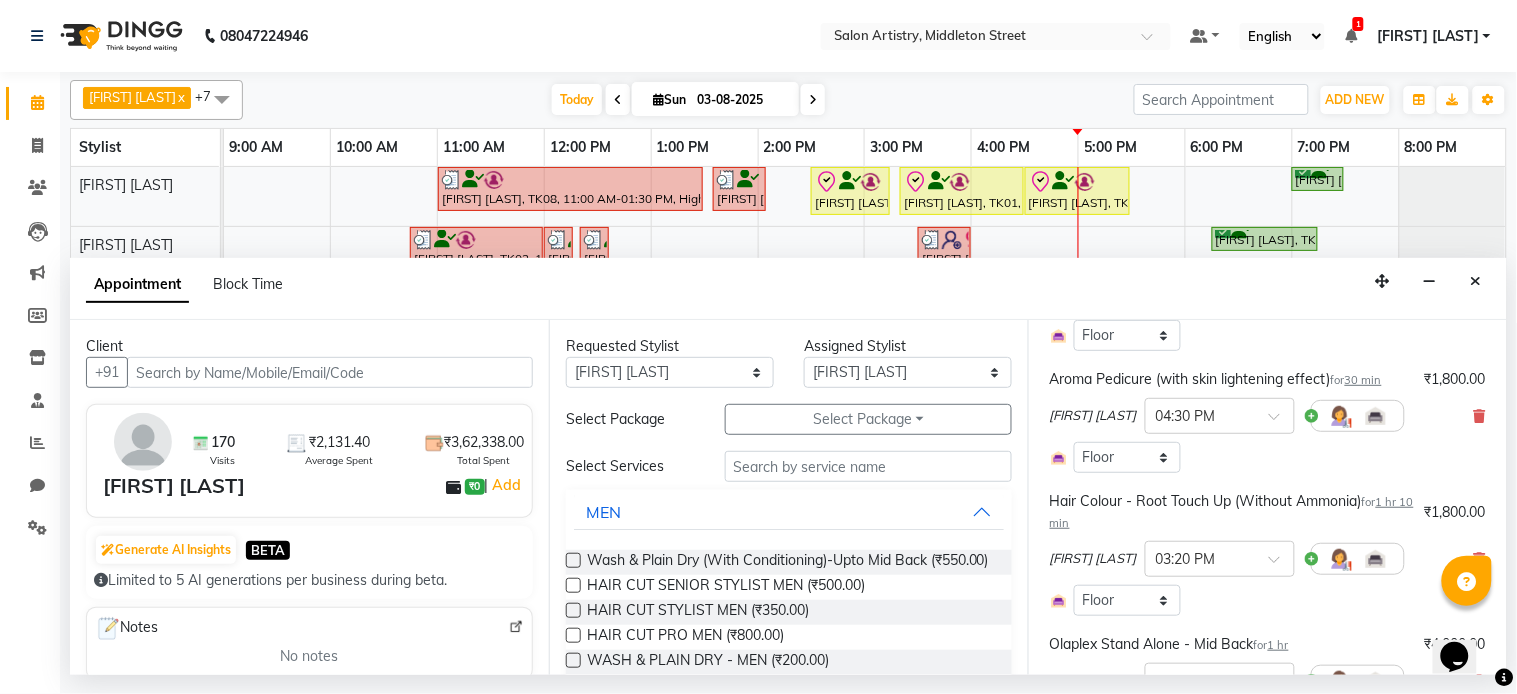 click on "30 min" at bounding box center (1363, 380) 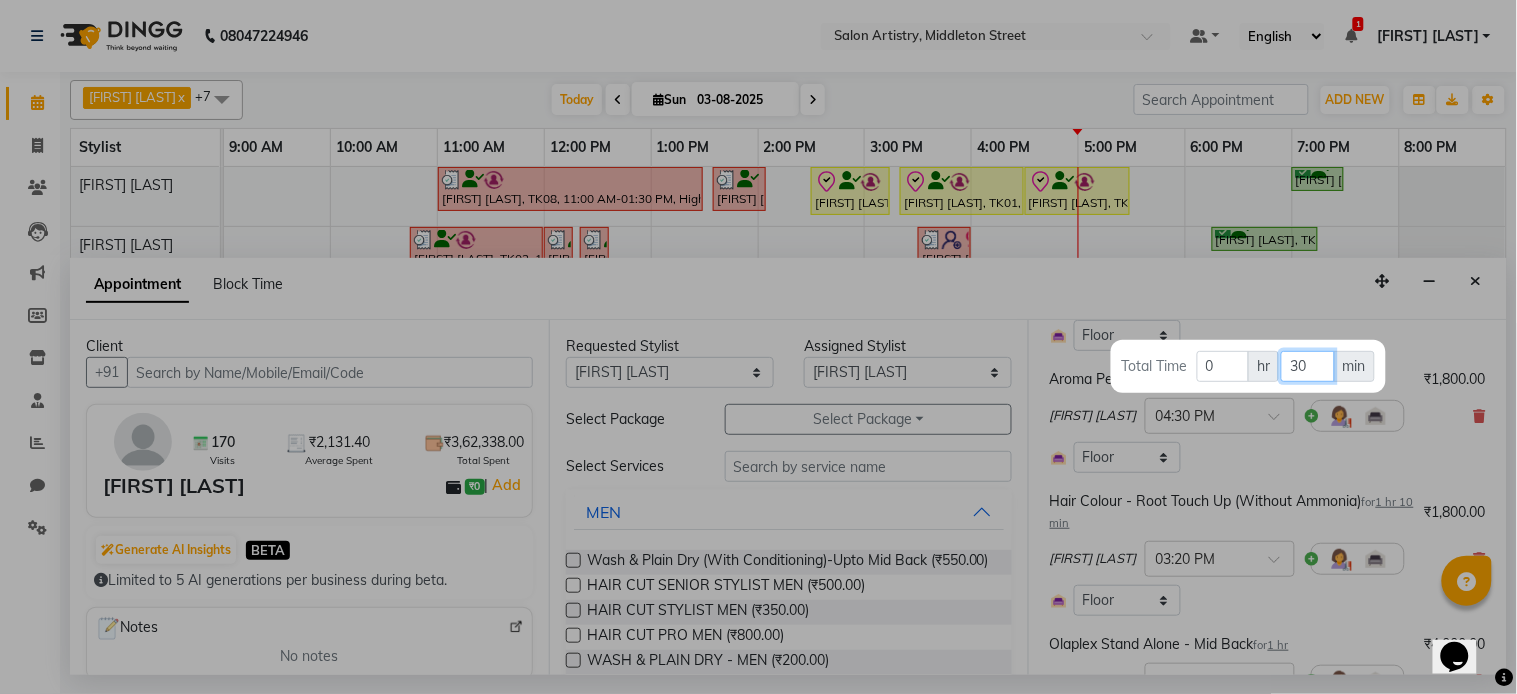 click on "30" at bounding box center (1307, 366) 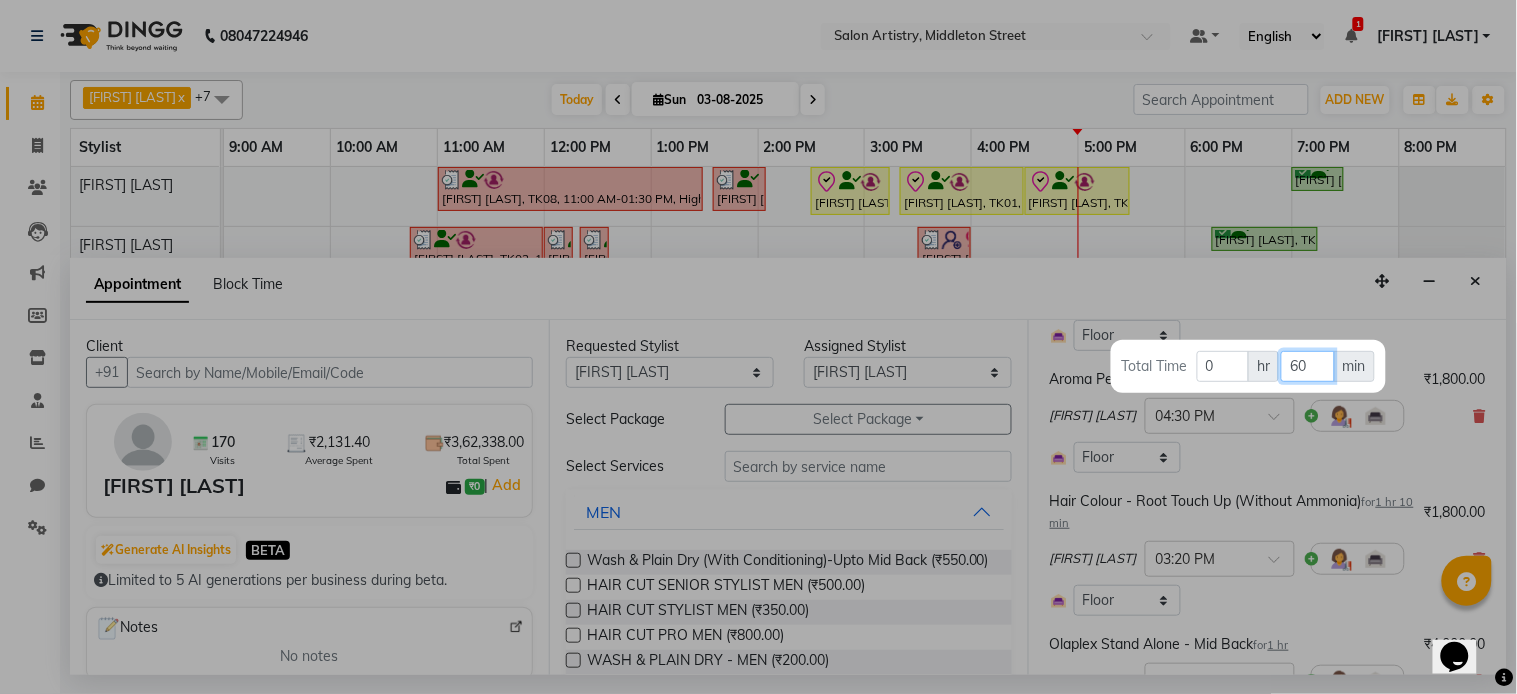 type on "60" 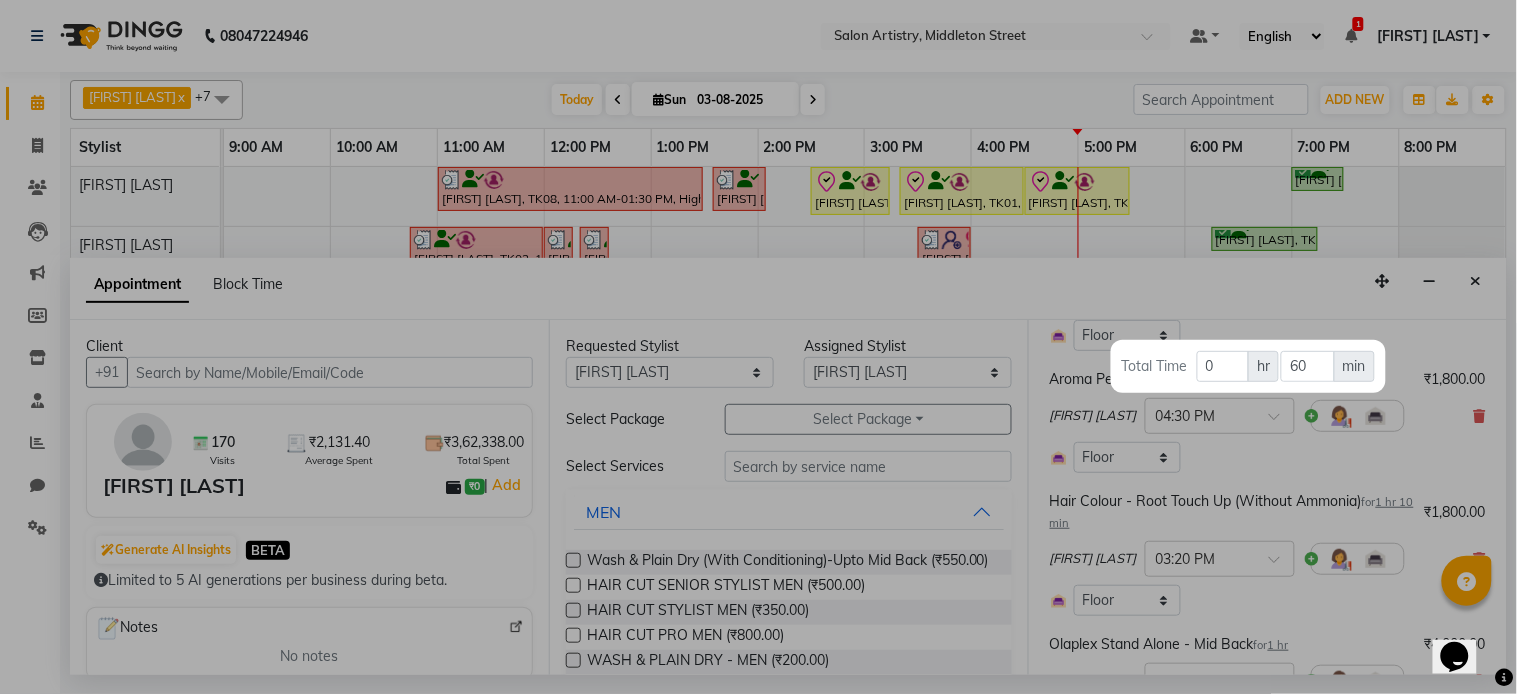 click at bounding box center (758, 347) 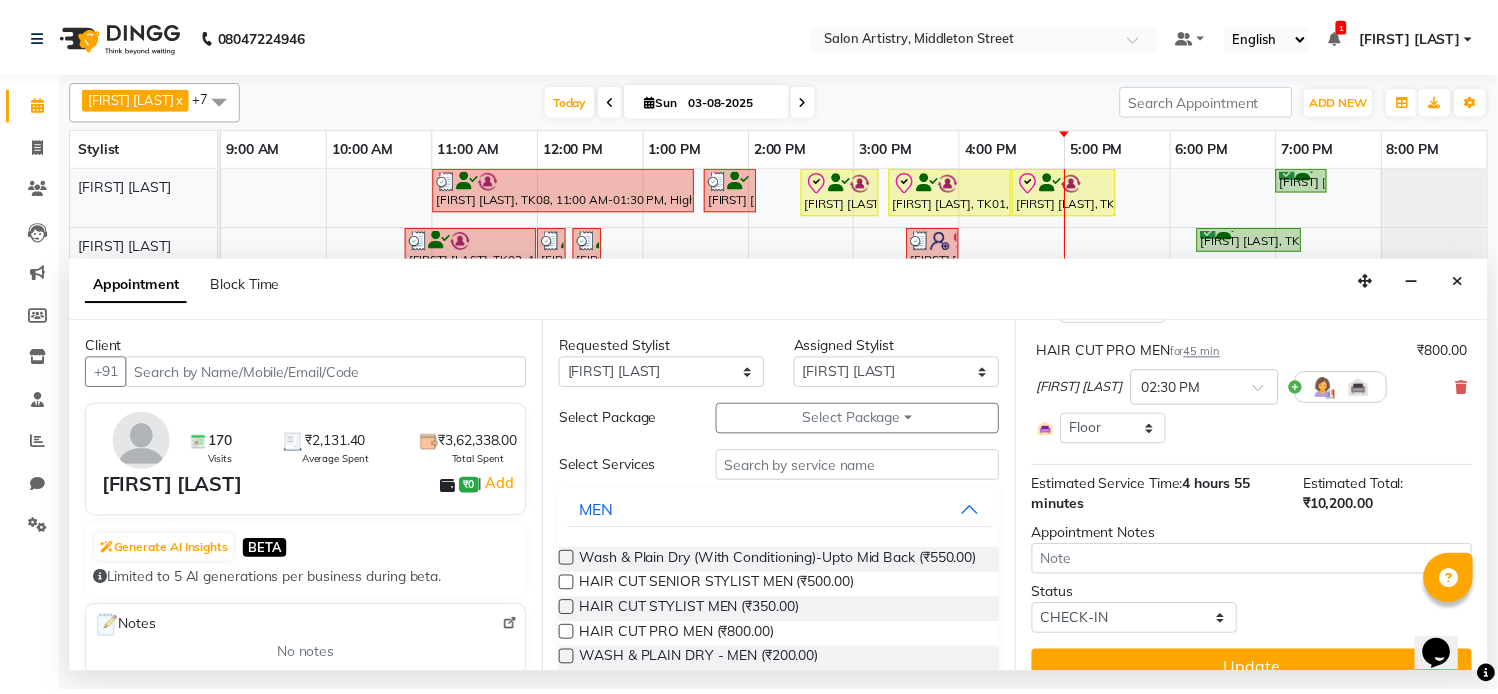 scroll, scrollTop: 817, scrollLeft: 0, axis: vertical 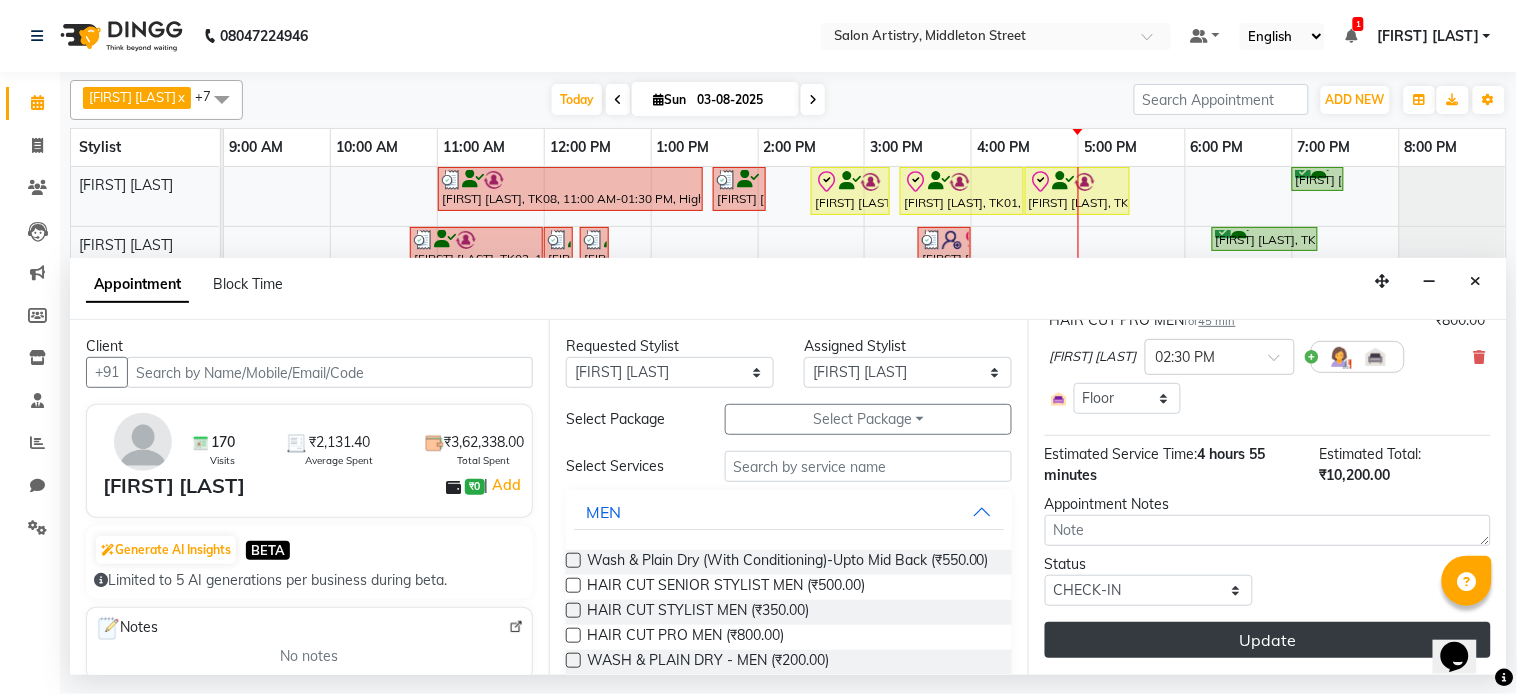 click on "Update" at bounding box center [1268, 640] 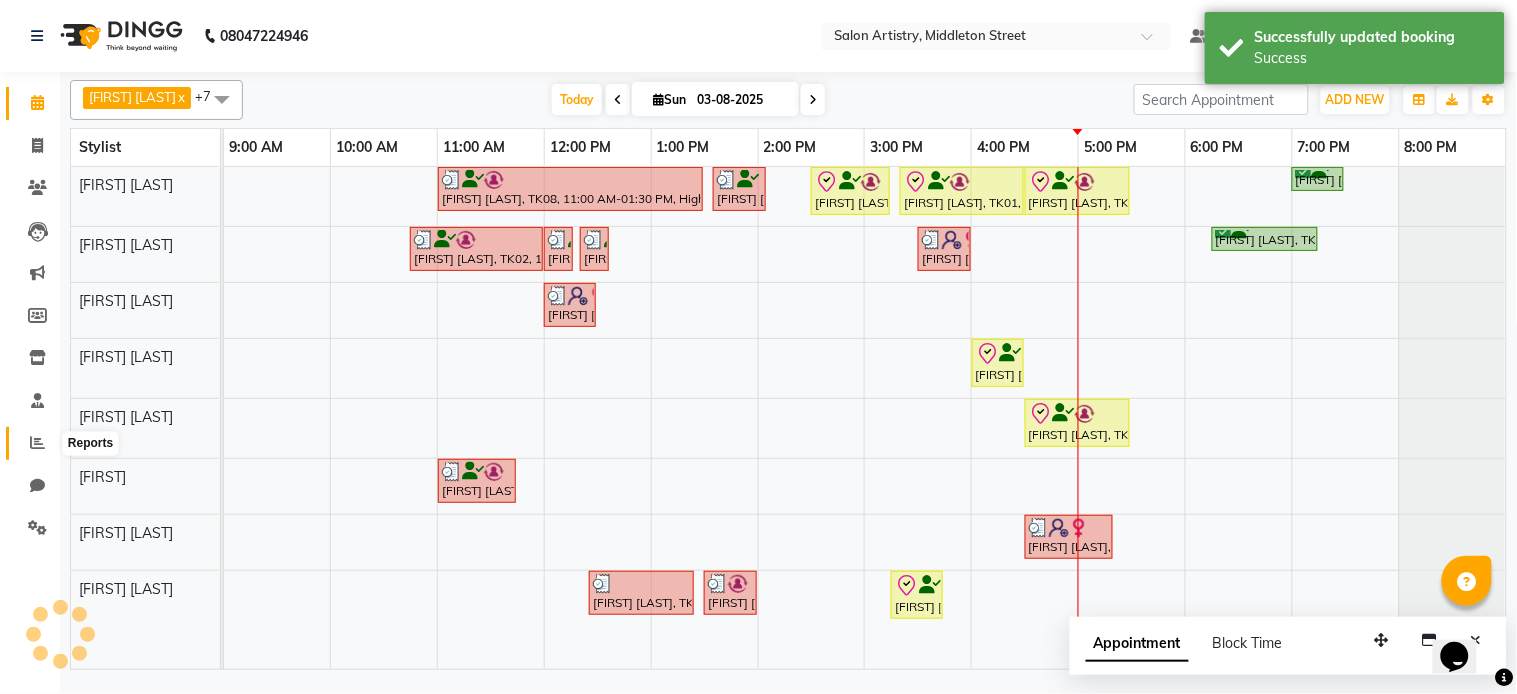 click 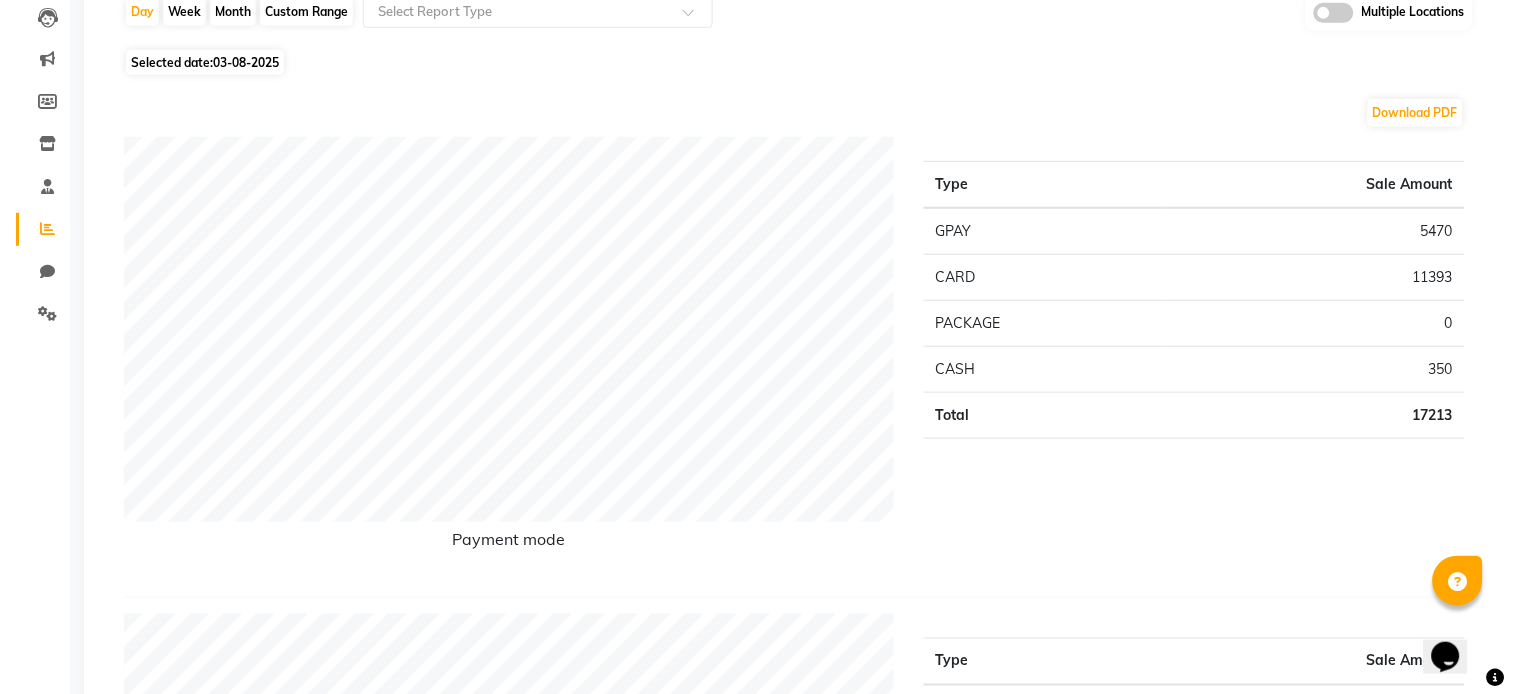 scroll, scrollTop: 0, scrollLeft: 0, axis: both 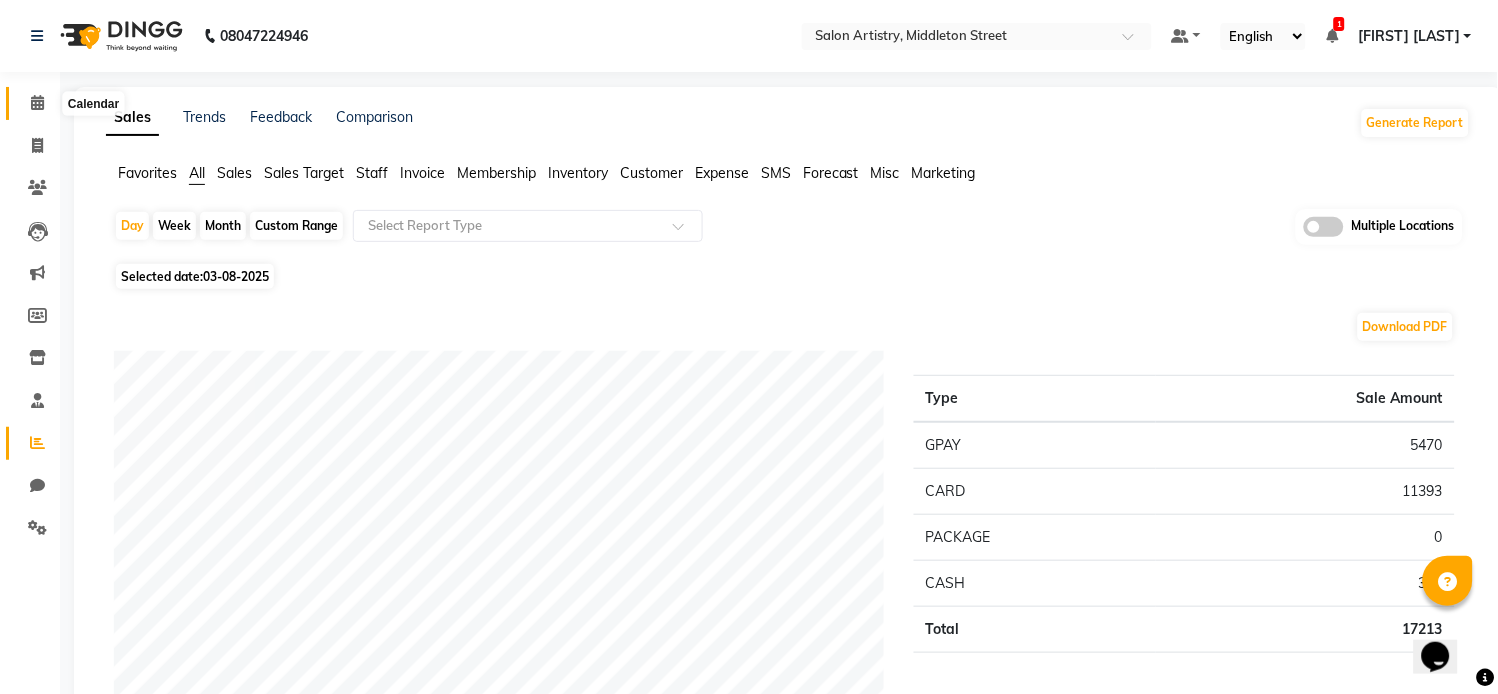 click 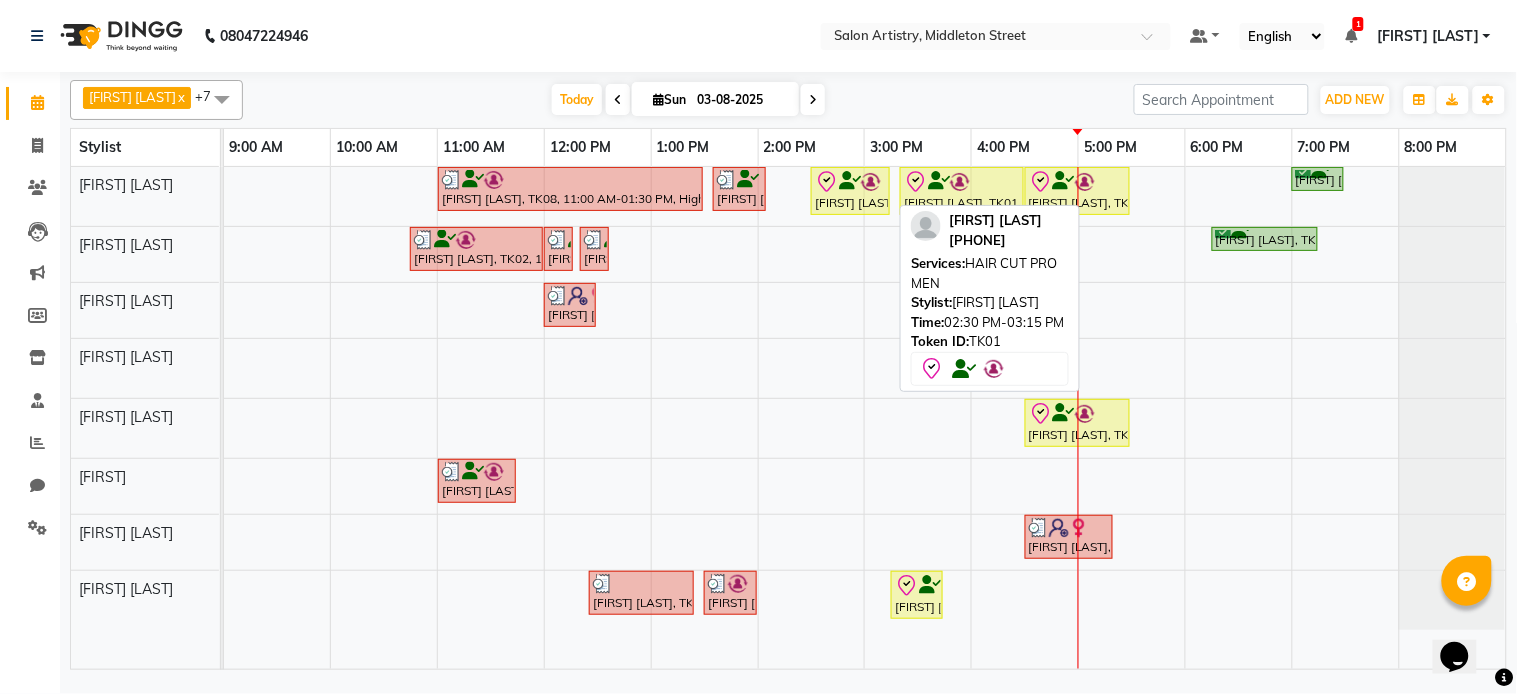click 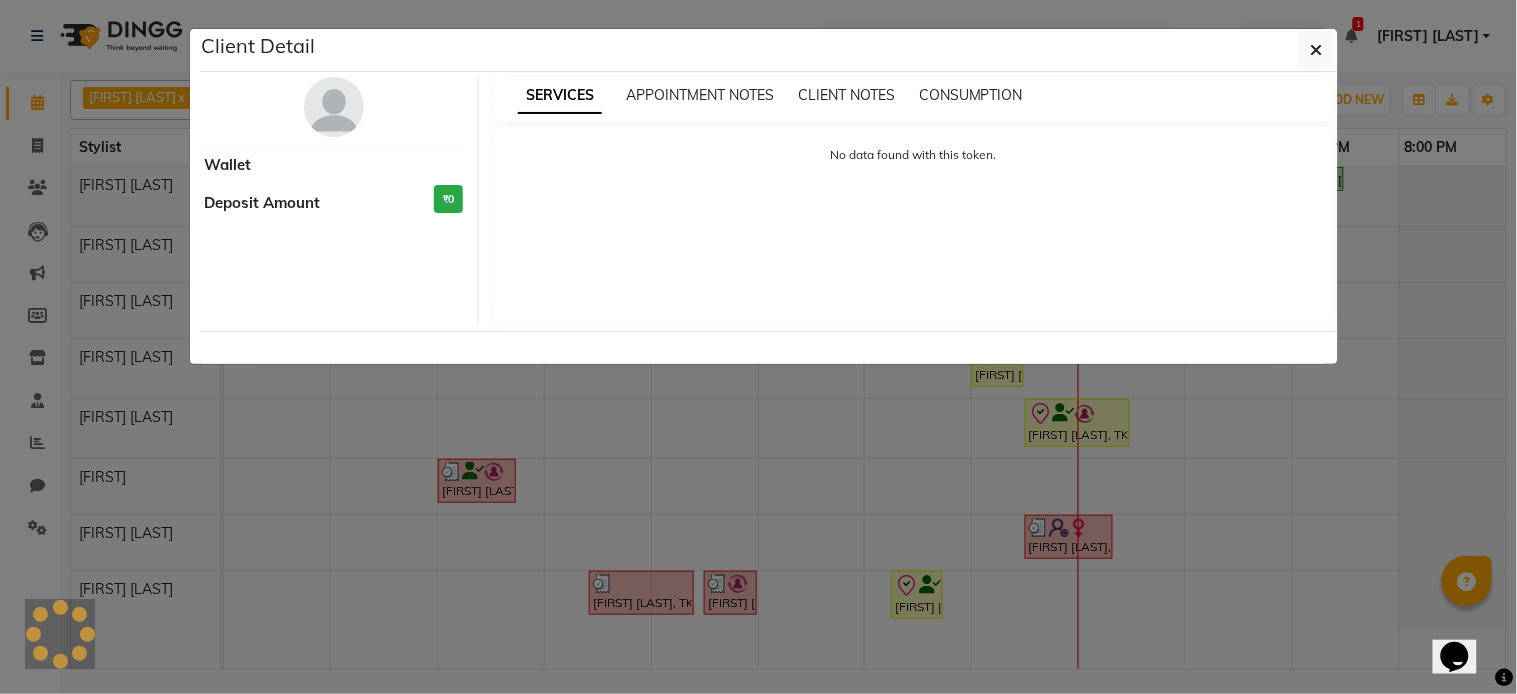 select on "8" 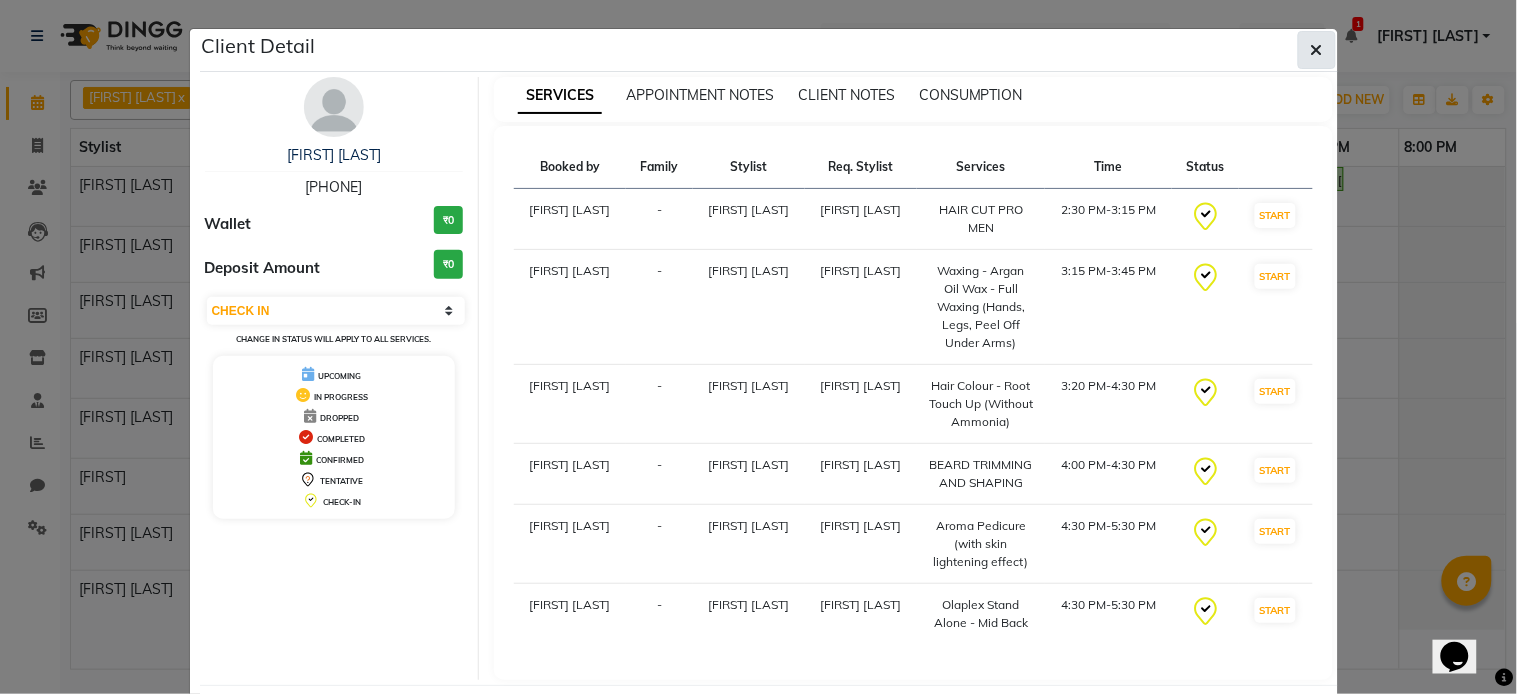 drag, startPoint x: 834, startPoint y: 188, endPoint x: 1303, endPoint y: 53, distance: 488.04303 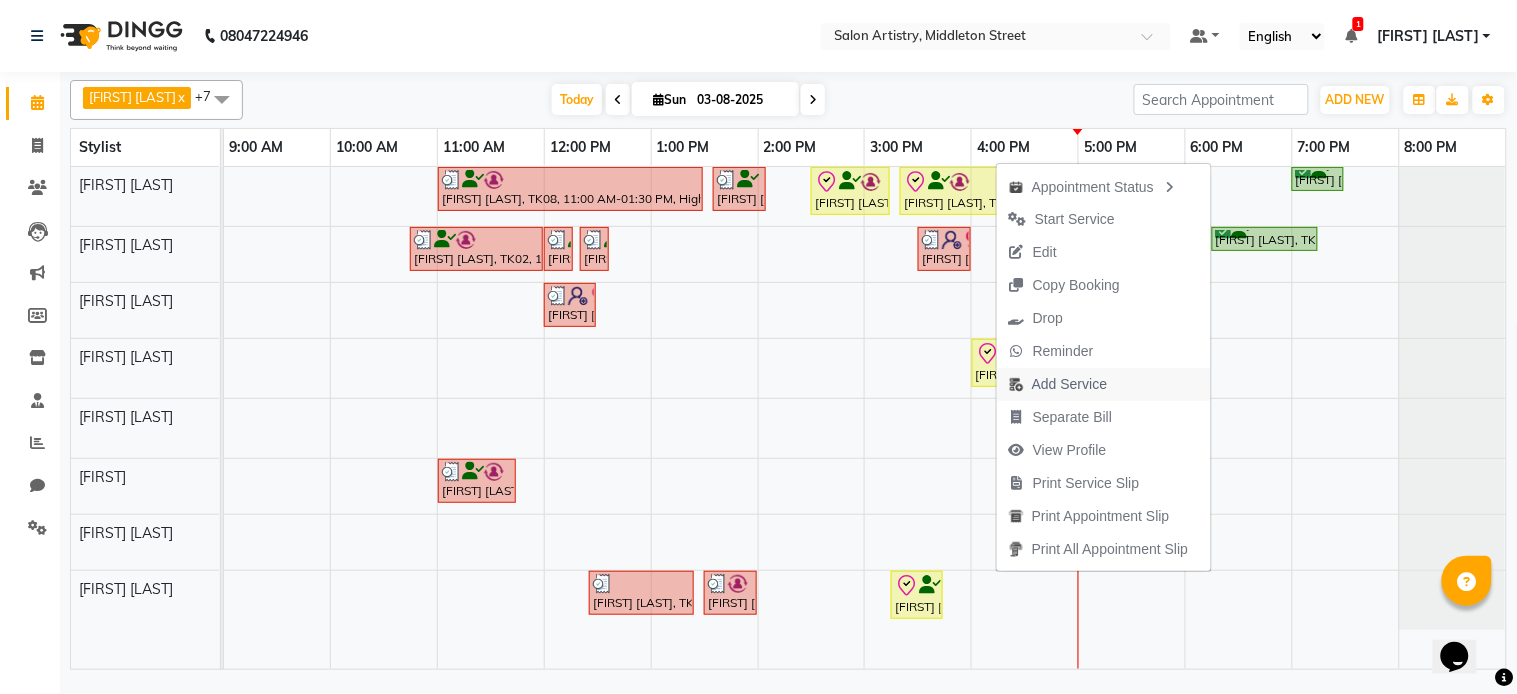 click on "Add Service" at bounding box center (1069, 384) 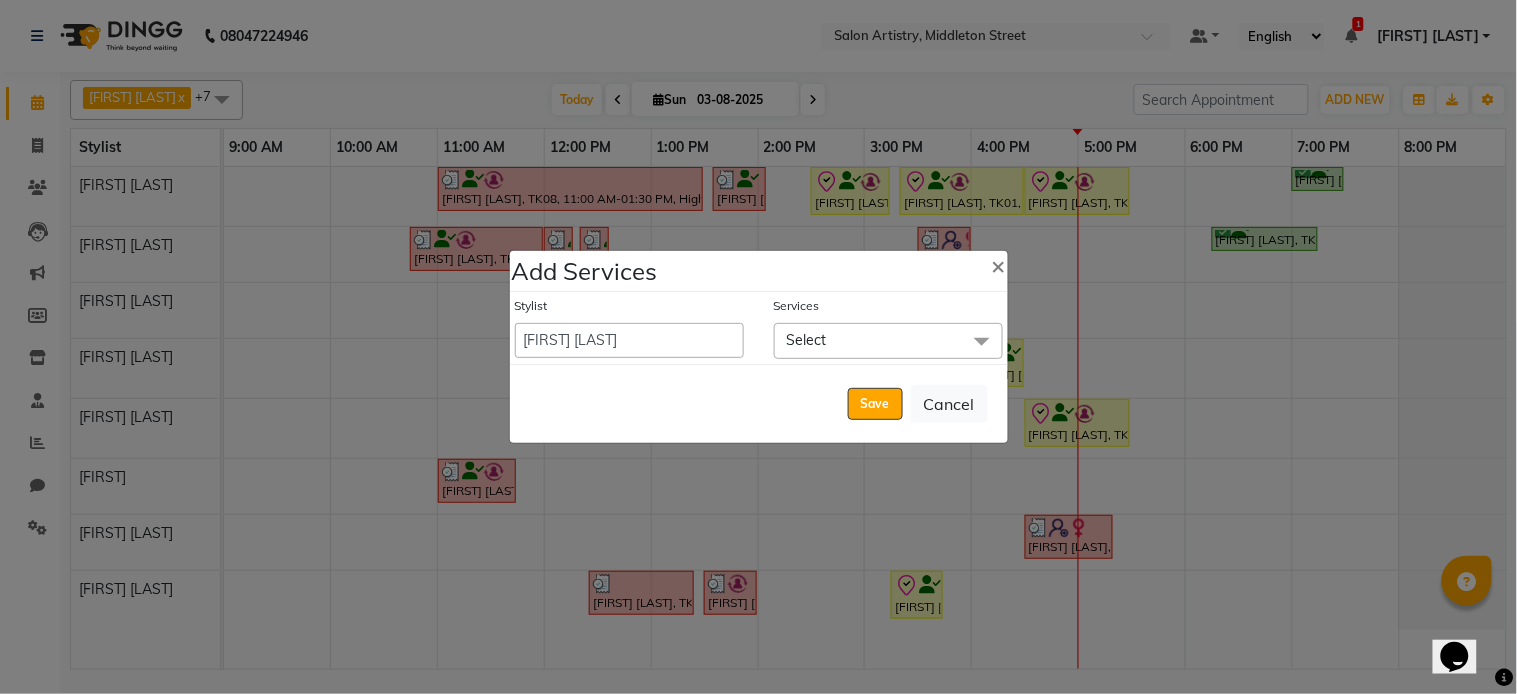 click on "Select" 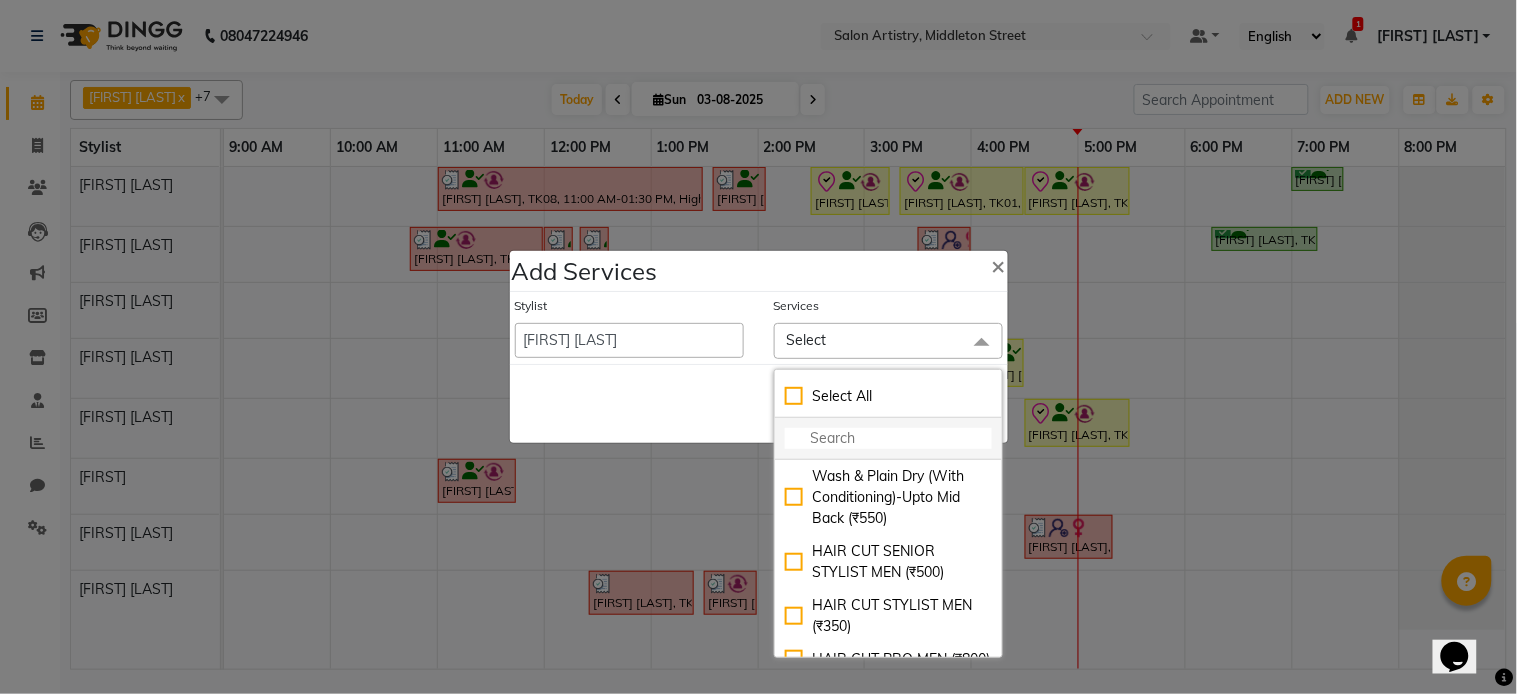 click 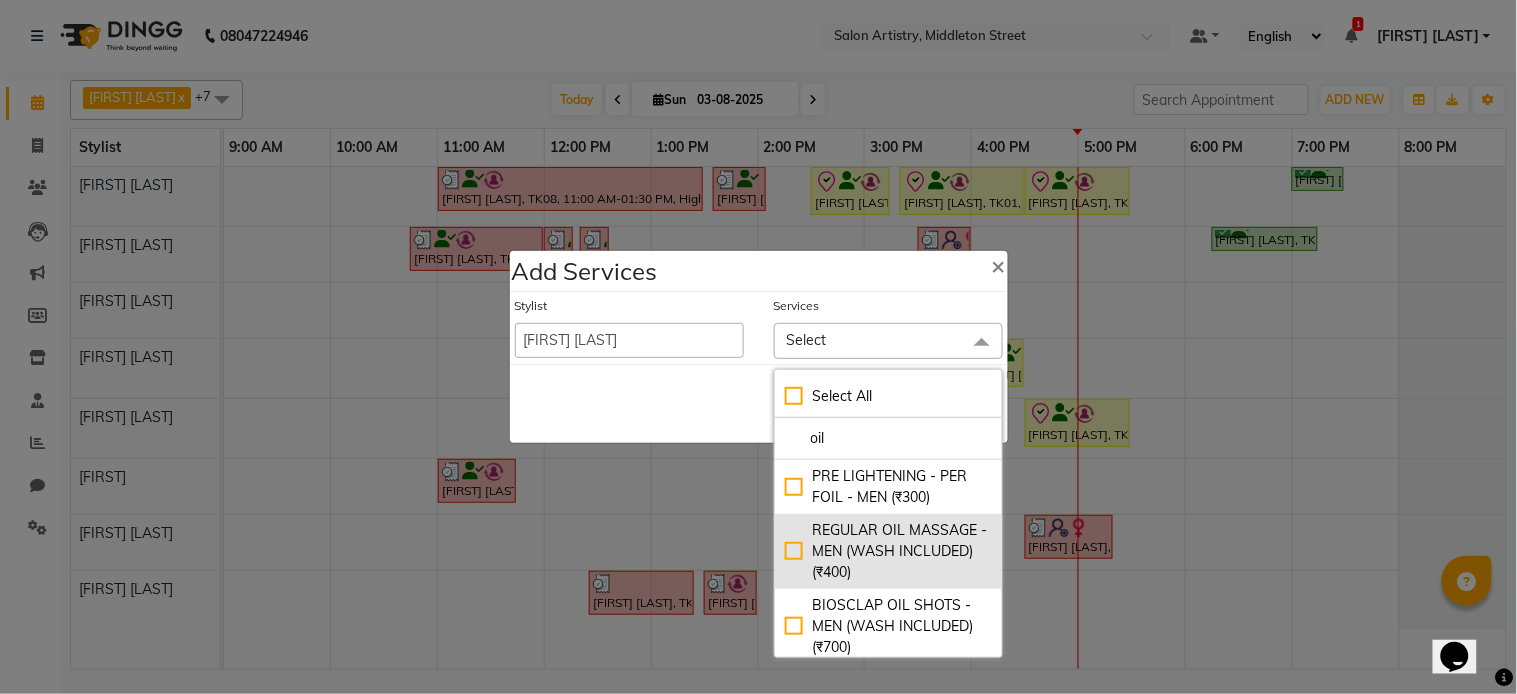 type on "oil" 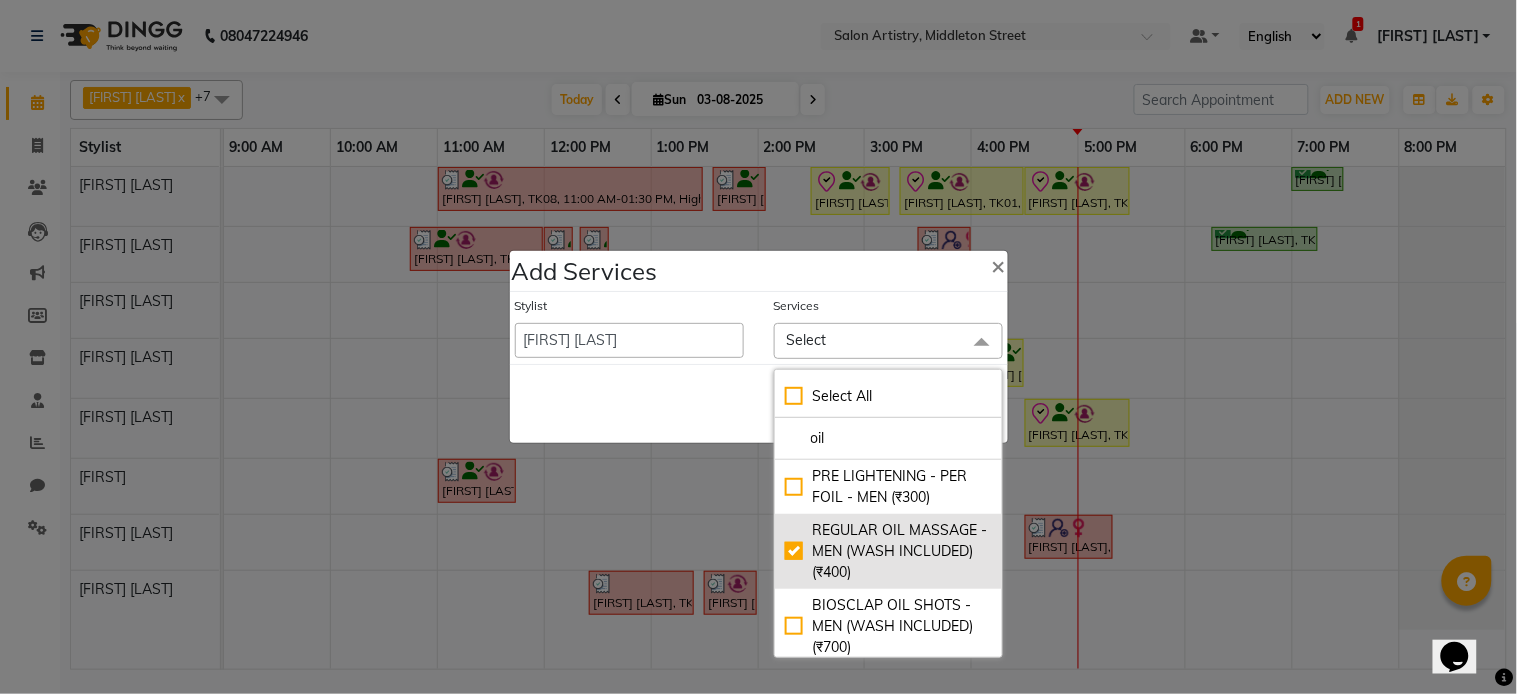 checkbox on "true" 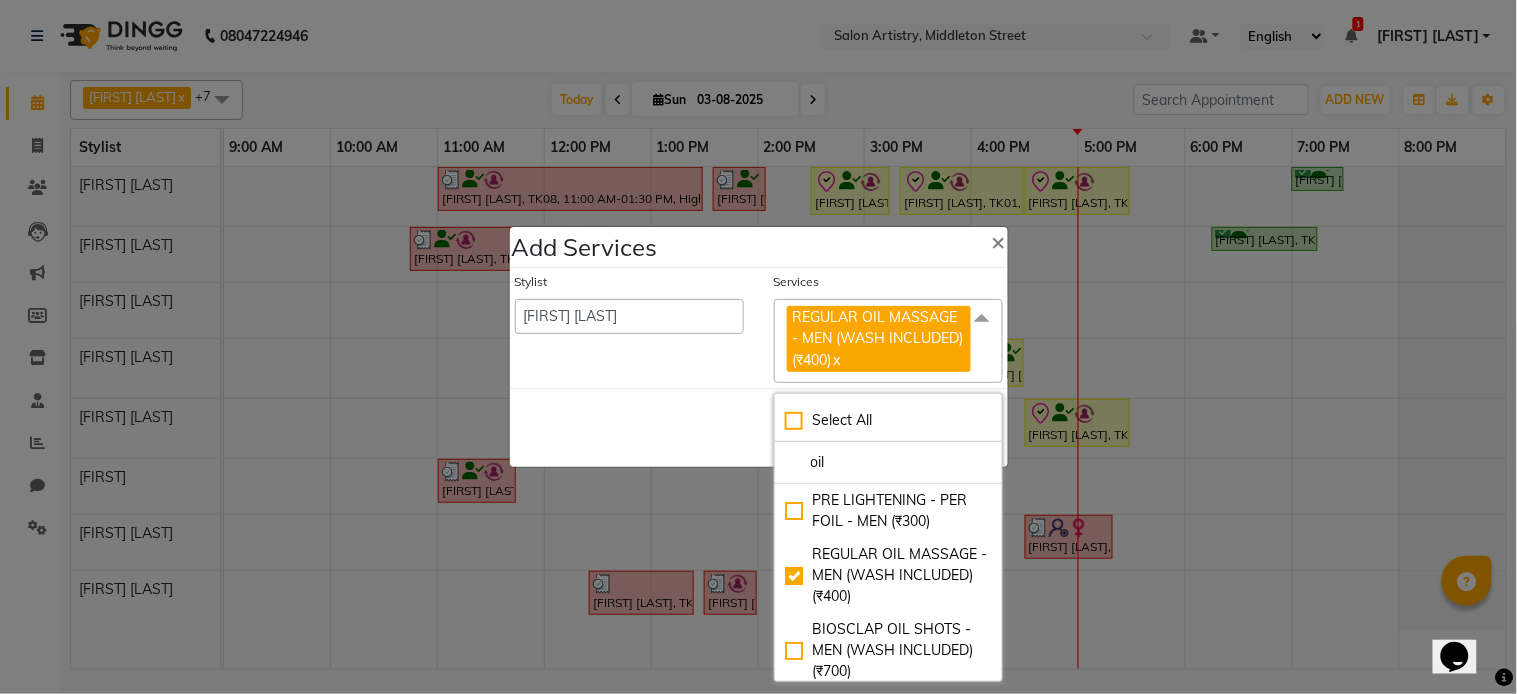 click on "Save   Cancel" 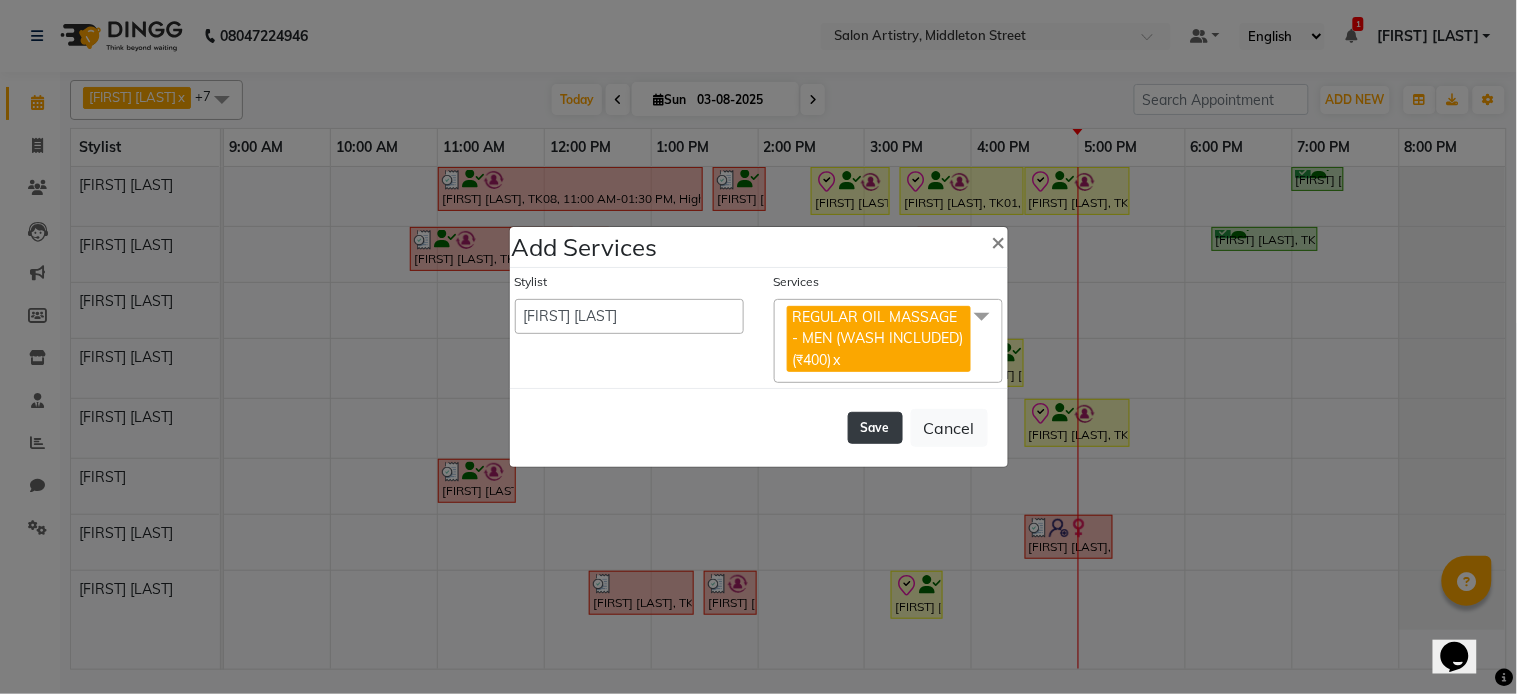 click on "Save" 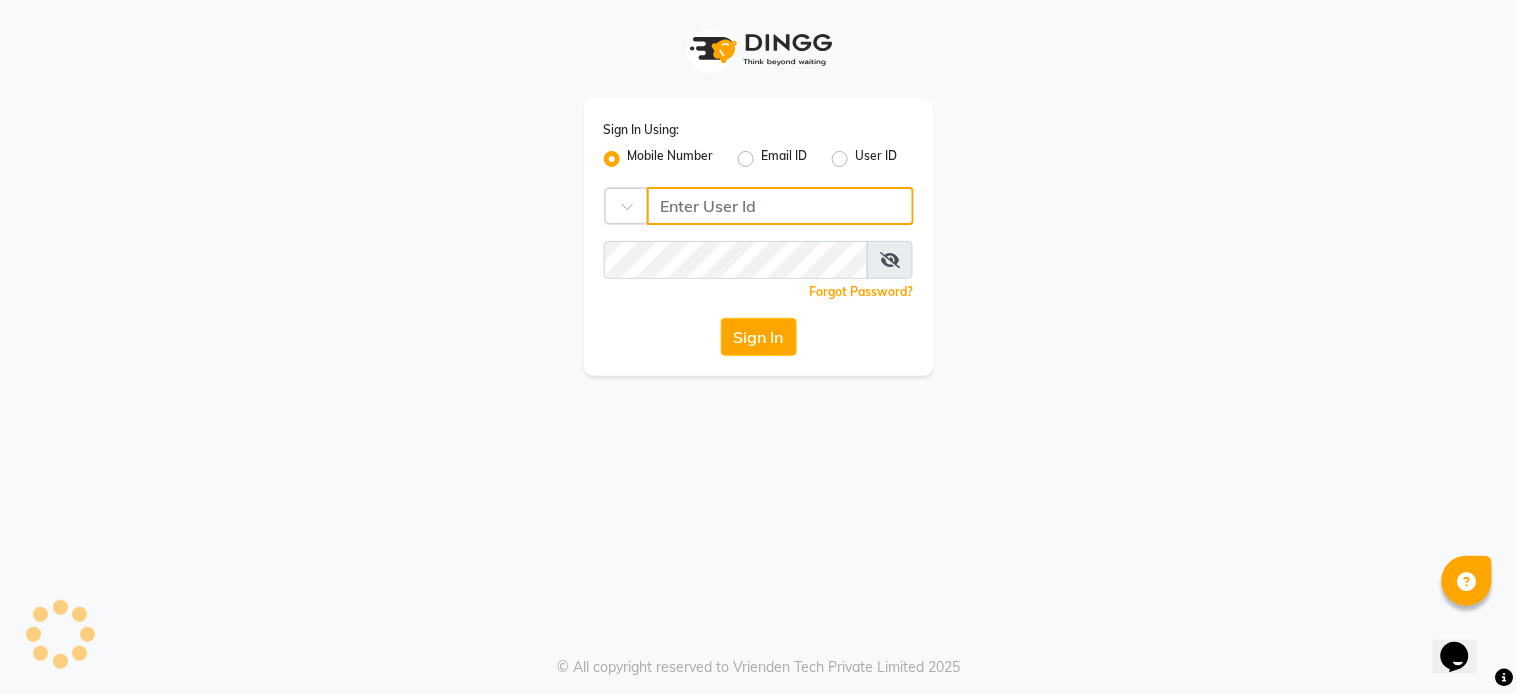 type on "7278274131" 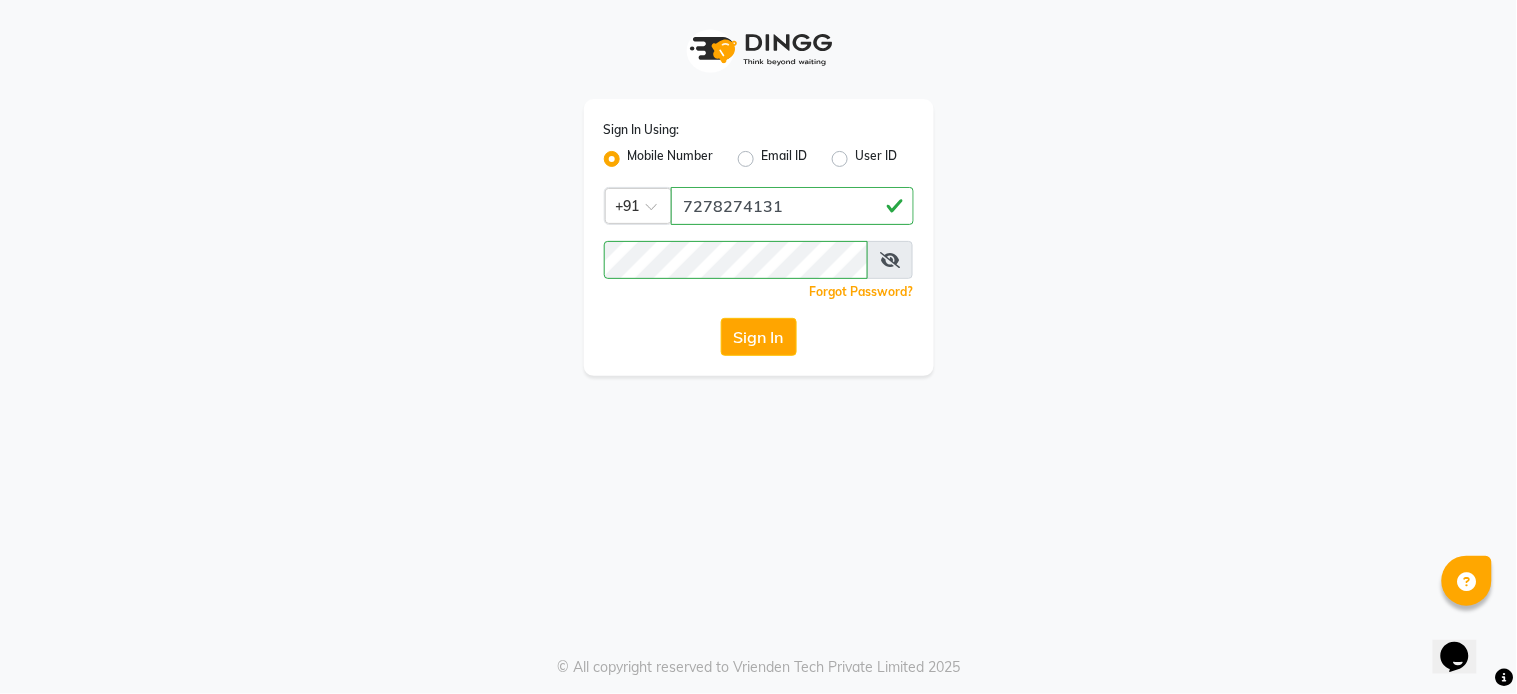 click on "Sign In Using: Mobile Number Email ID User ID Country Code × +91 [PHONE]  Remember me Forgot Password?  Sign In   © All copyright reserved to Vrienden Tech Private Limited 2025" at bounding box center [758, 347] 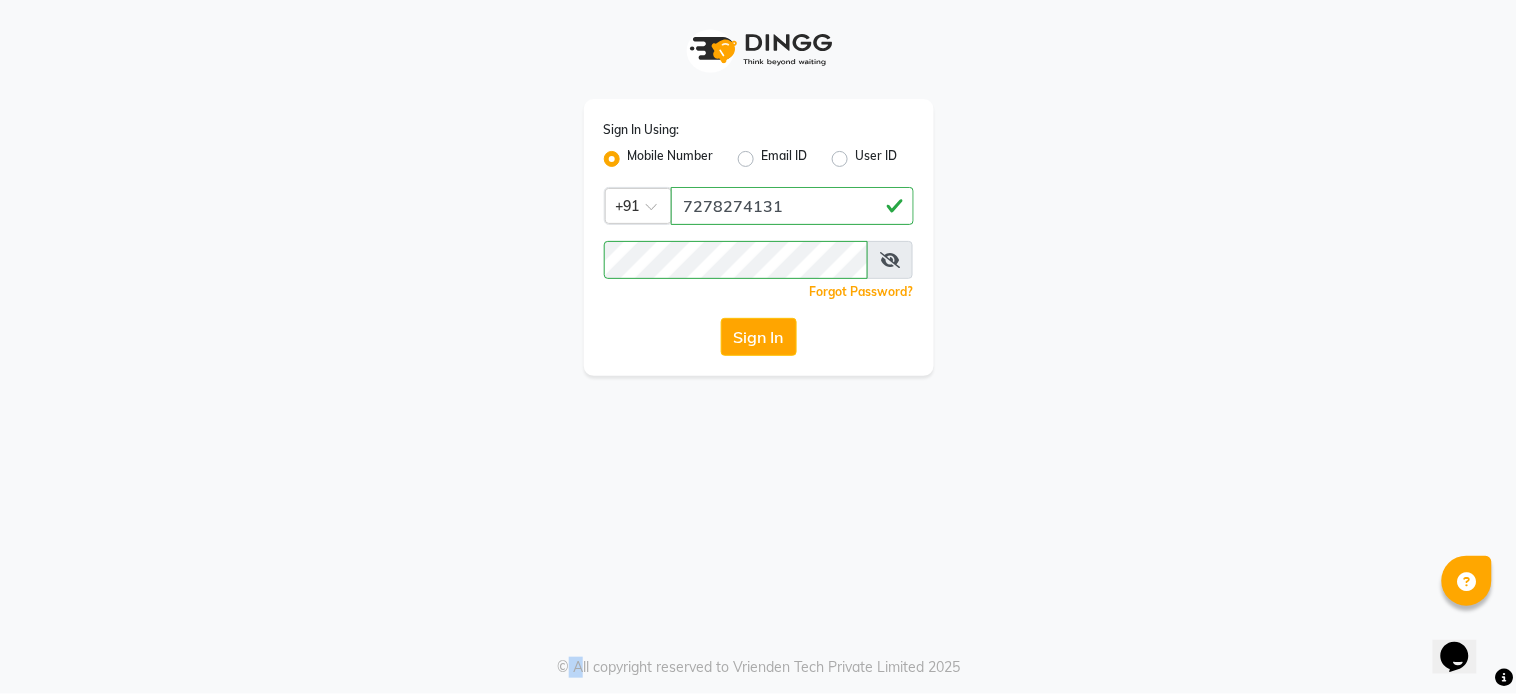 click on "Sign In Using: Mobile Number Email ID User ID Country Code × +91 [PHONE]  Remember me Forgot Password?  Sign In   © All copyright reserved to Vrienden Tech Private Limited 2025" at bounding box center (758, 347) 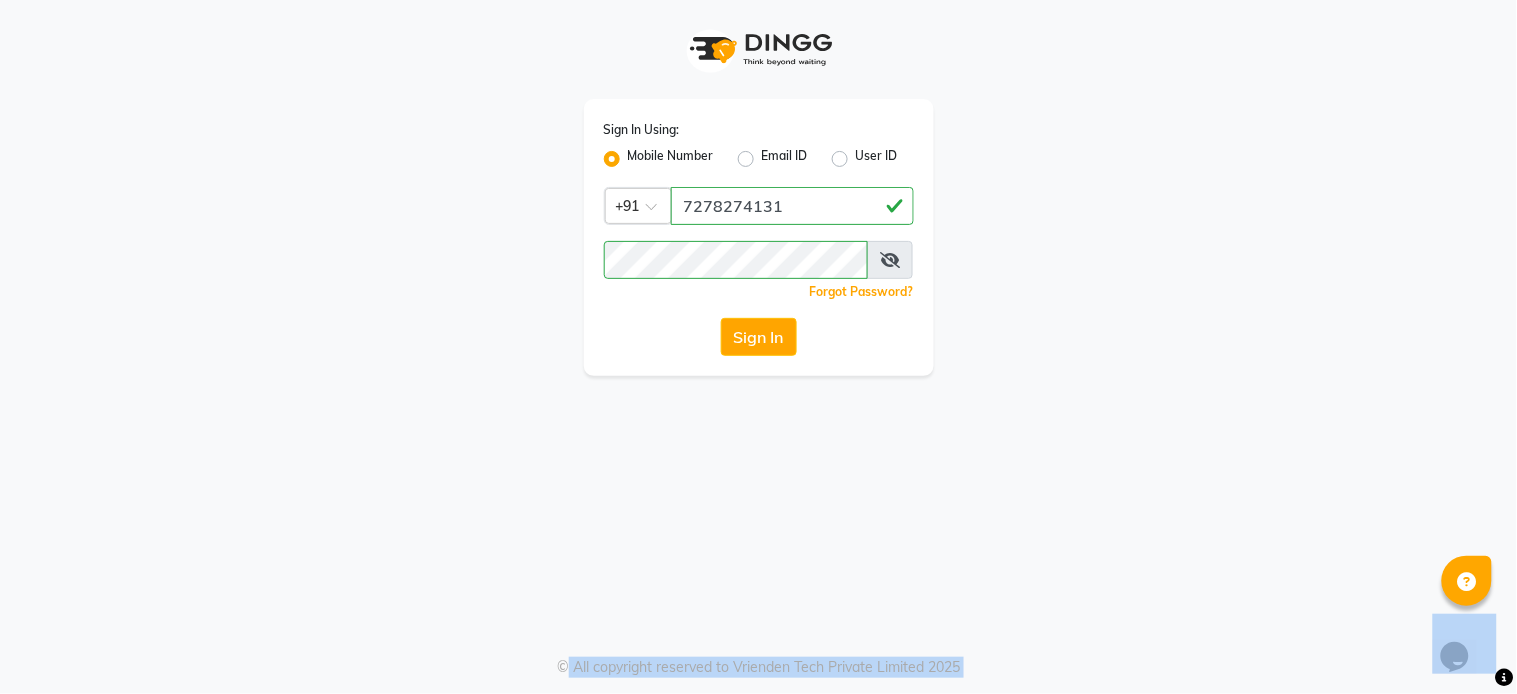 click on "Sign In Using: Mobile Number Email ID User ID Country Code × +91 [PHONE]  Remember me Forgot Password?  Sign In   © All copyright reserved to Vrienden Tech Private Limited 2025" at bounding box center (758, 347) 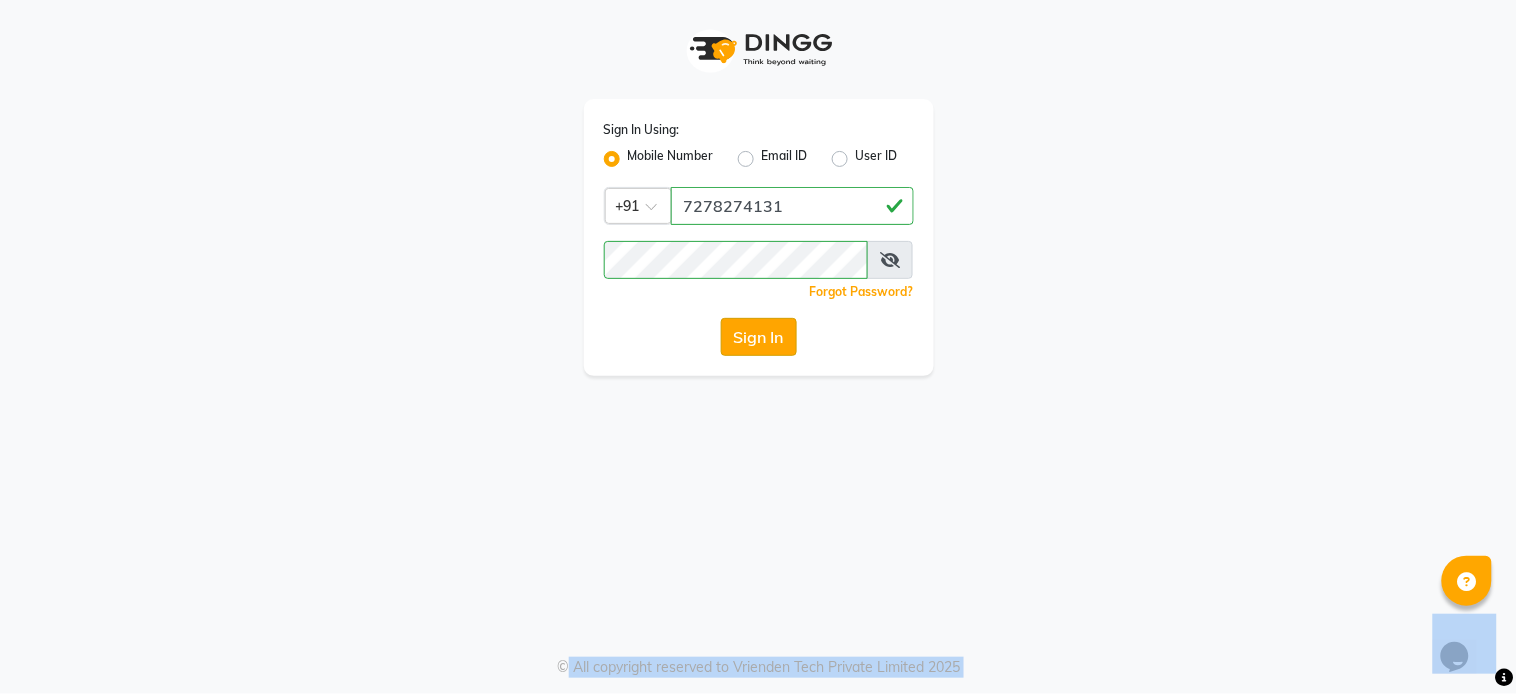 click on "Sign In" 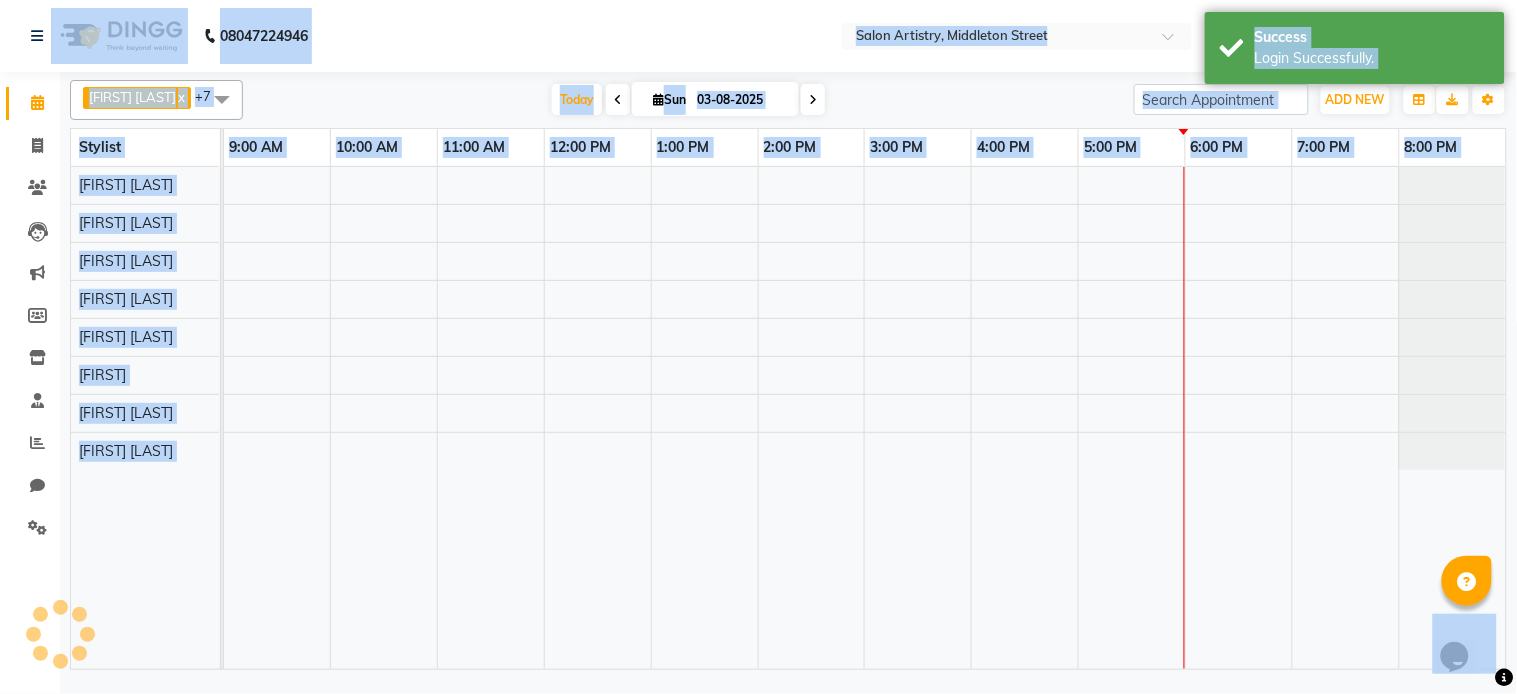 select on "en" 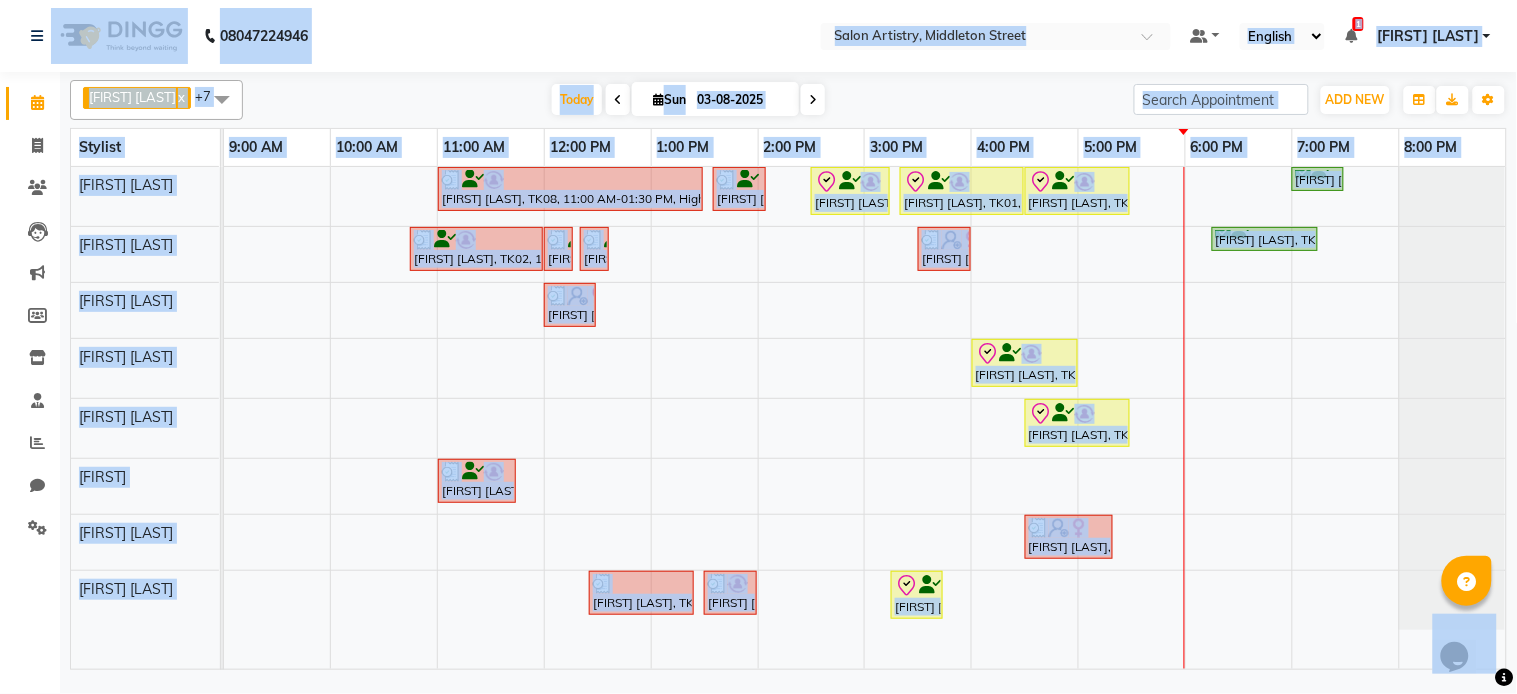 click on "Select Location ×  Salon Artistry, Middleton Street Default Panel My Panel English ENGLISH Español العربية मराठी हिंदी ગુજરાતી தமிழ் 中文 1 Notifications nothing to show [FIRST] [LAST] Manage Profile Change Password Sign out  Version:3.15.11" 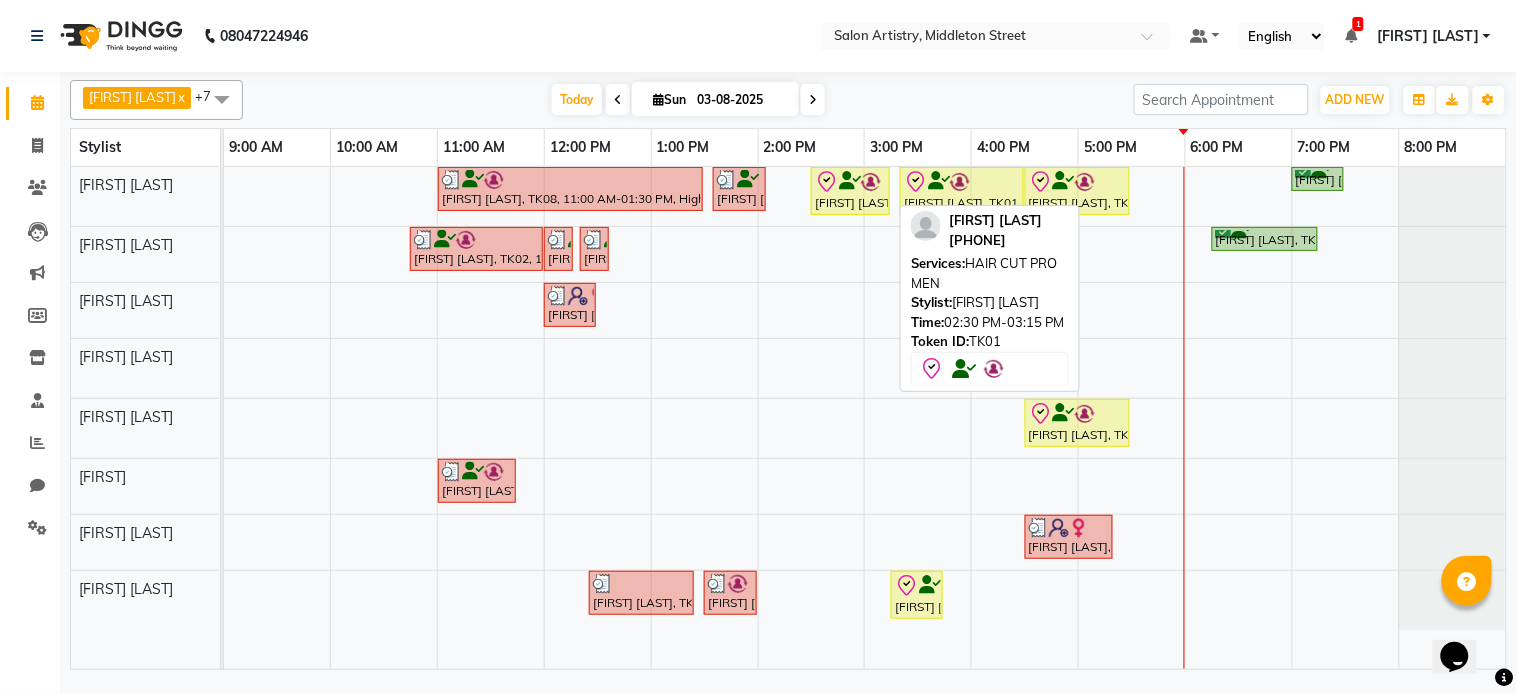 click on "[FIRST] [LAST], TK01, 02:30 PM-03:15 PM, HAIR CUT PRO MEN" at bounding box center (850, 191) 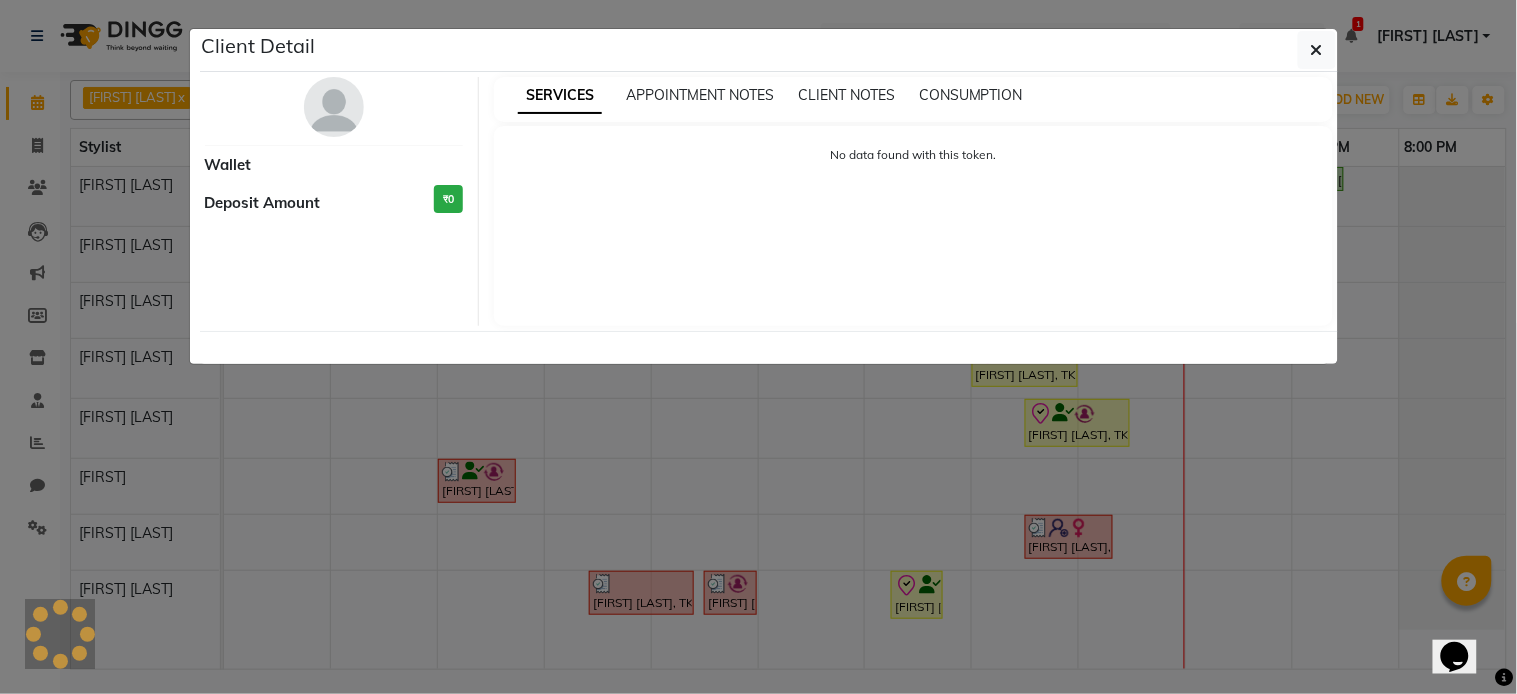 select on "8" 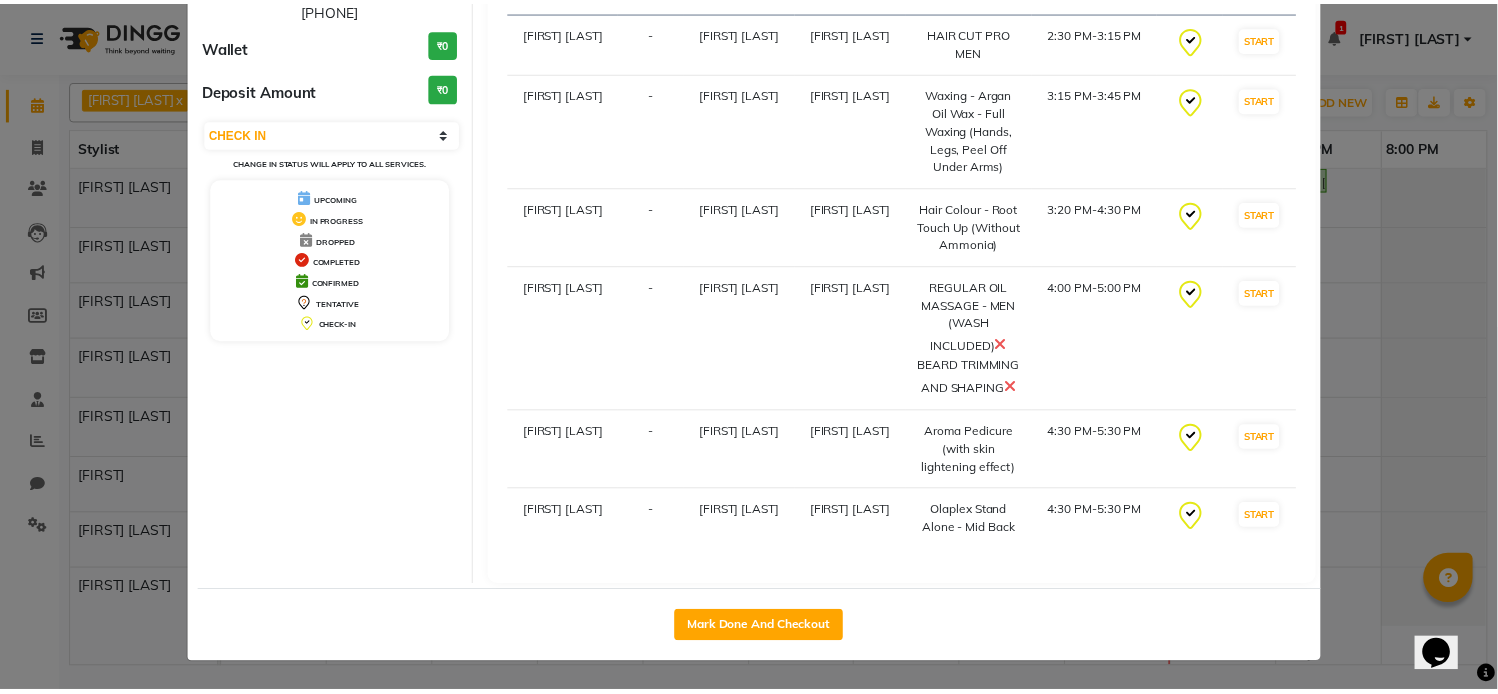 scroll, scrollTop: 194, scrollLeft: 0, axis: vertical 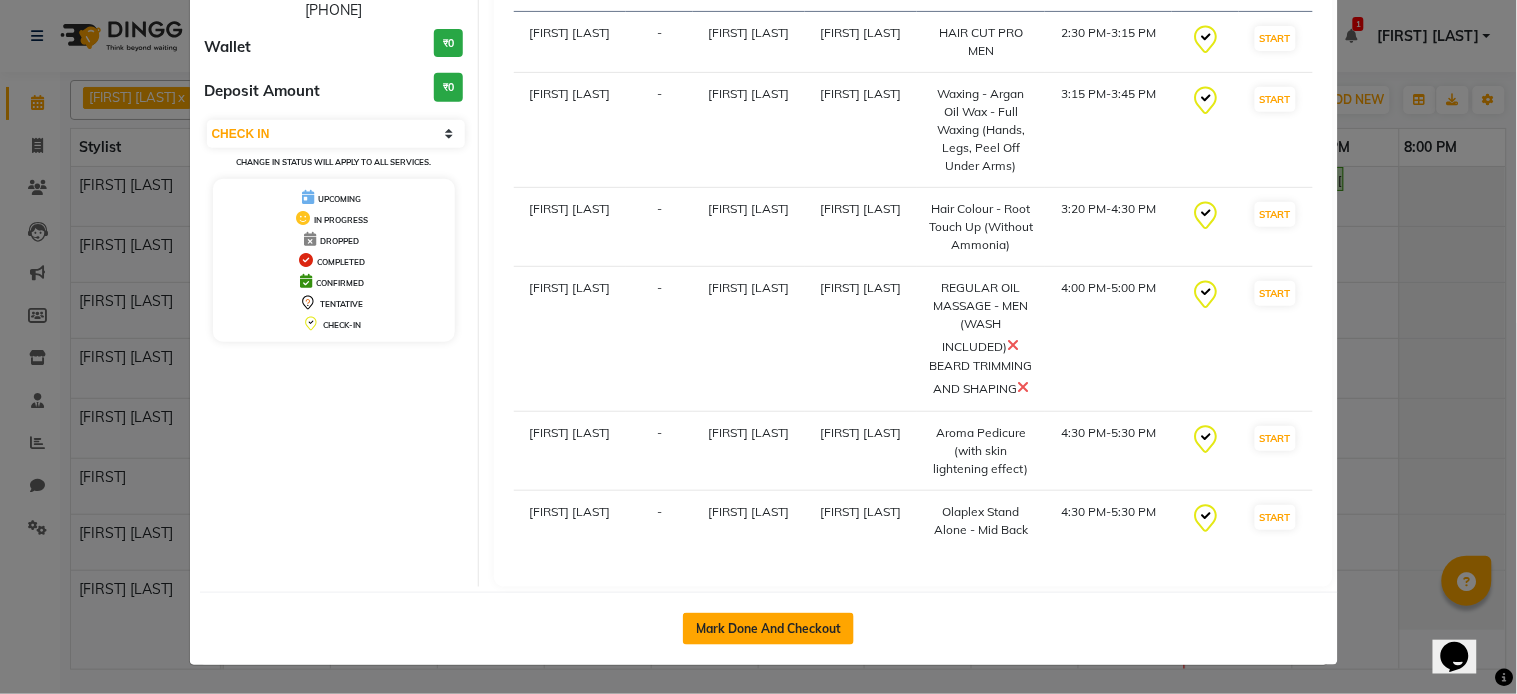 click on "Mark Done And Checkout" 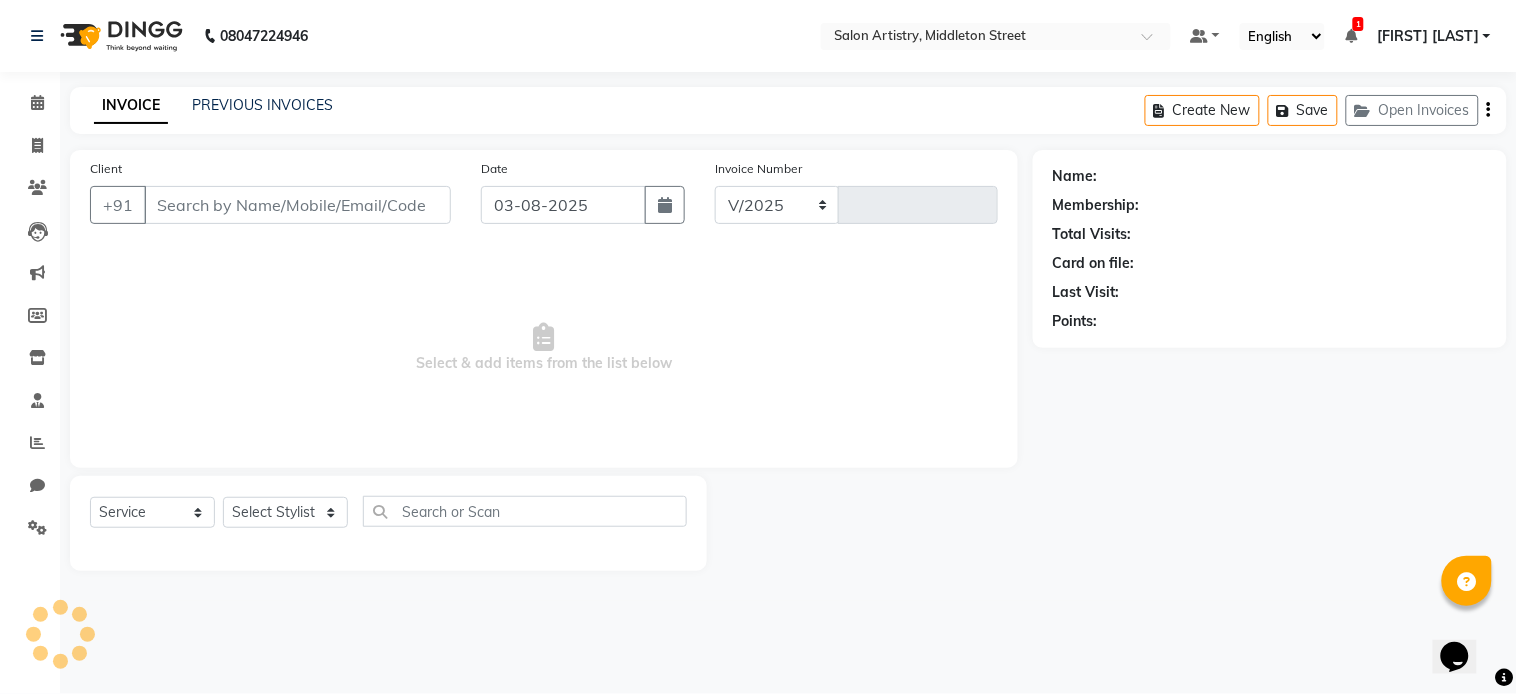 select on "8285" 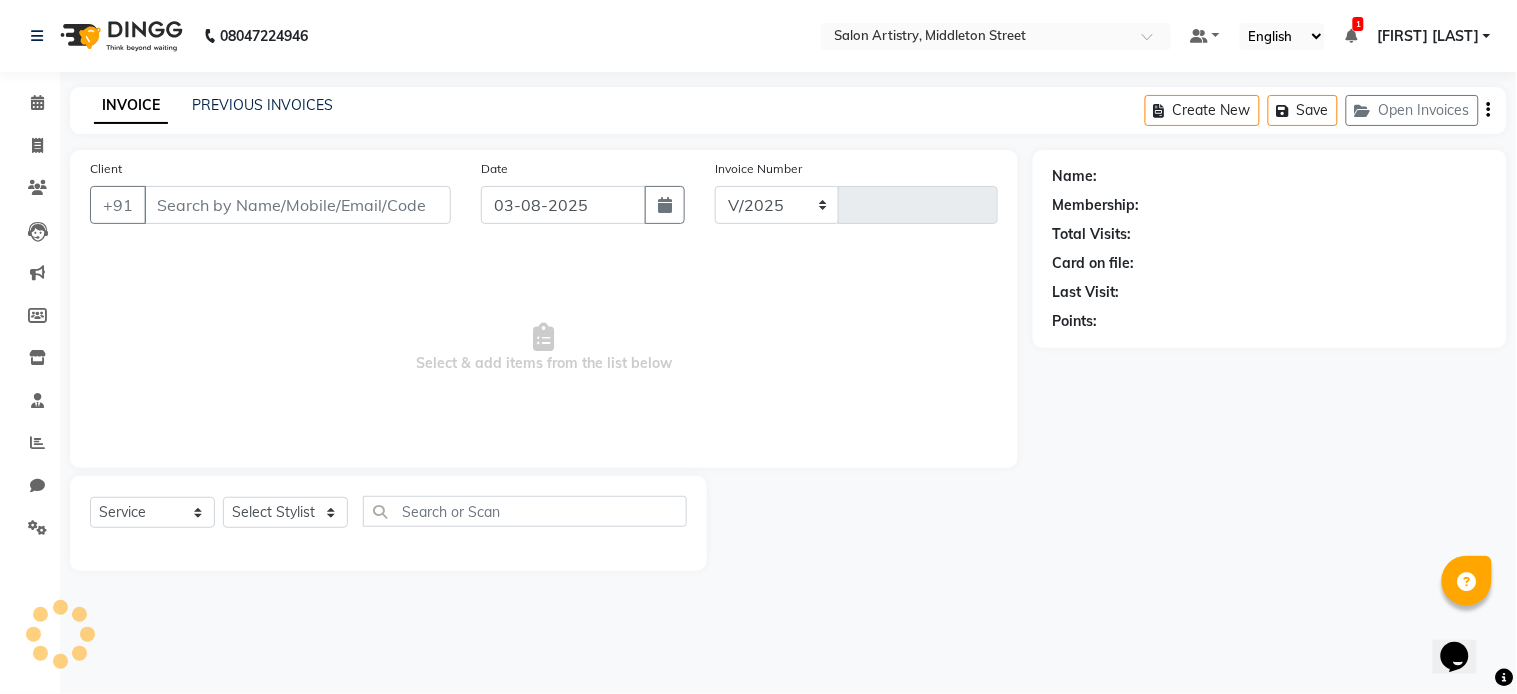type on "1799" 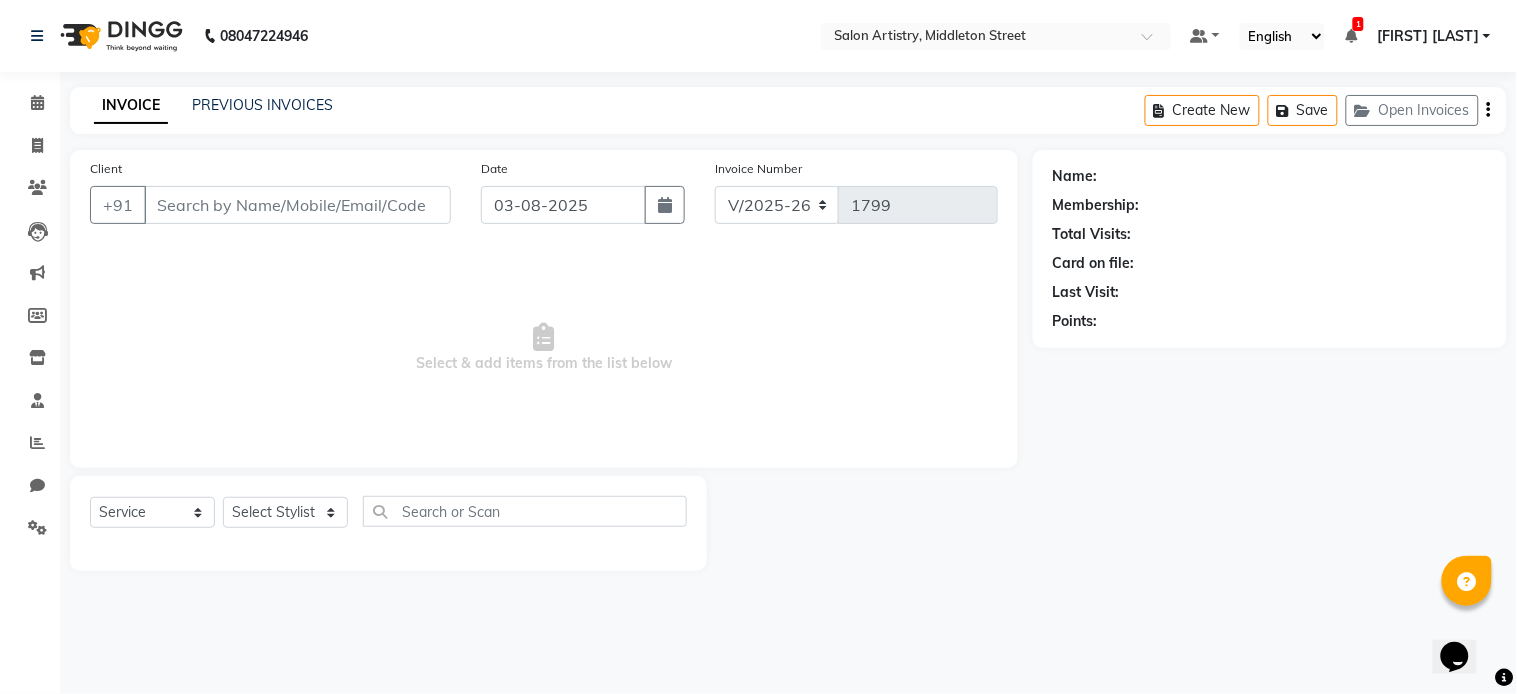 select on "79865" 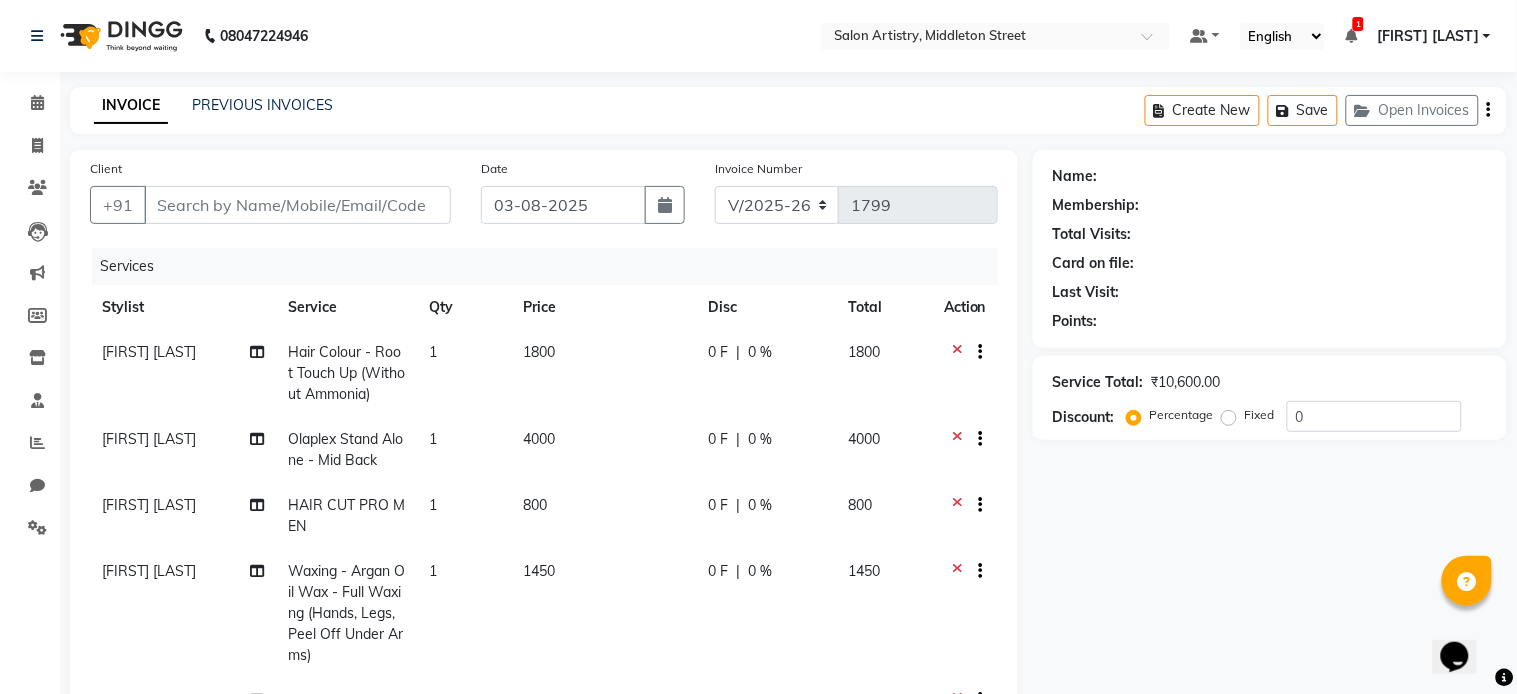 type on "[PHONE]" 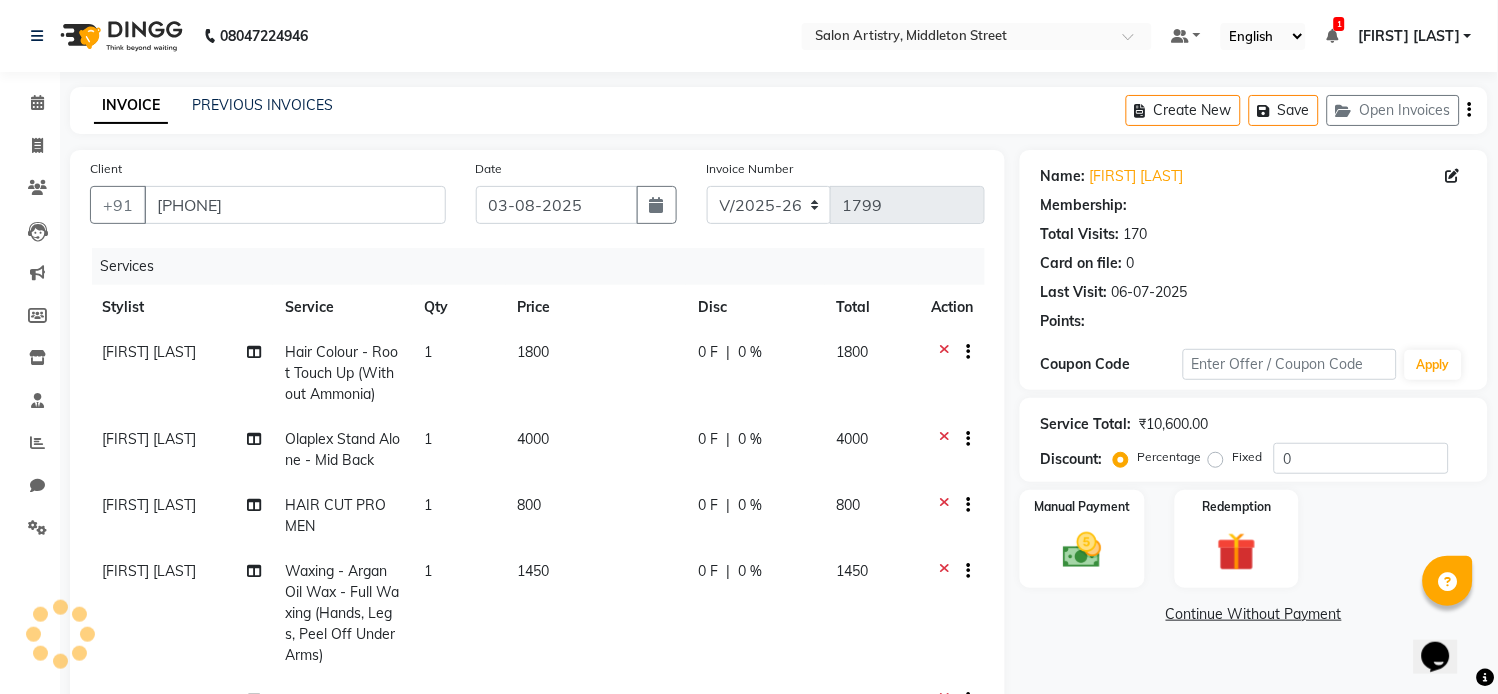 select on "1: Object" 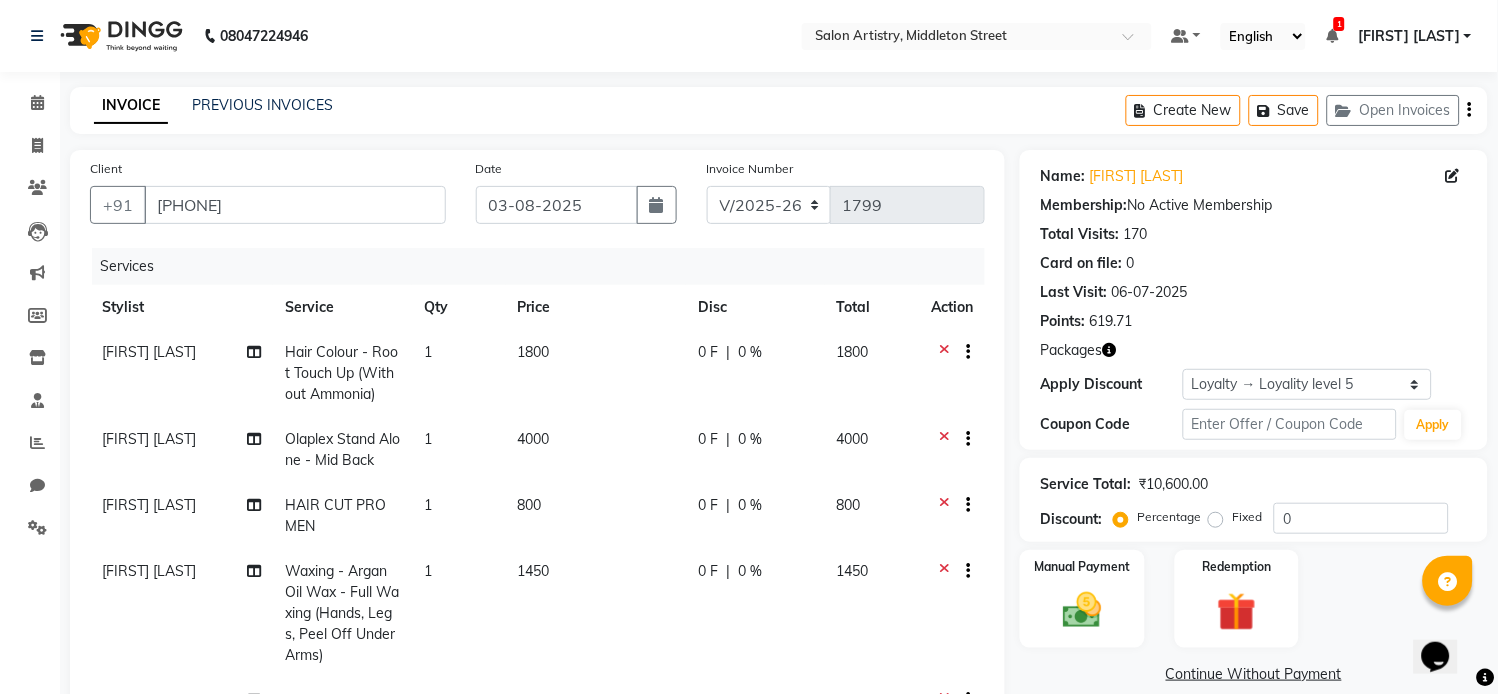 click on "0 %" 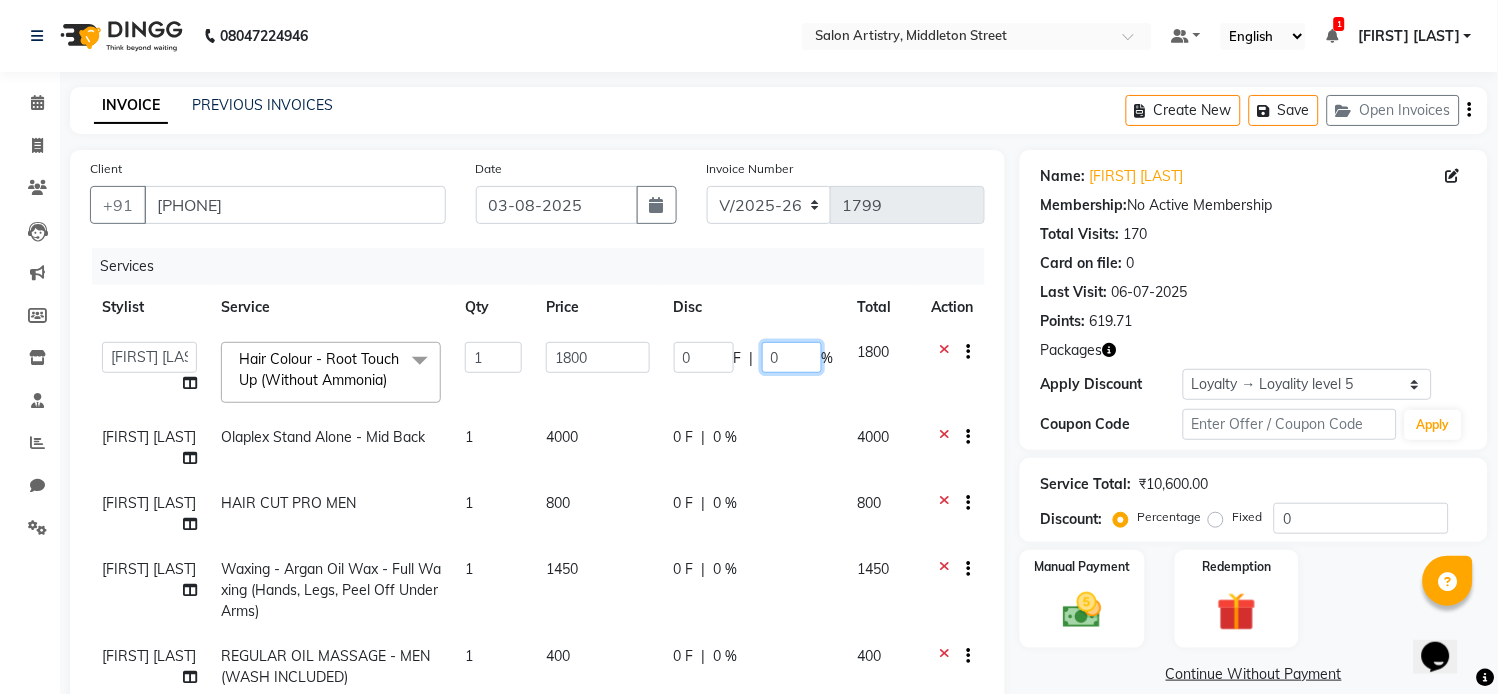 click on "0" 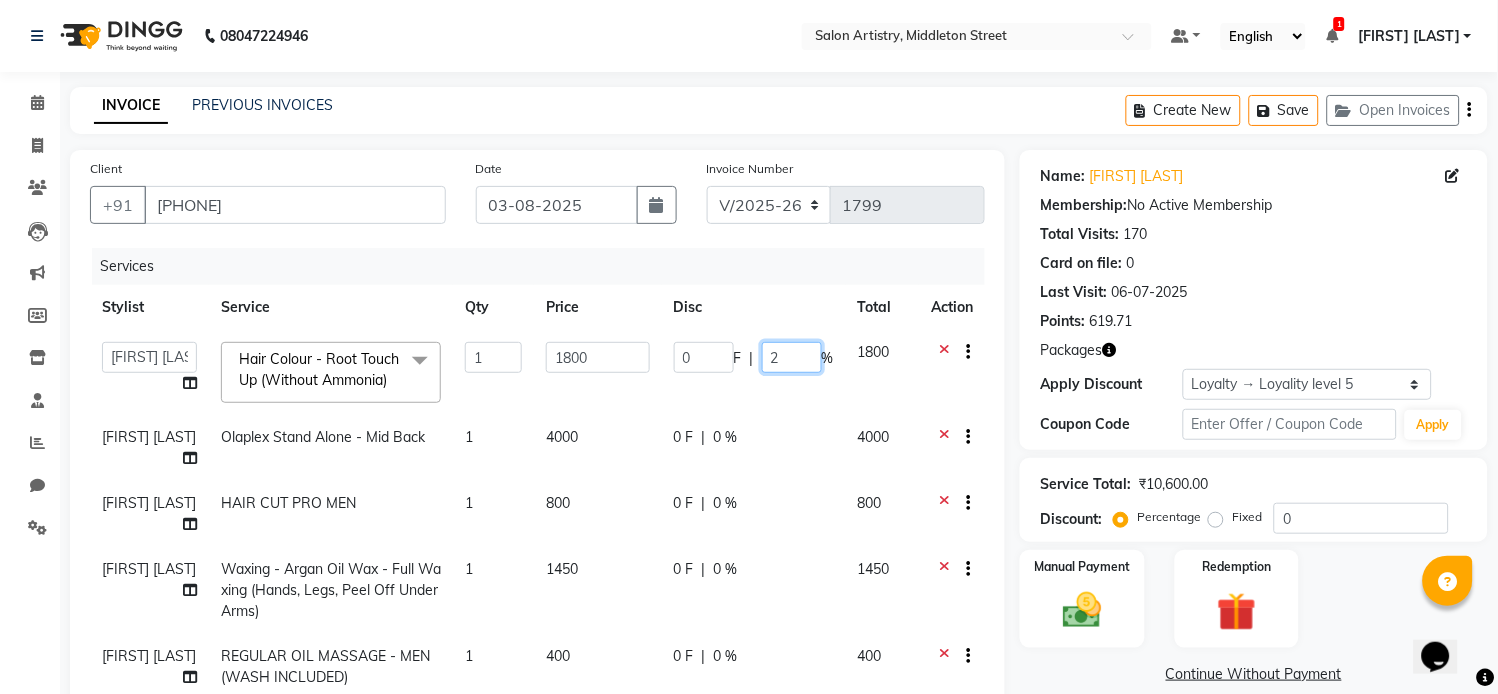 type on "25" 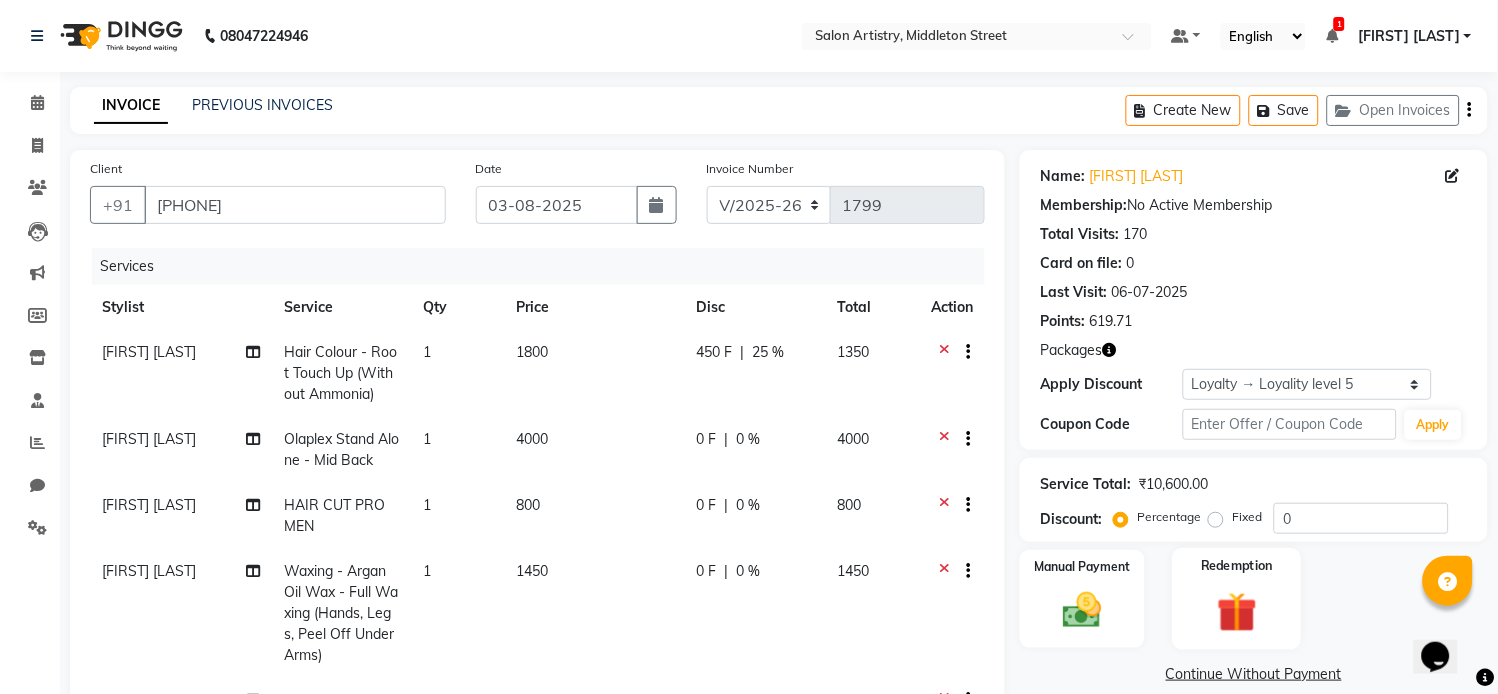 click 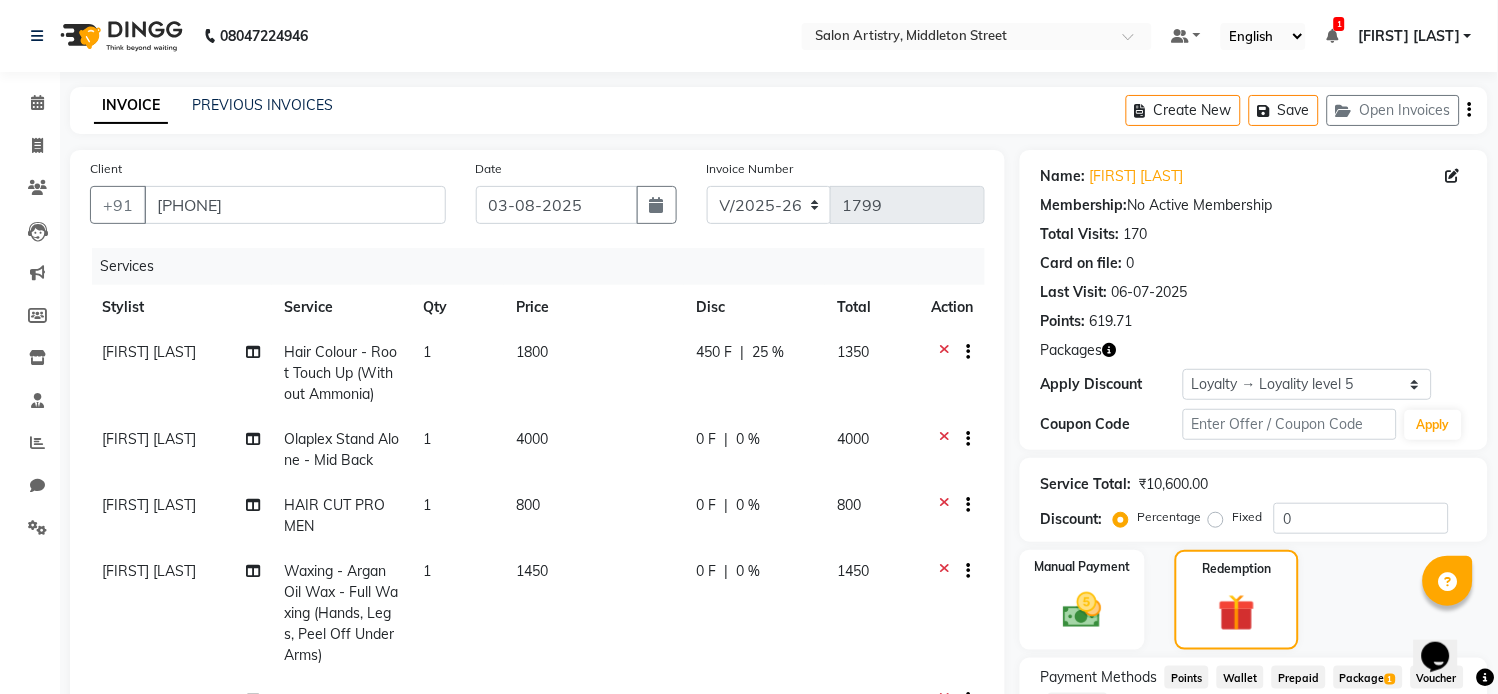 click on "Package  1" 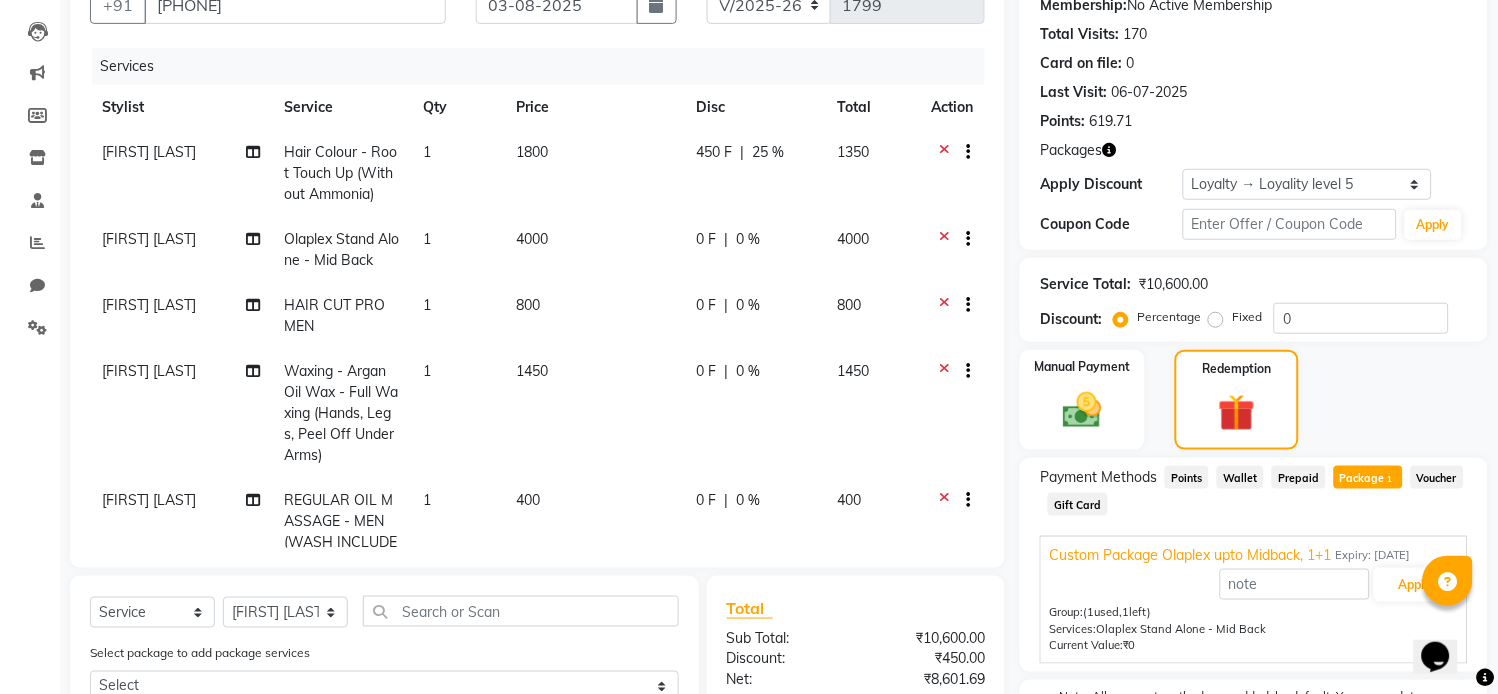 scroll, scrollTop: 217, scrollLeft: 0, axis: vertical 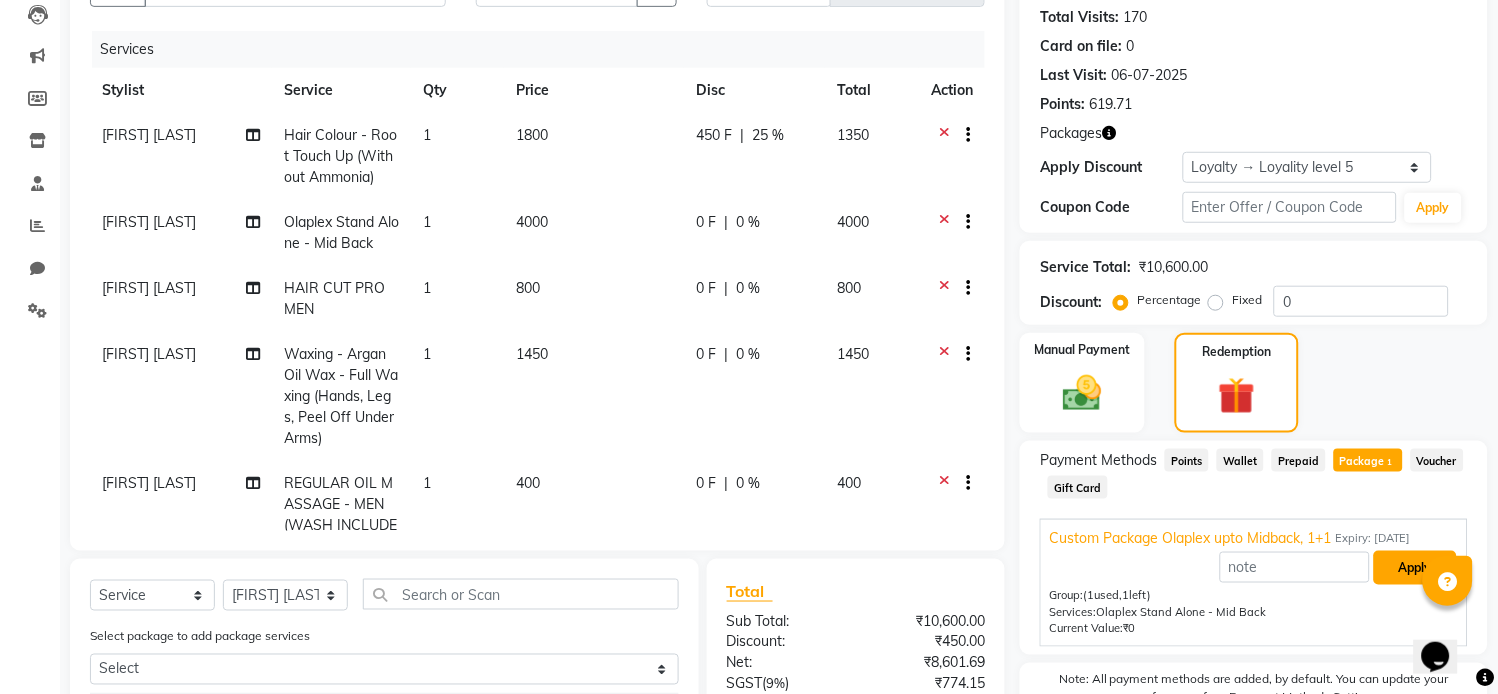 click on "Apply" at bounding box center [1415, 568] 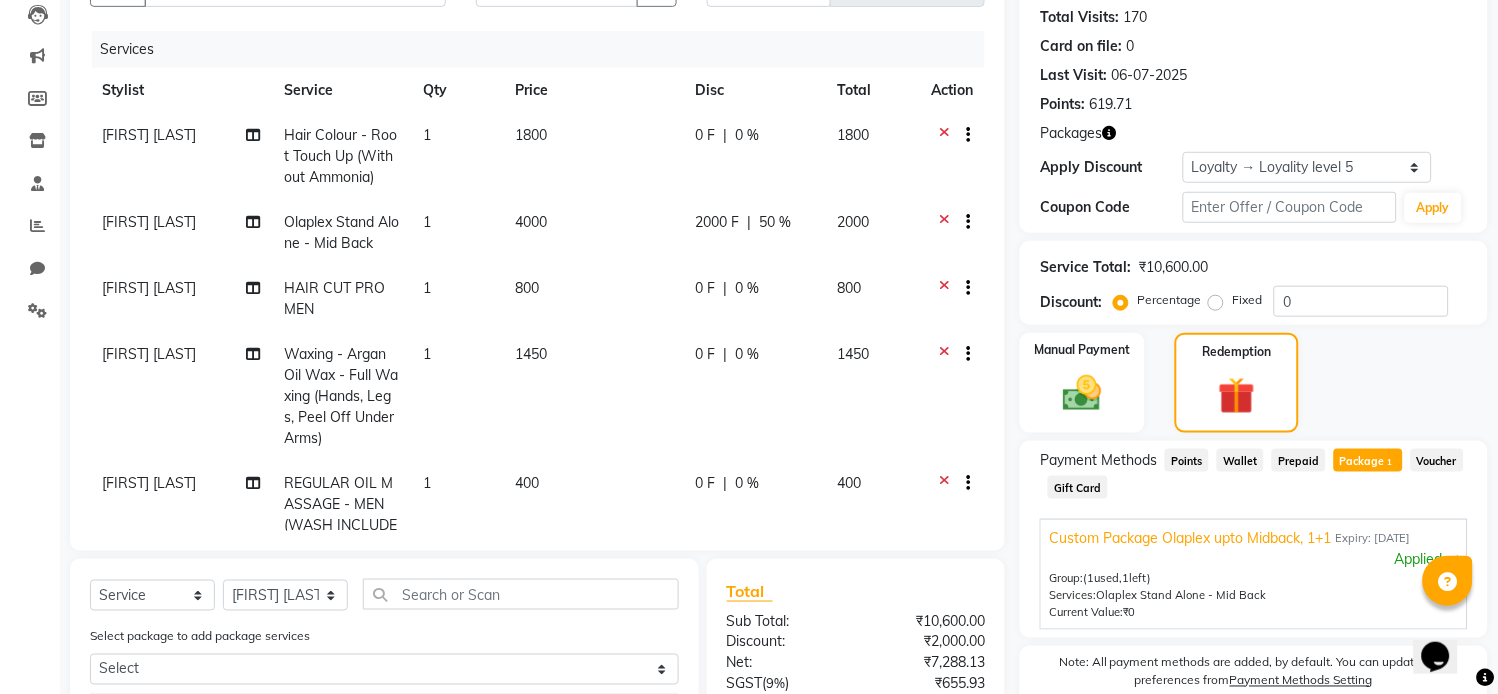 click on "0 %" 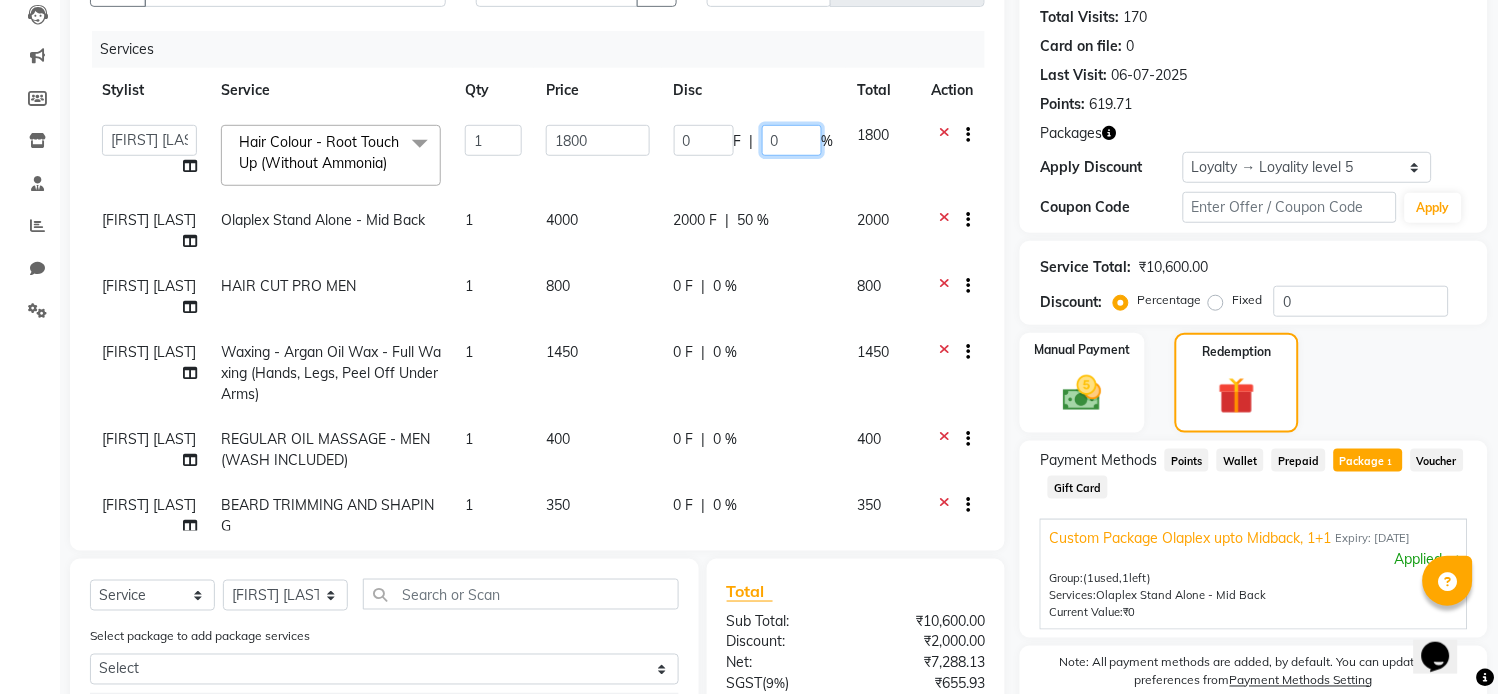 click on "0" 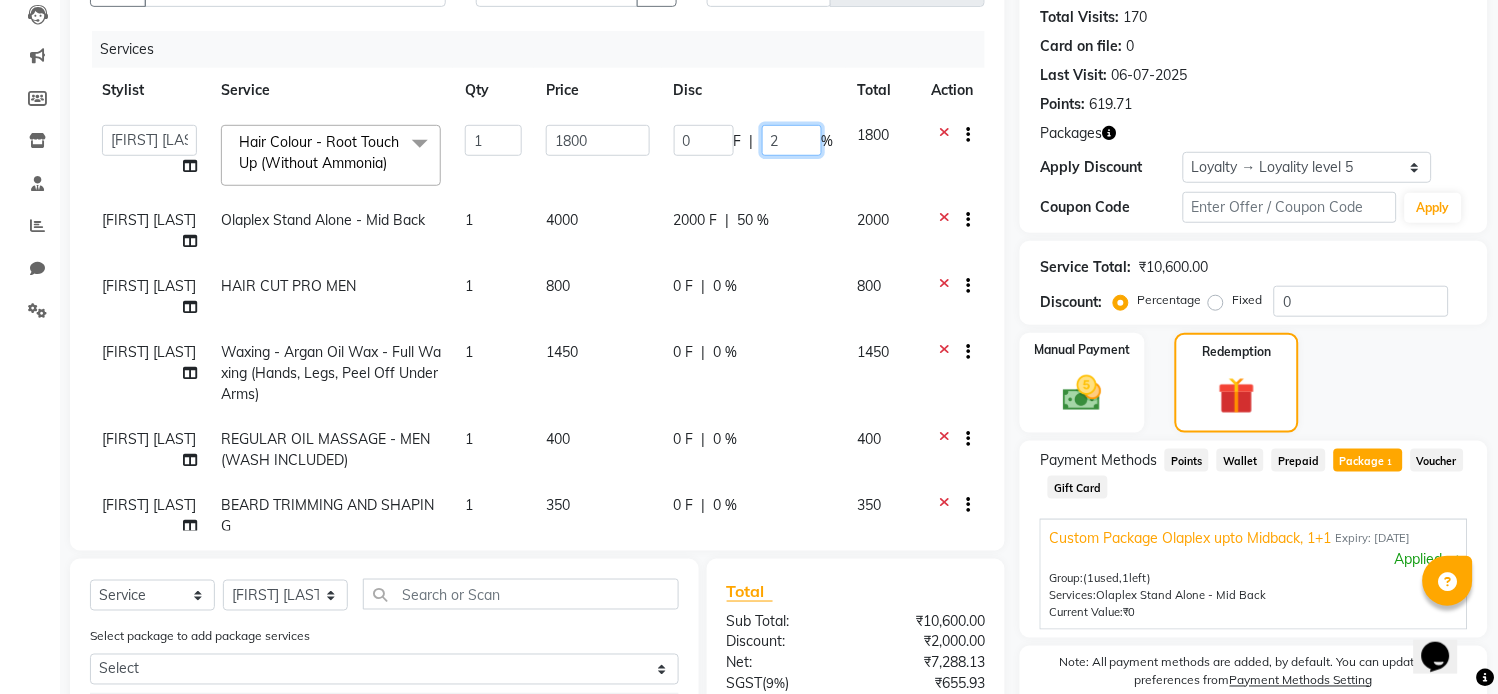 type on "25" 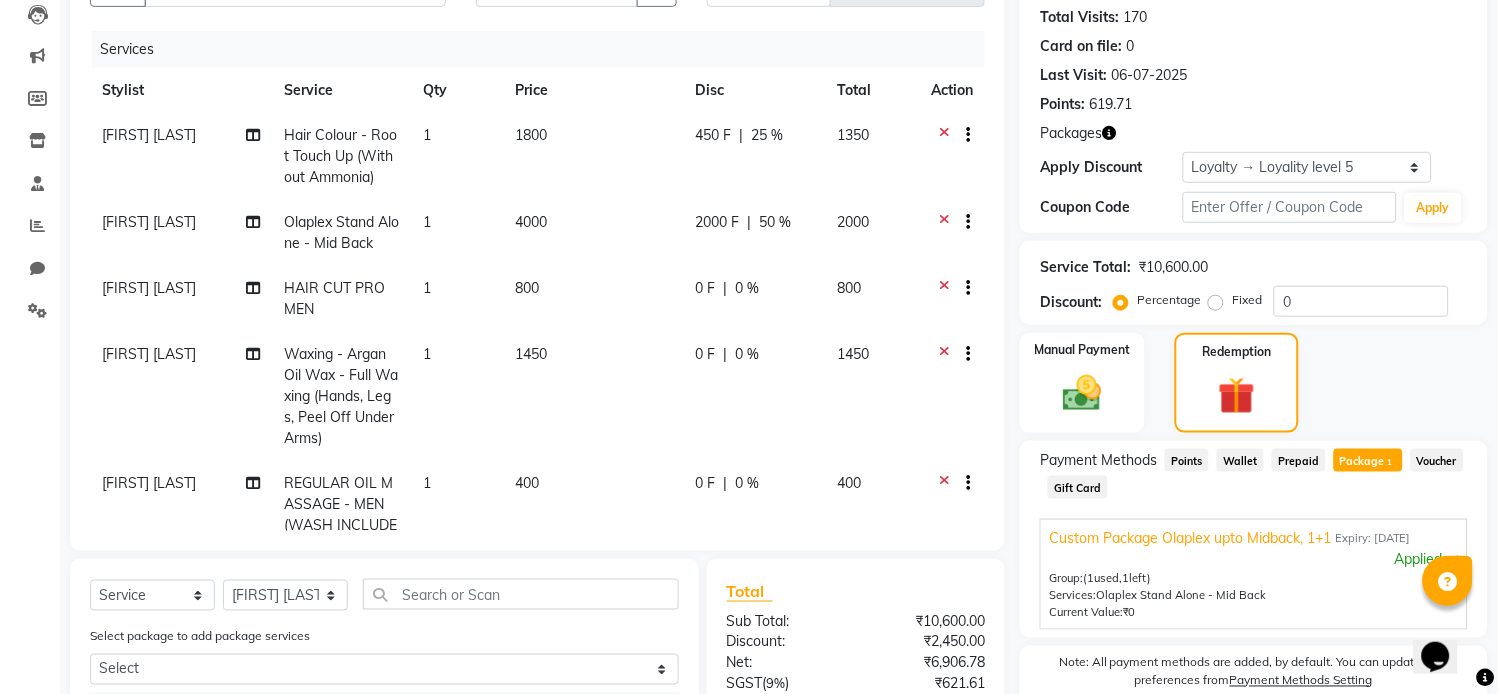 click on "0 F | 0 %" 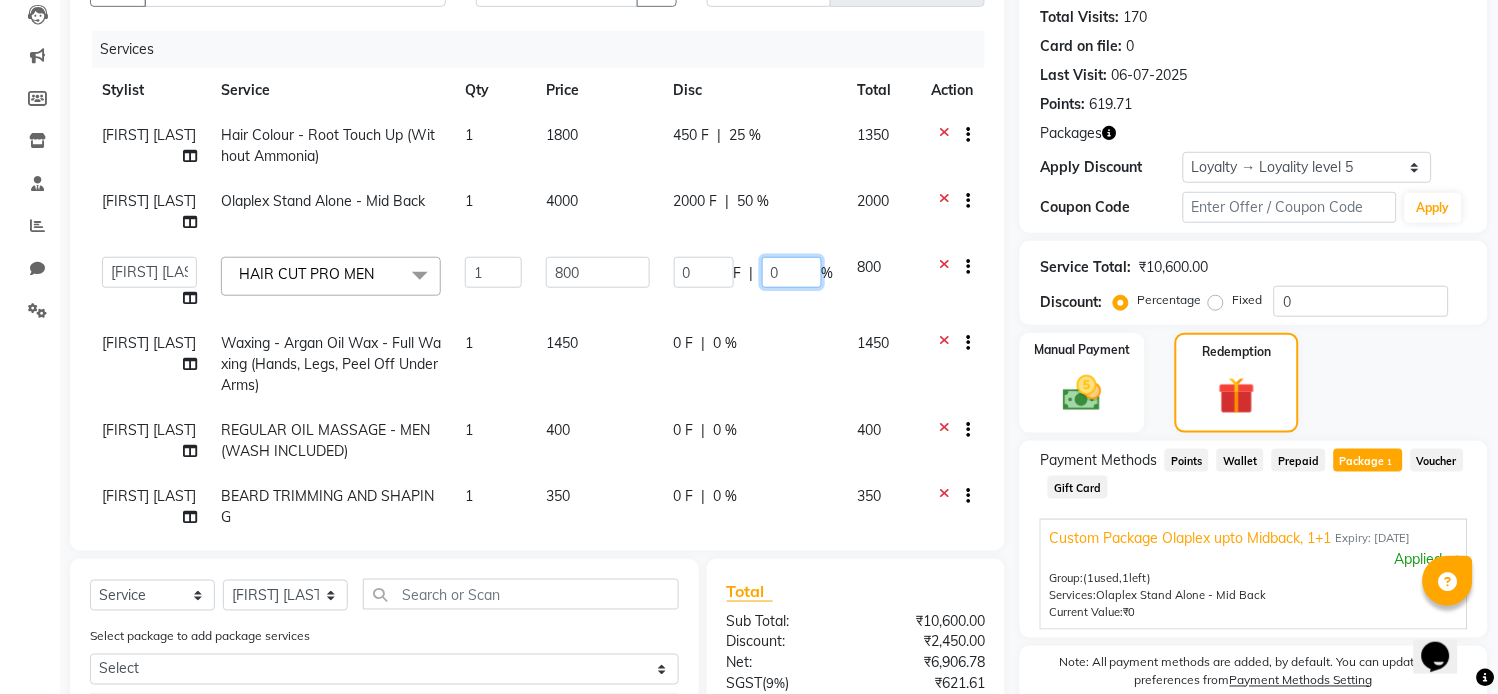 click on "0" 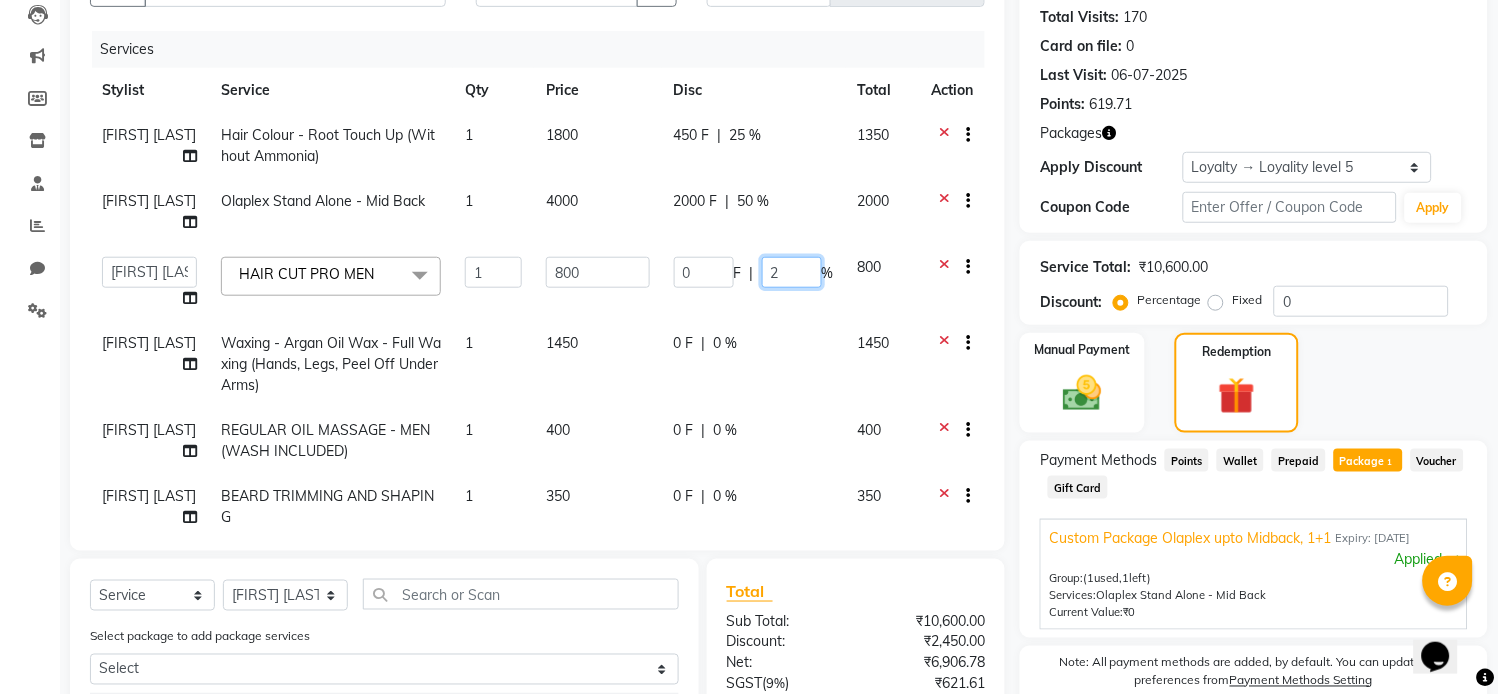 type on "25" 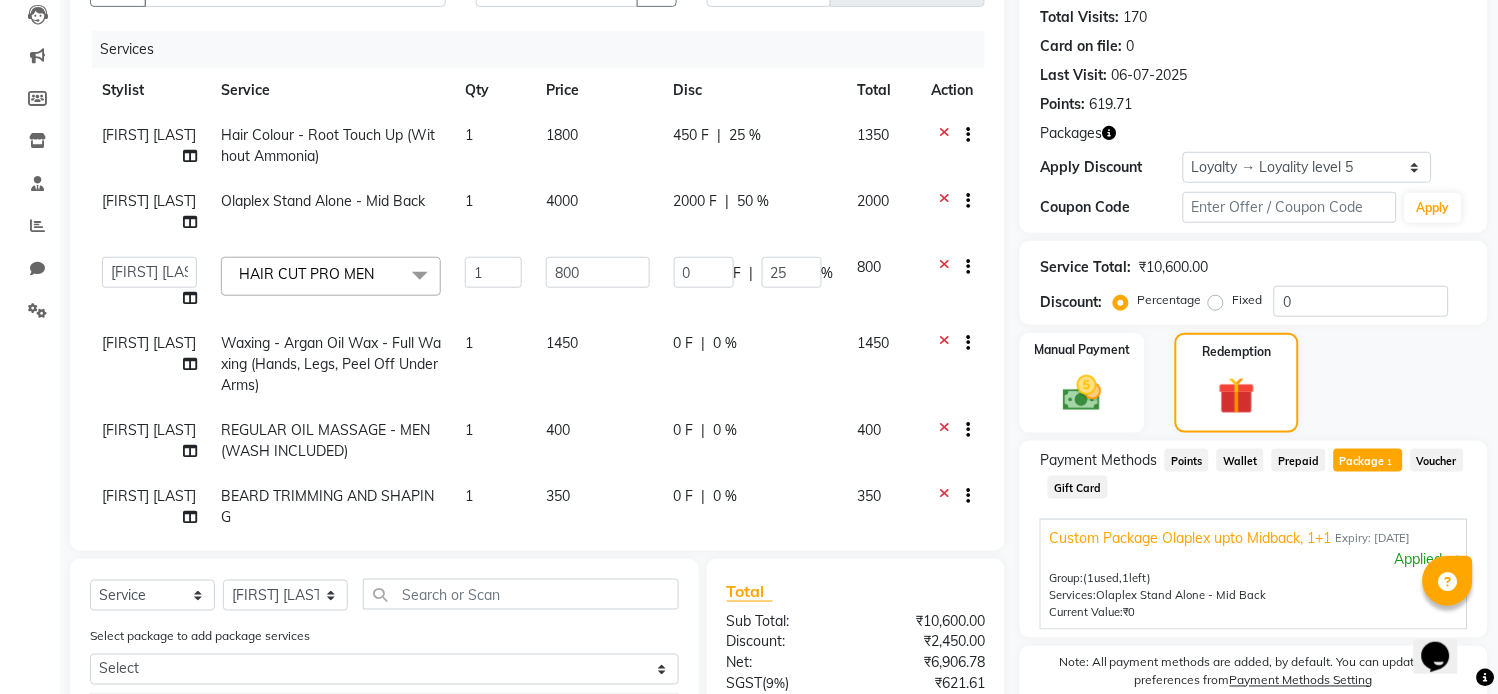 click on "0 F | 0 %" 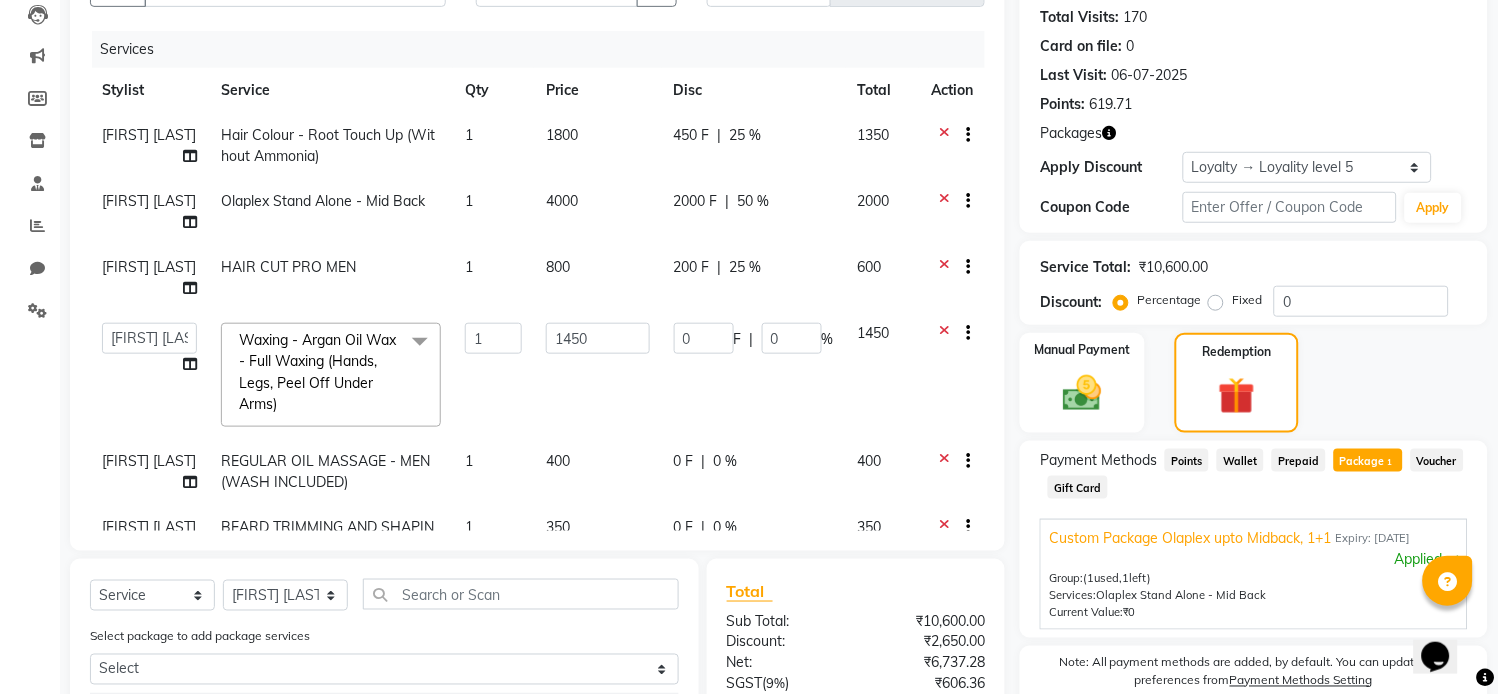 click on "0 F | 0 %" 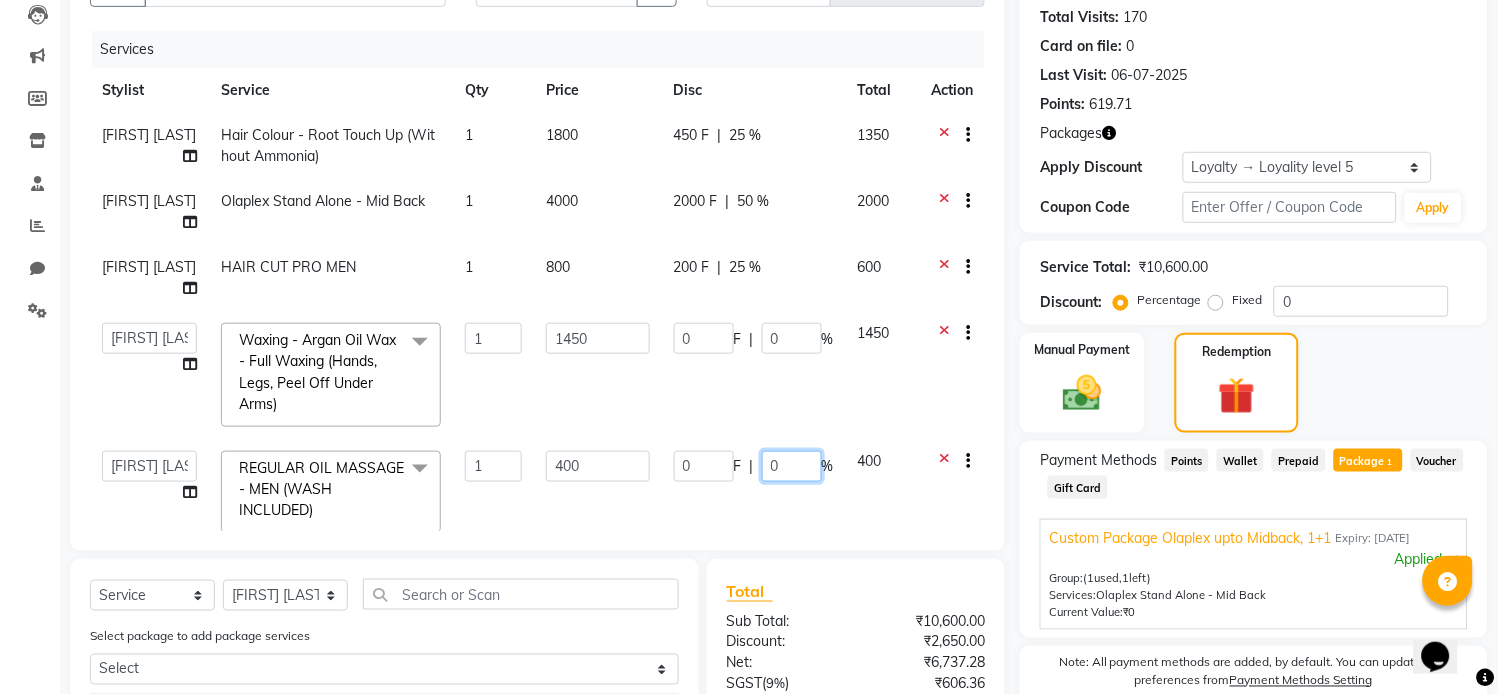 click on "0" 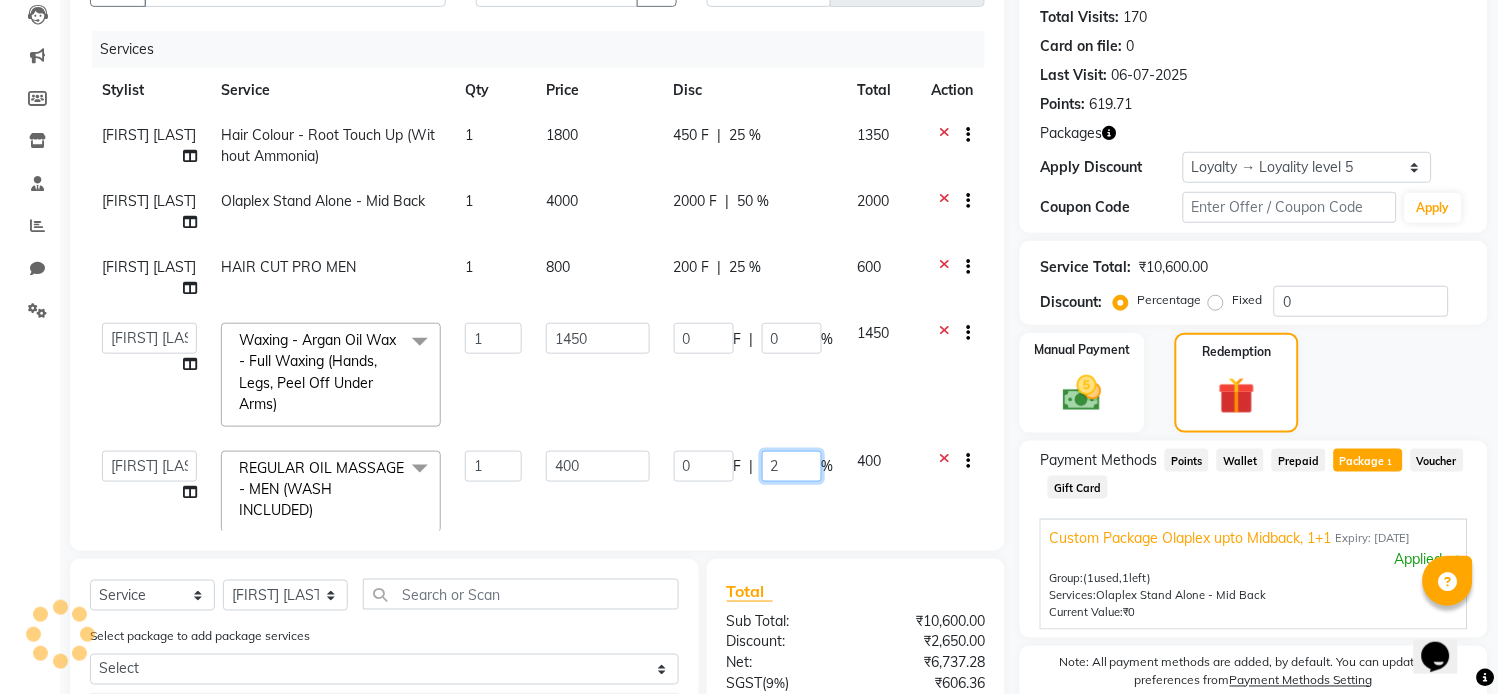 type on "25" 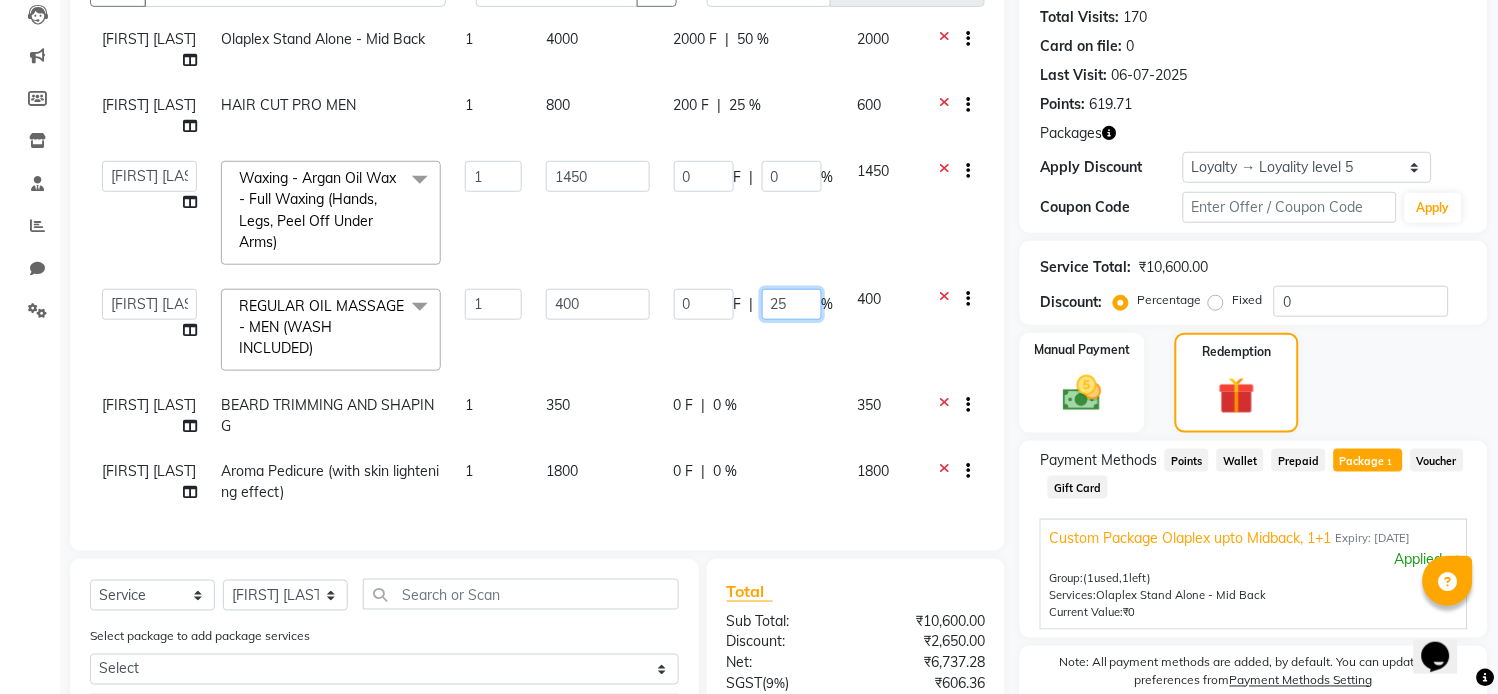scroll, scrollTop: 181, scrollLeft: 0, axis: vertical 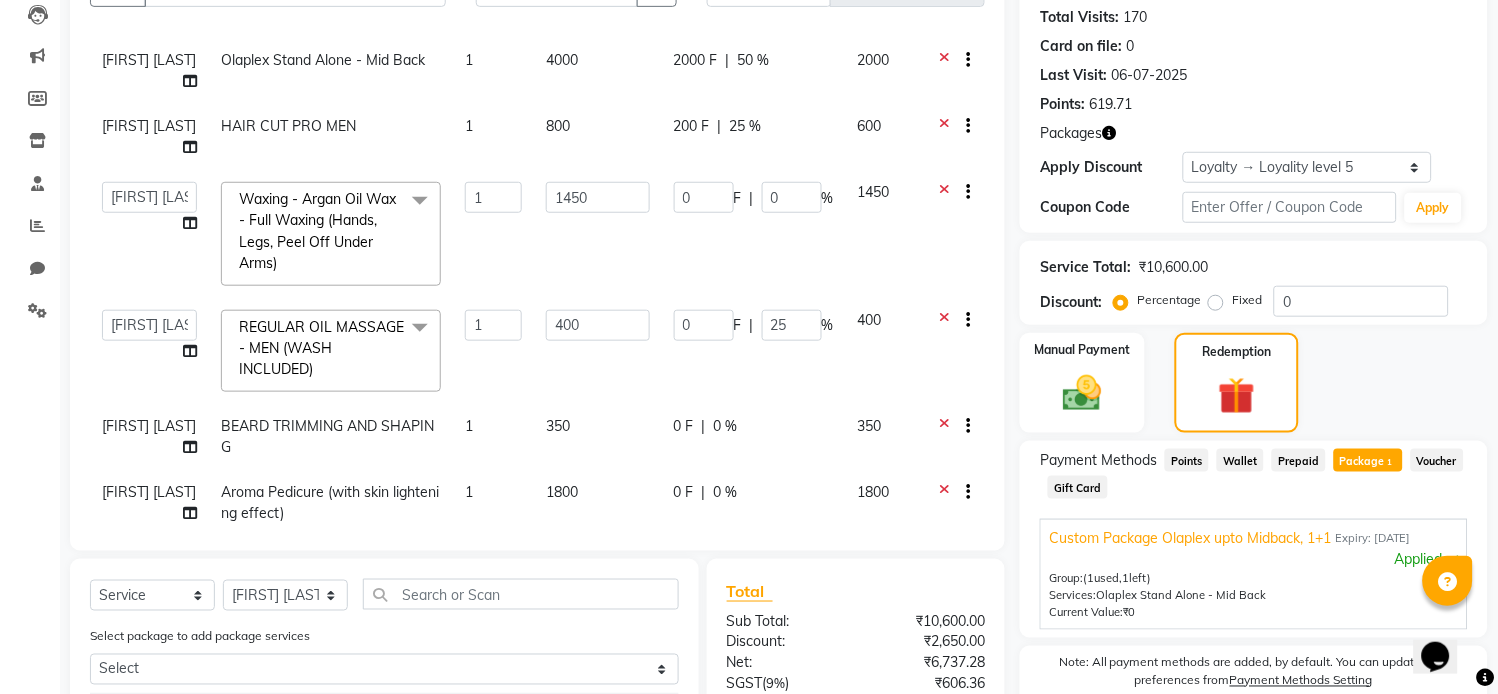 click on "0 F | 0 %" 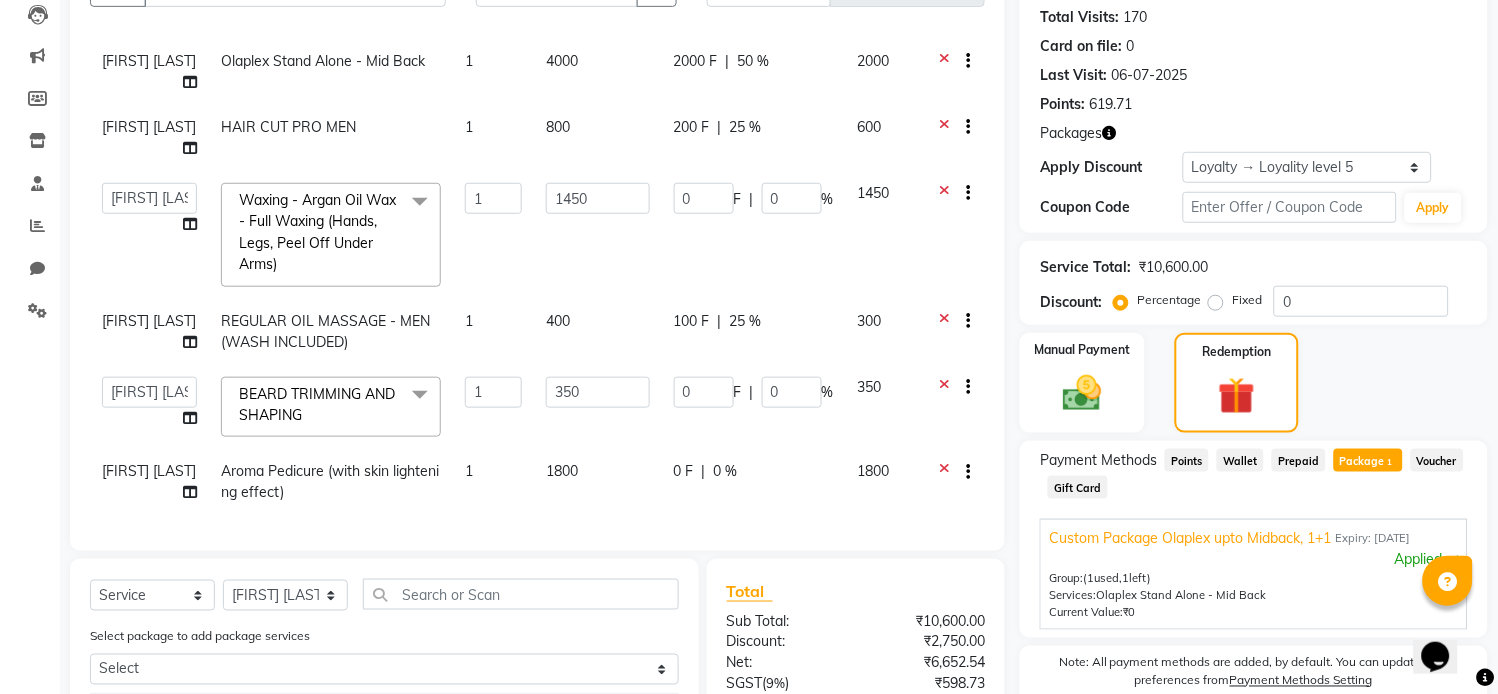 scroll, scrollTop: 160, scrollLeft: 0, axis: vertical 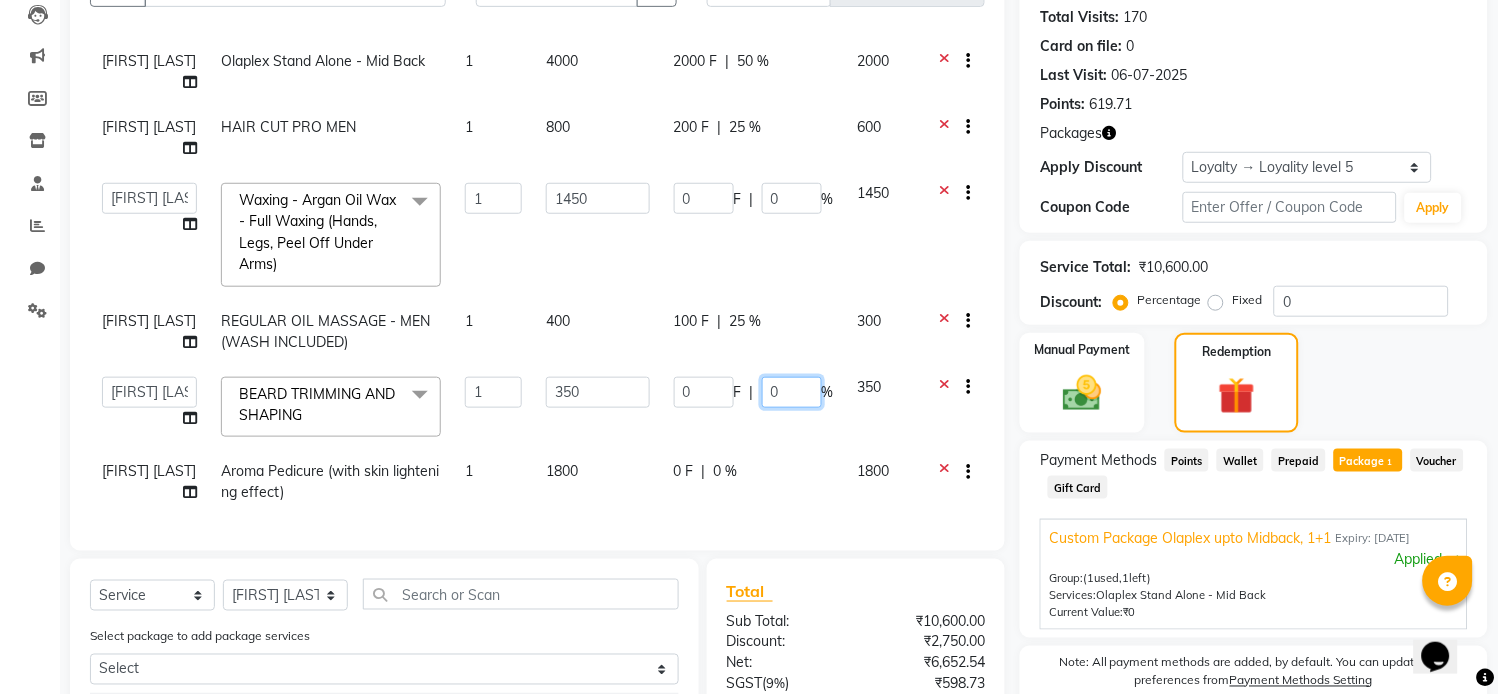 click on "0" 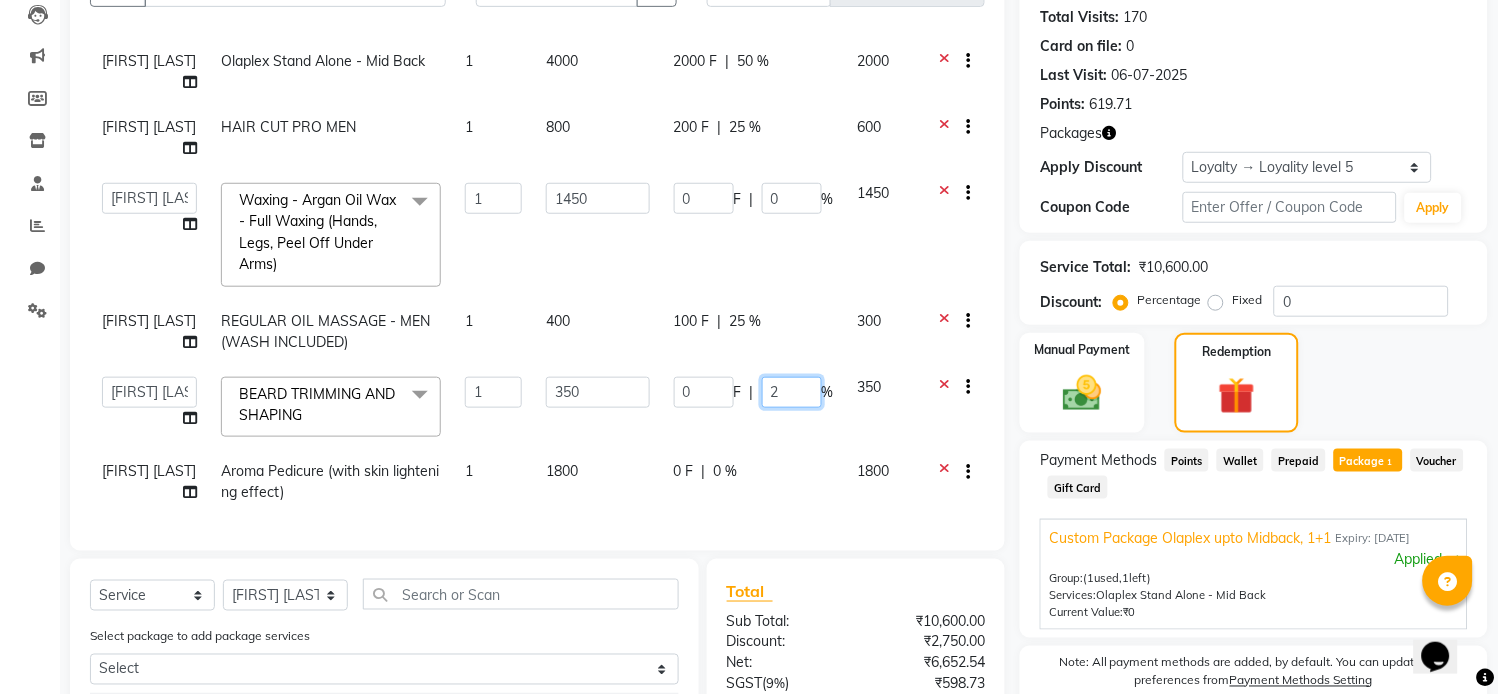 type on "25" 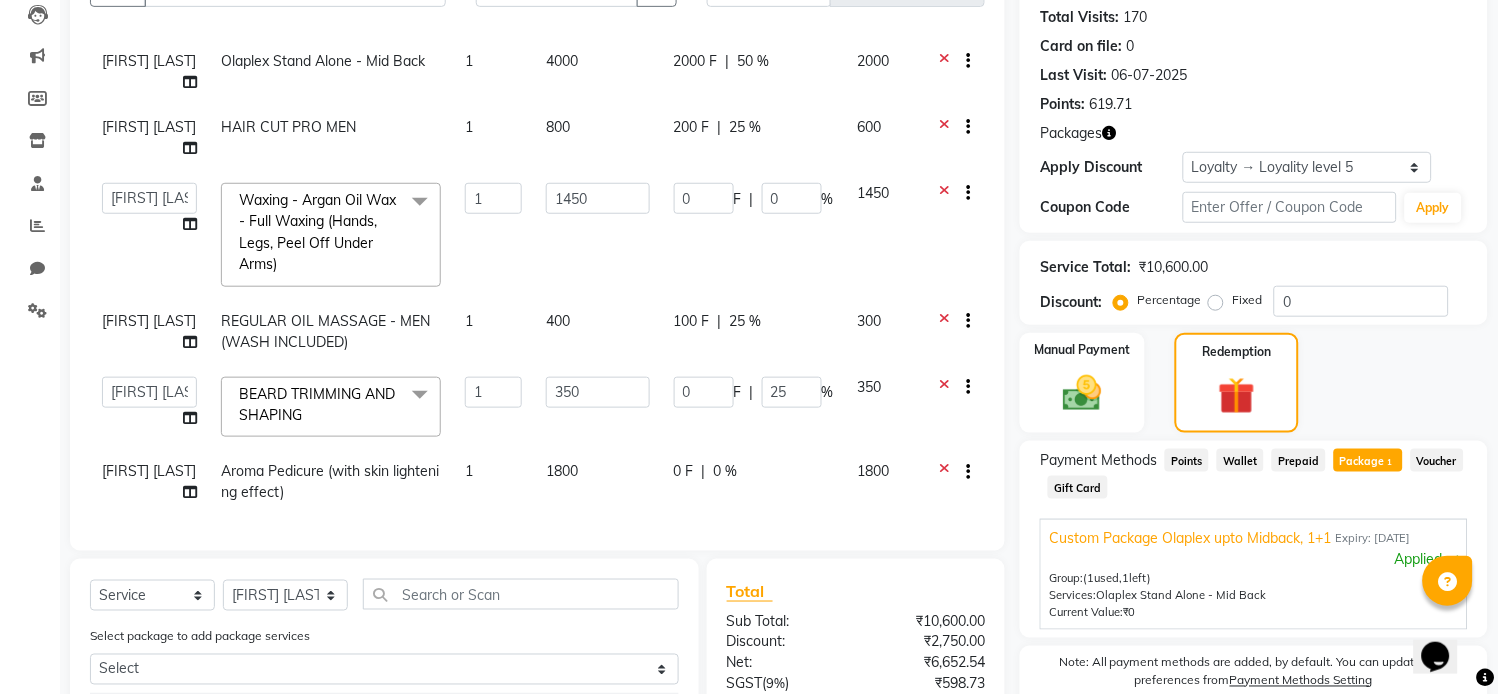 click on "0 F | 0 %" 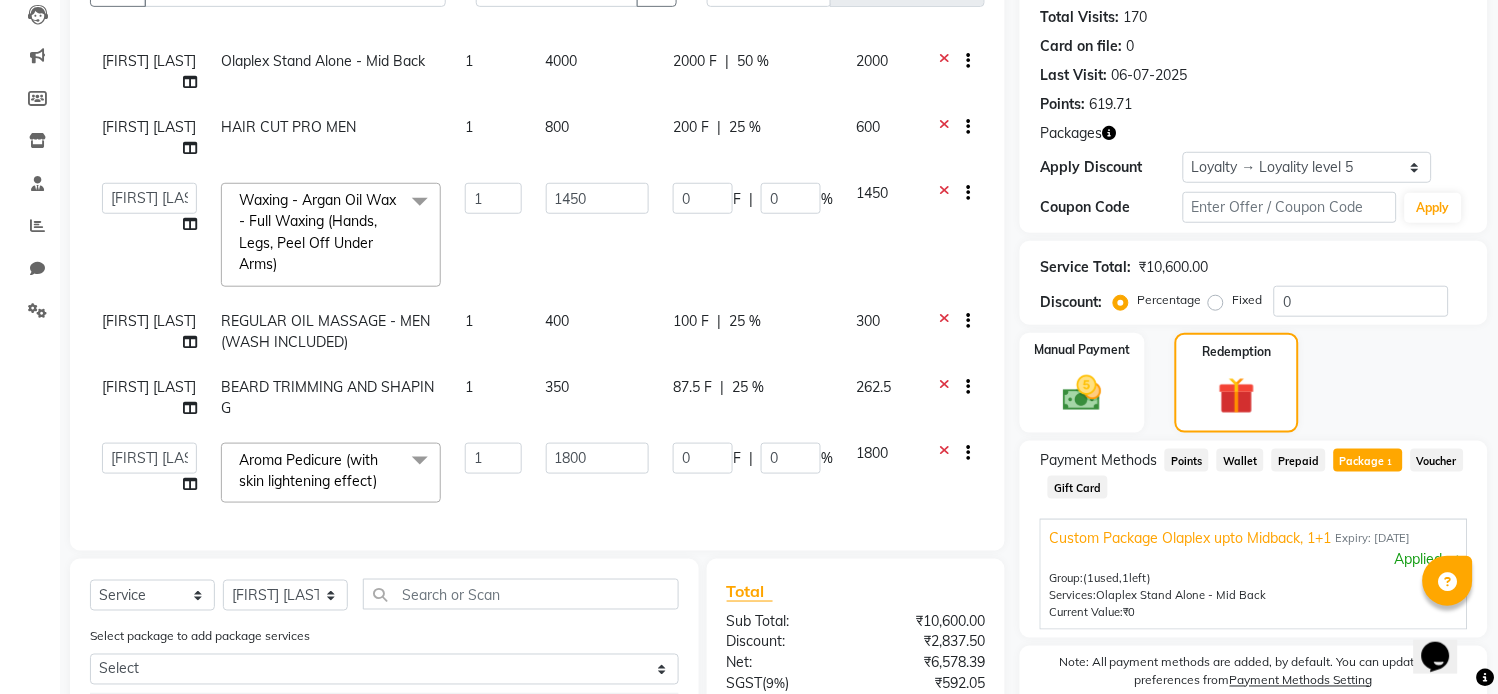 scroll, scrollTop: 160, scrollLeft: 0, axis: vertical 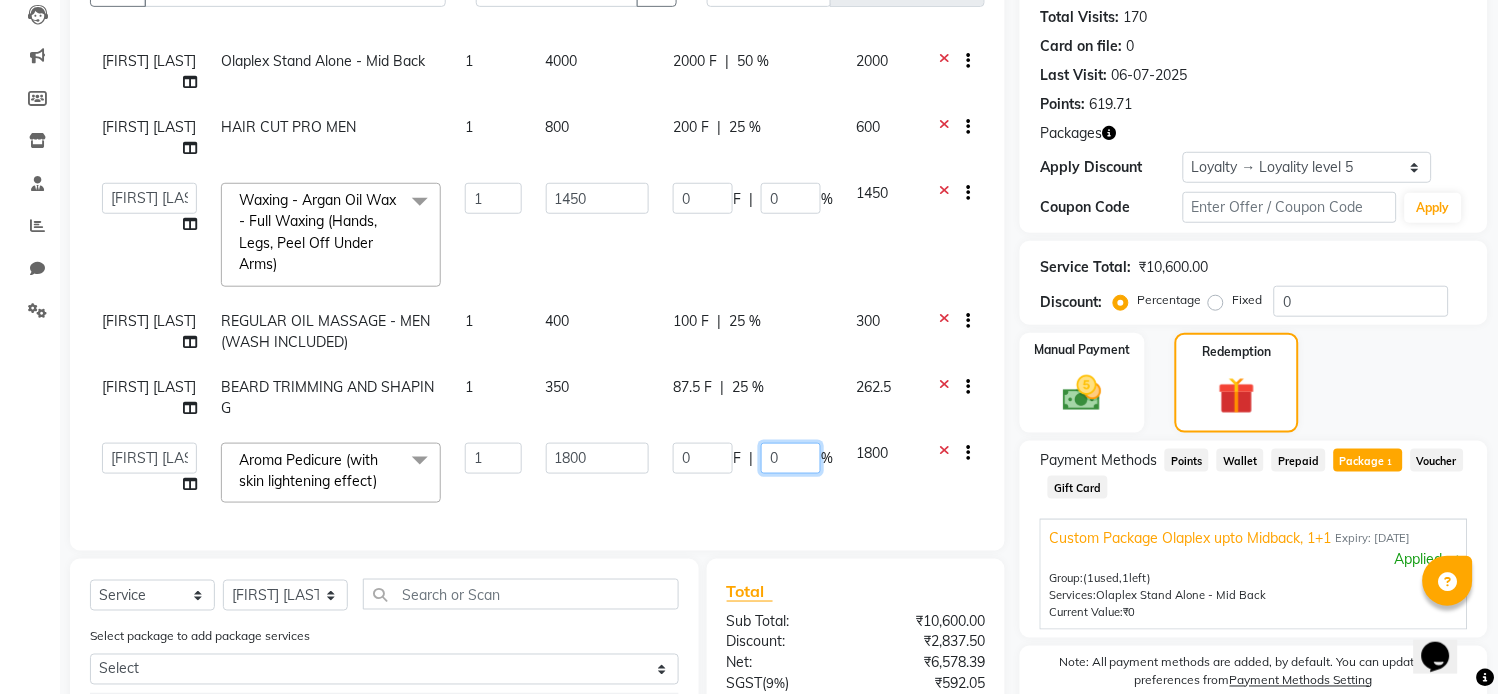 click on "0" 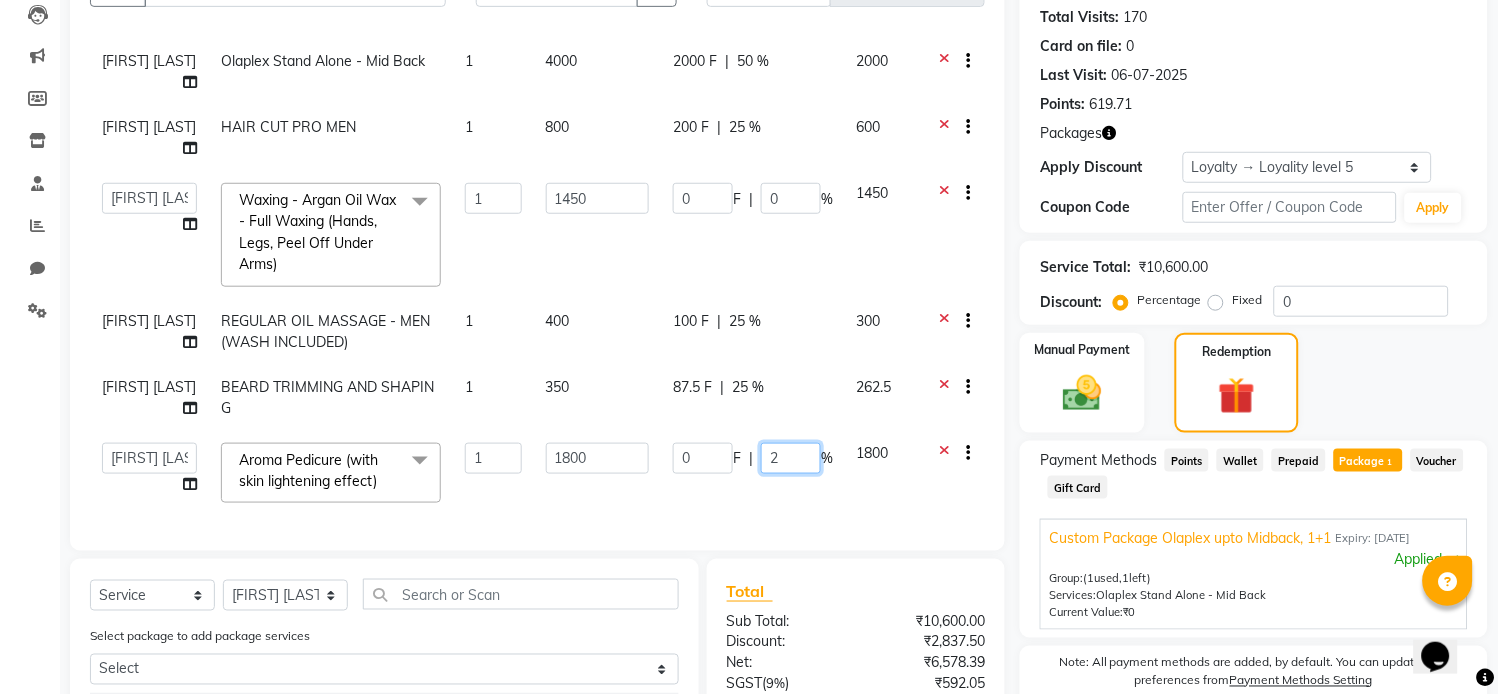 type on "25" 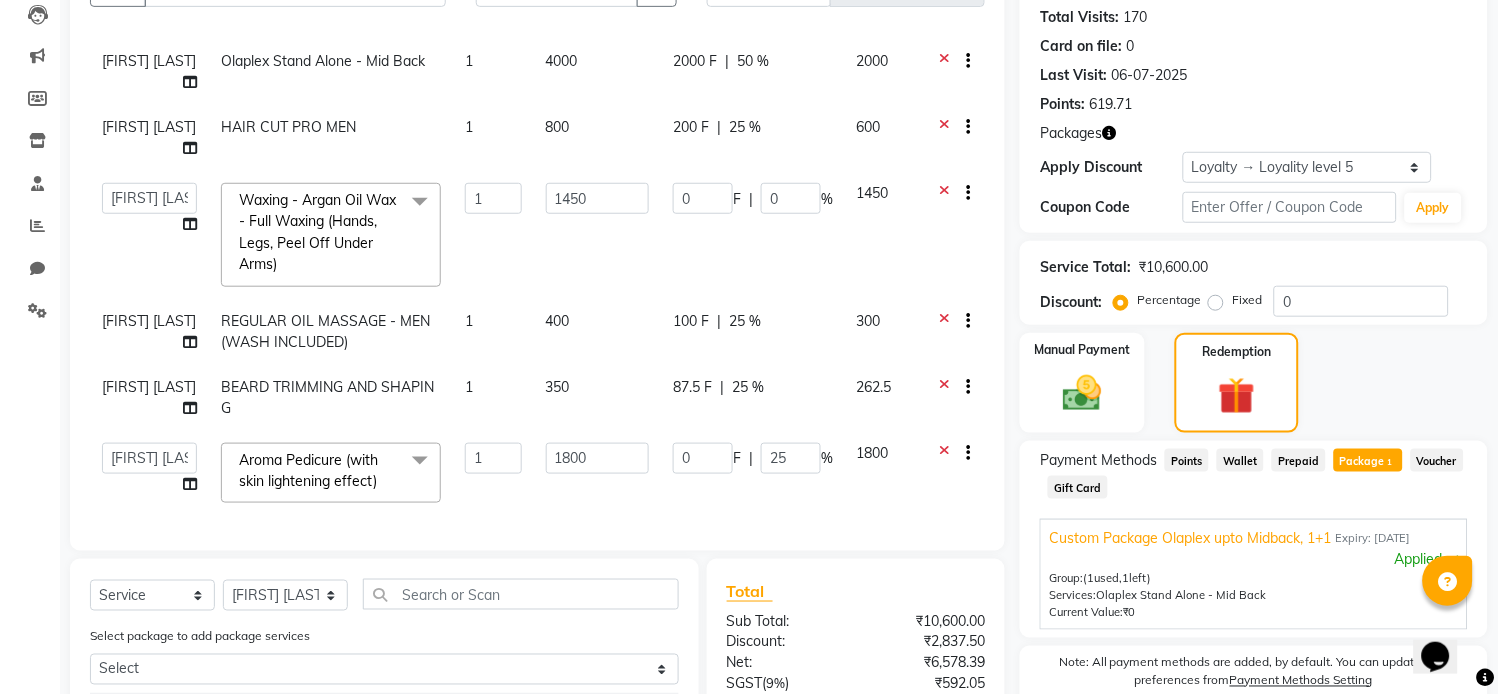 click on "Last Visit:   [DATE]" 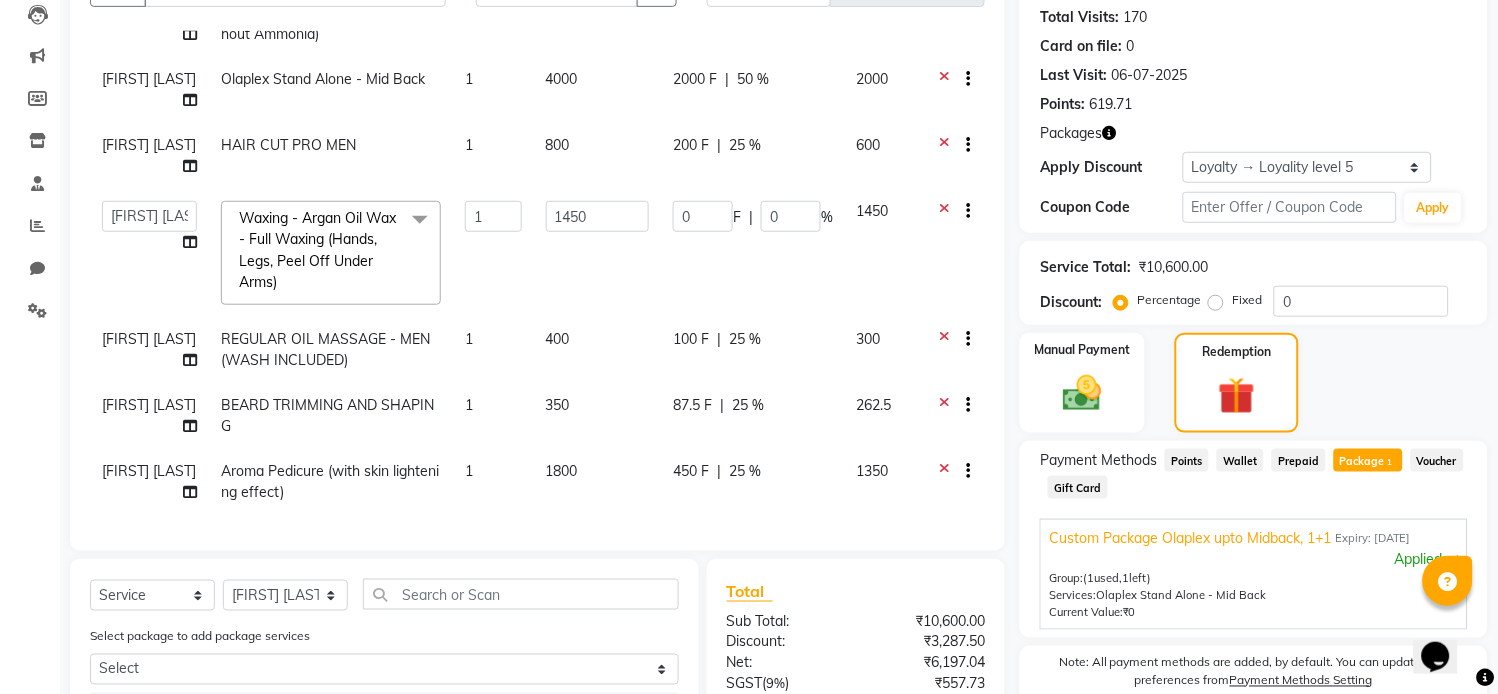 scroll, scrollTop: 141, scrollLeft: 0, axis: vertical 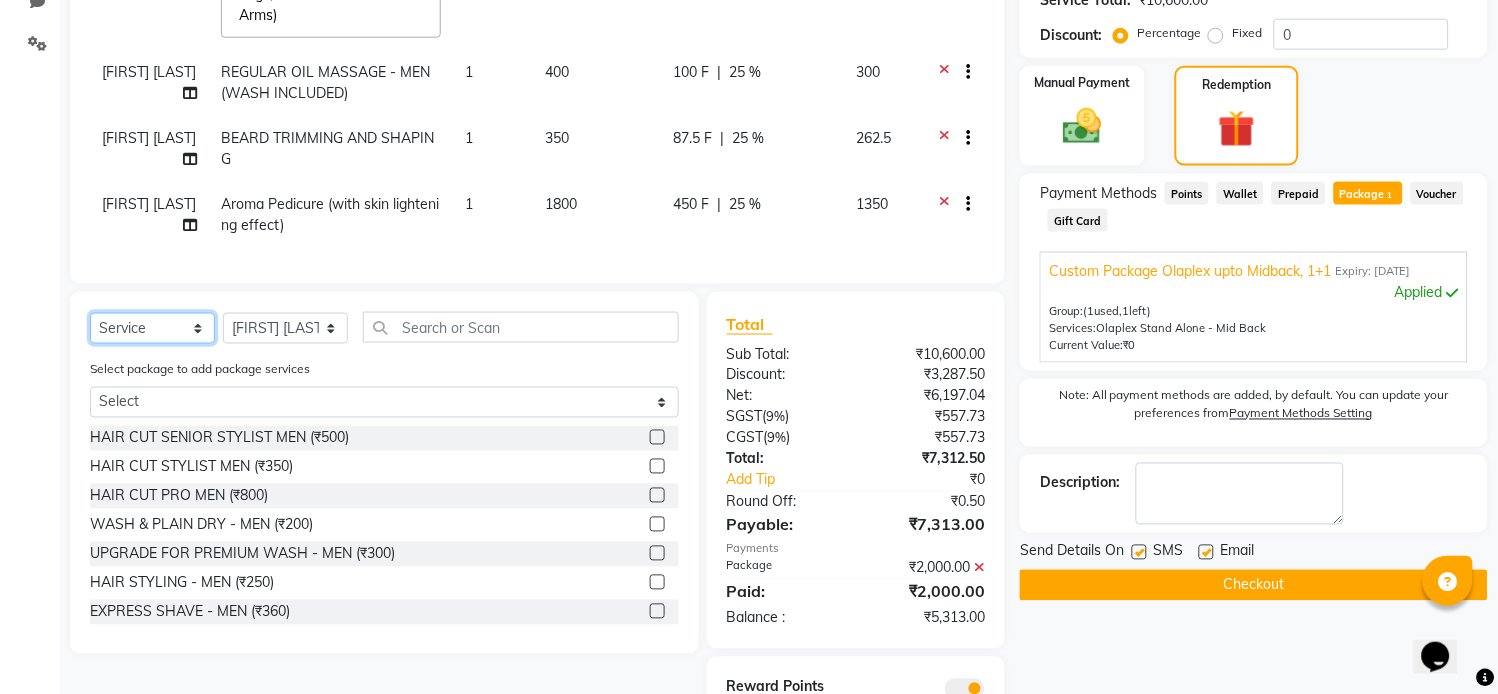 click on "Select  Service  Product  Membership  Package Voucher Prepaid Gift Card" 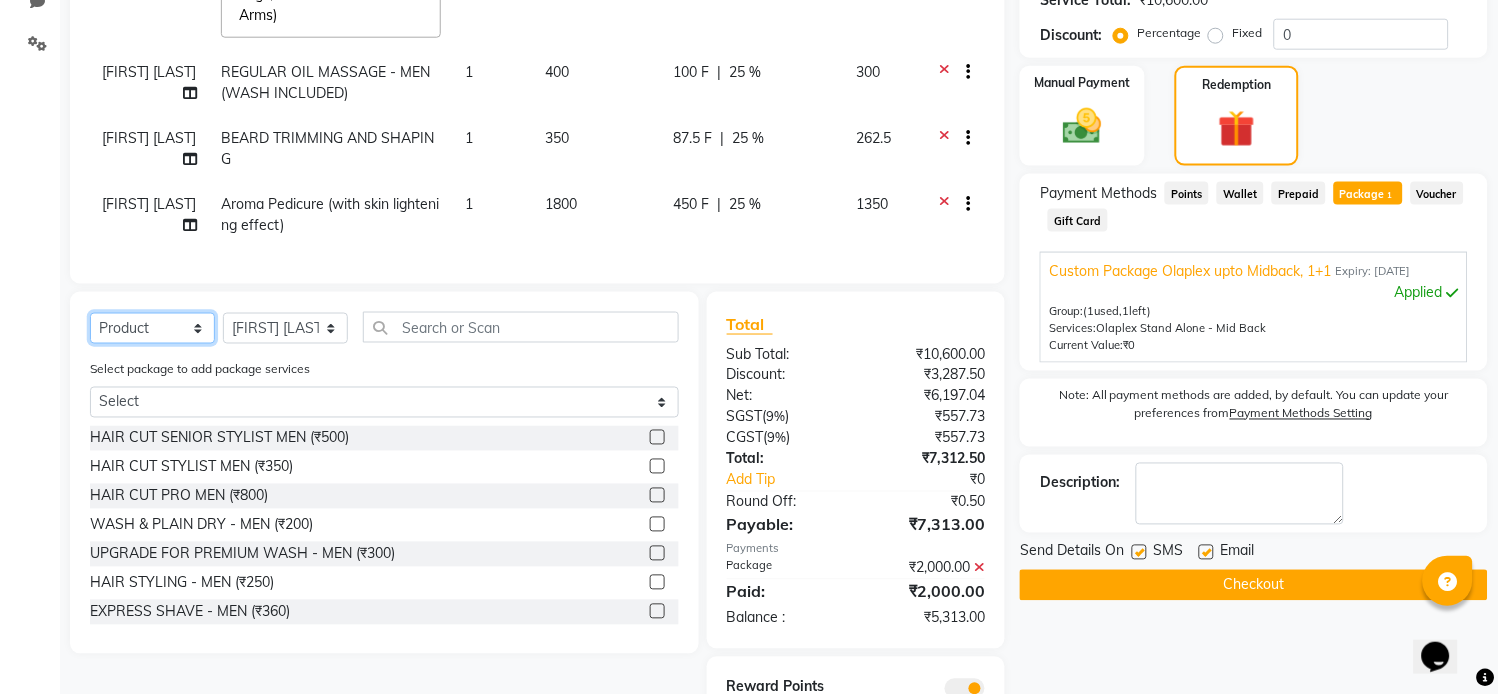 click on "Select  Service  Product  Membership  Package Voucher Prepaid Gift Card" 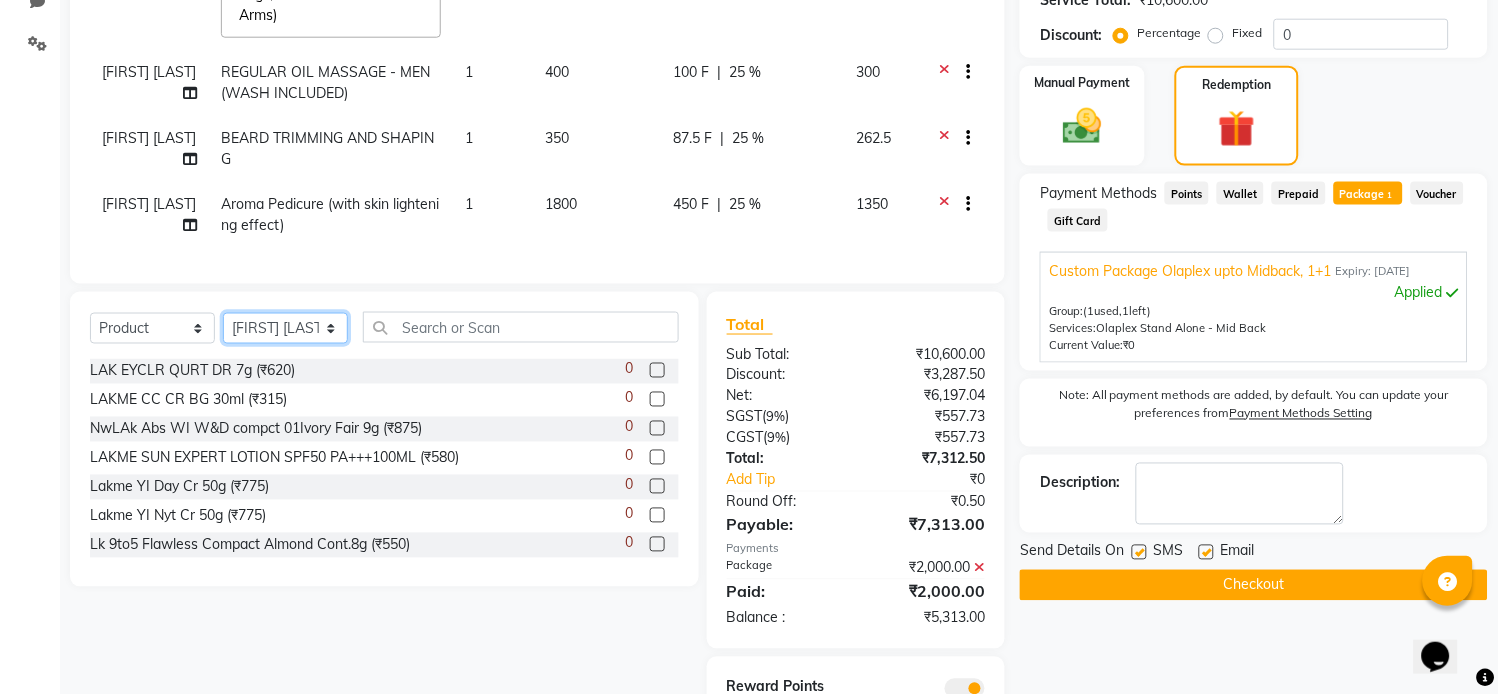 click on "Select Stylist Admin Anupriya Ghosh [FIRST] [LAST] Irshad Khan Mannu Kumar Gupta Mekhla Bhattacharya Minika Das Puja Debnath Reception Rekha Singh Ricky Das Rony Das Sangeeta Lodh Sharfaraz Ata Waris Simmy Rai Tapasi" 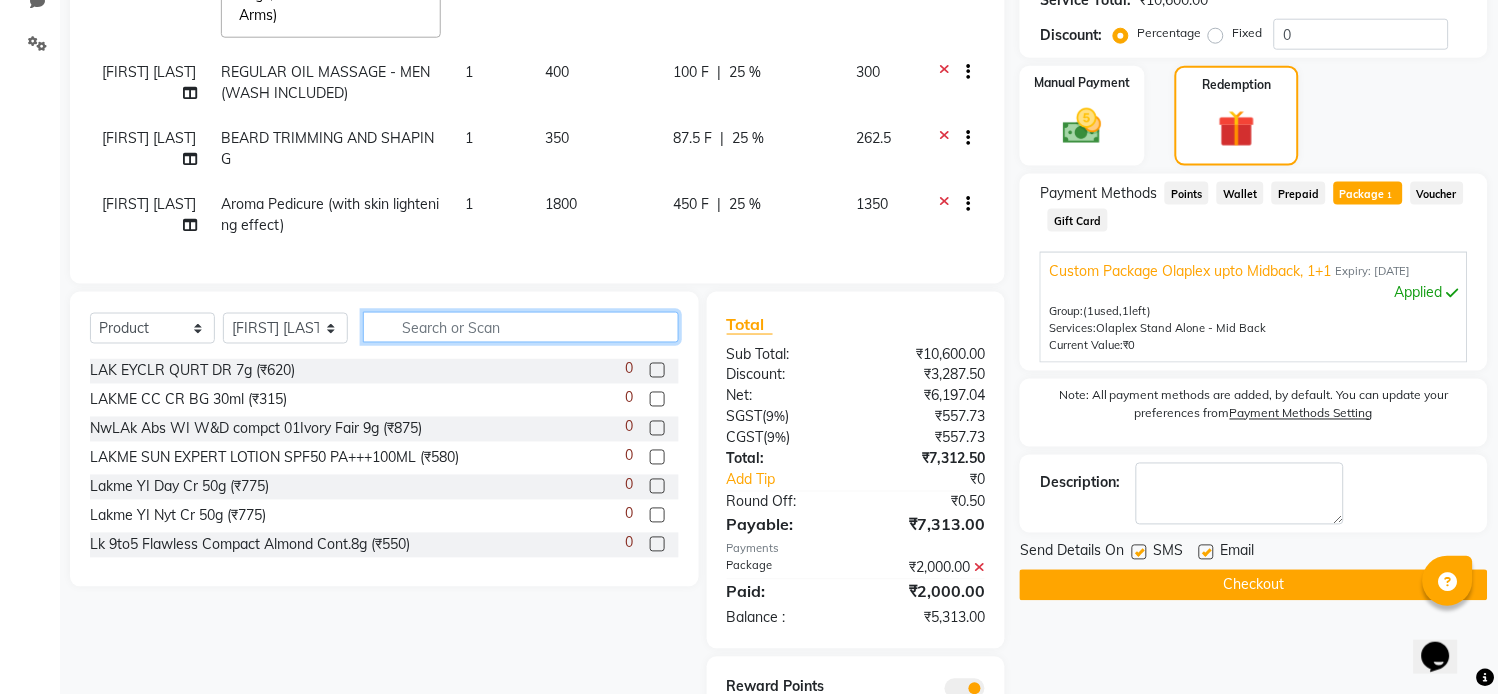 click 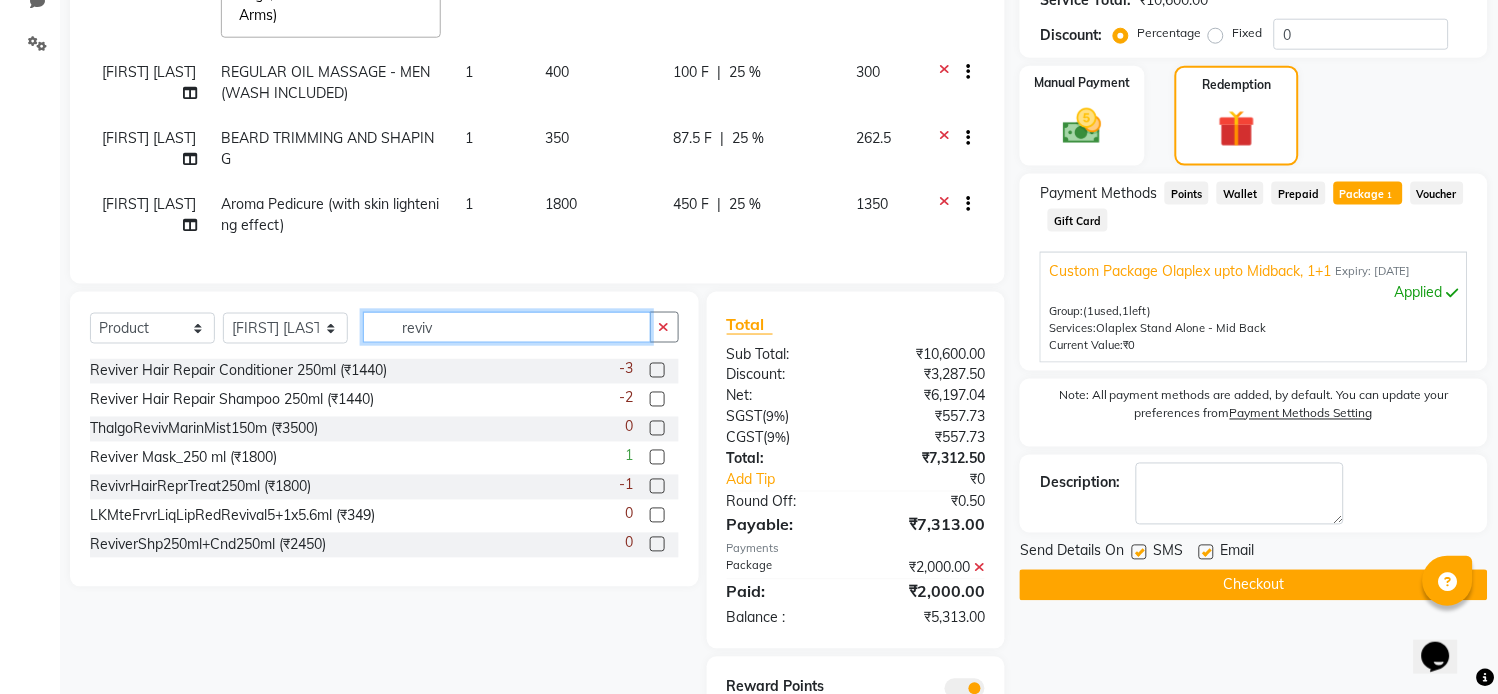 type on "reviv" 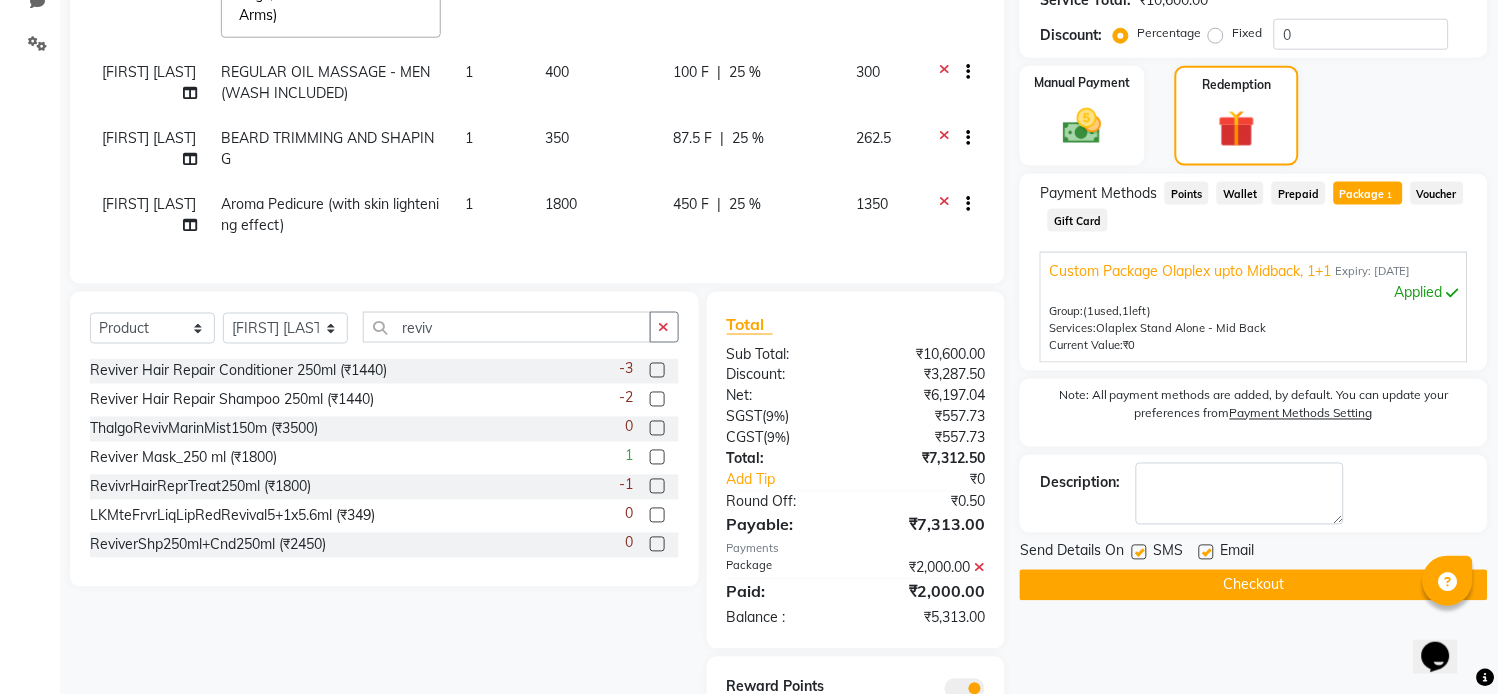 click 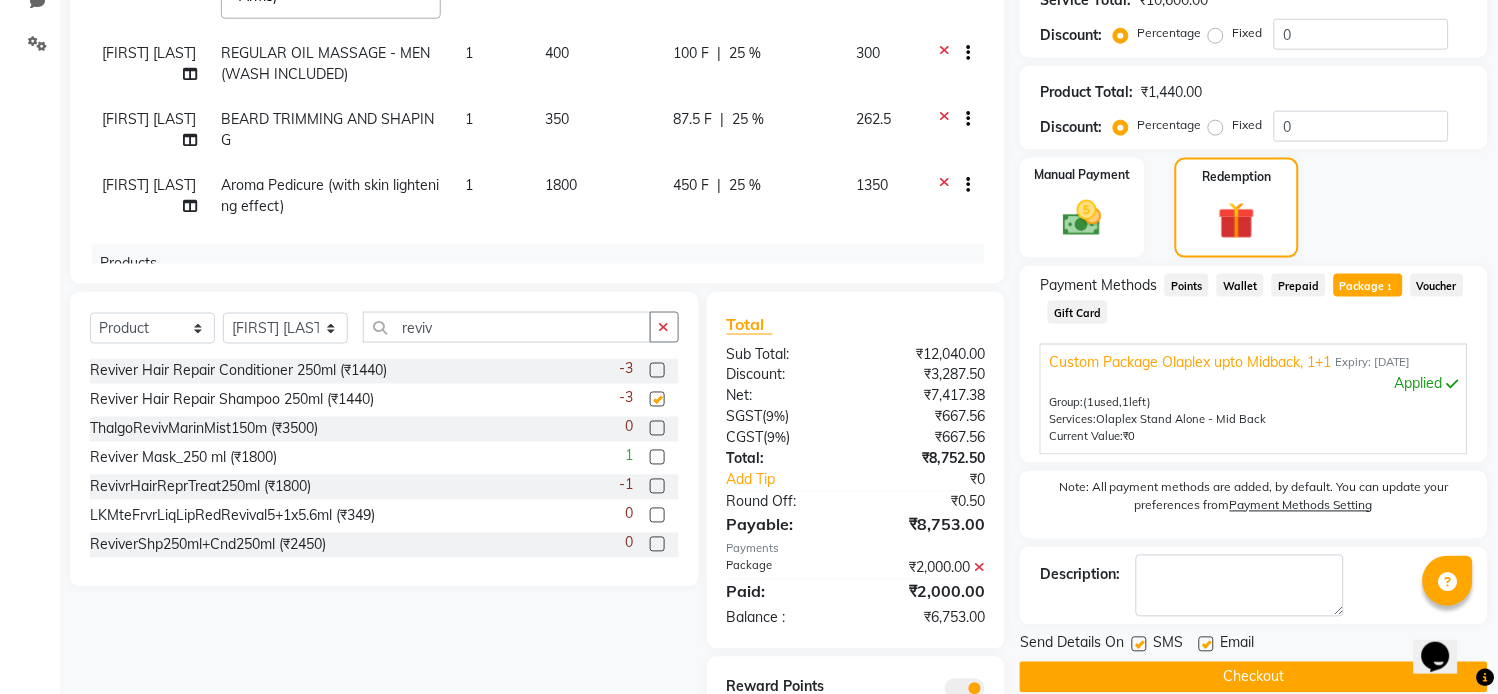 checkbox on "false" 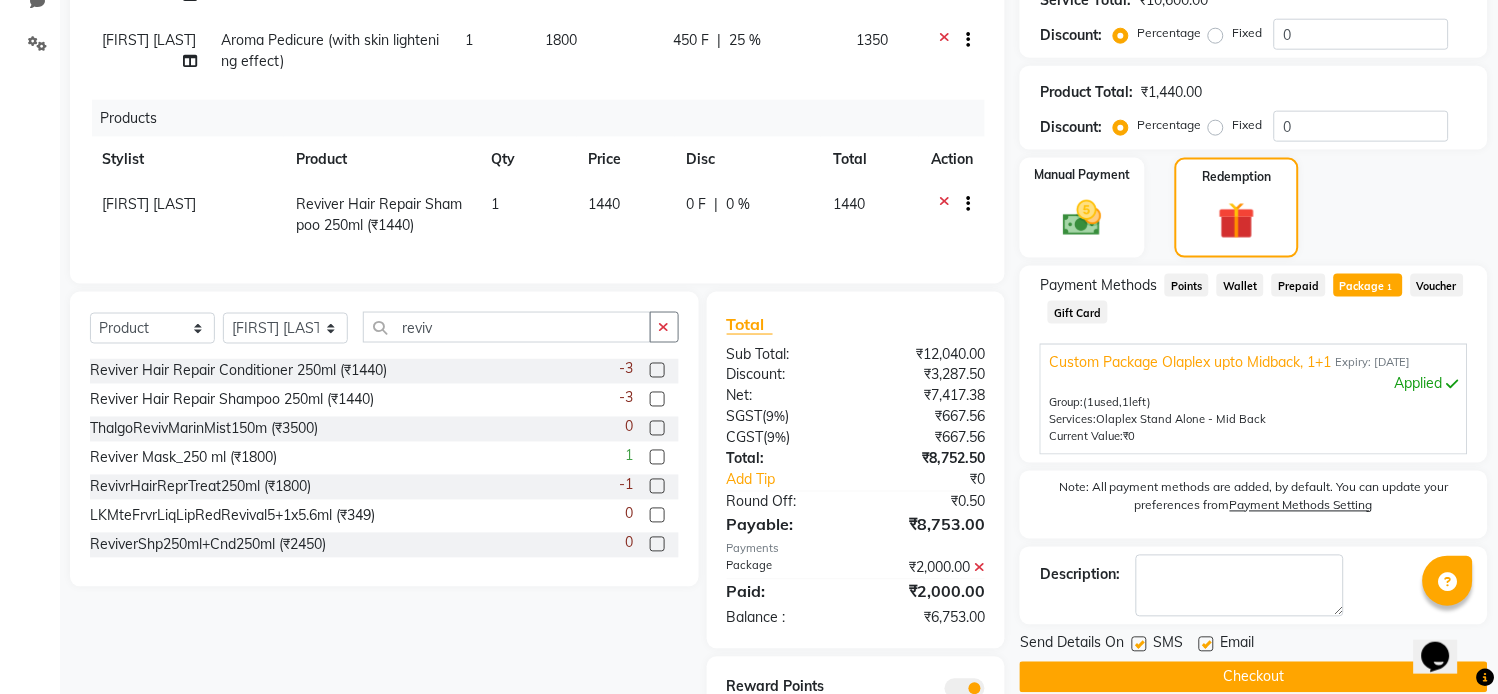 scroll, scrollTop: 304, scrollLeft: 0, axis: vertical 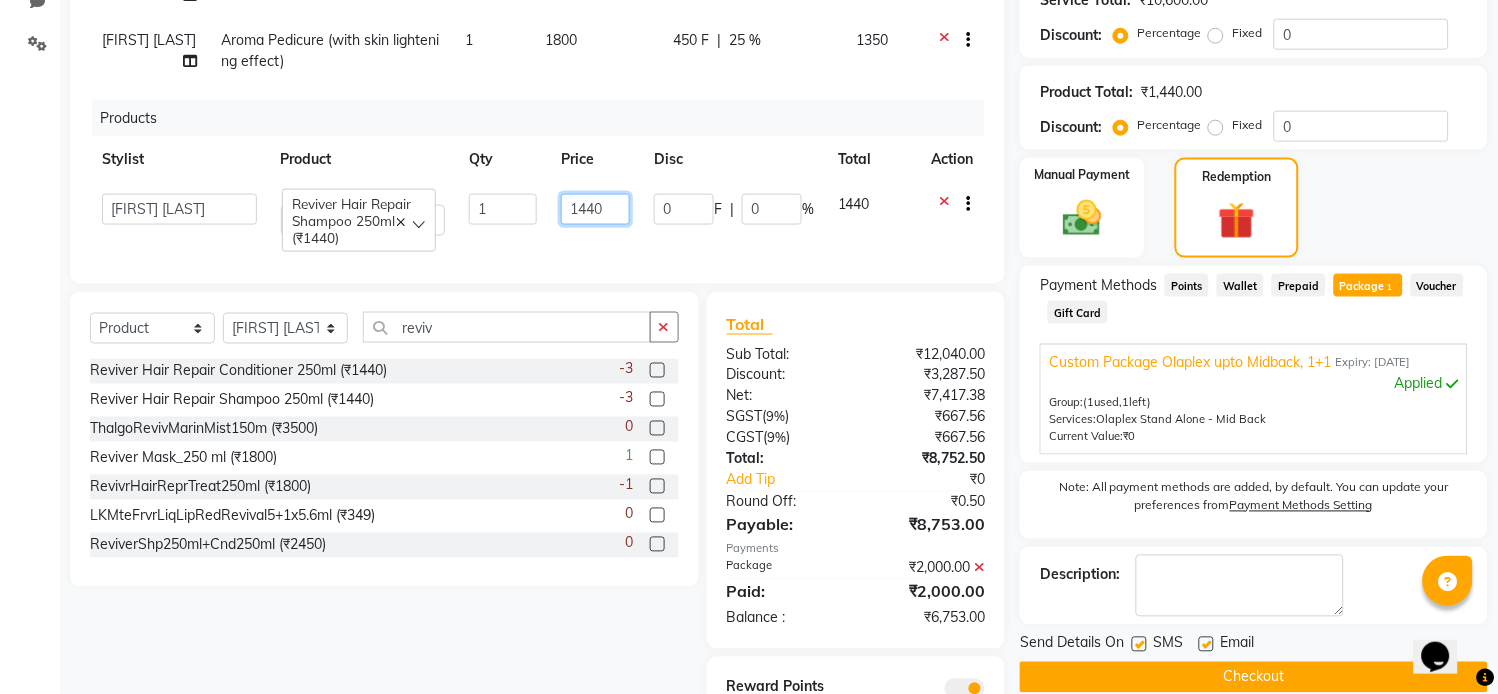 click on "1440" 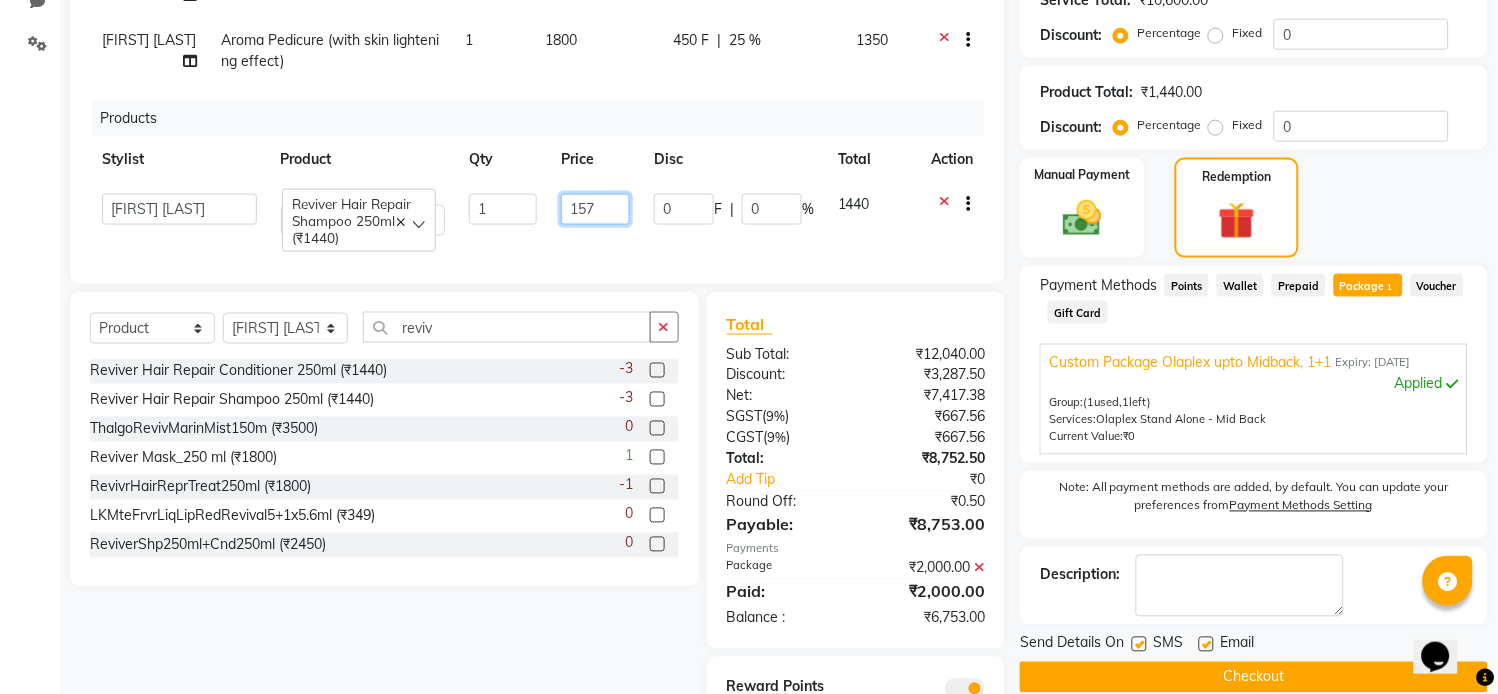 type on "1575" 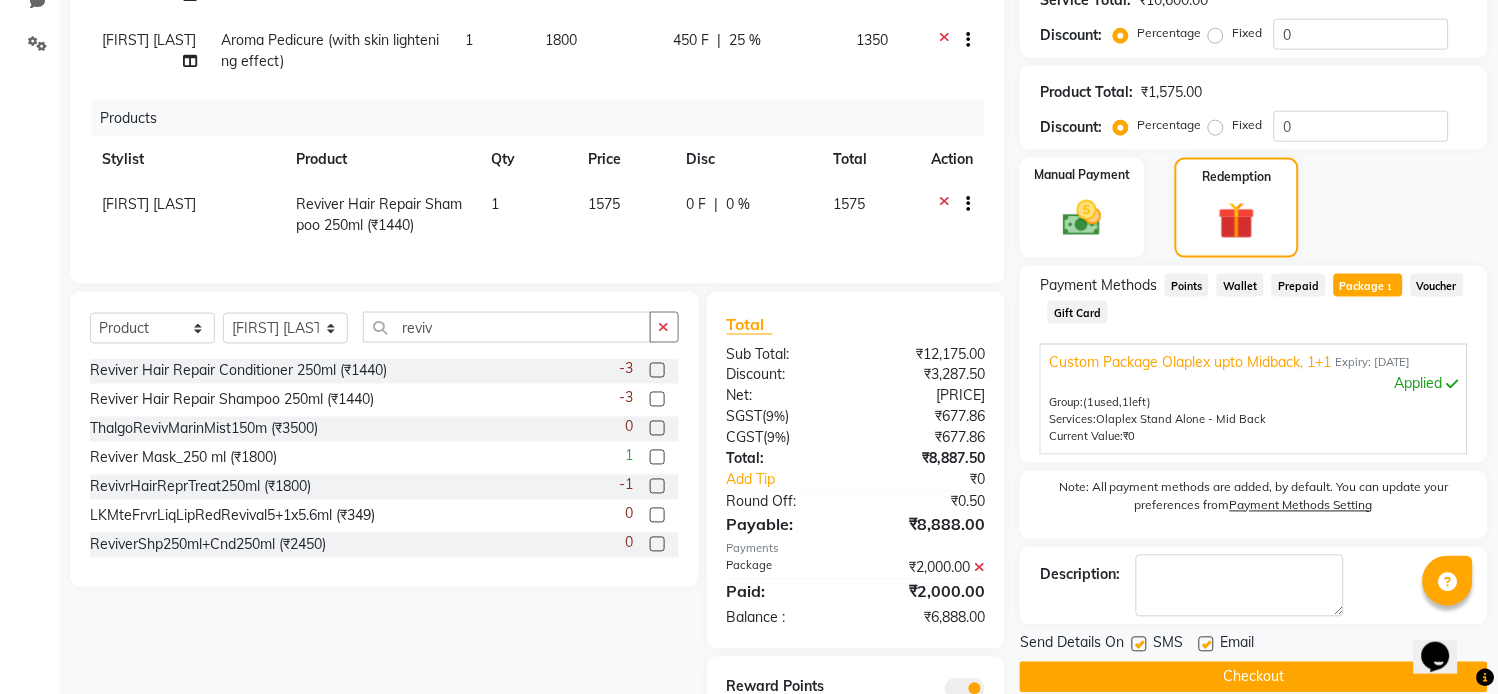 click on "Products" 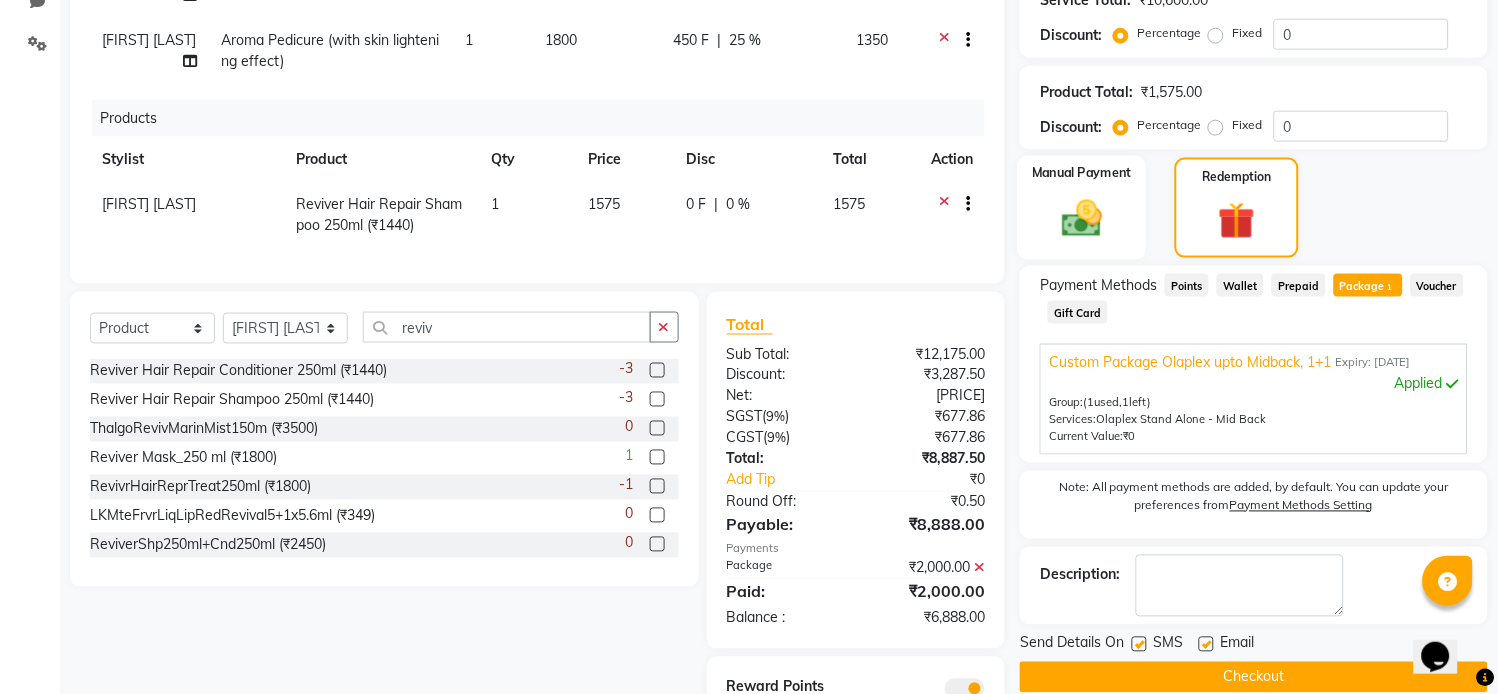 click 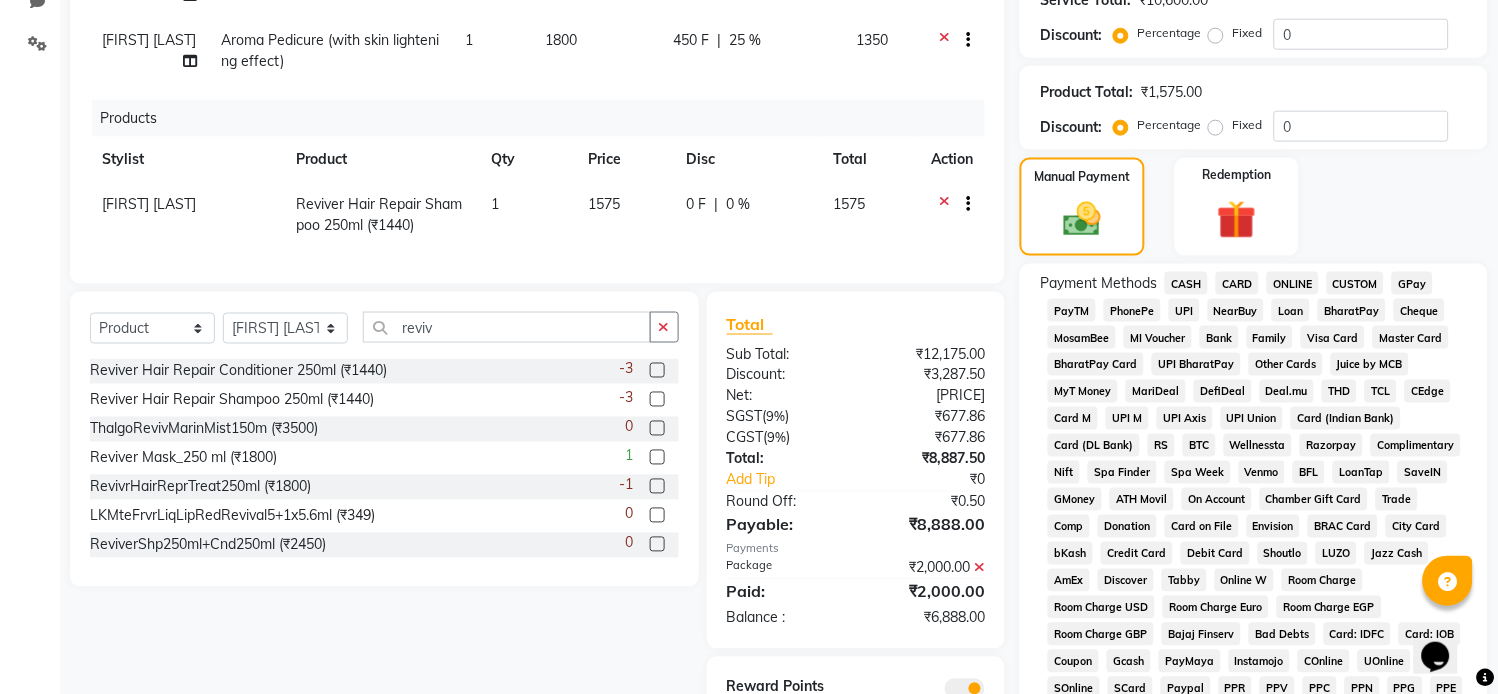 click on "CASH" 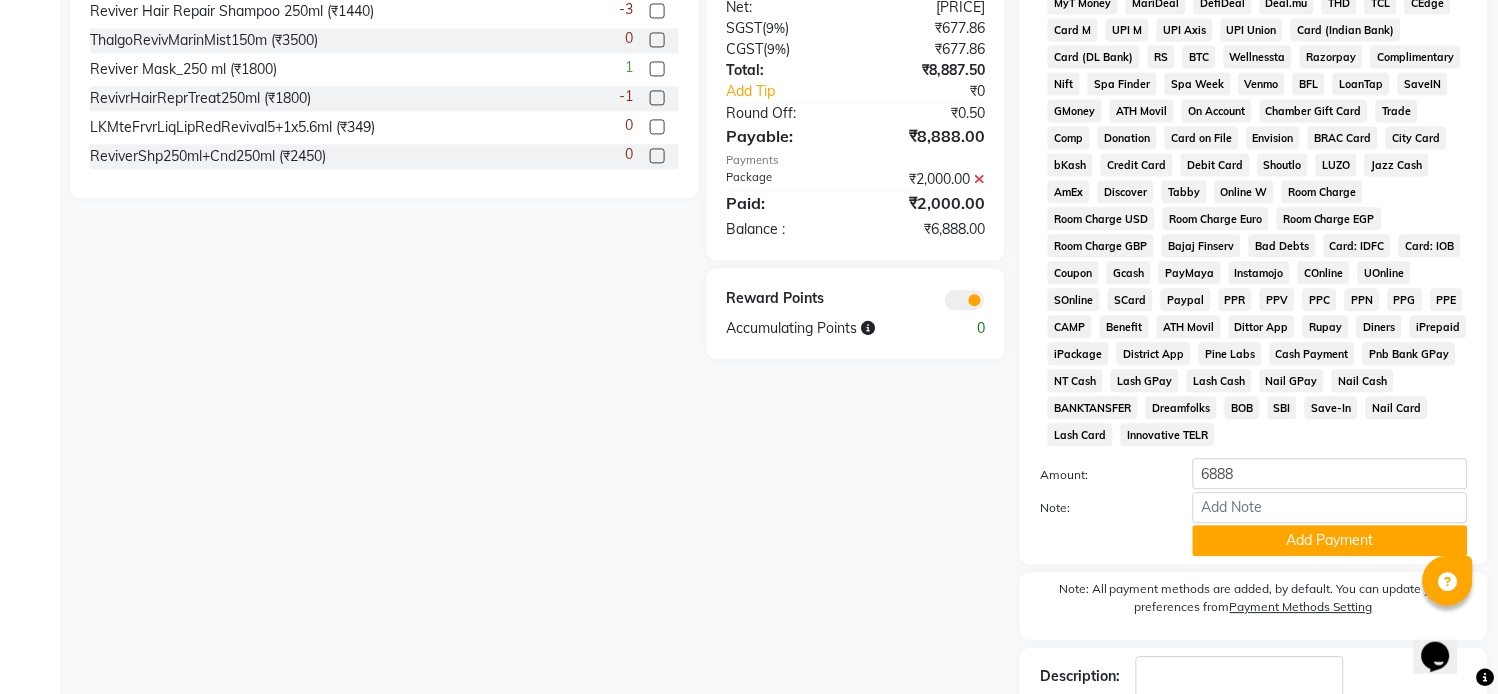 scroll, scrollTop: 887, scrollLeft: 0, axis: vertical 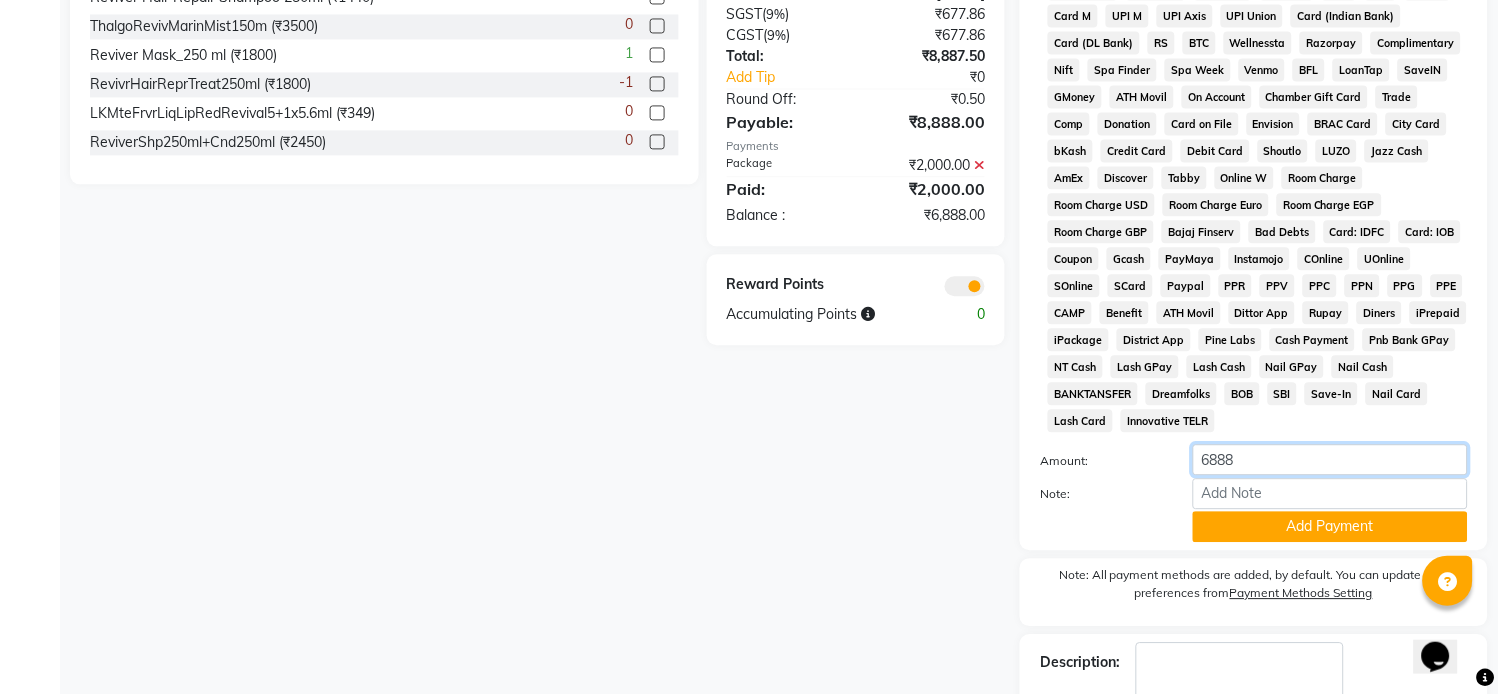 click on "6888" 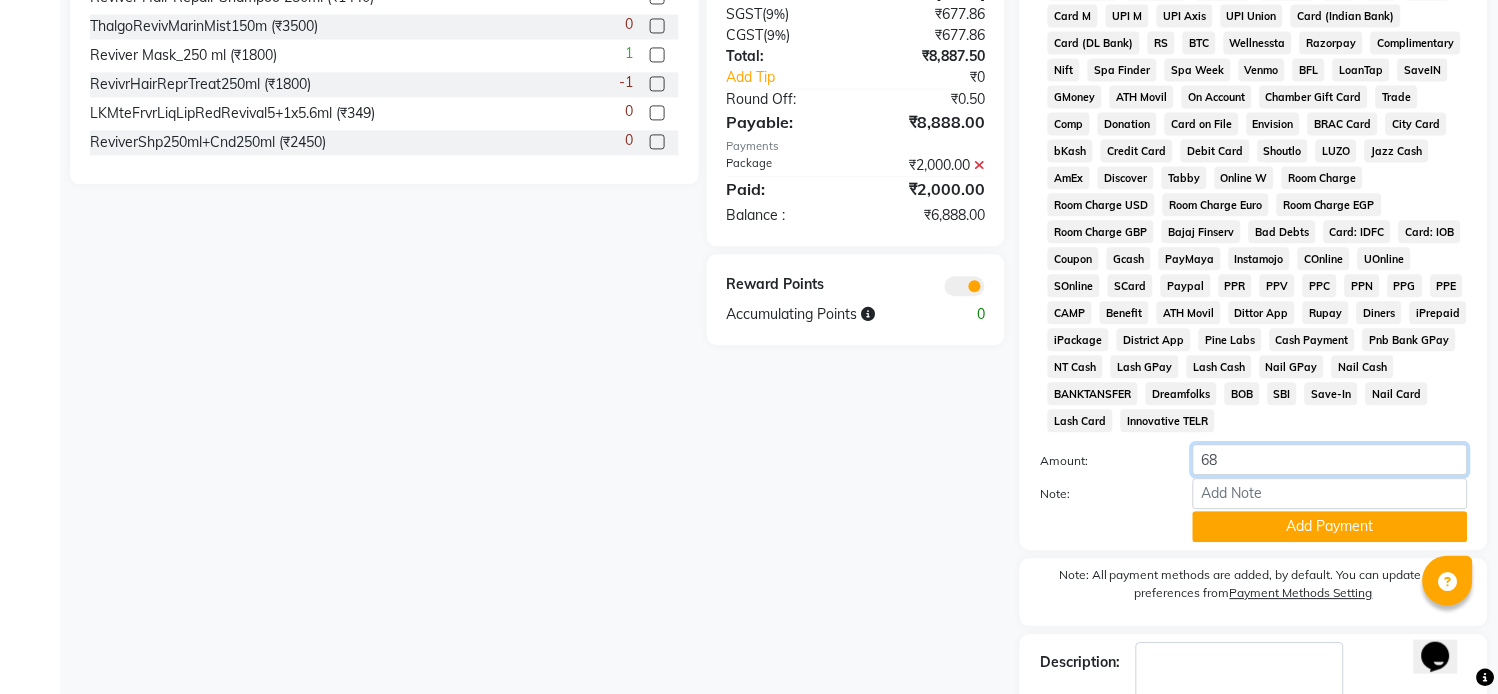 type on "6" 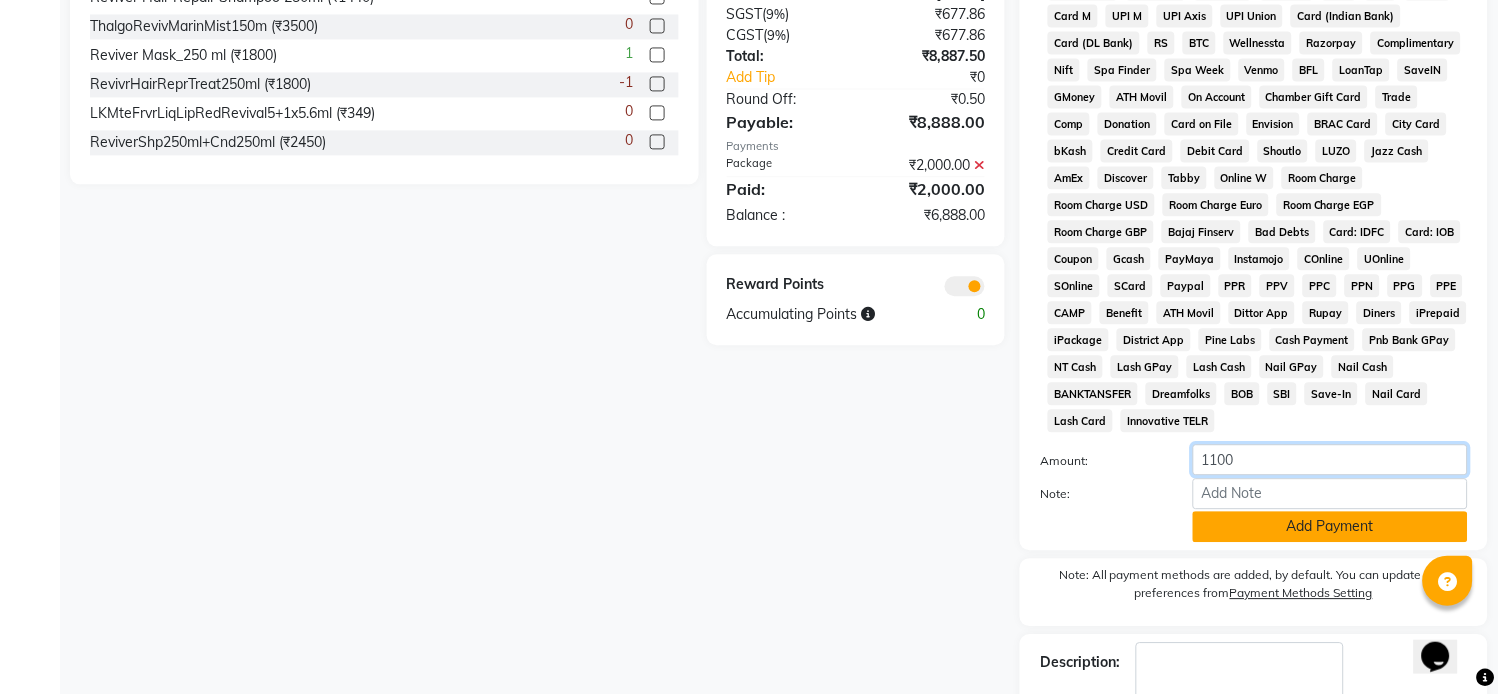 type on "1100" 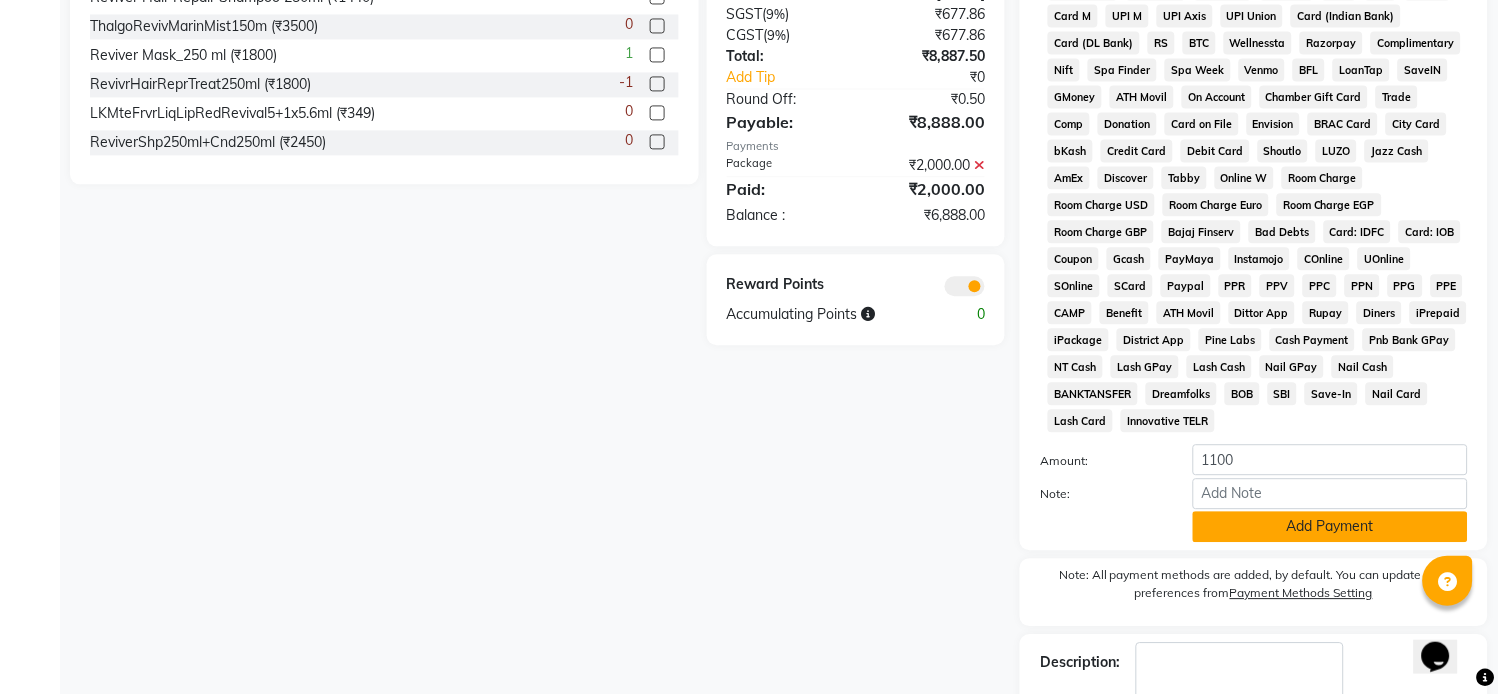 click on "Add Payment" 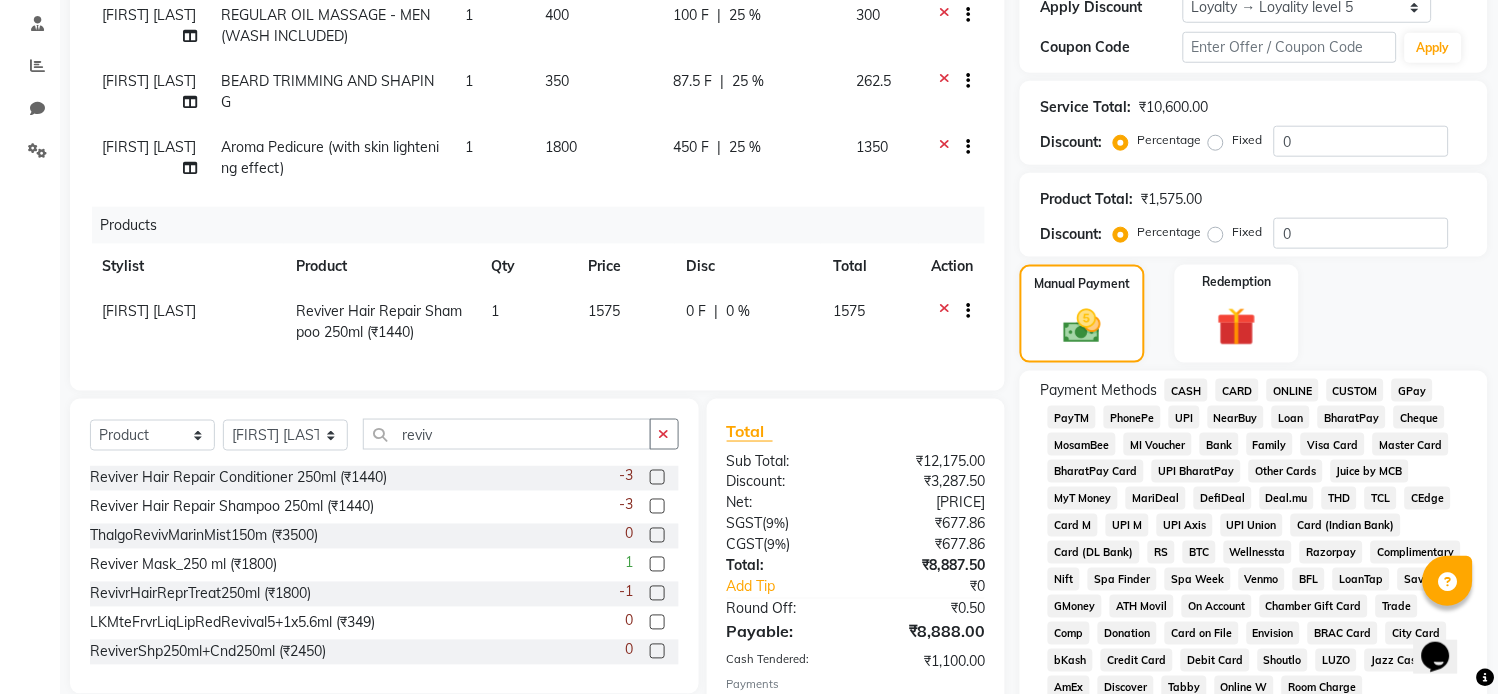 scroll, scrollTop: 380, scrollLeft: 0, axis: vertical 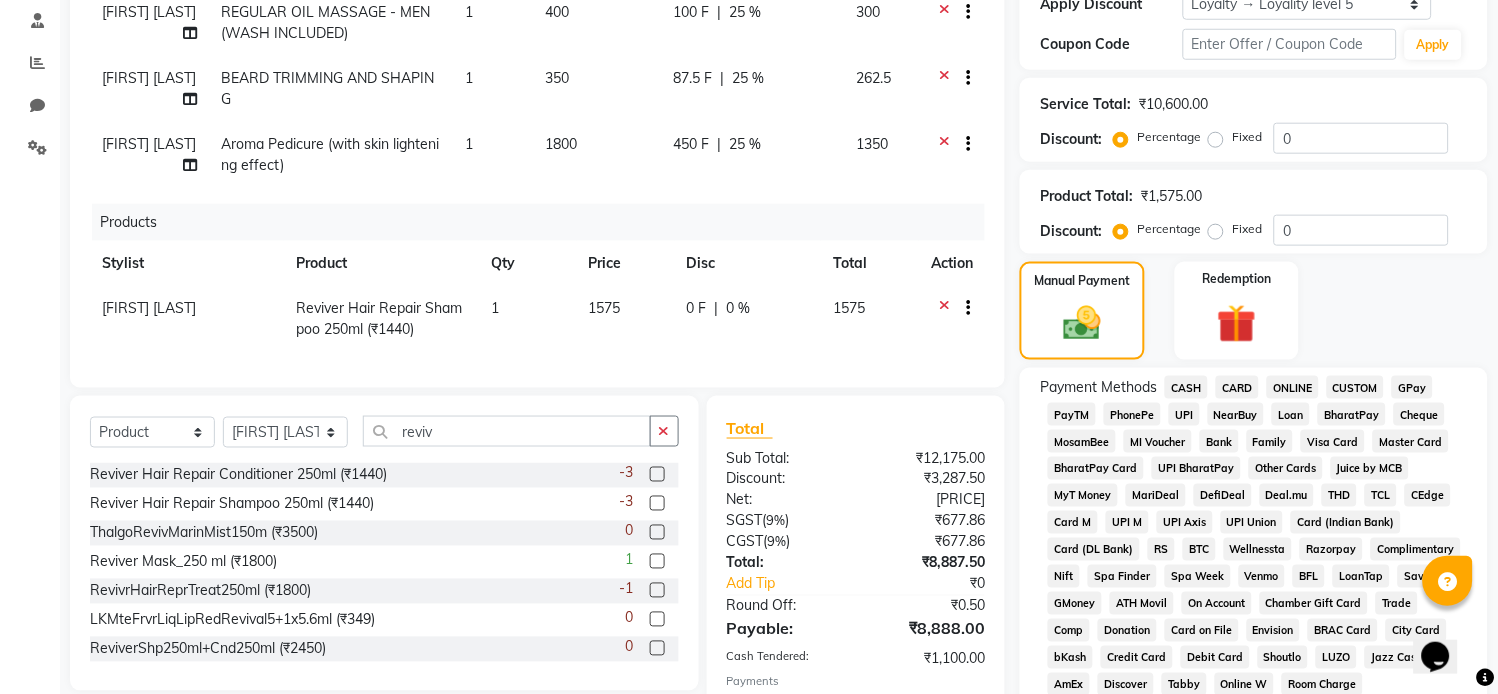 click on "CARD" 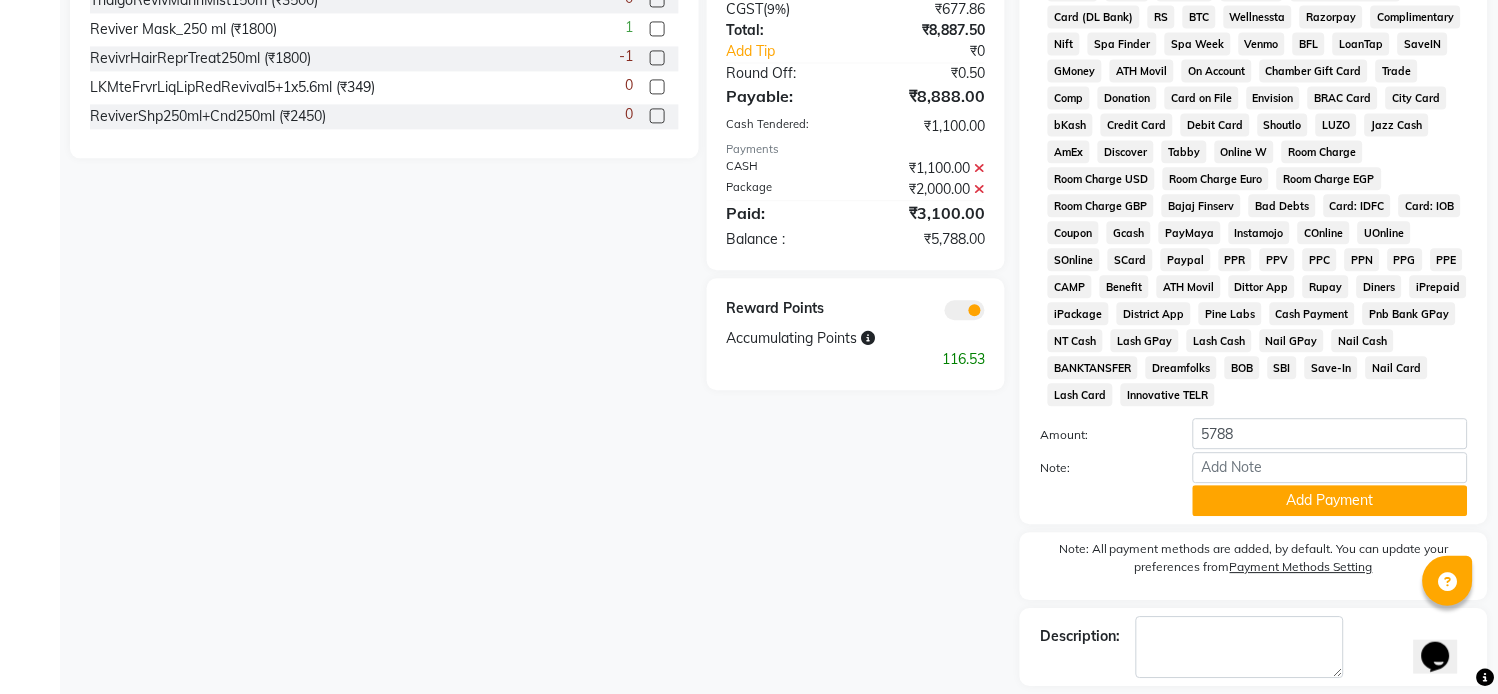 scroll, scrollTop: 927, scrollLeft: 0, axis: vertical 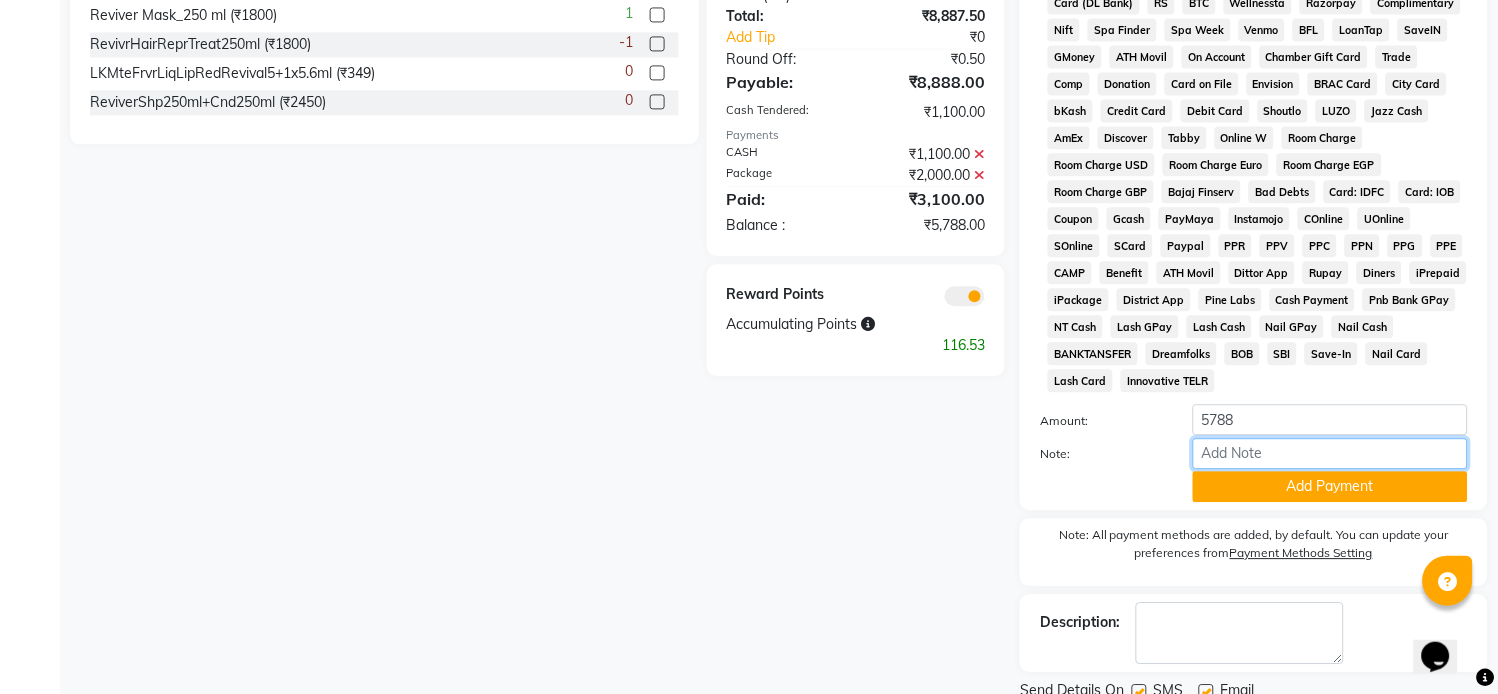 click on "Note:" at bounding box center (1330, 453) 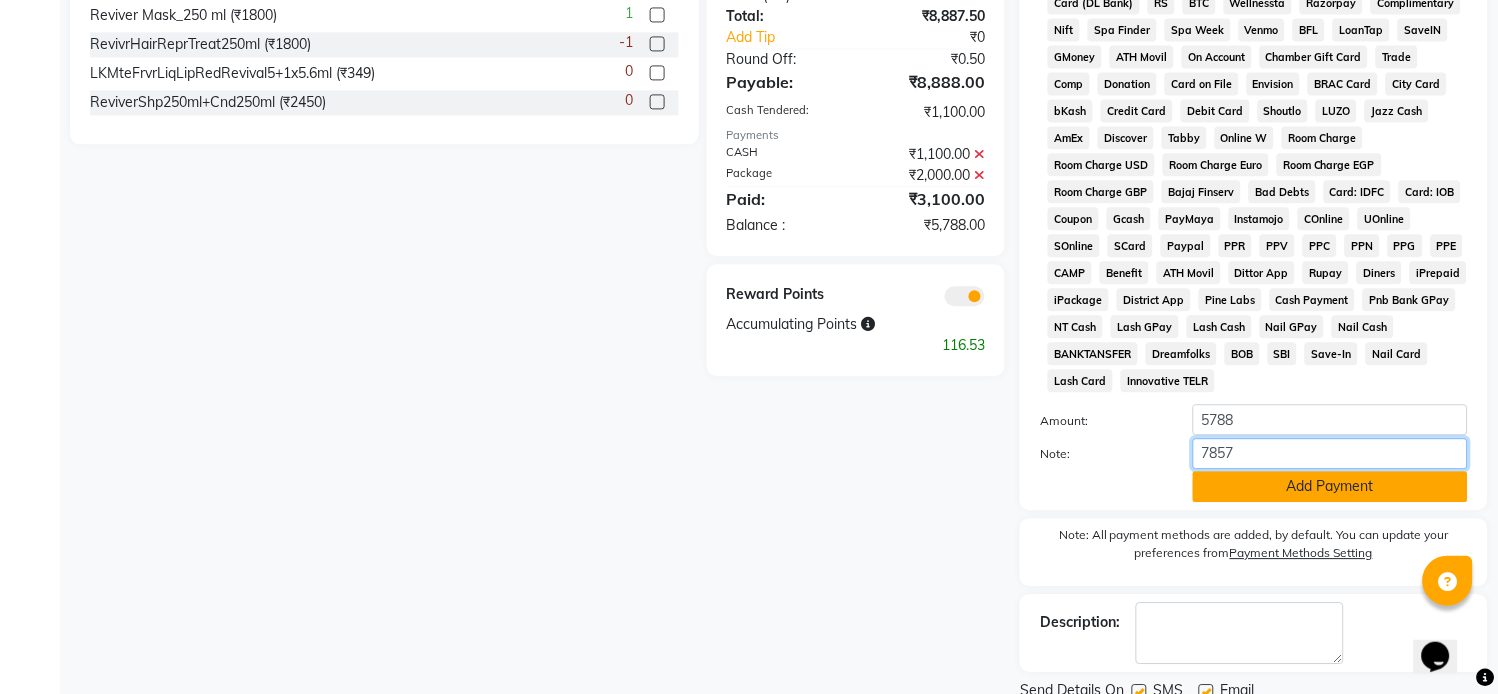 type on "7857" 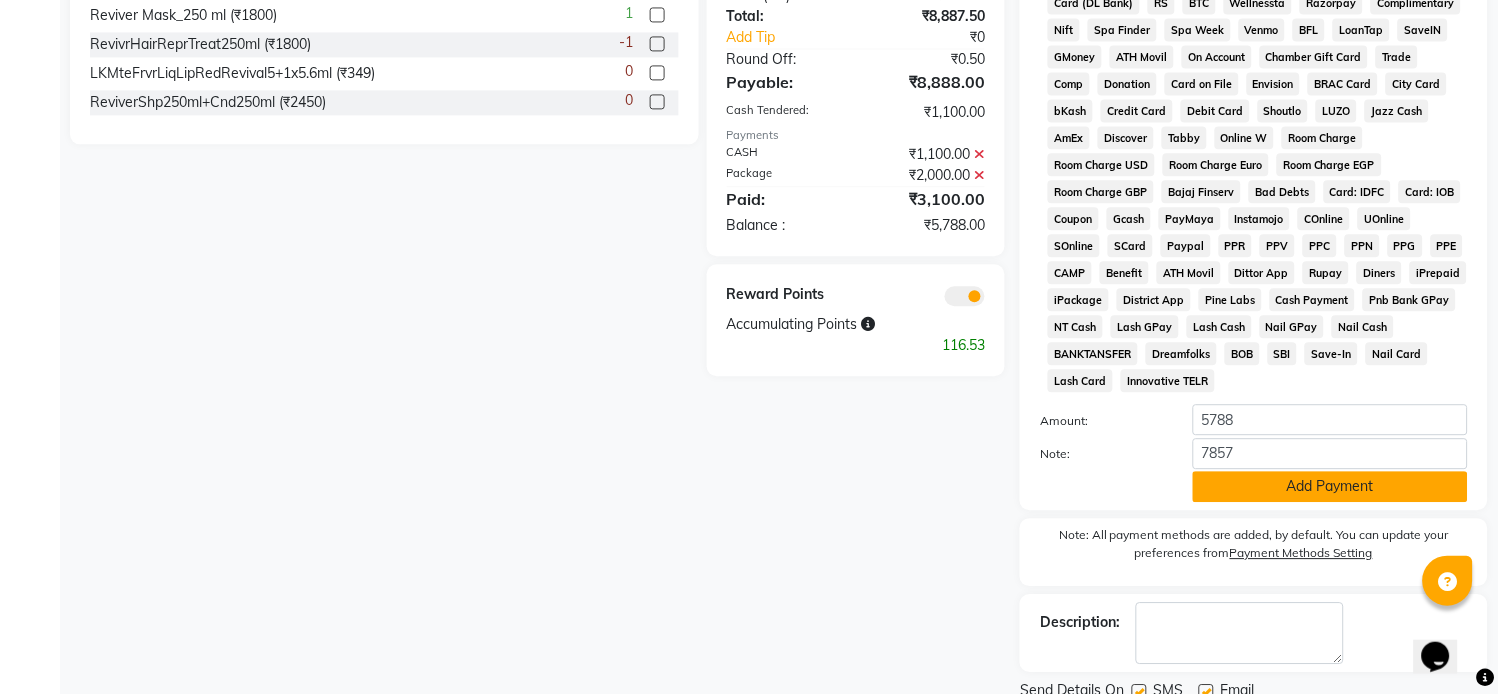 click on "Add Payment" 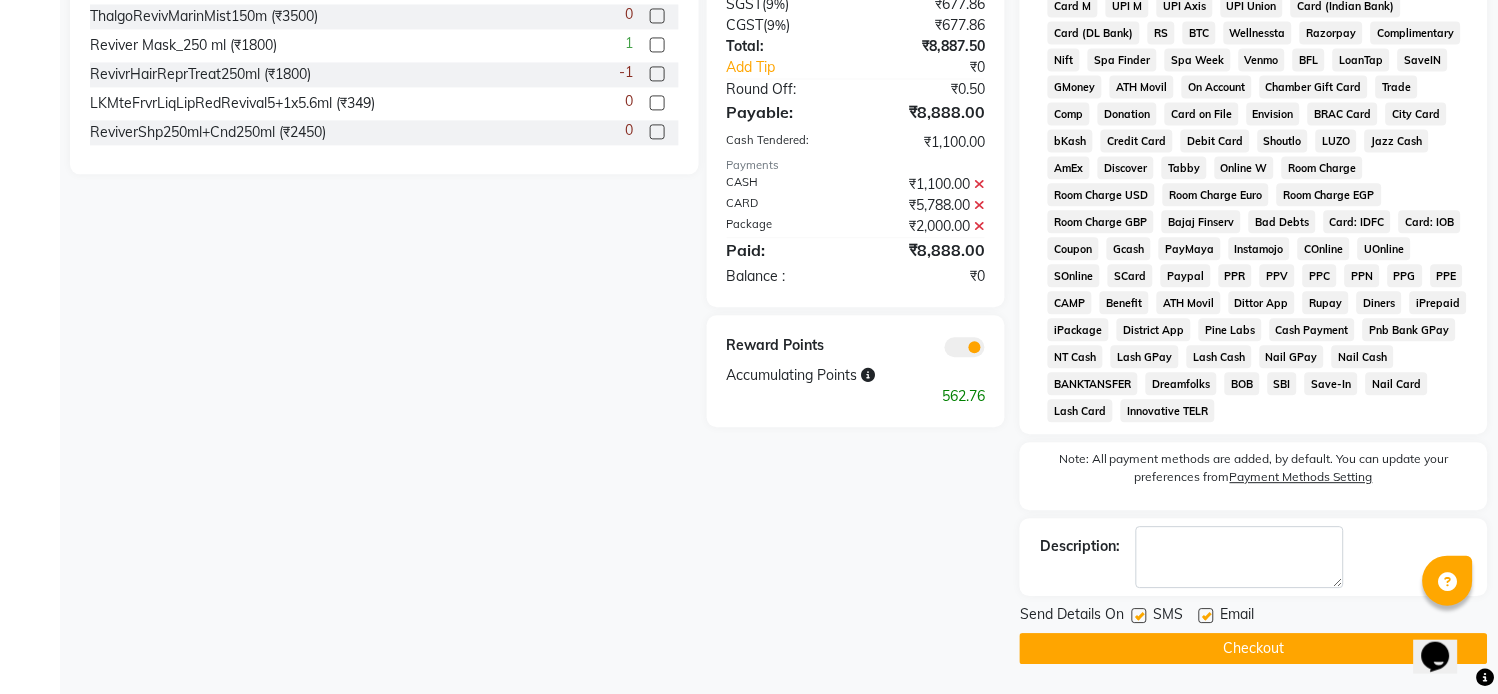 scroll, scrollTop: 902, scrollLeft: 0, axis: vertical 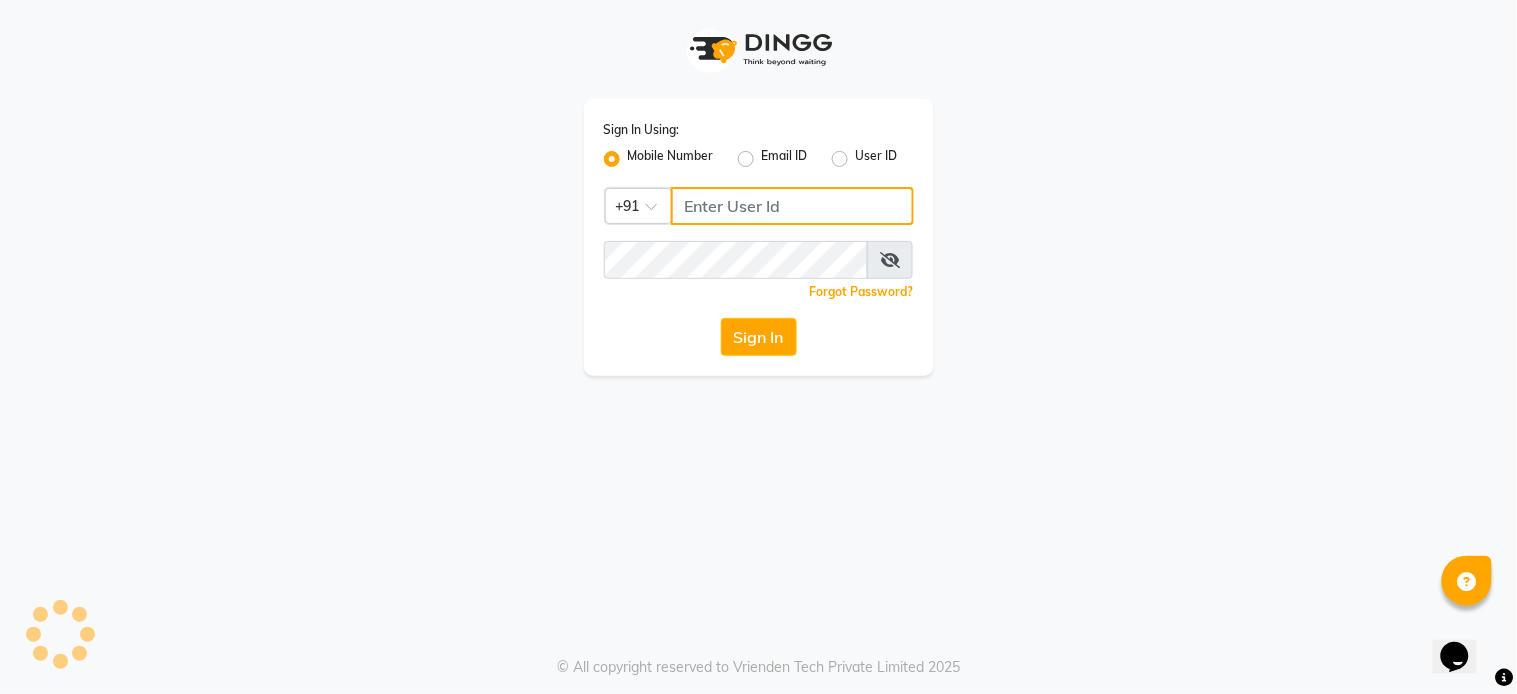 type on "7278274131" 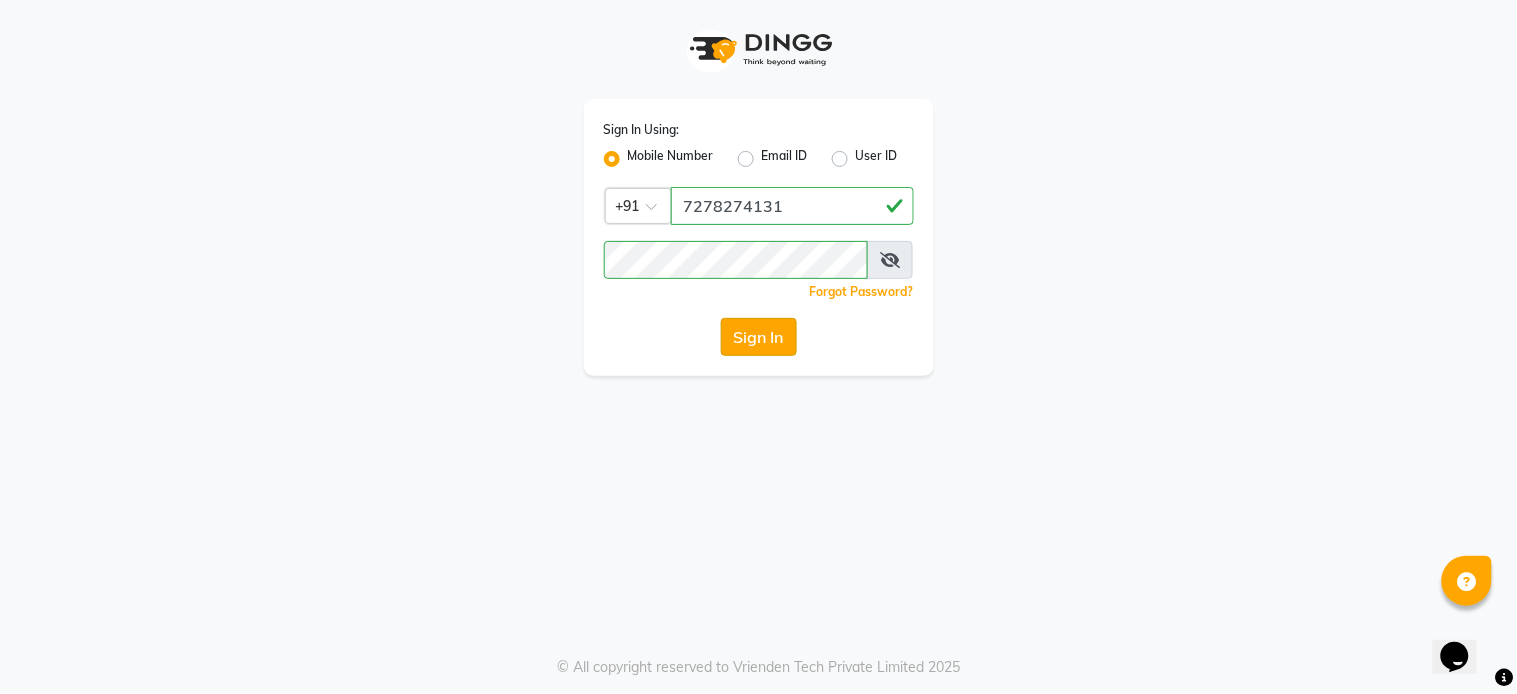 click on "Sign In" 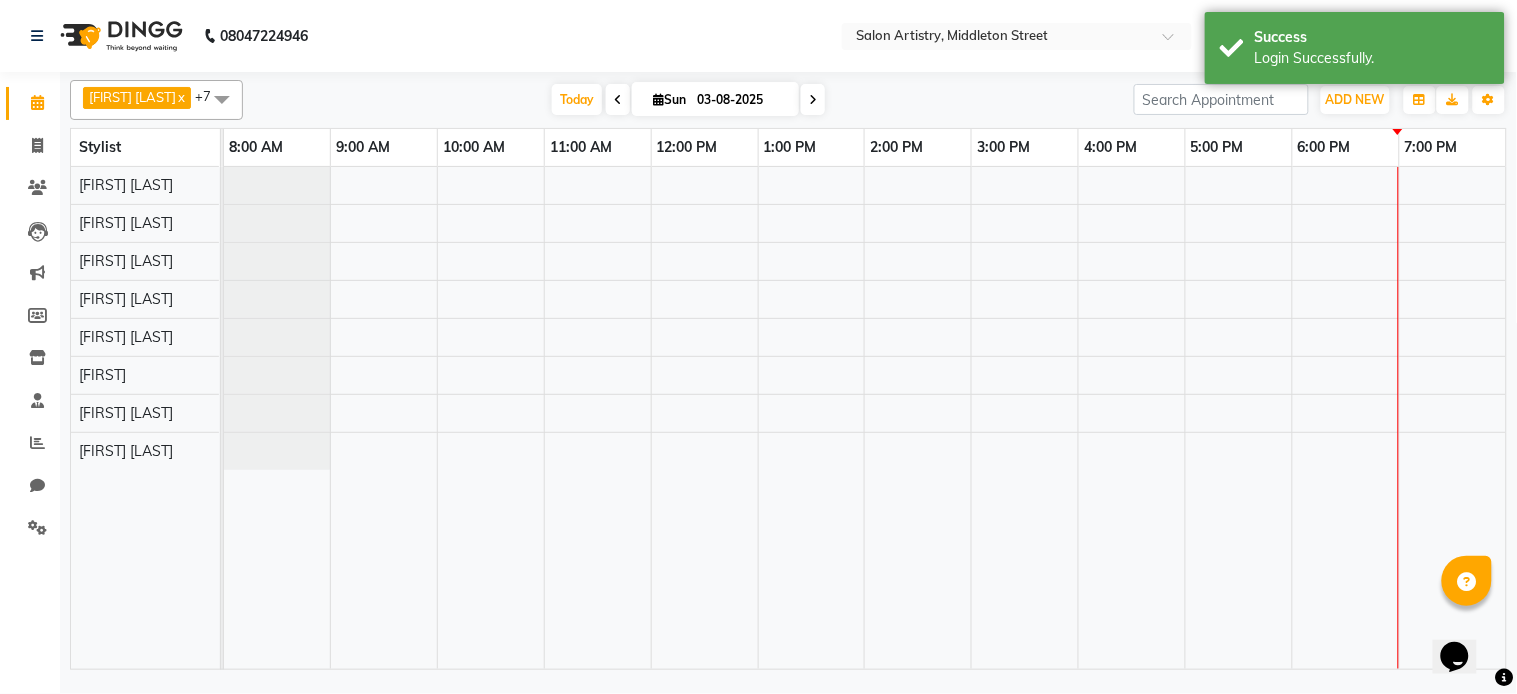 select on "en" 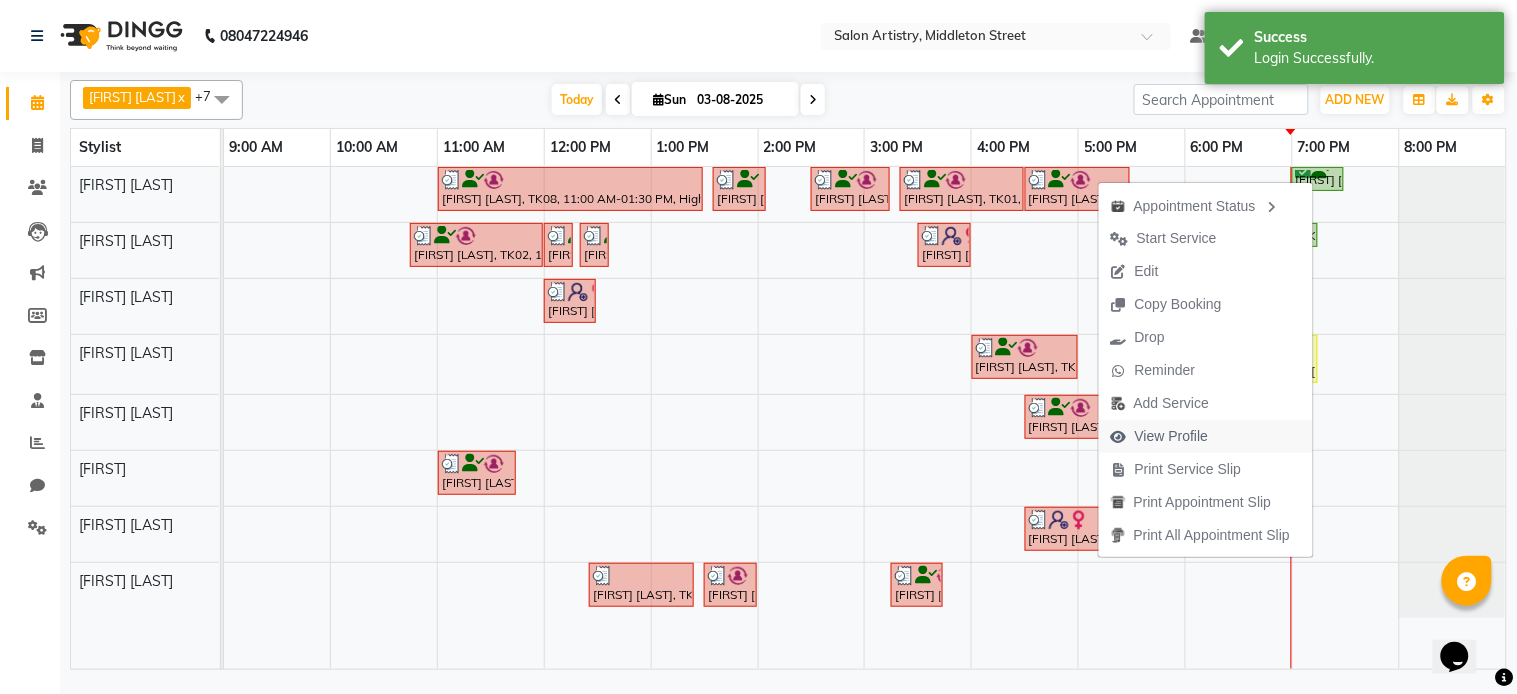 click on "View Profile" at bounding box center [1172, 436] 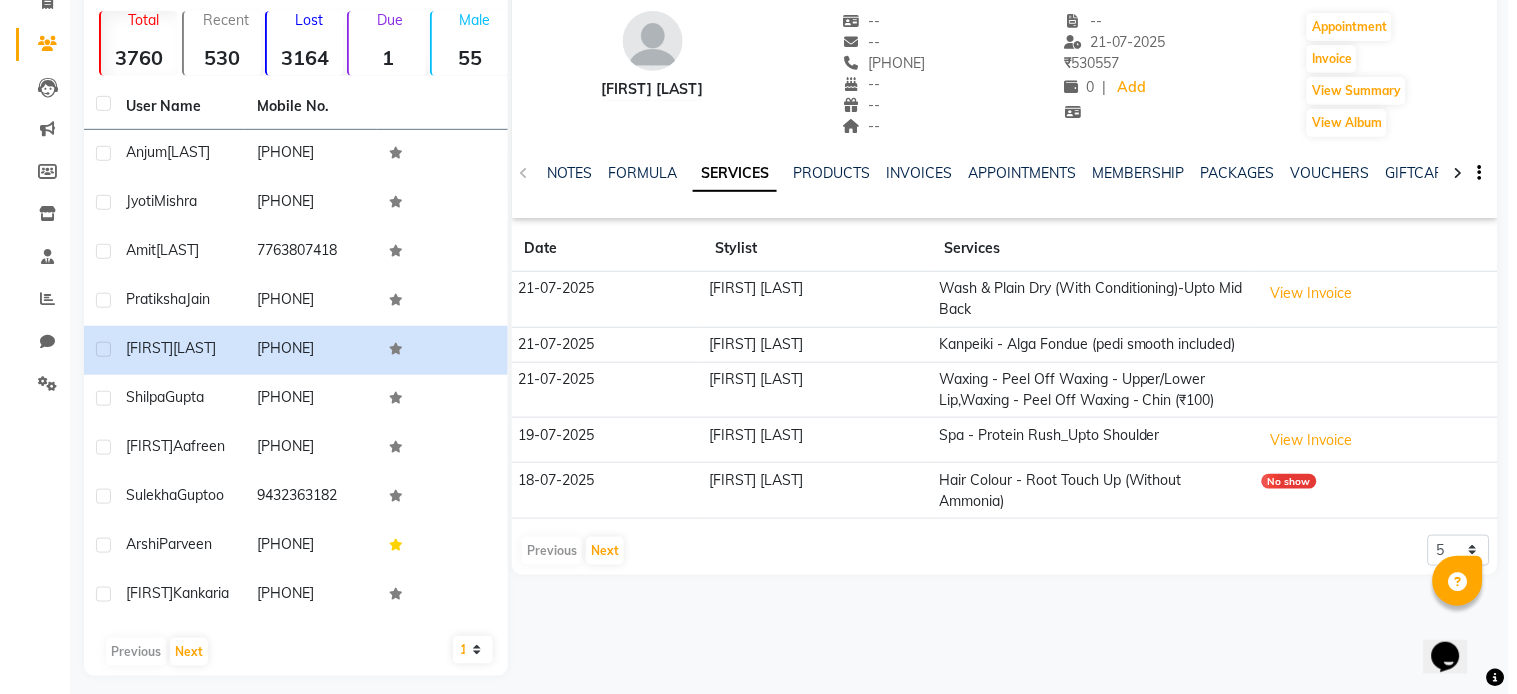 scroll, scrollTop: 143, scrollLeft: 0, axis: vertical 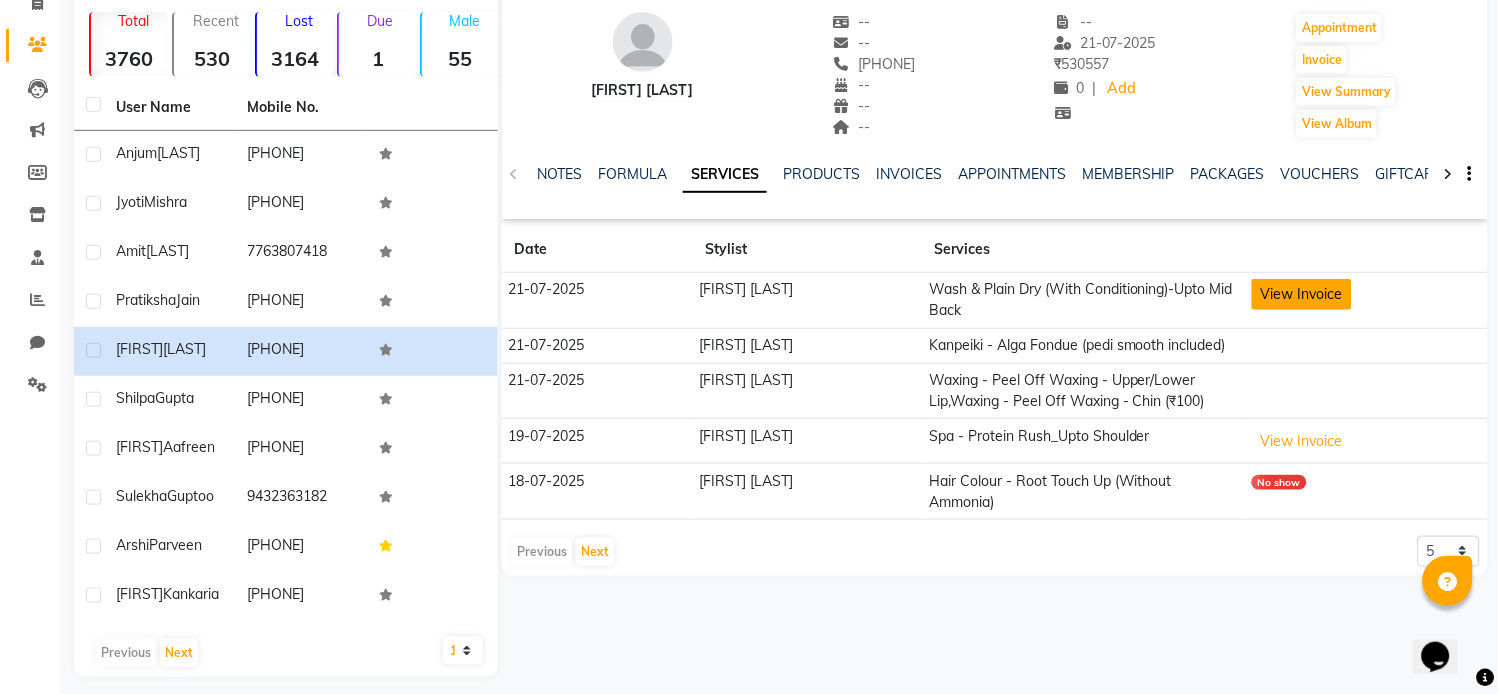 click on "View Invoice" 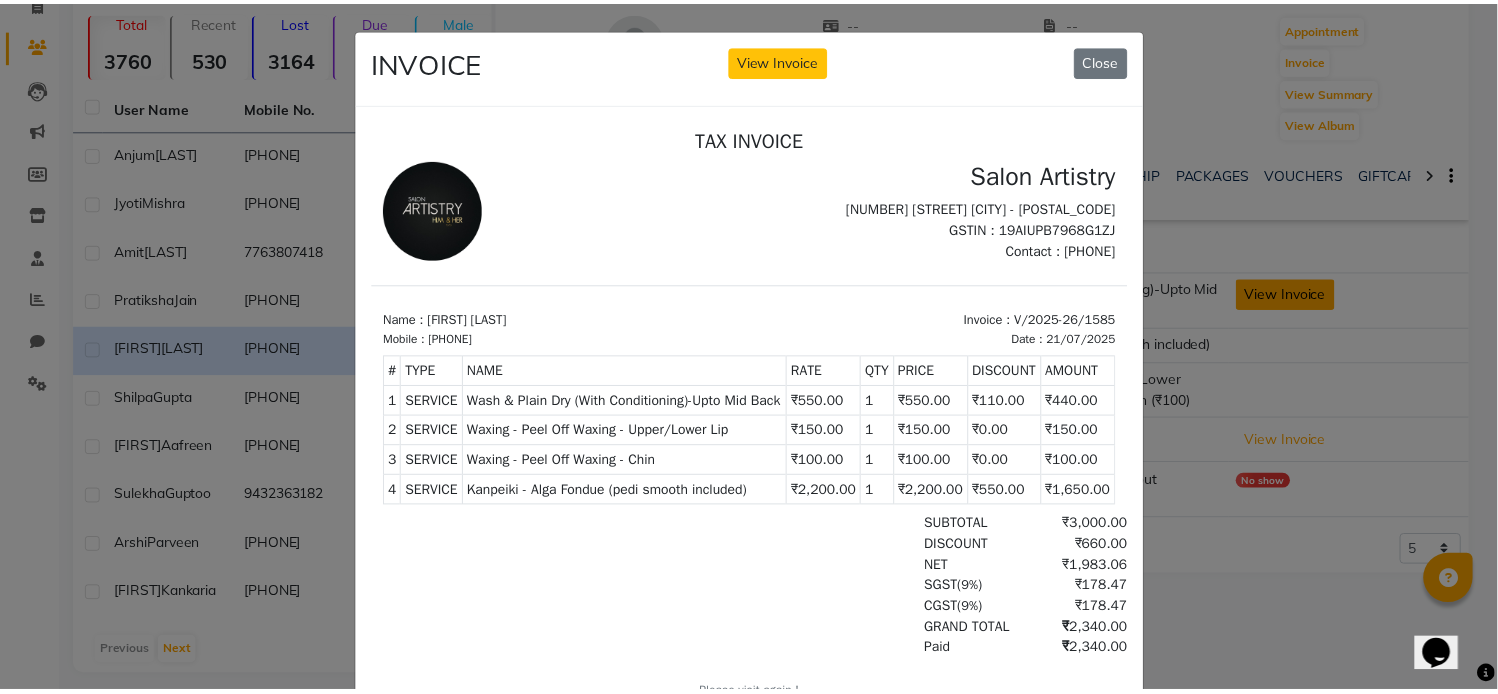 scroll, scrollTop: 0, scrollLeft: 0, axis: both 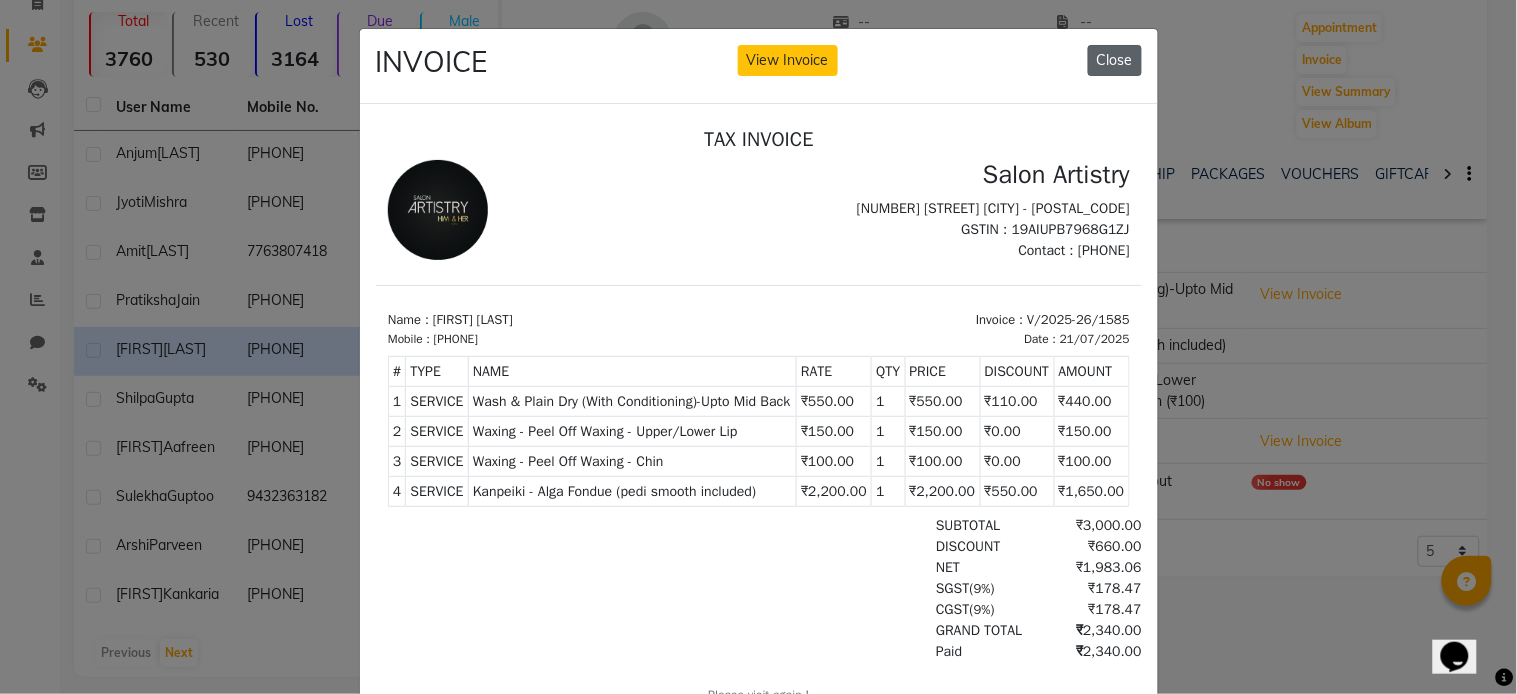 click on "Close" 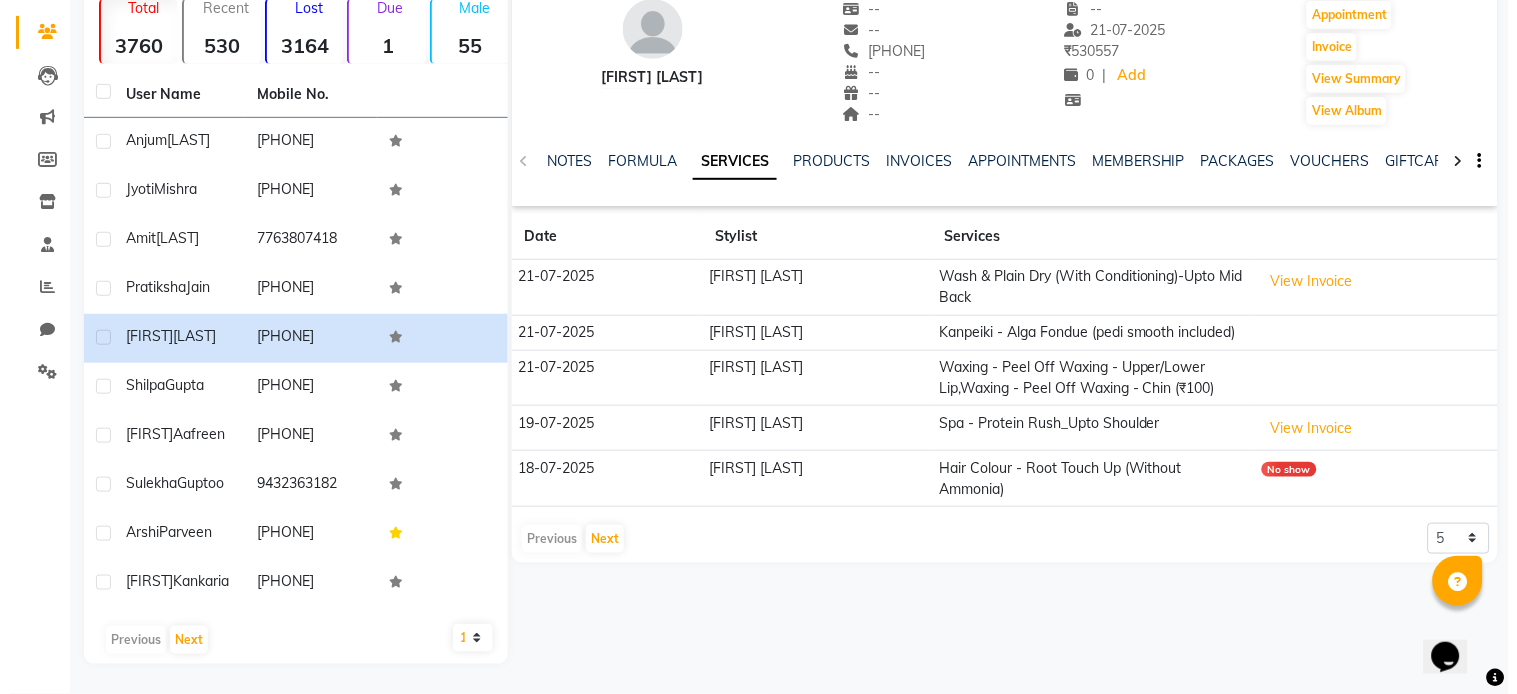 scroll, scrollTop: 203, scrollLeft: 0, axis: vertical 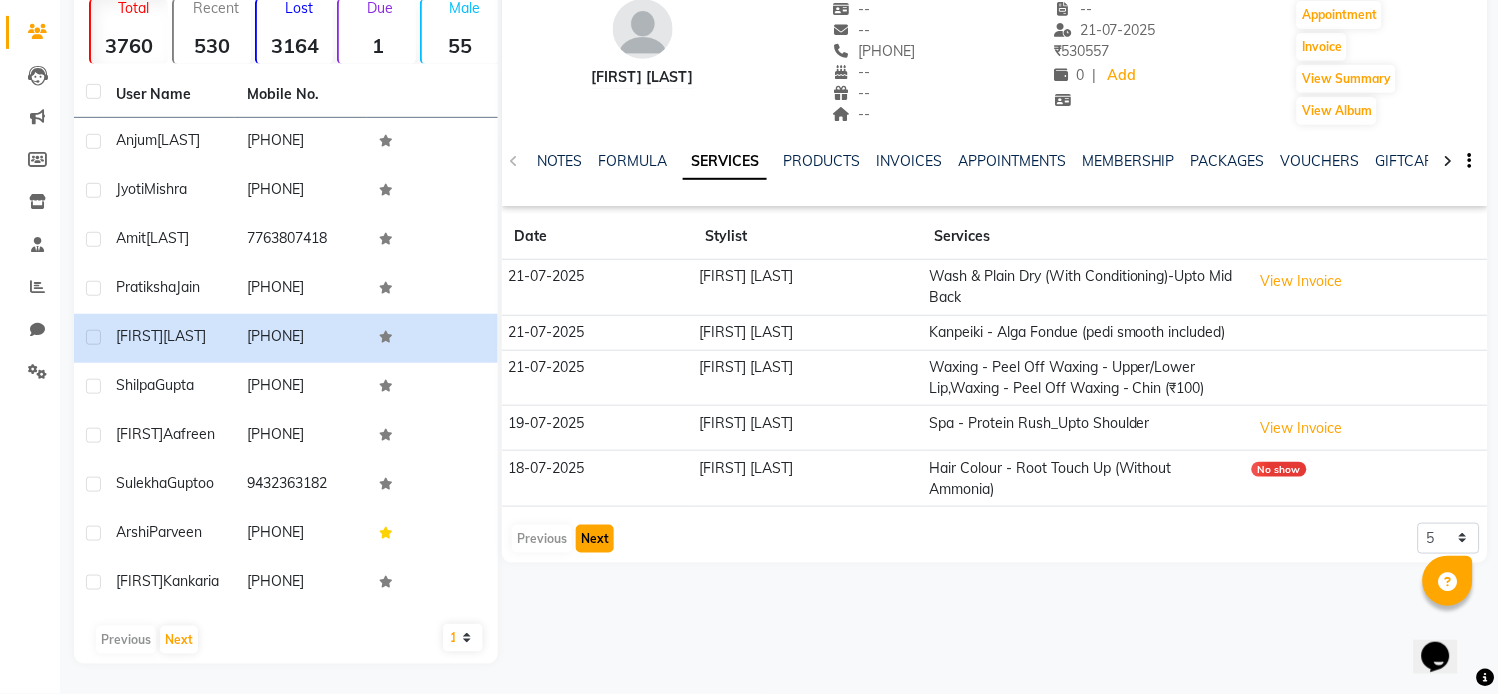 click on "Next" 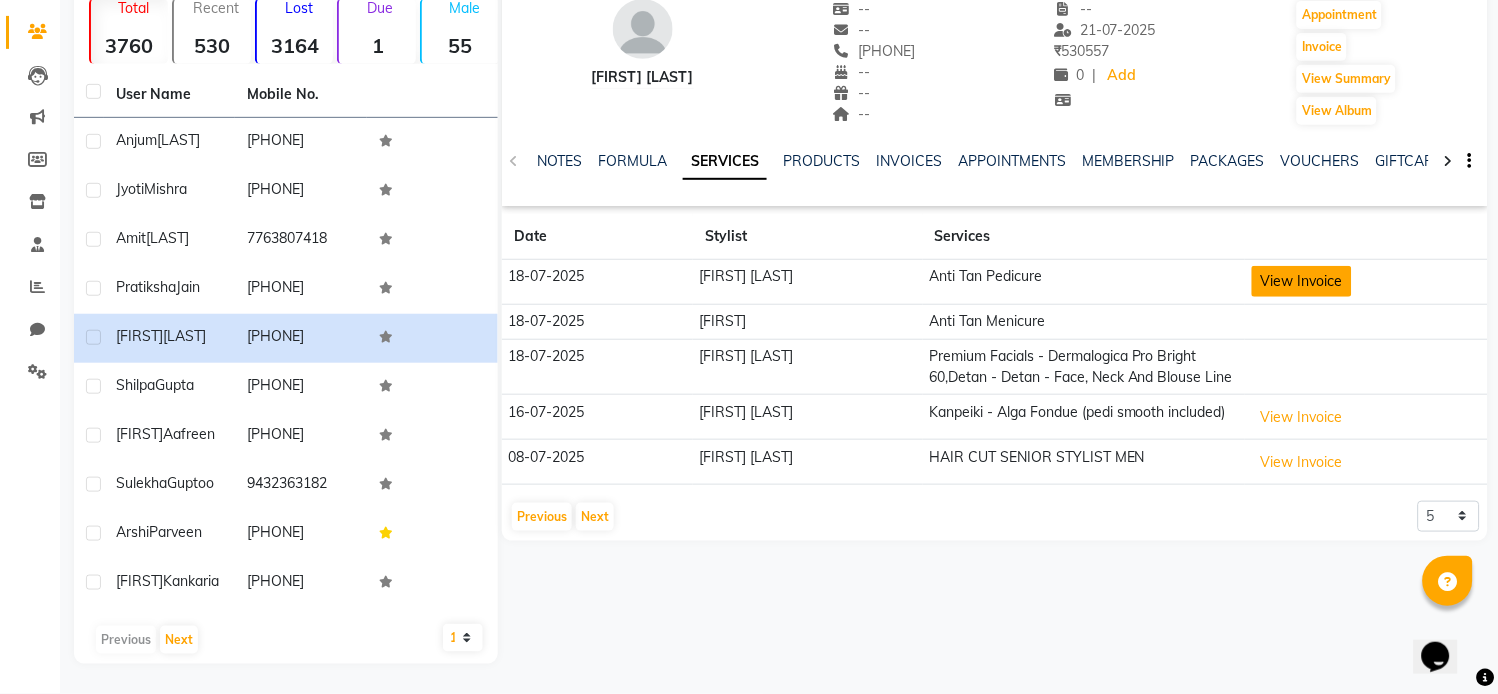 click on "View Invoice" 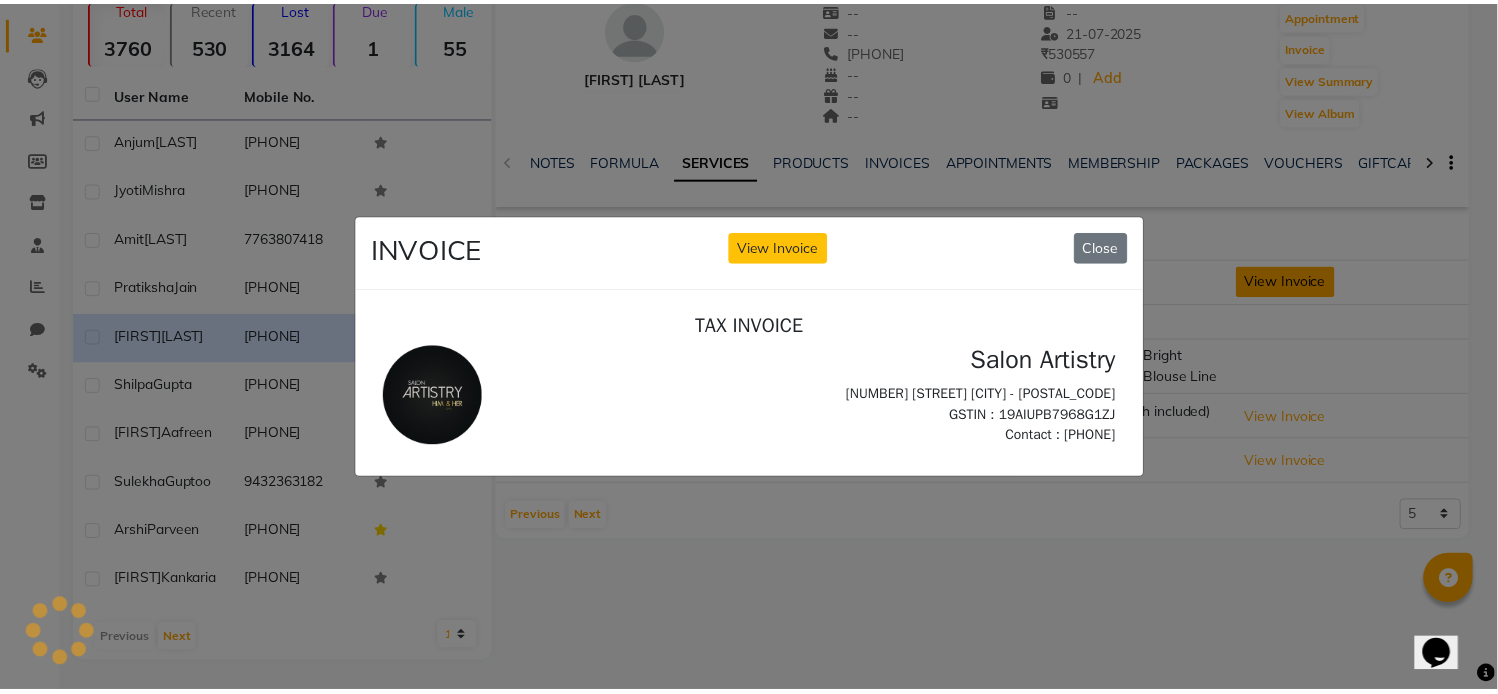 scroll, scrollTop: 0, scrollLeft: 0, axis: both 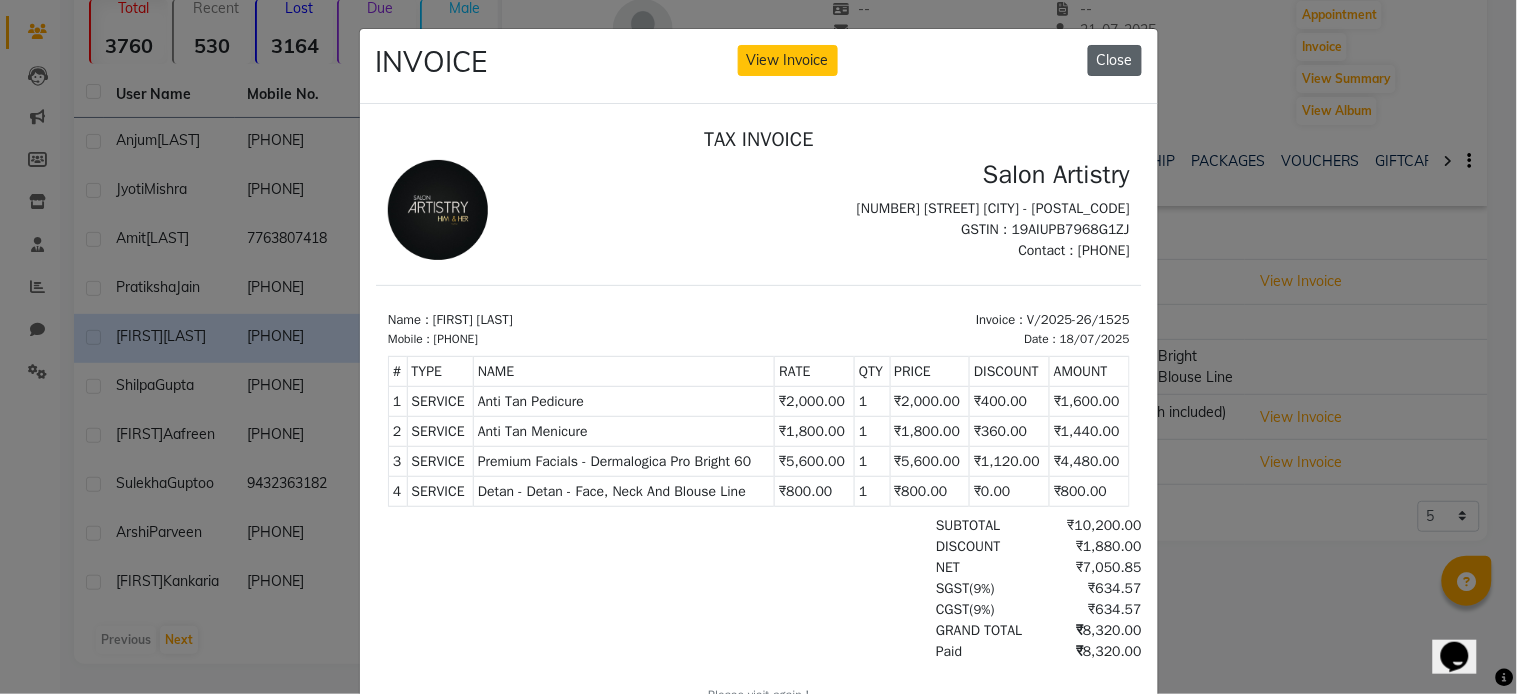 click on "Close" 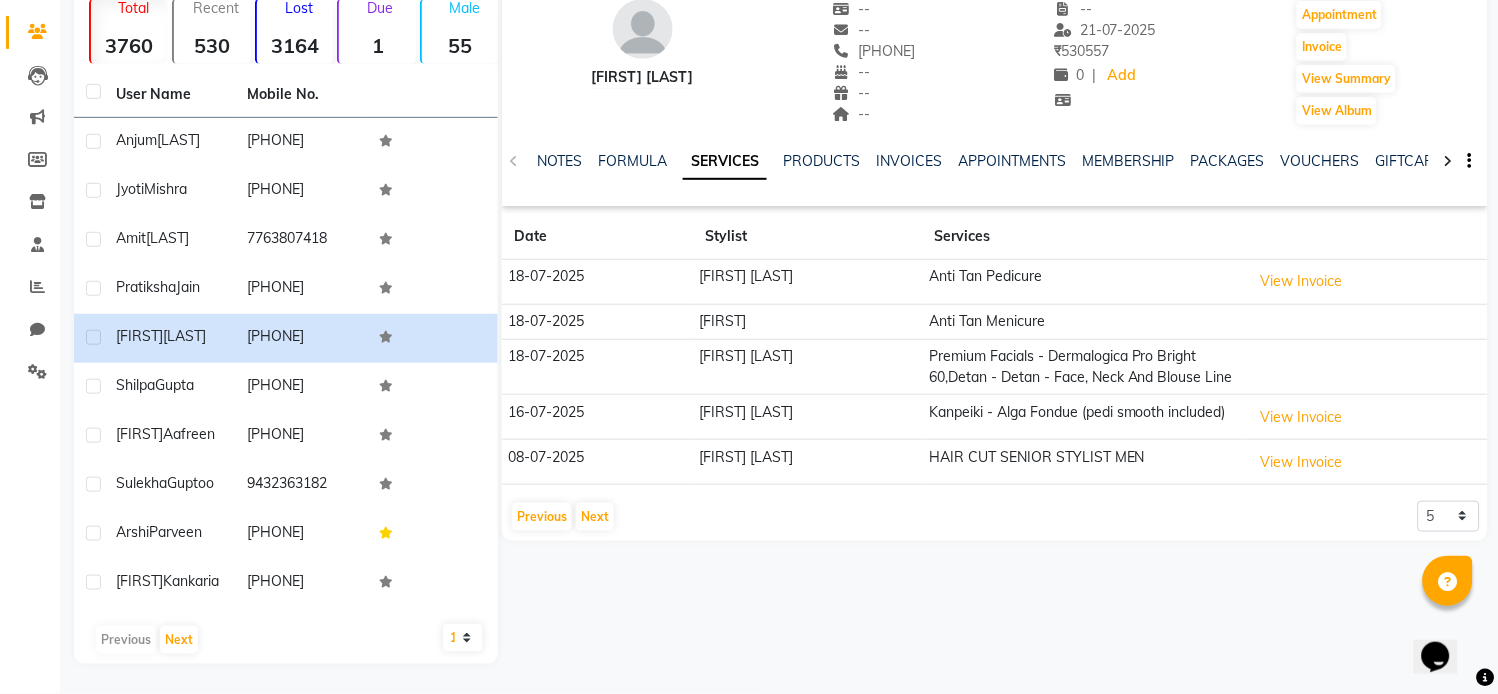 click on "08-07-2025" 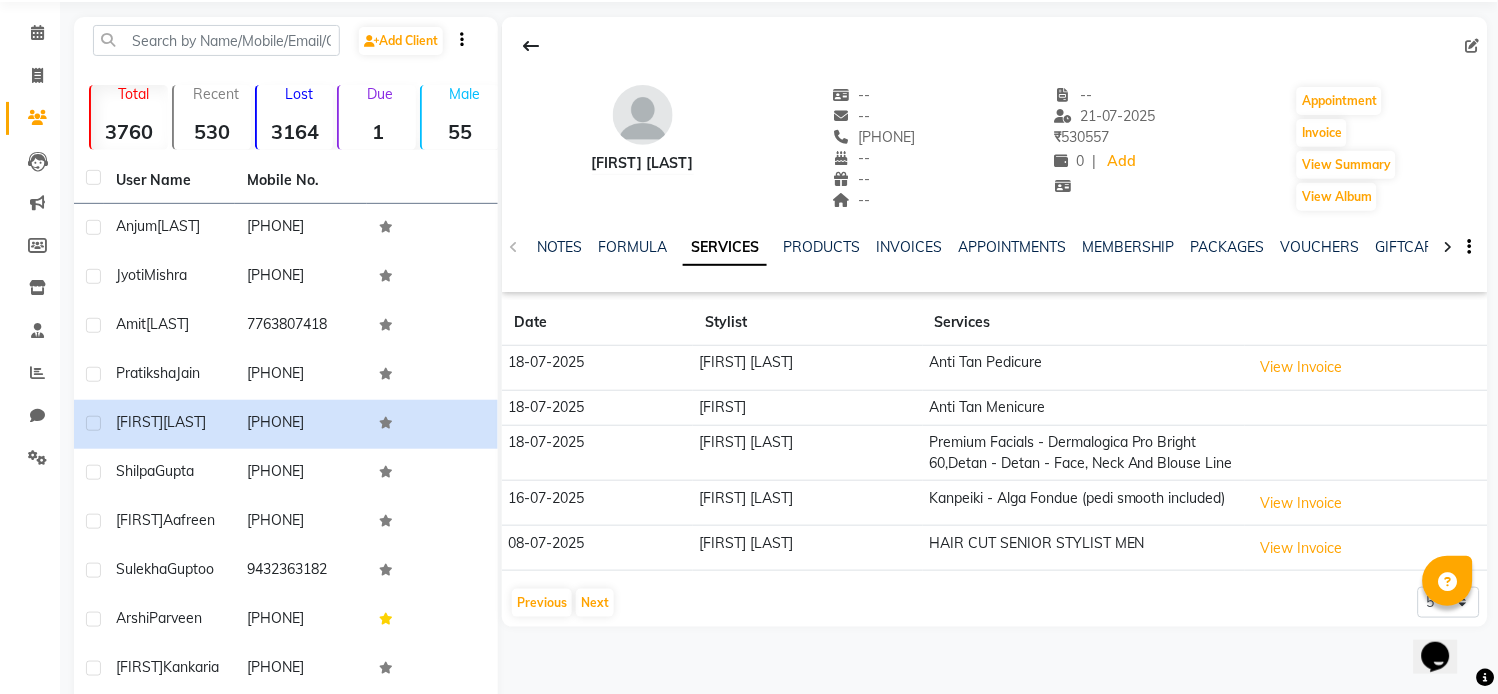 scroll, scrollTop: 0, scrollLeft: 0, axis: both 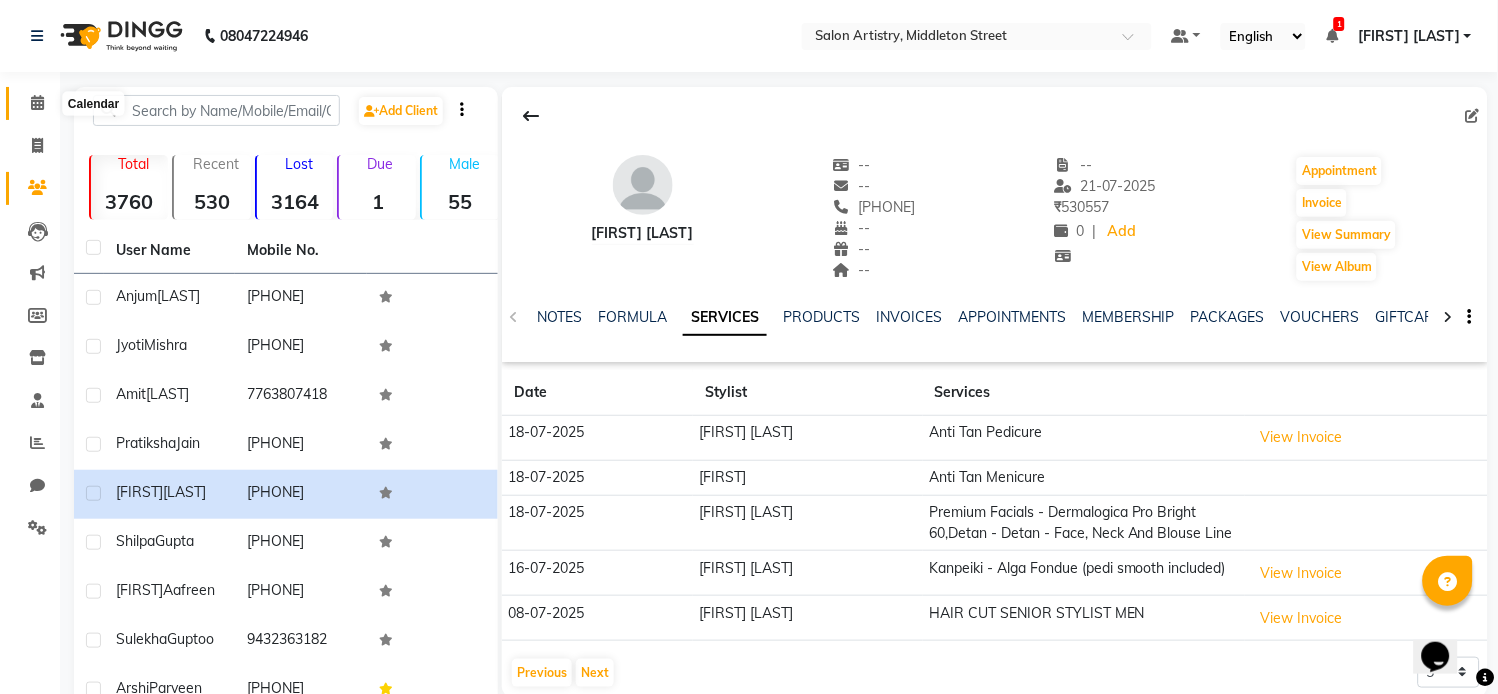 click 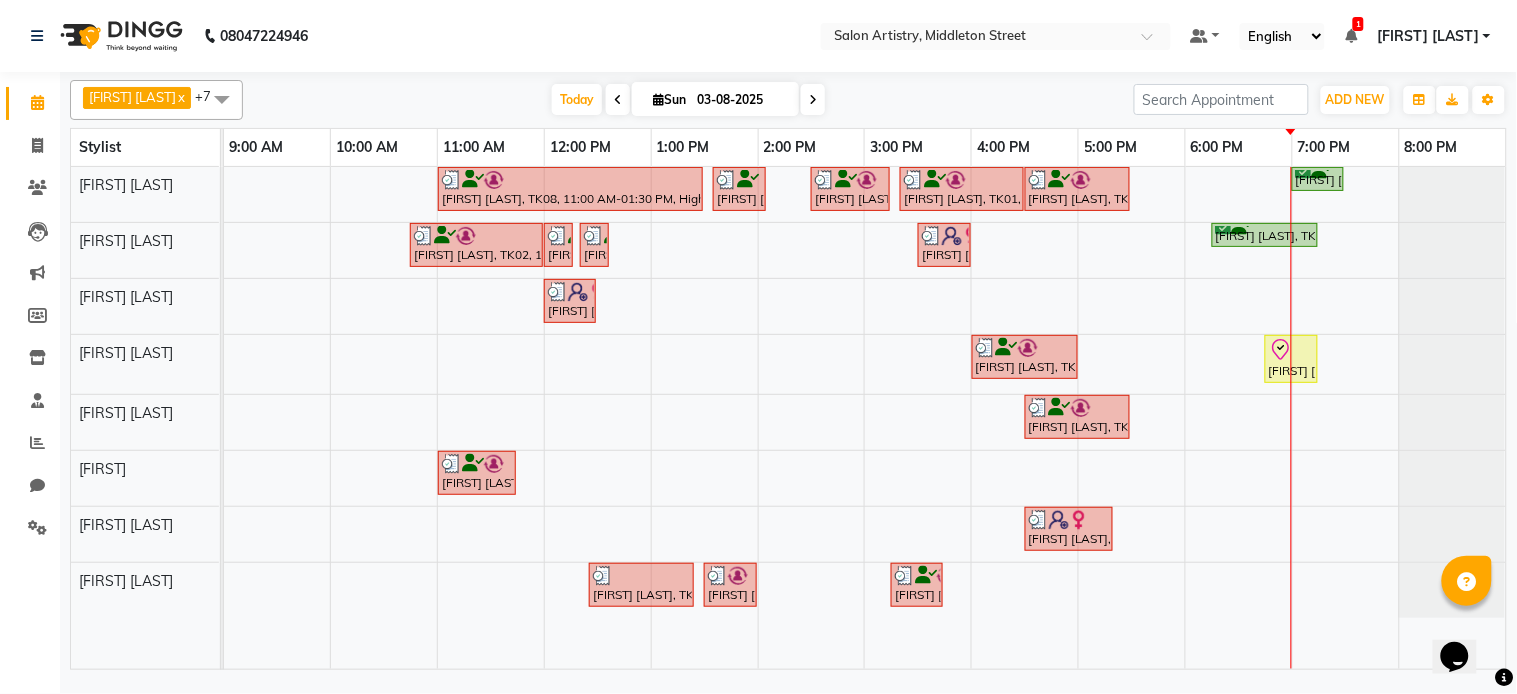 click at bounding box center [384, 418] 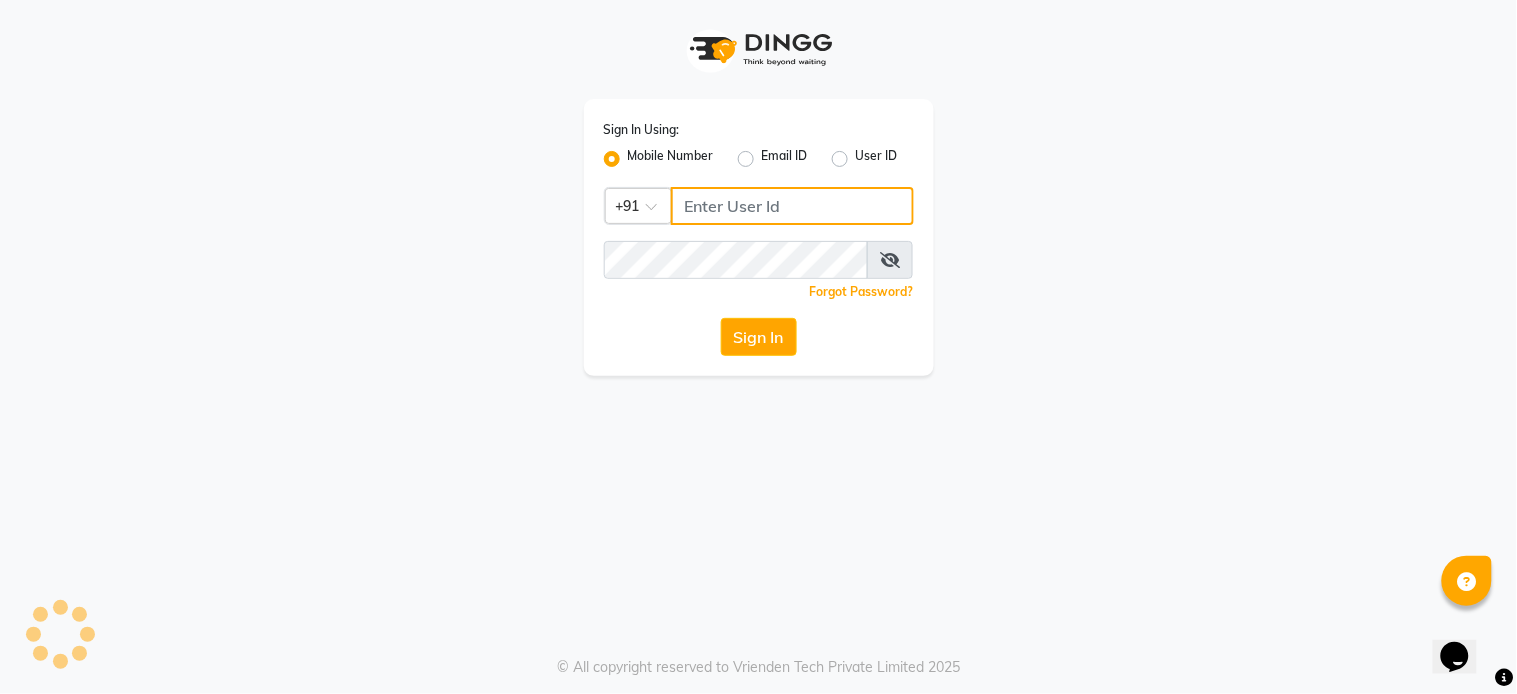 type on "7278274131" 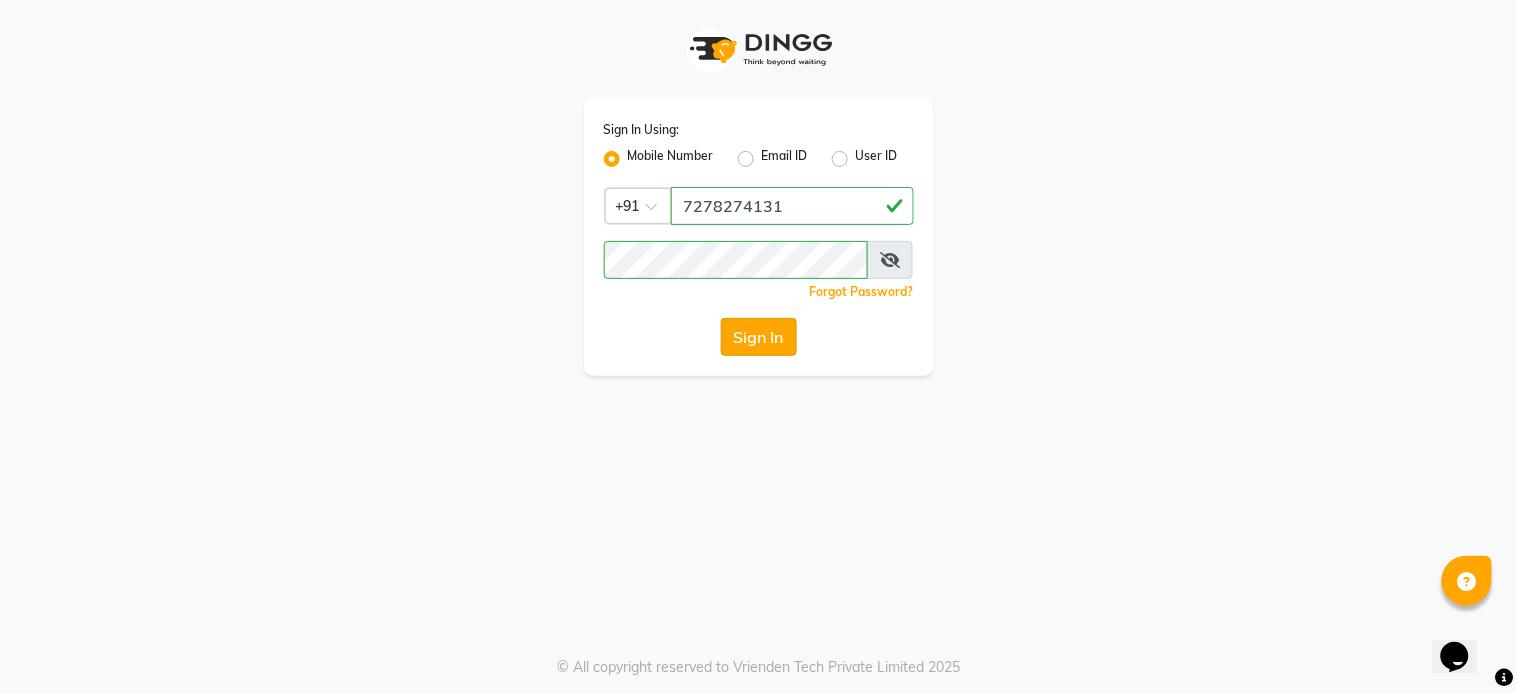 click on "Sign In" 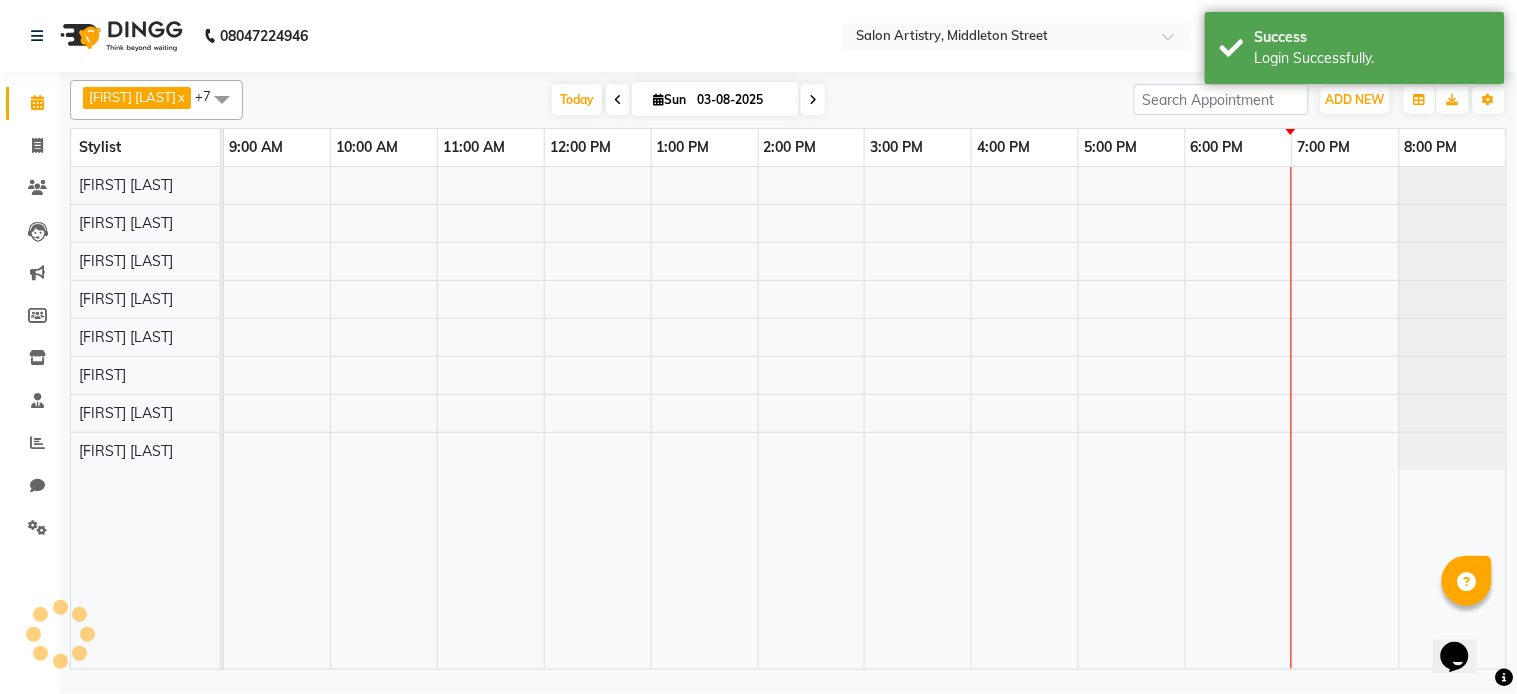 select on "en" 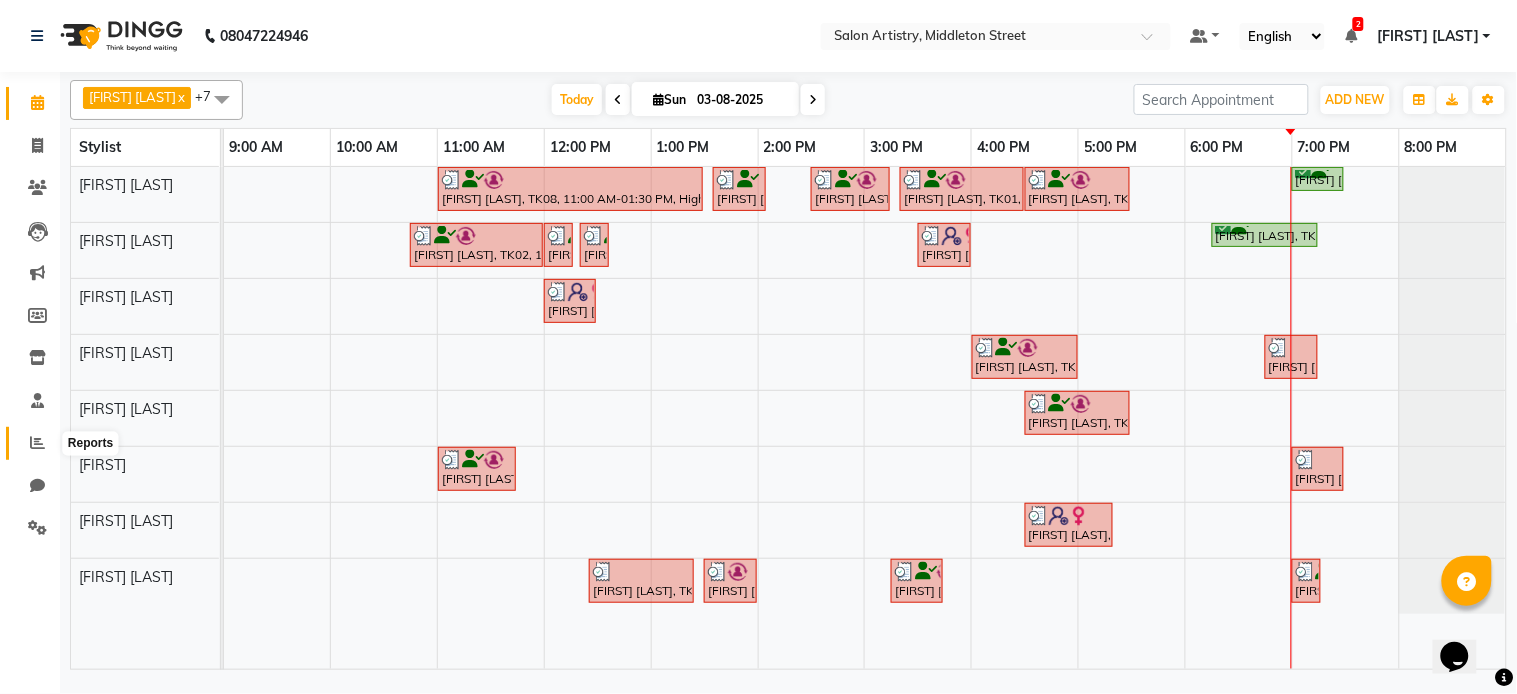 click 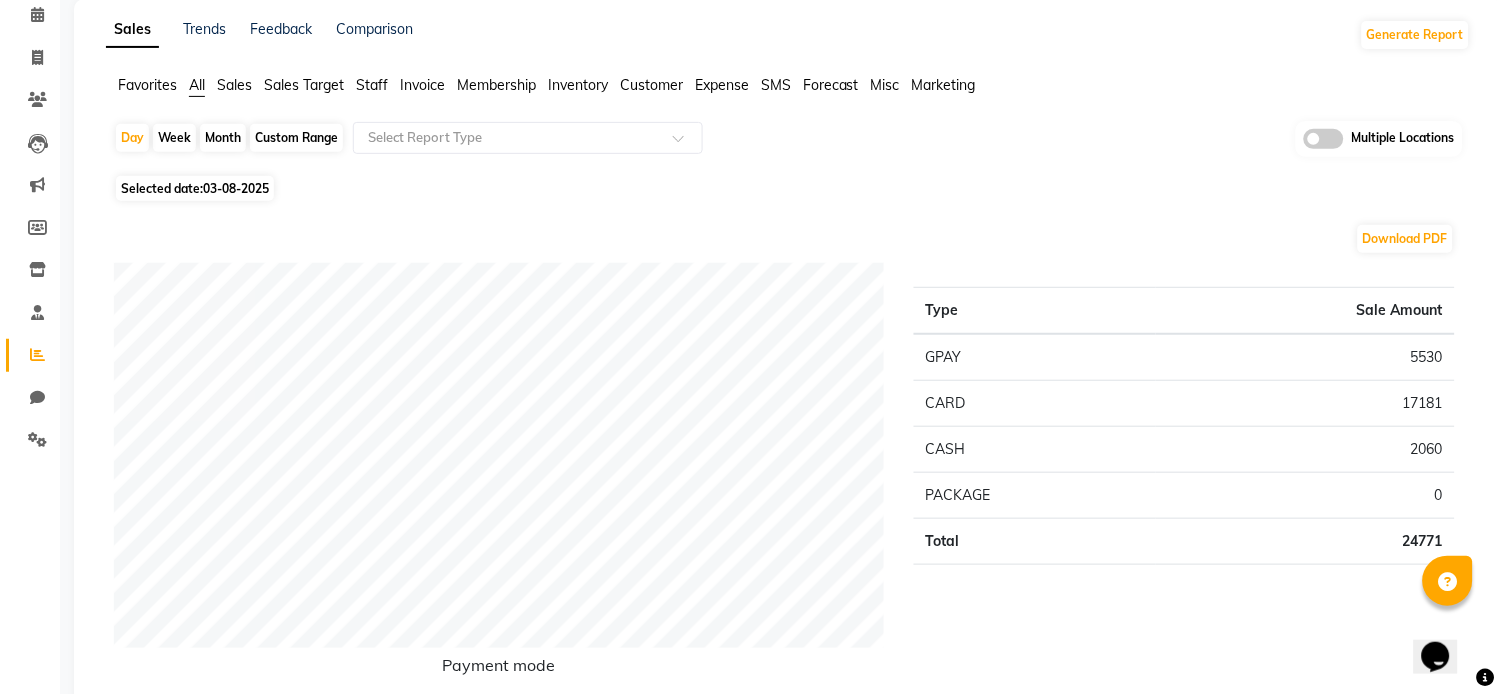 scroll, scrollTop: 133, scrollLeft: 0, axis: vertical 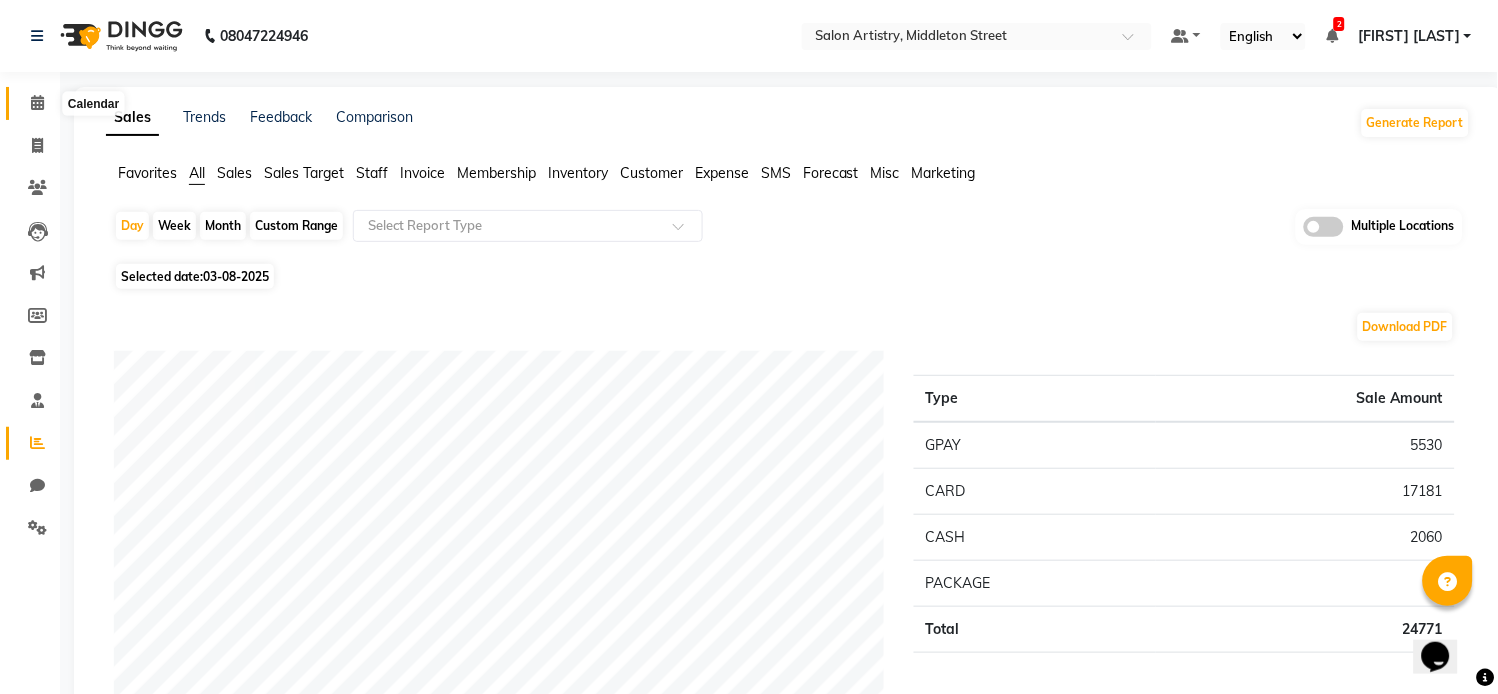 click 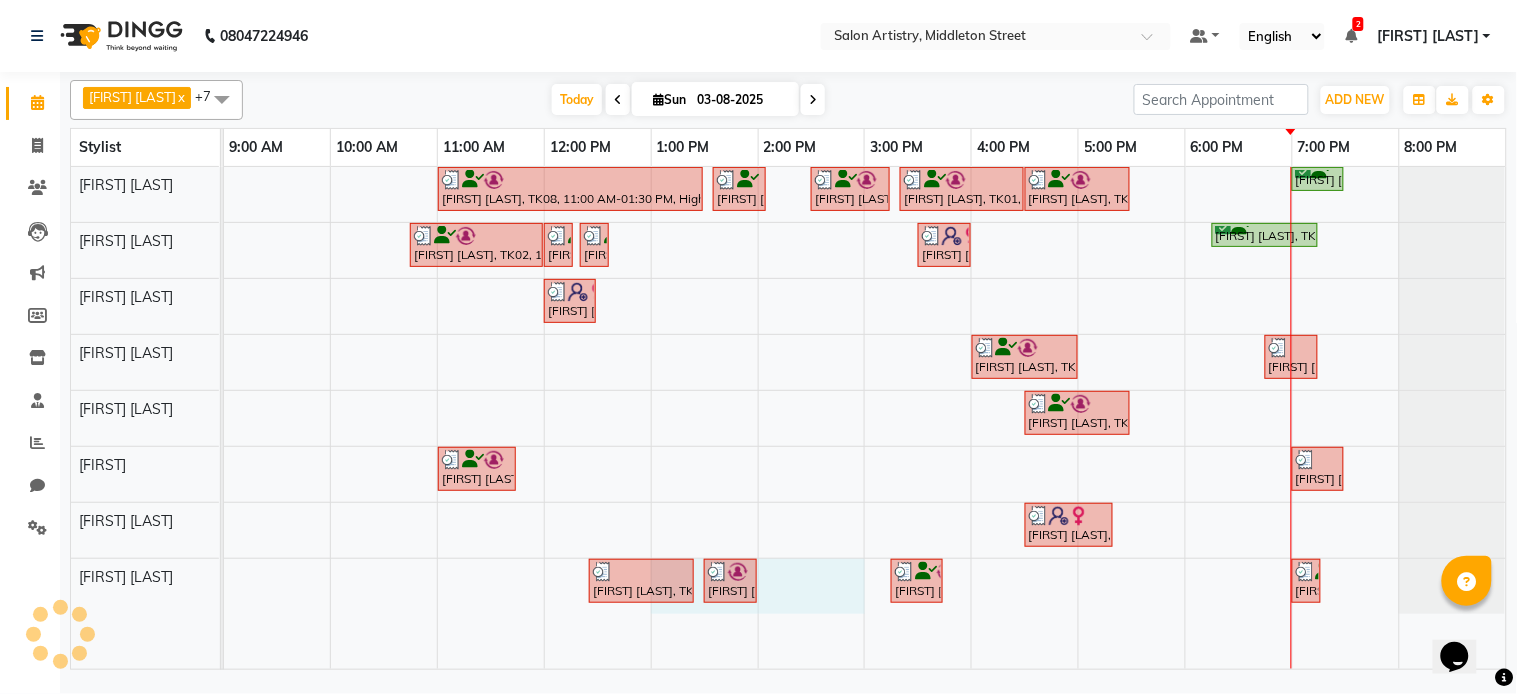 click on "[FIRST] [LAST], TK08, 11:00 AM-01:30 PM, Highights - Global + Highlights _ Upto Shoulder (Customise)     [FIRST] [LAST], TK09, 01:35 PM-02:05 PM, UPGRADE FOR PREMIUM WASH - MEN     [FIRST] [LAST], TK01, 02:30 PM-03:15 PM, HAIR CUT PRO MEN     [FIRST] [LAST], TK01, 03:20 PM-04:30 PM, Hair Colour - Root Touch Up (Without Ammonia)     [FIRST] [LAST], TK01, 04:30 PM-05:30 PM, Olaplex Stand Alone - Mid Back     [FIRST] [LAST], TK06, 07:00 PM-07:30 PM, HAIR CUT PRO MEN     [FIRST] [LAST], TK02, 10:45 AM-12:00 PM, Hair Colour - Root Touch Up (Without Ammonia)     [FIRST] [LAST], TK02, 12:00 PM-12:10 PM, Threading - Eyebrows     [FIRST] [LAST], TK02, 12:20 PM-12:30 PM, Threading - Eyebrows     [FIRST] [LAST], TK11, 03:30 PM-04:00 PM, Wash  - Wash & Blow Dry (Upto Waist And Below)     [FIRST] [LAST], TK10, 06:15 PM-07:15 PM, Waxing - Peel Off Waxing - Upper/Lower Lip,Waxing - Peel Off Waxing - Chin (₹100)     [FIRST] [LAST], TK03, 12:00 PM-12:30 PM, Cut - Hair Cut (Sr Stylist) (Wash & Conditioning)" at bounding box center (865, 418) 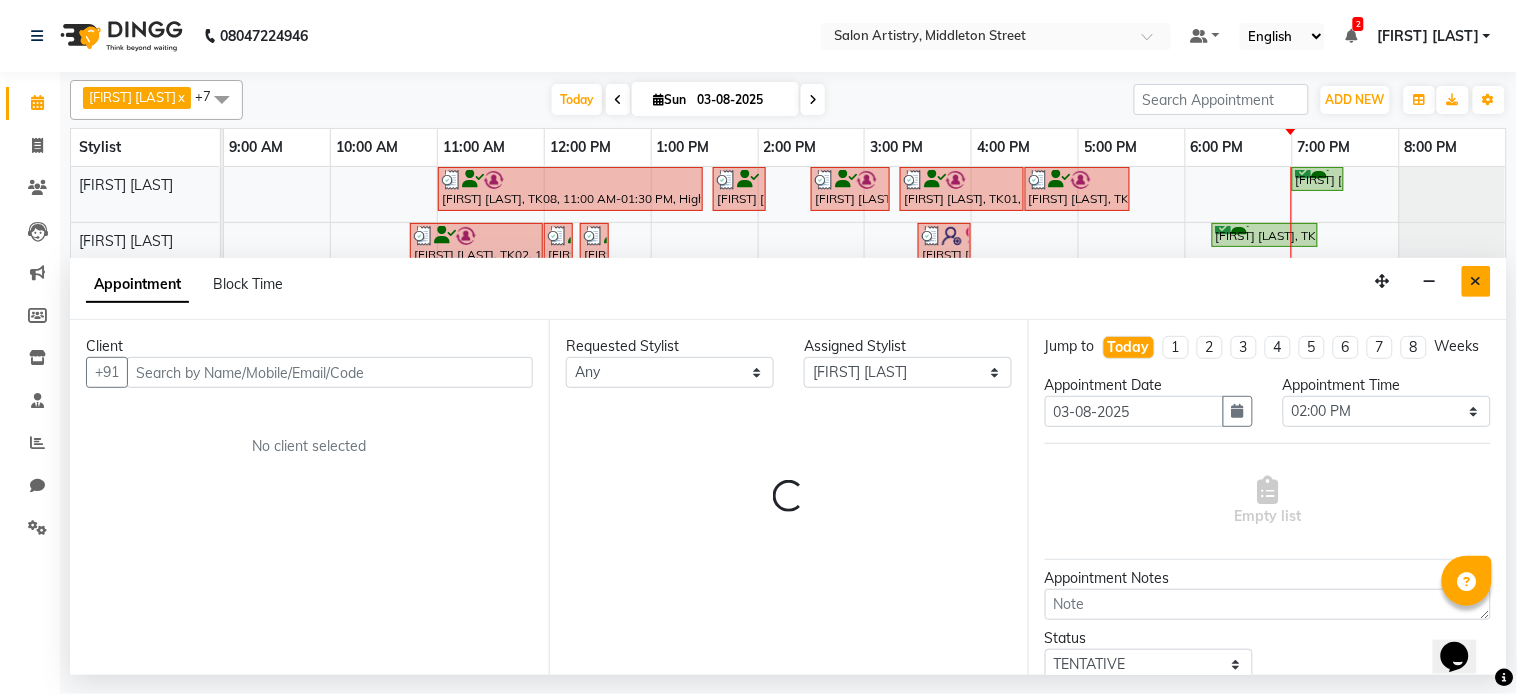 click at bounding box center (1476, 281) 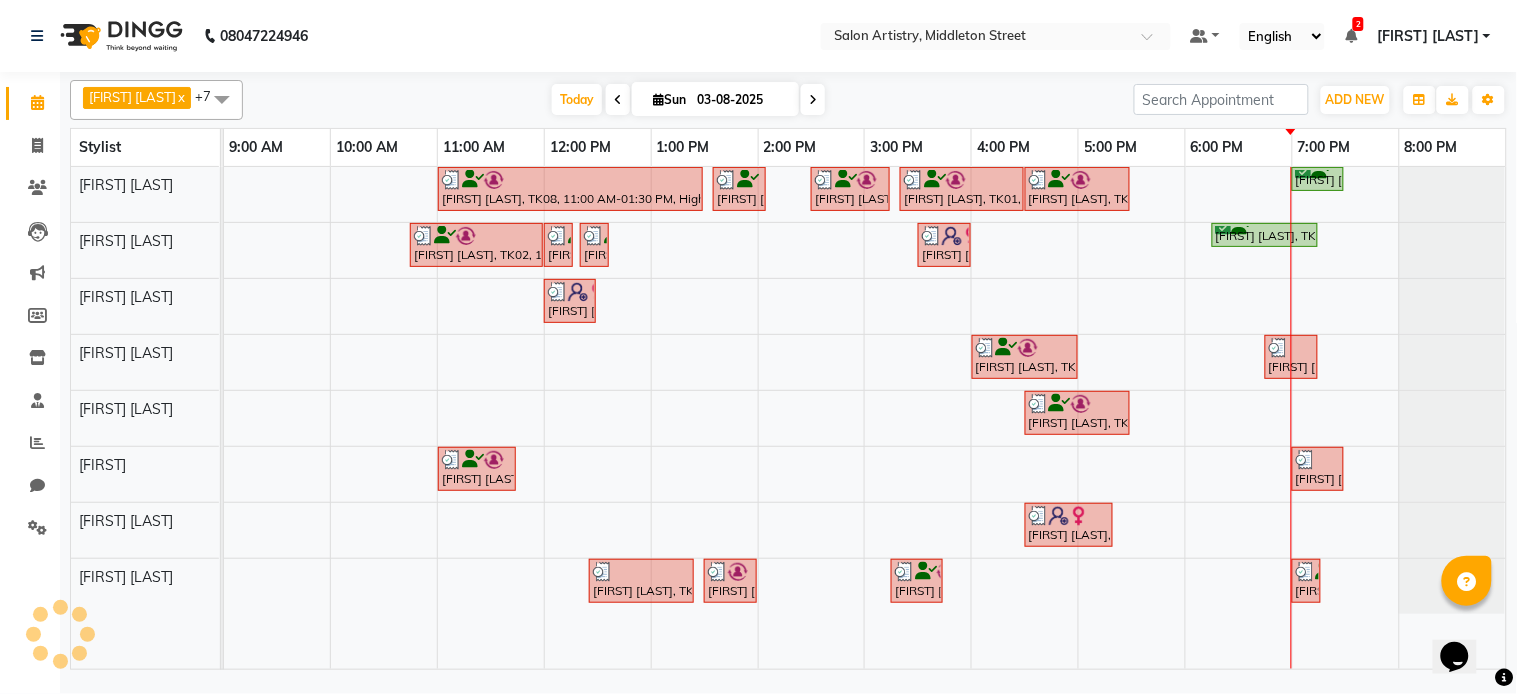 click at bounding box center [1452, 194] 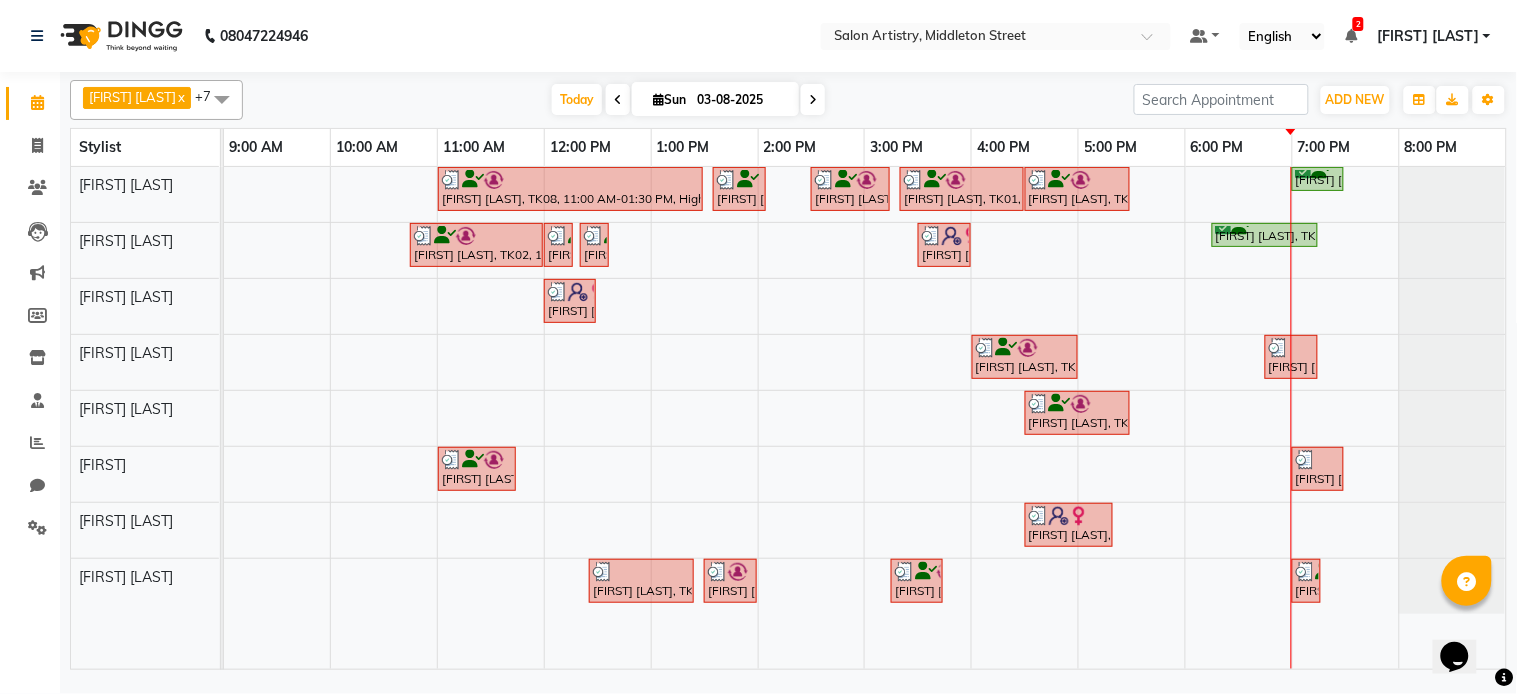 click at bounding box center [1452, 194] 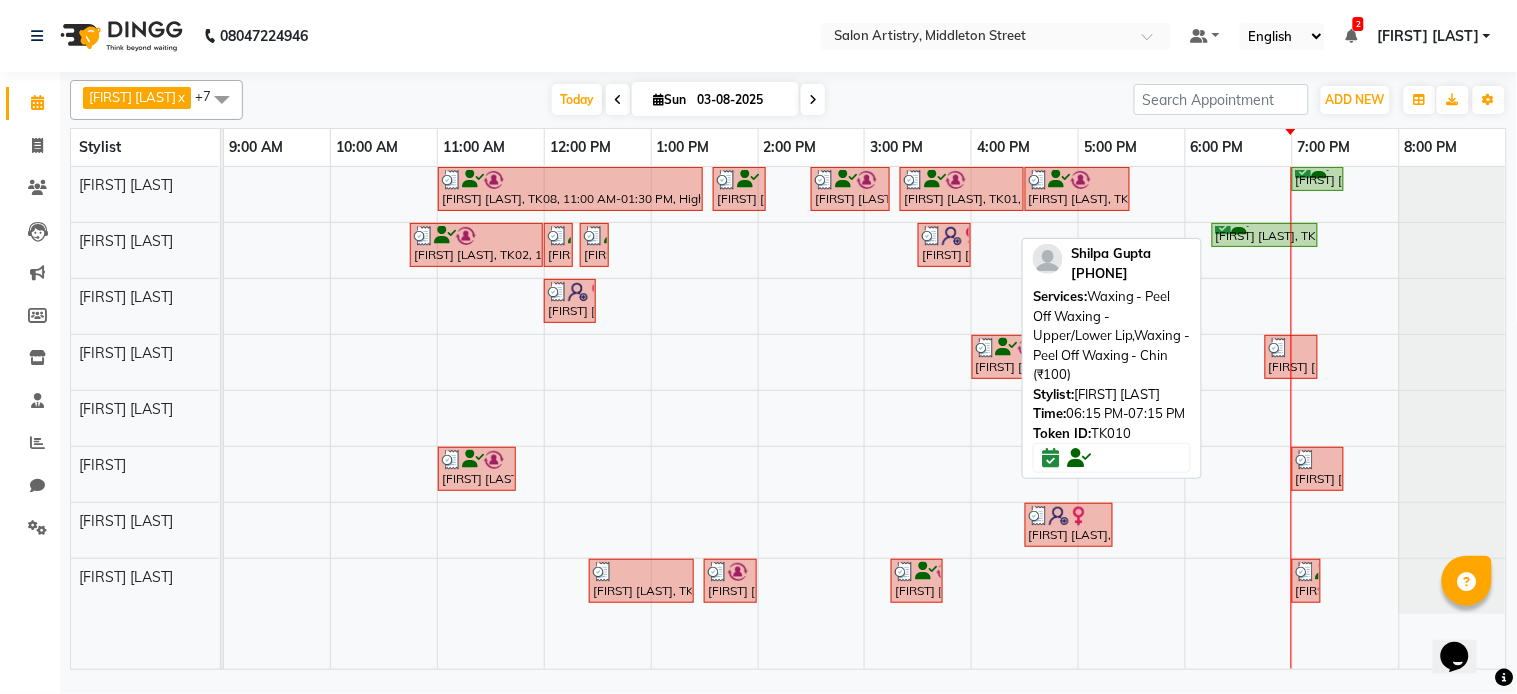click on "[FIRST] [LAST], TK10, 06:15 PM-07:15 PM, Waxing - Peel Off Waxing - Upper/Lower Lip,Waxing - Peel Off Waxing - Chin (₹100)" at bounding box center (1265, 235) 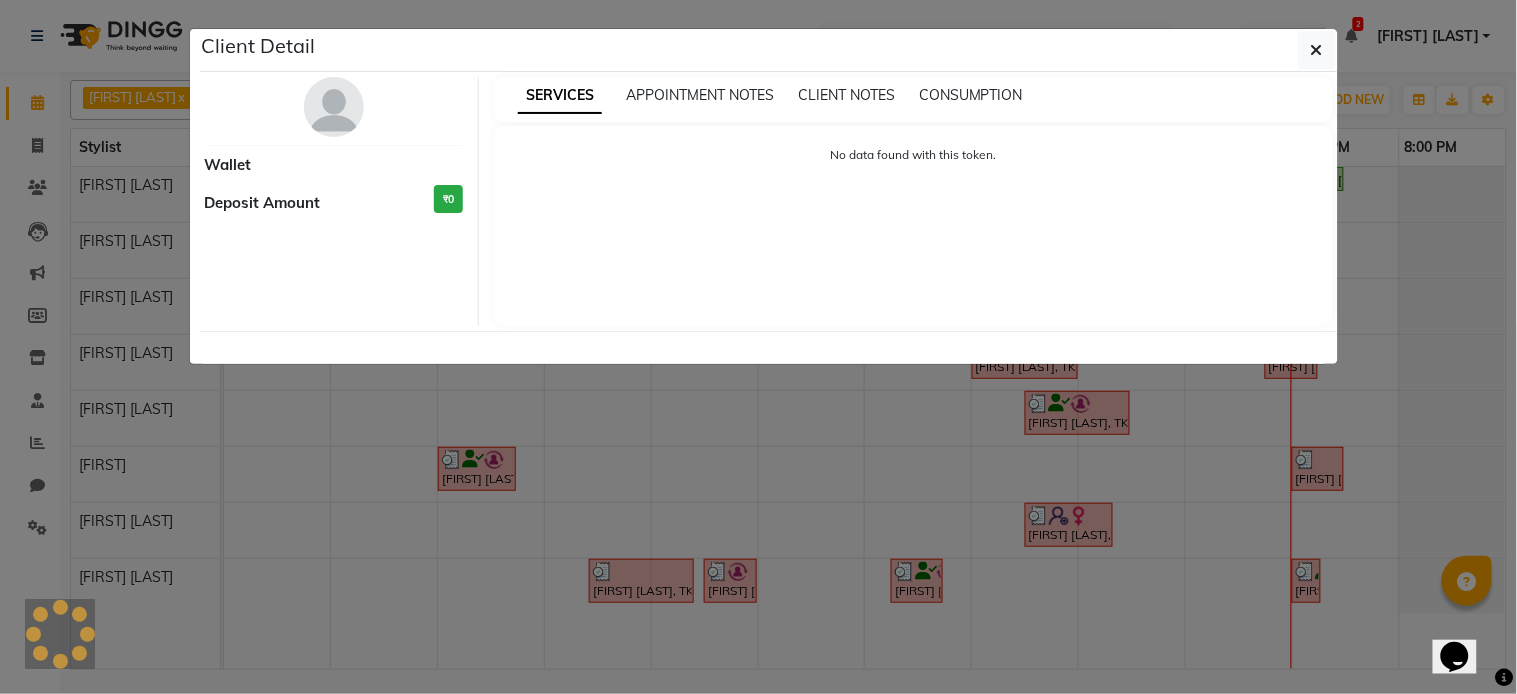 select on "6" 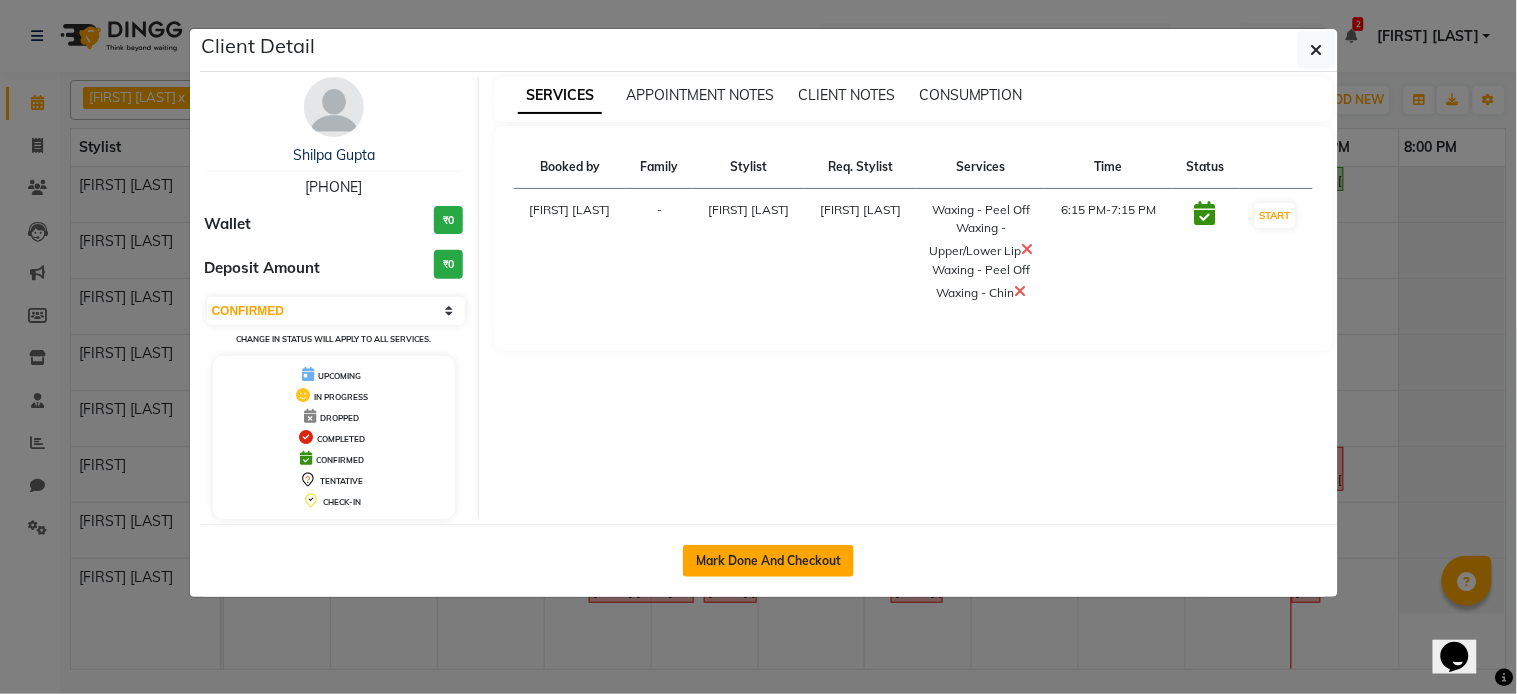 click on "Mark Done And Checkout" 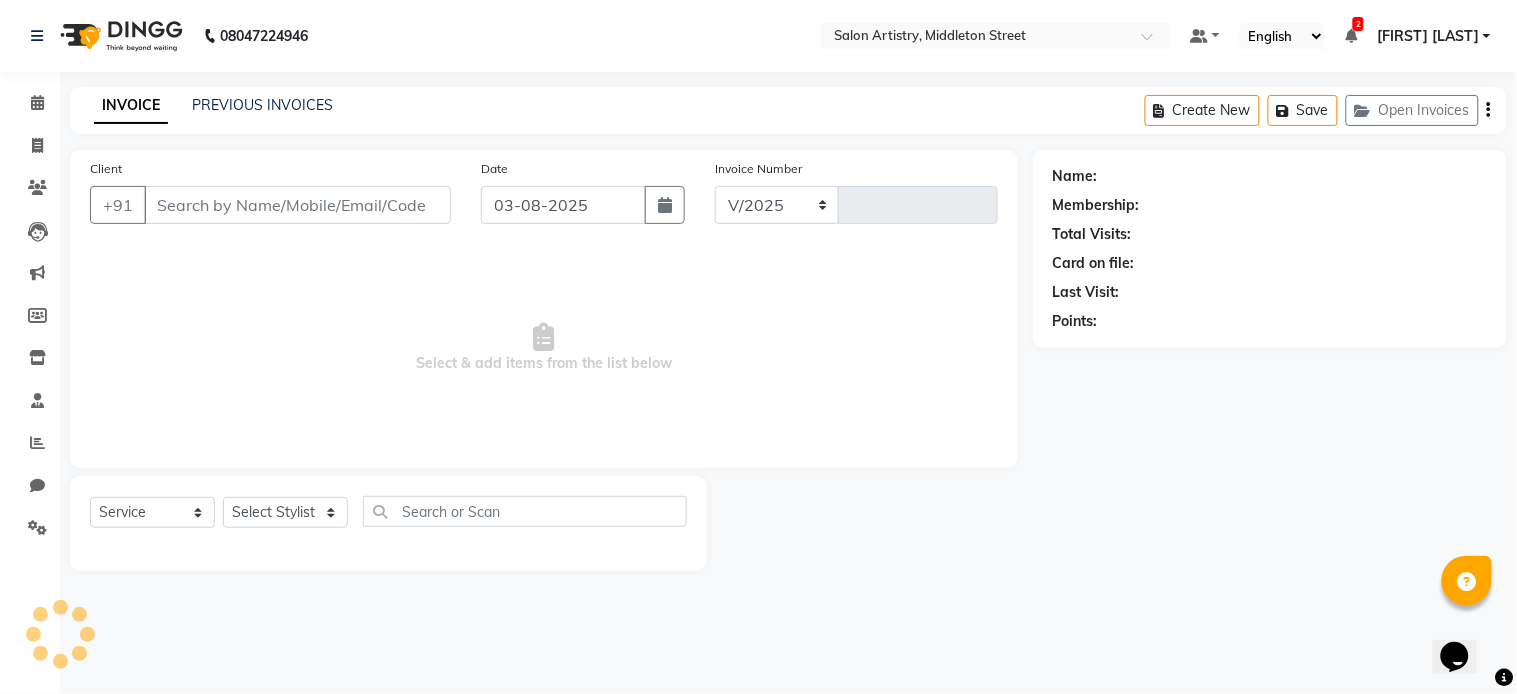 select on "8285" 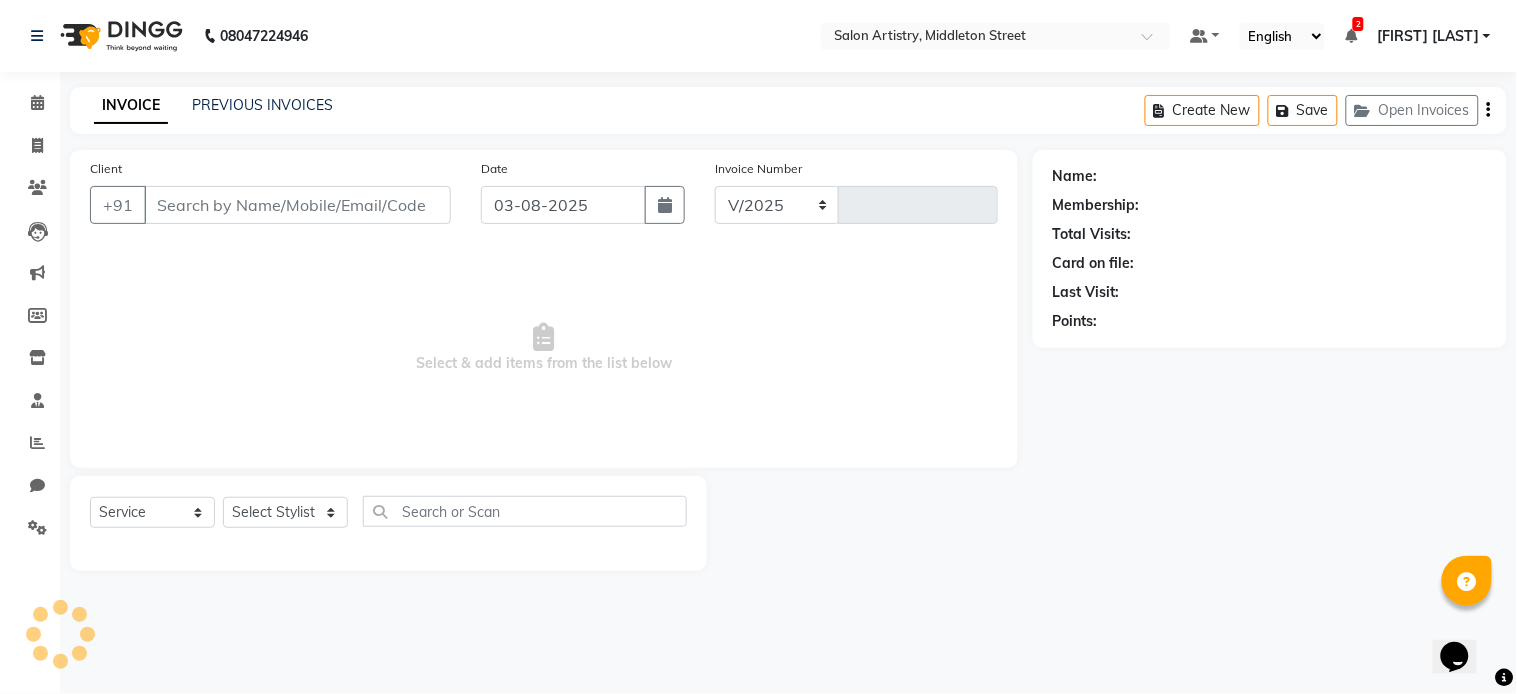 type on "1802" 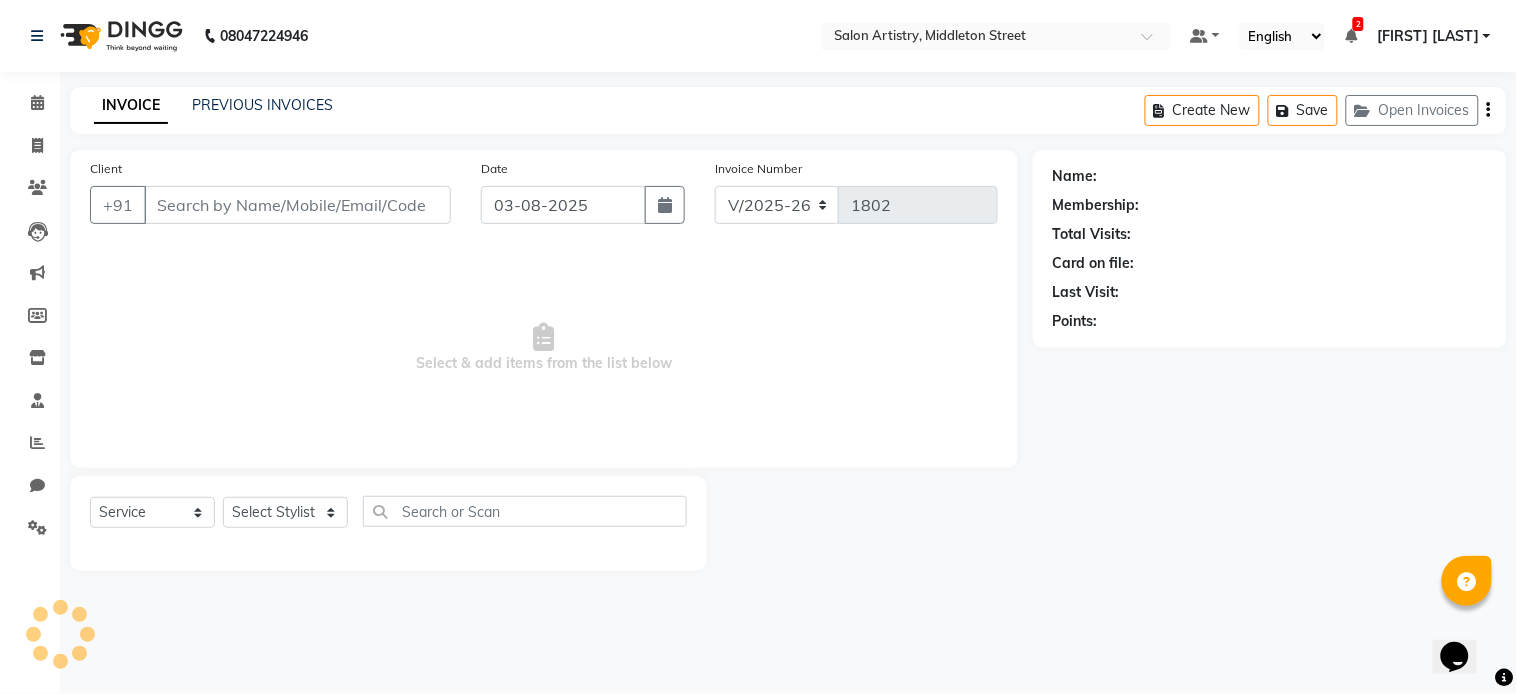 select on "79865" 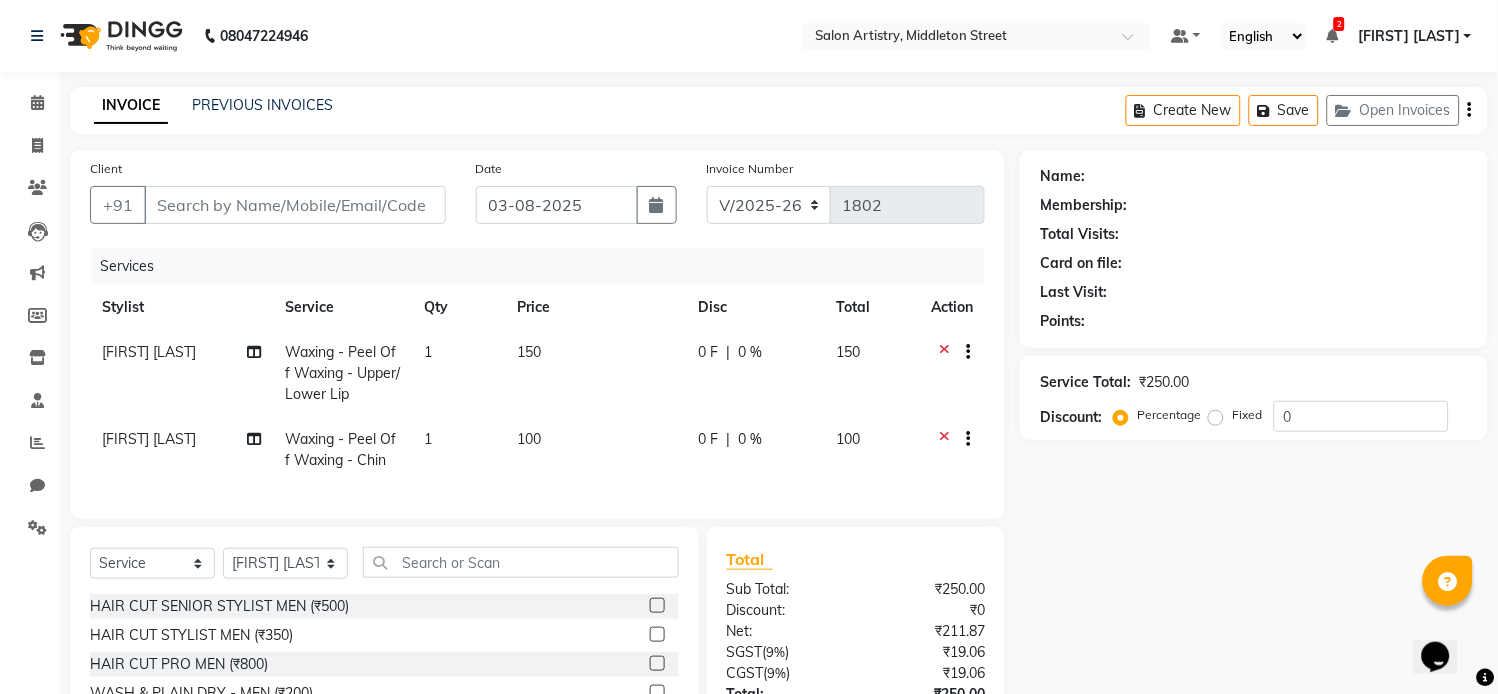 type on "[PHONE]" 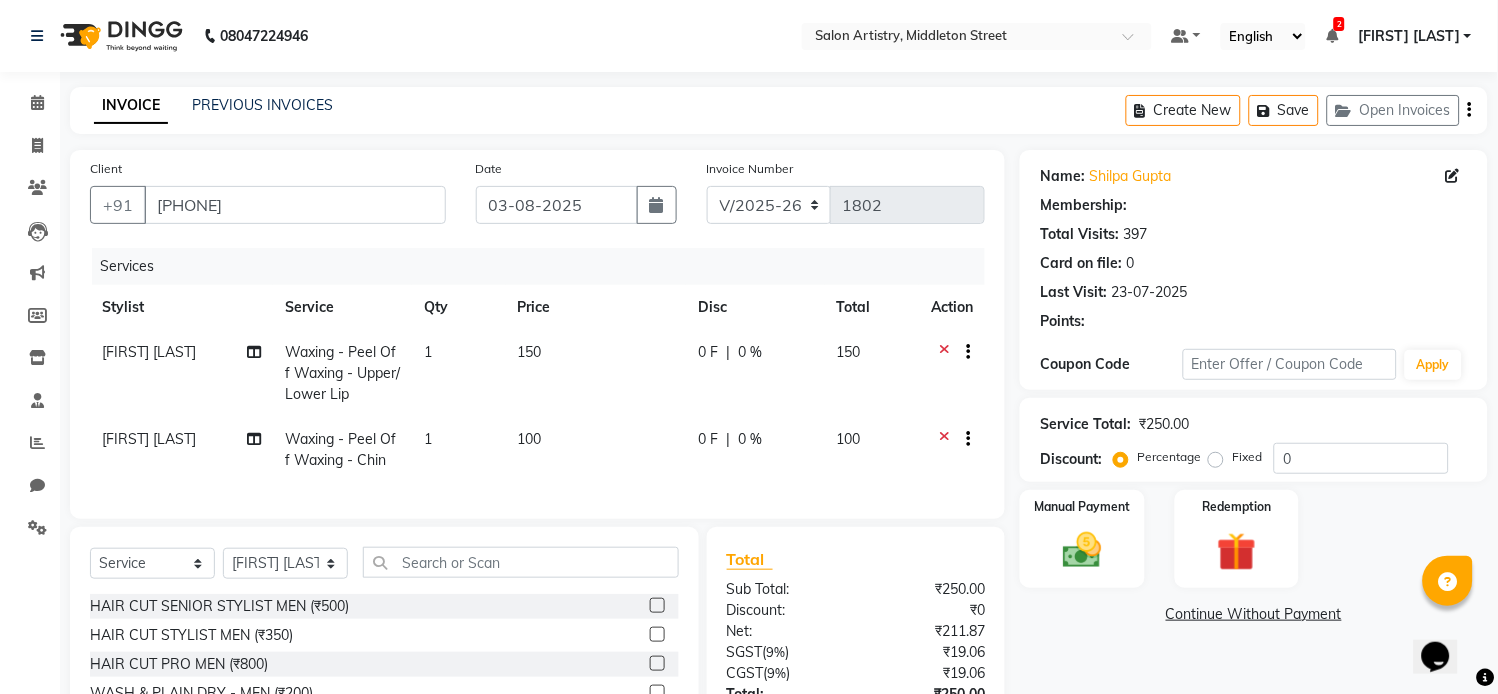 select on "1: Object" 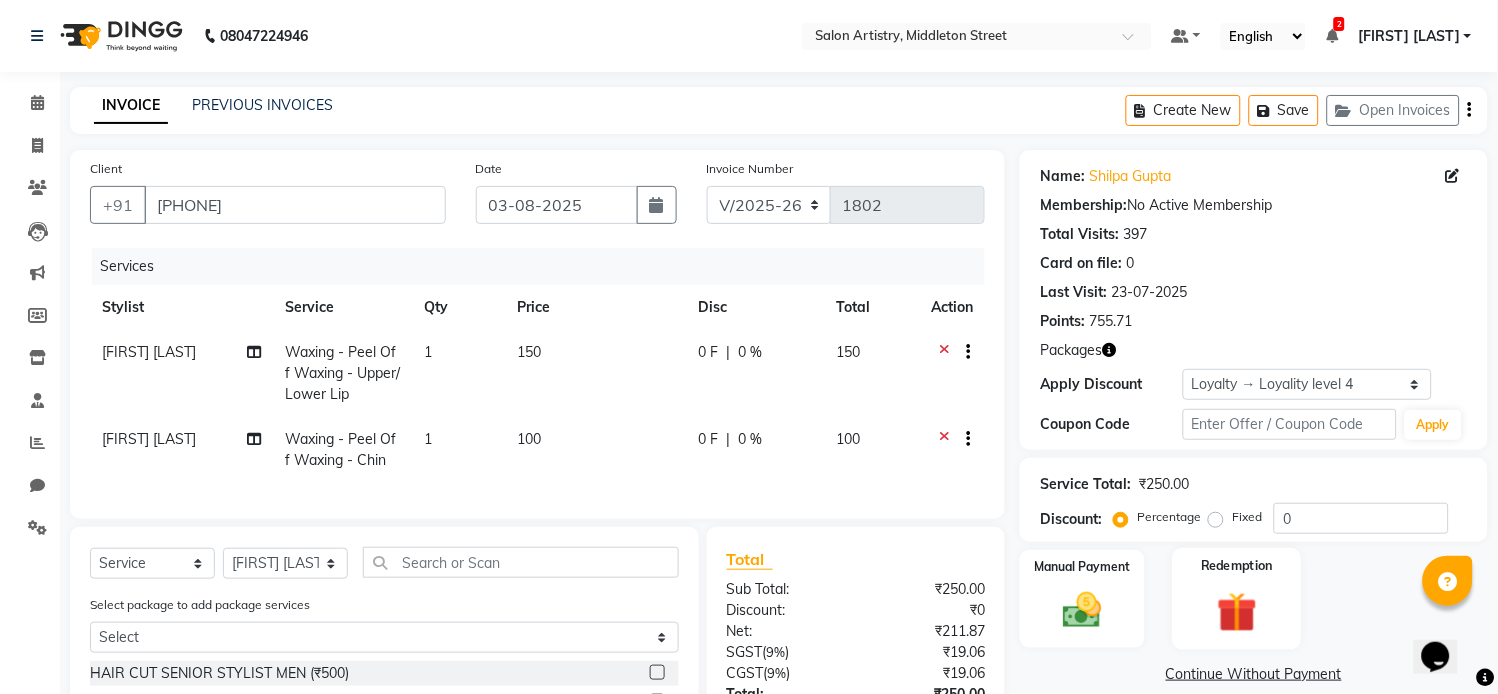 click 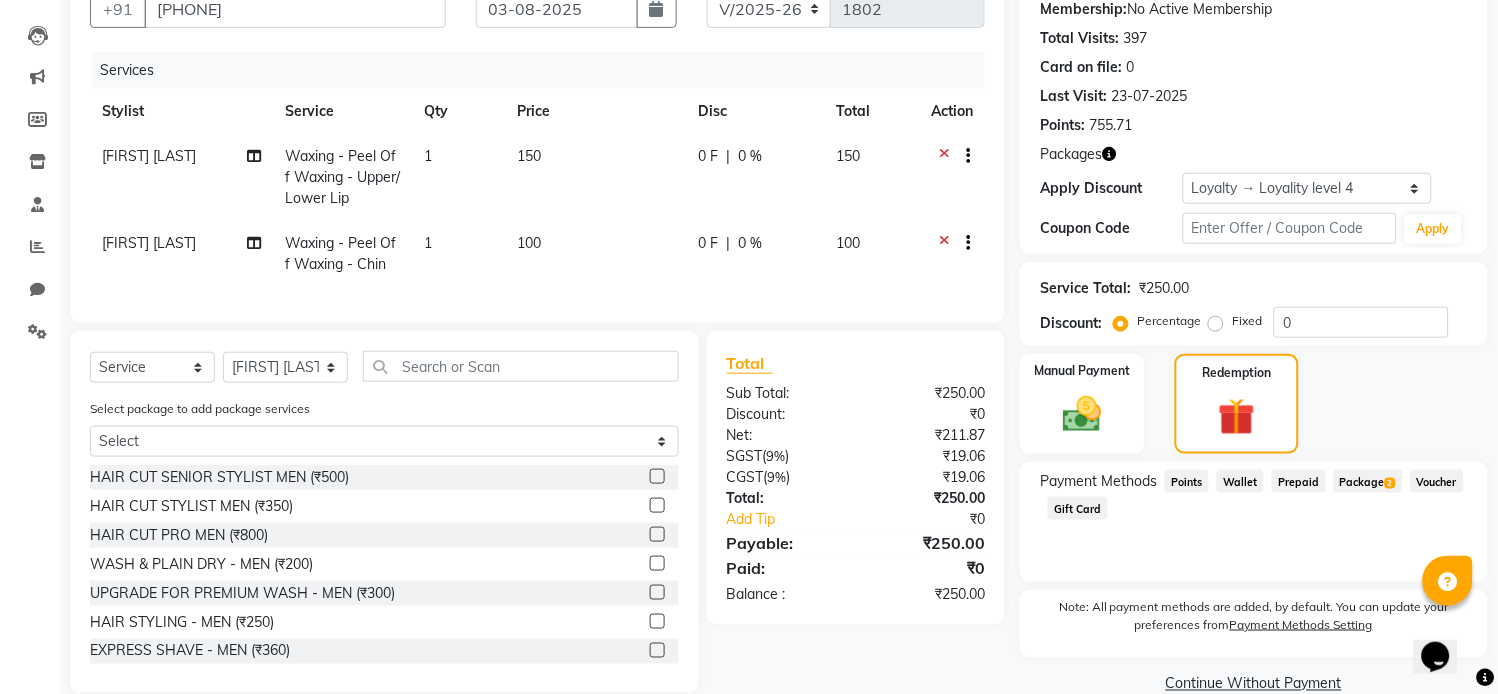 scroll, scrollTop: 198, scrollLeft: 0, axis: vertical 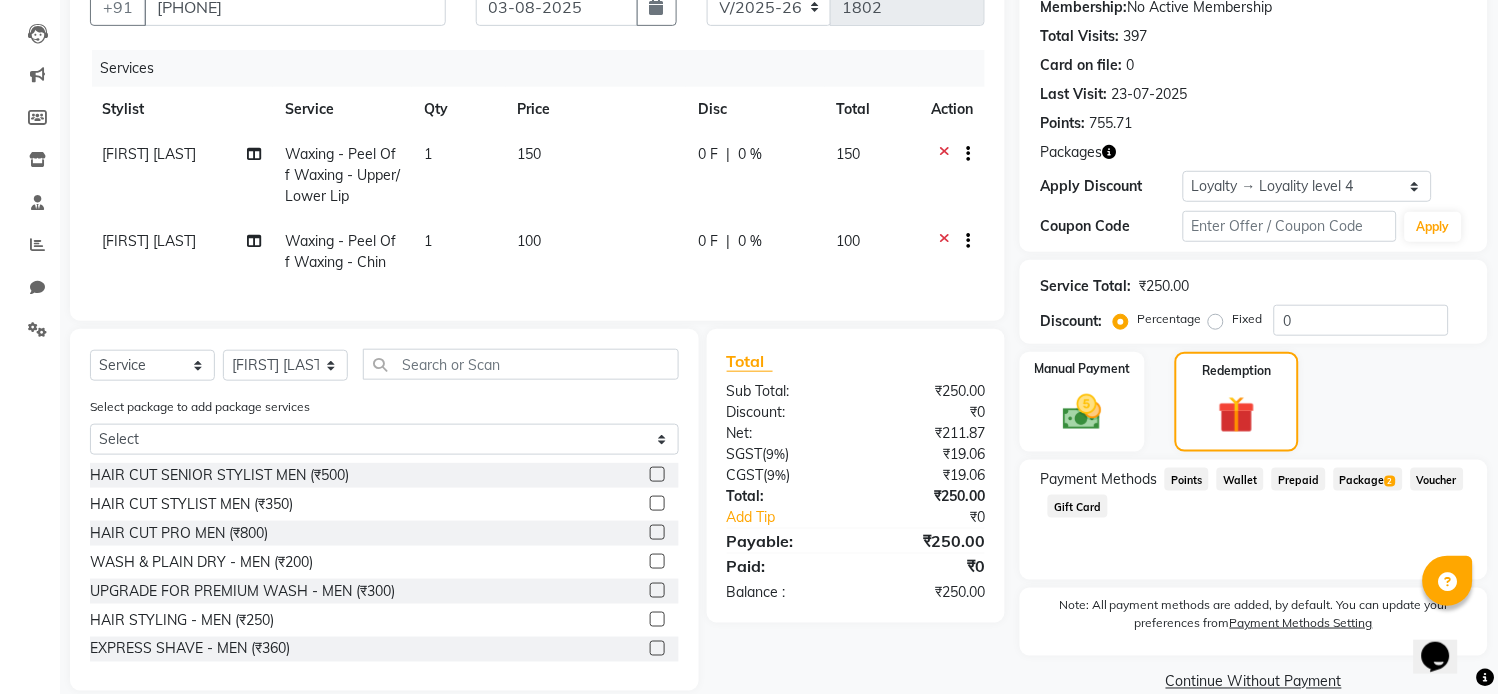 click on "Package  2" 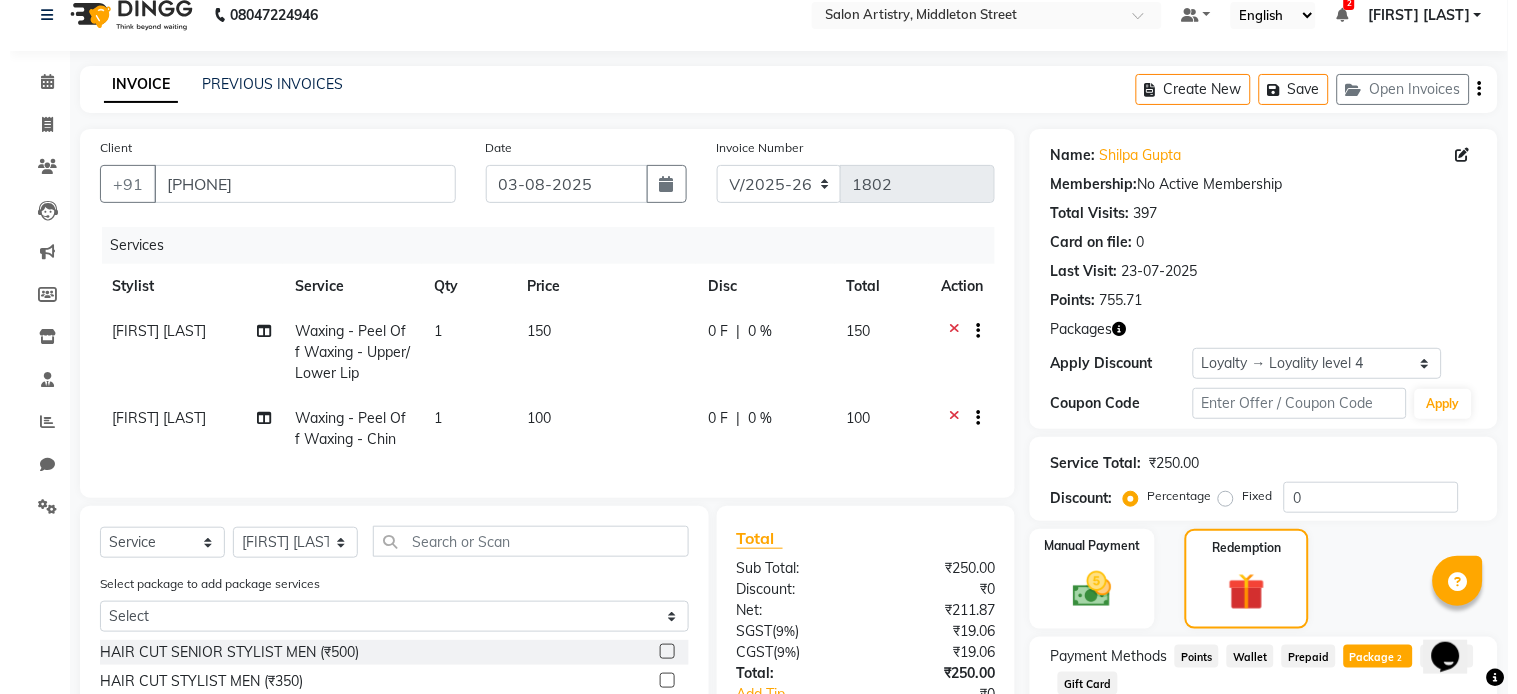 scroll, scrollTop: 0, scrollLeft: 0, axis: both 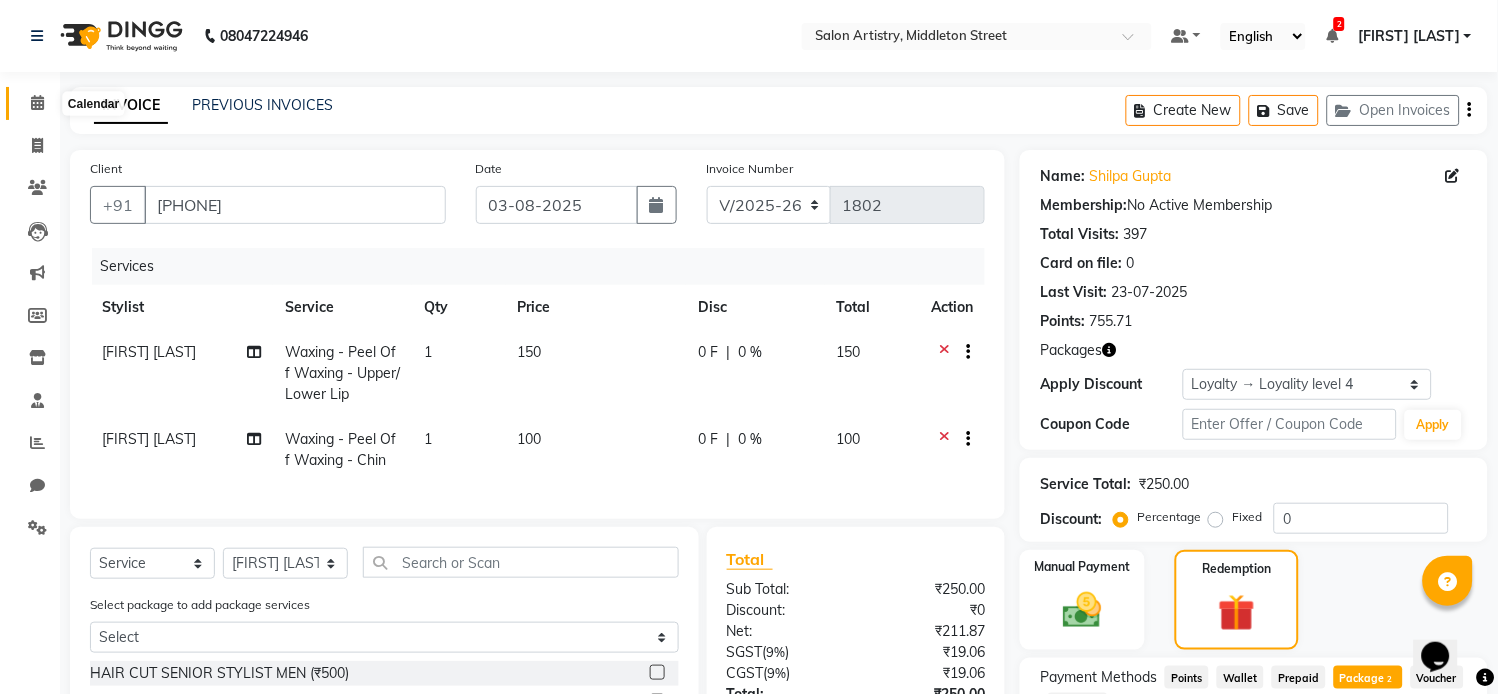 click 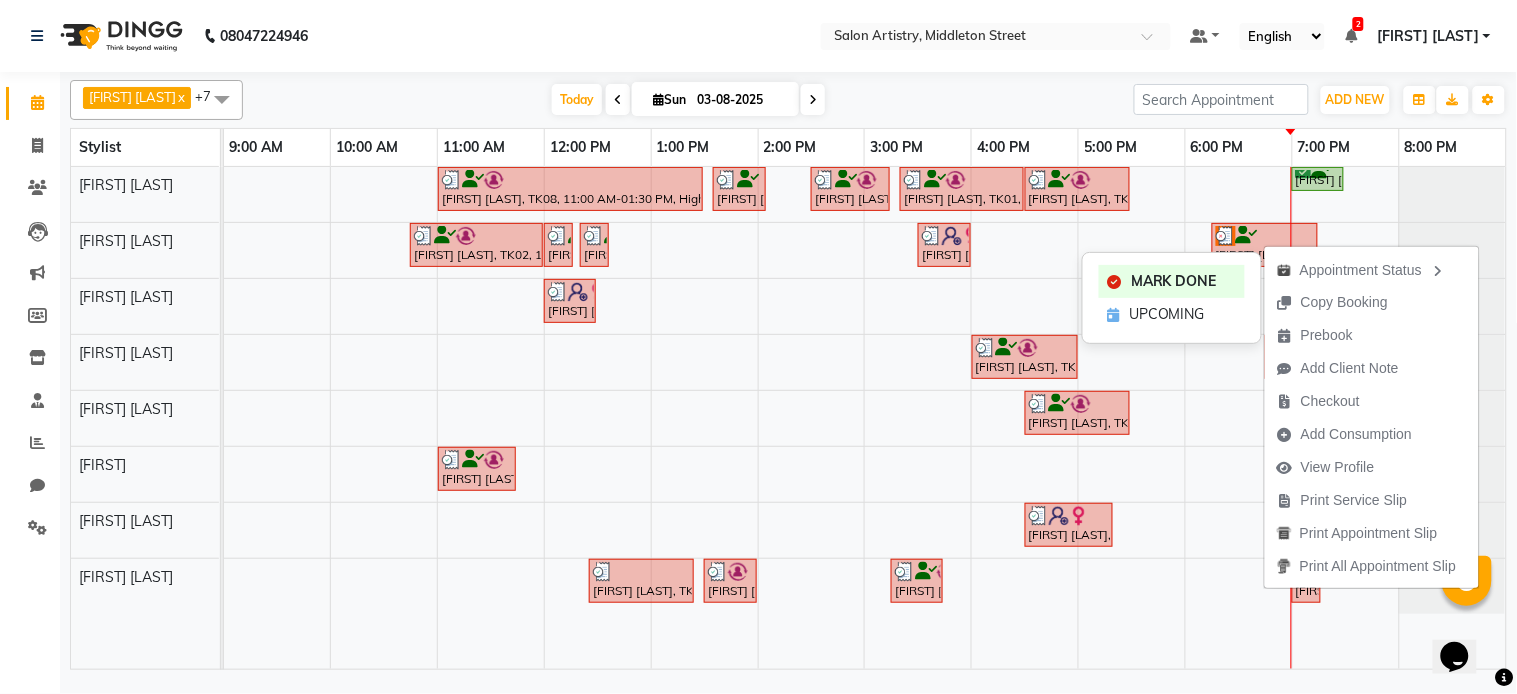 click on "MARK DONE UPCOMING" 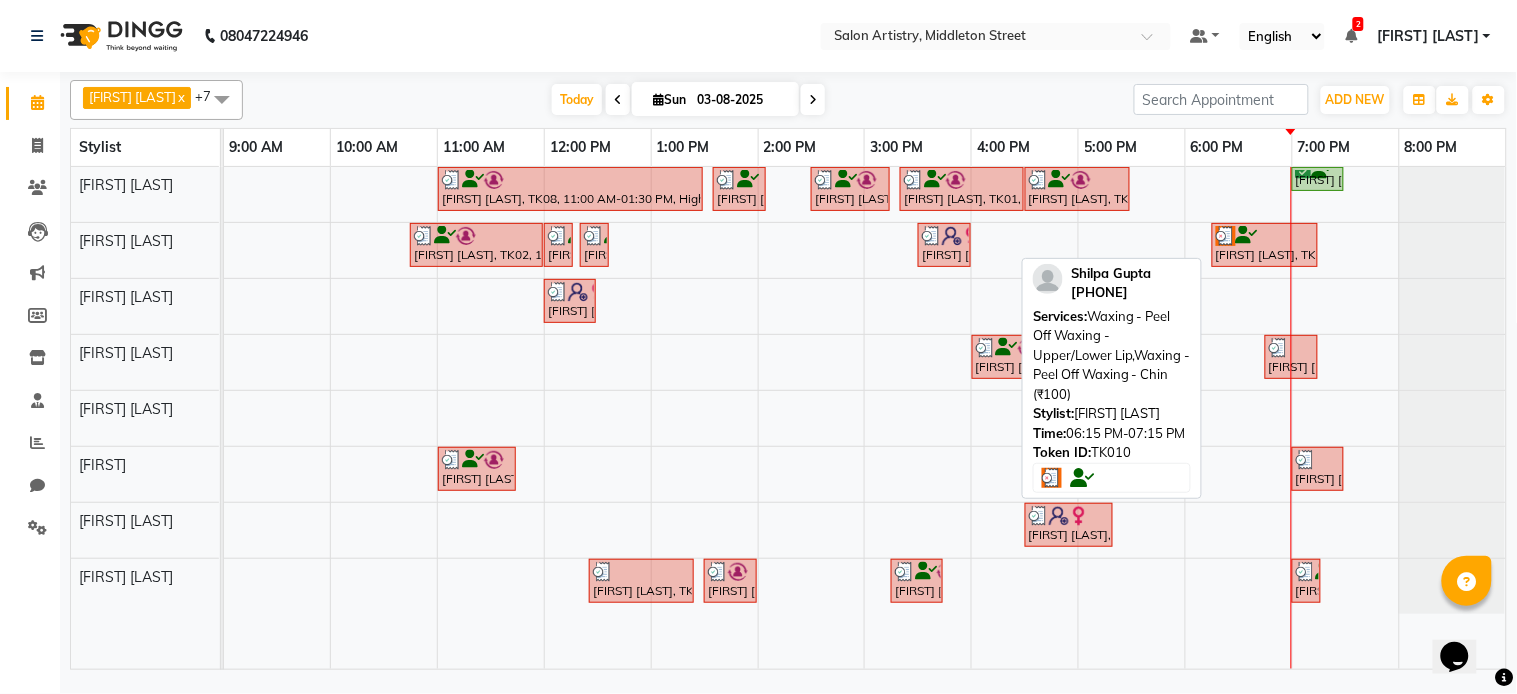 click at bounding box center [1265, 236] 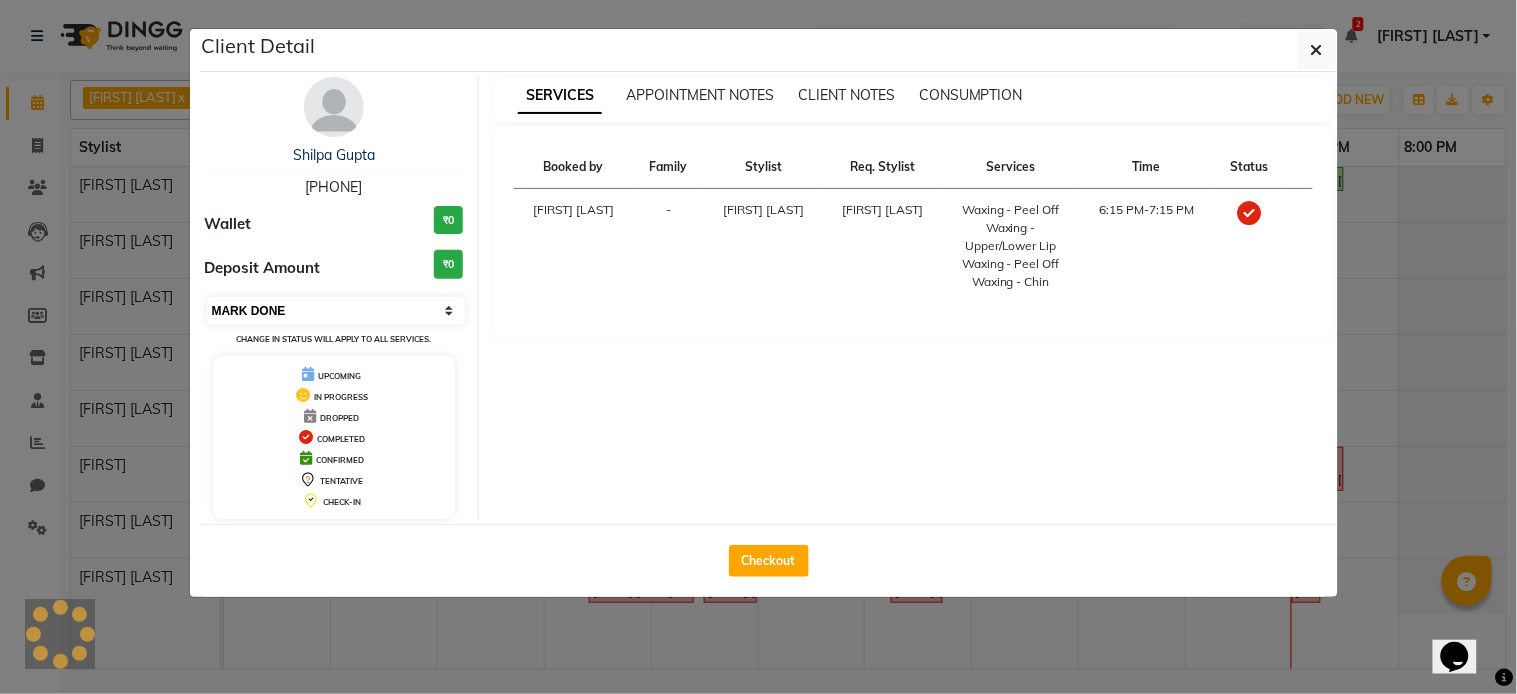 click on "Select MARK DONE UPCOMING" at bounding box center (336, 311) 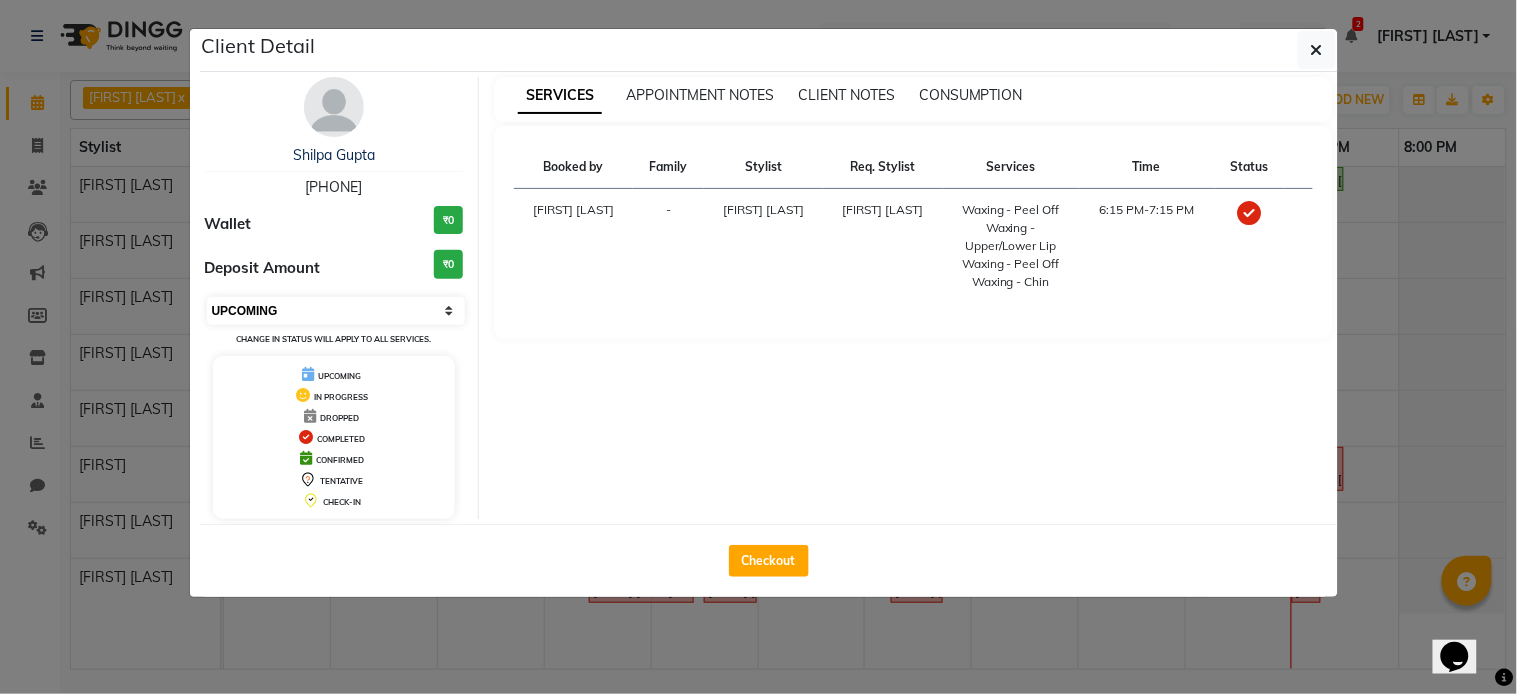 click on "Select MARK DONE UPCOMING" at bounding box center (336, 311) 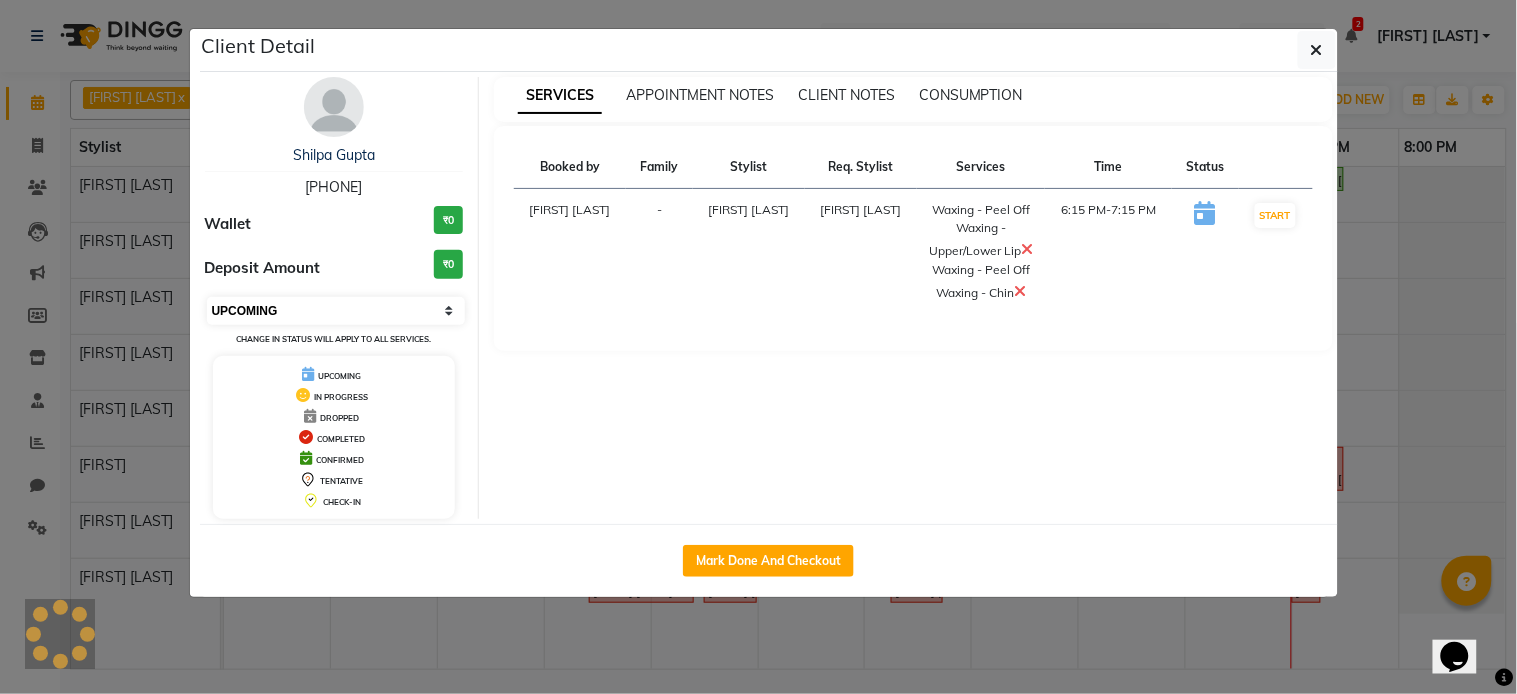 click on "Select IN SERVICE CONFIRMED TENTATIVE CHECK IN MARK DONE DROPPED UPCOMING" at bounding box center (336, 311) 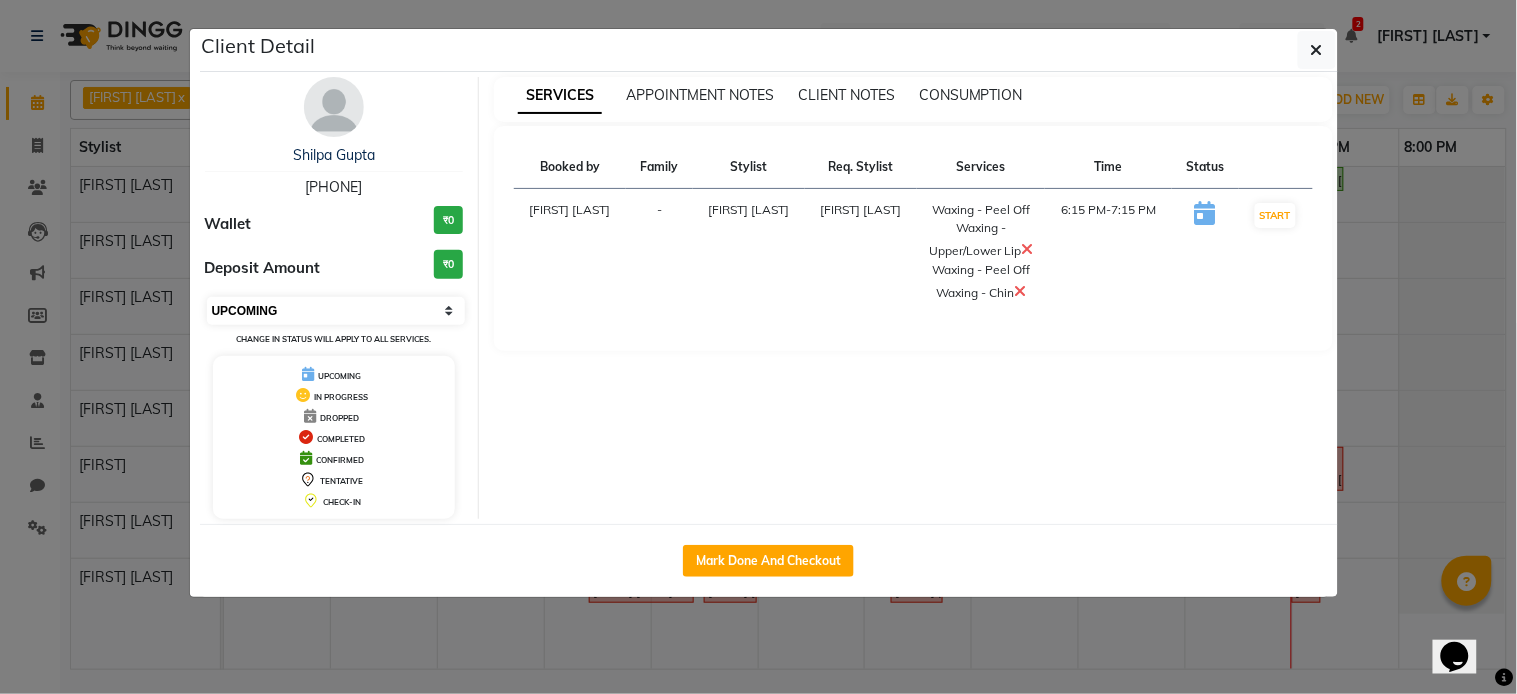 select on "8" 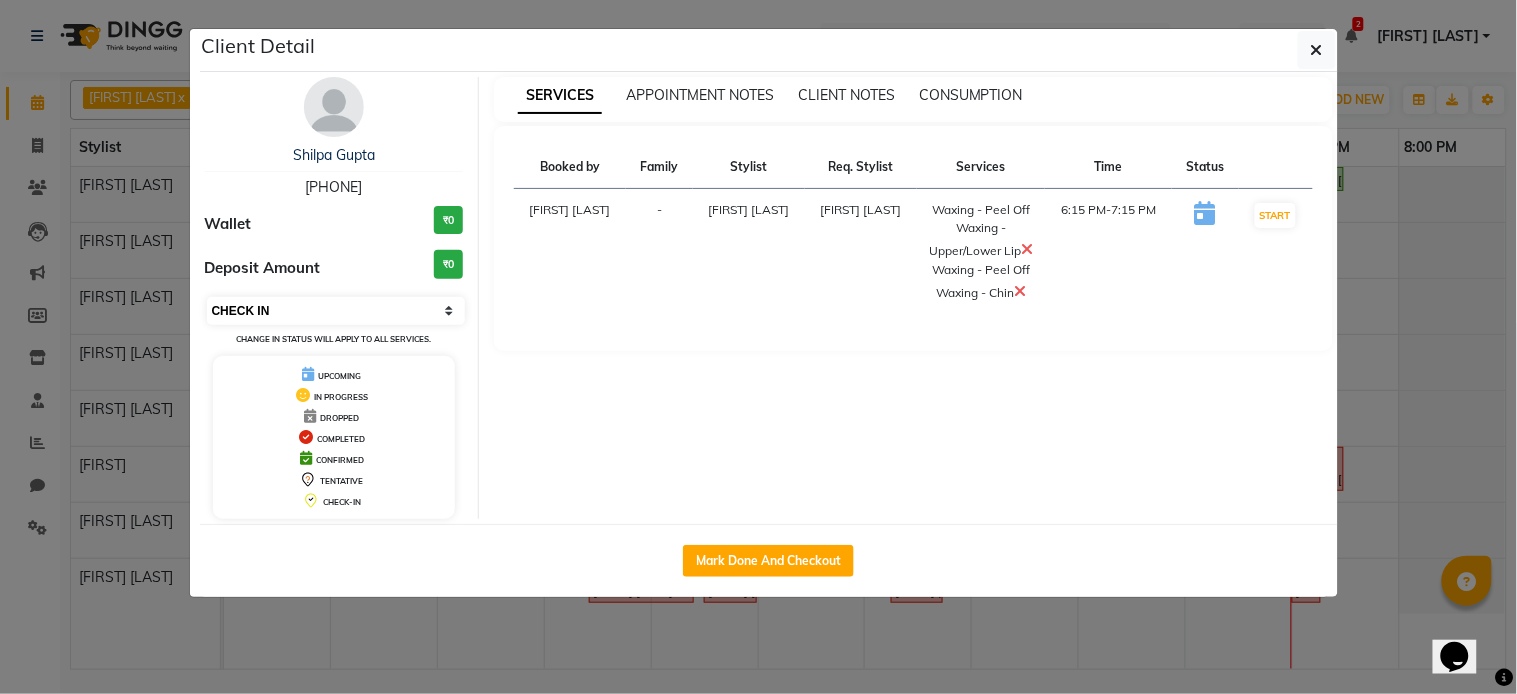 click on "Select IN SERVICE CONFIRMED TENTATIVE CHECK IN MARK DONE DROPPED UPCOMING" at bounding box center (336, 311) 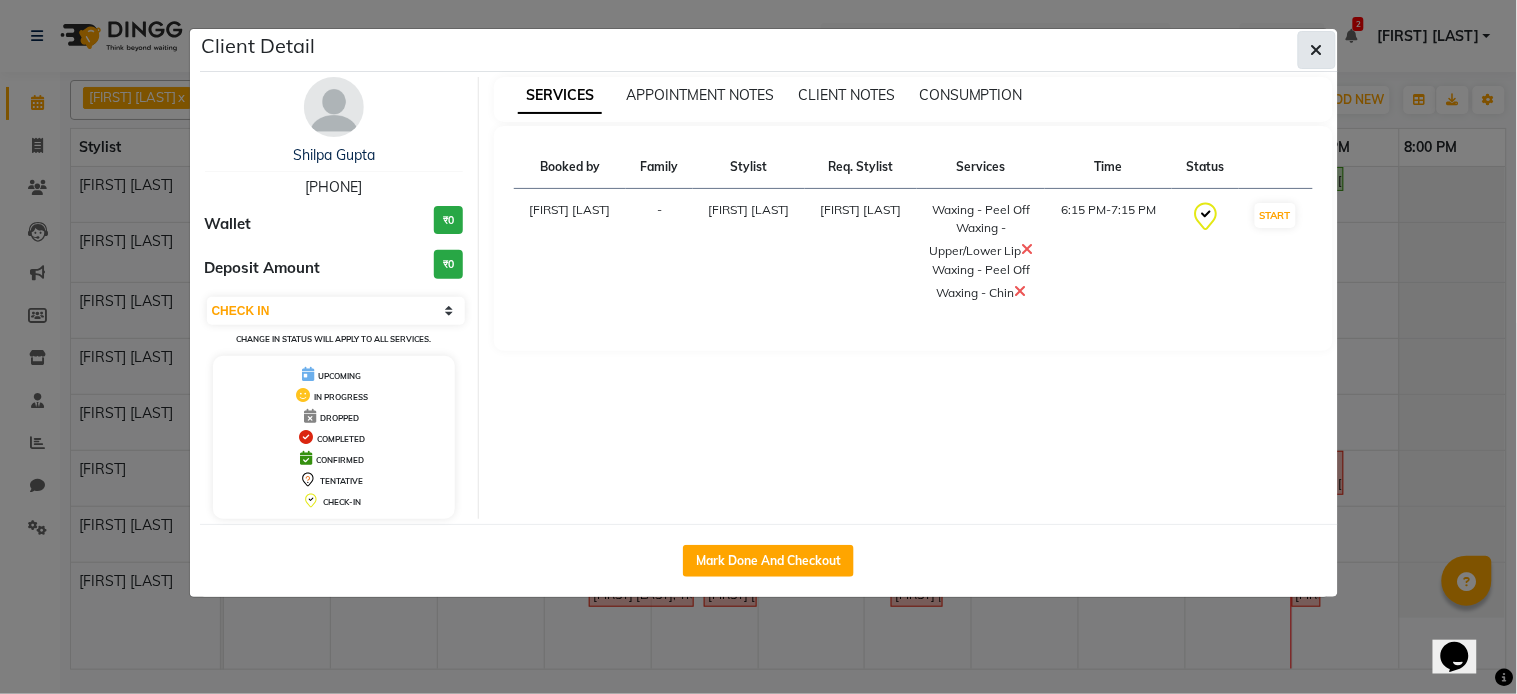 click 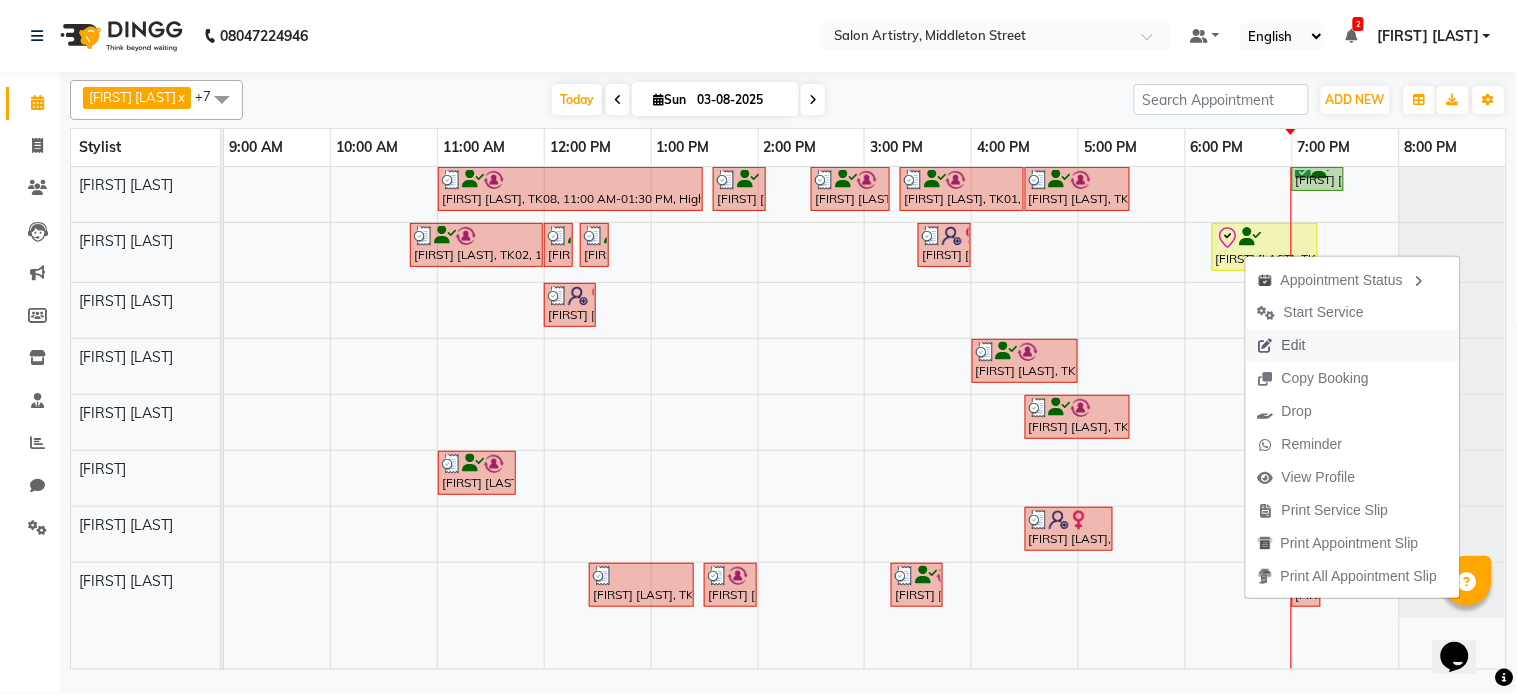 click on "Edit" at bounding box center [1294, 345] 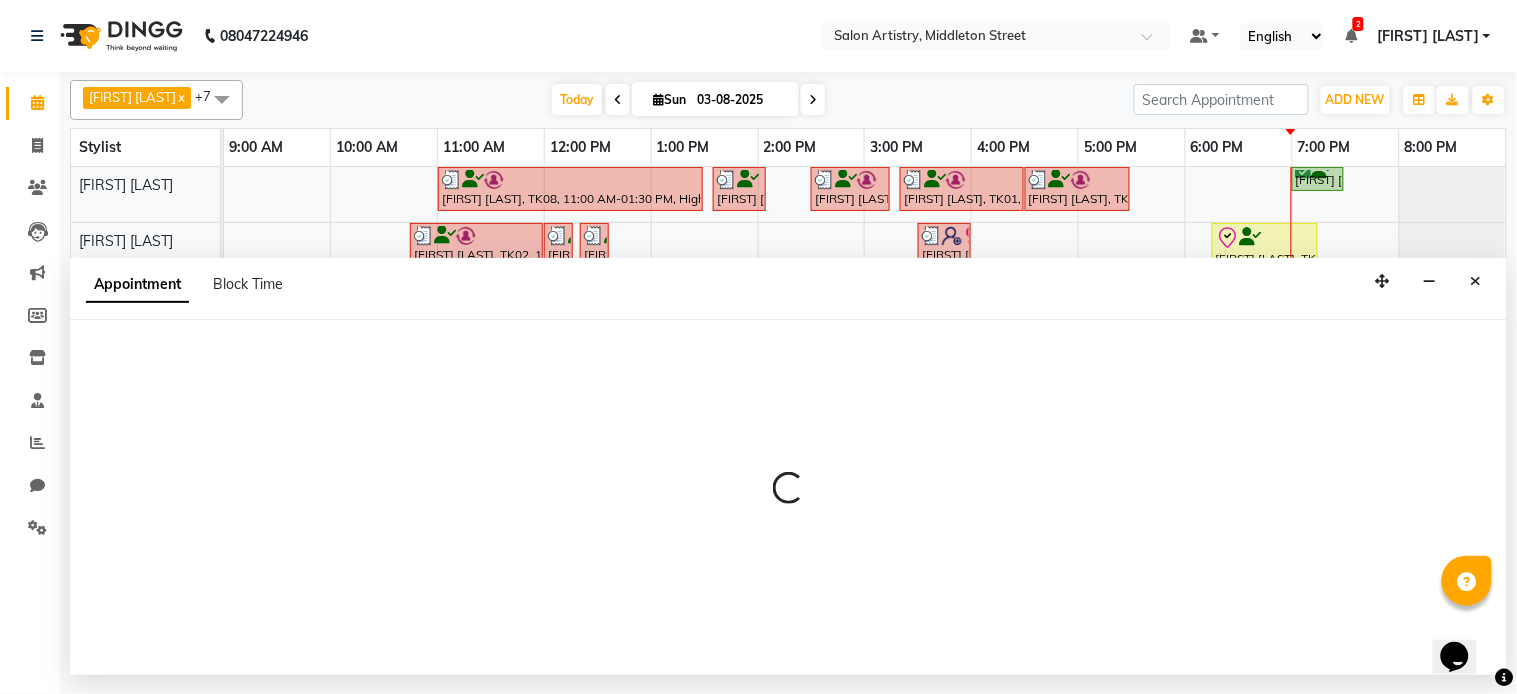 select on "tentative" 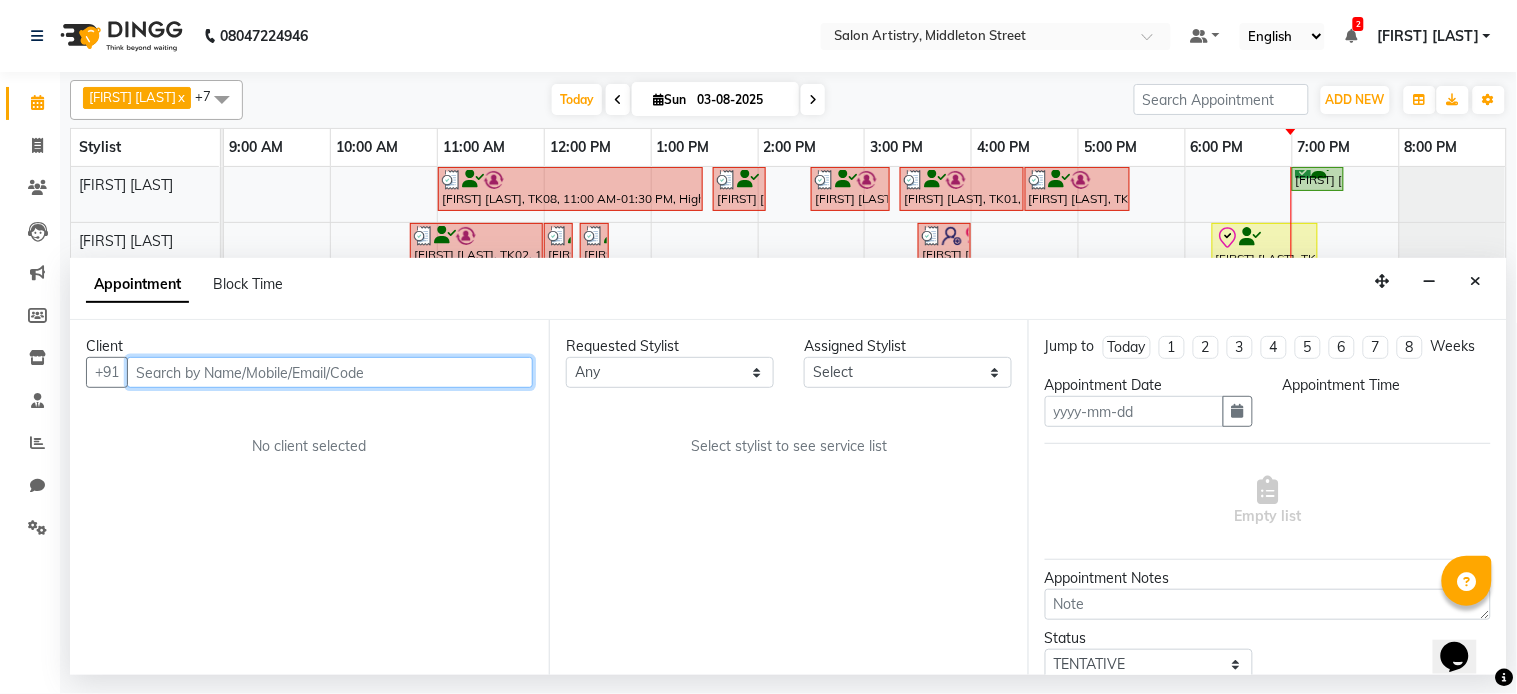 type on "03-08-2025" 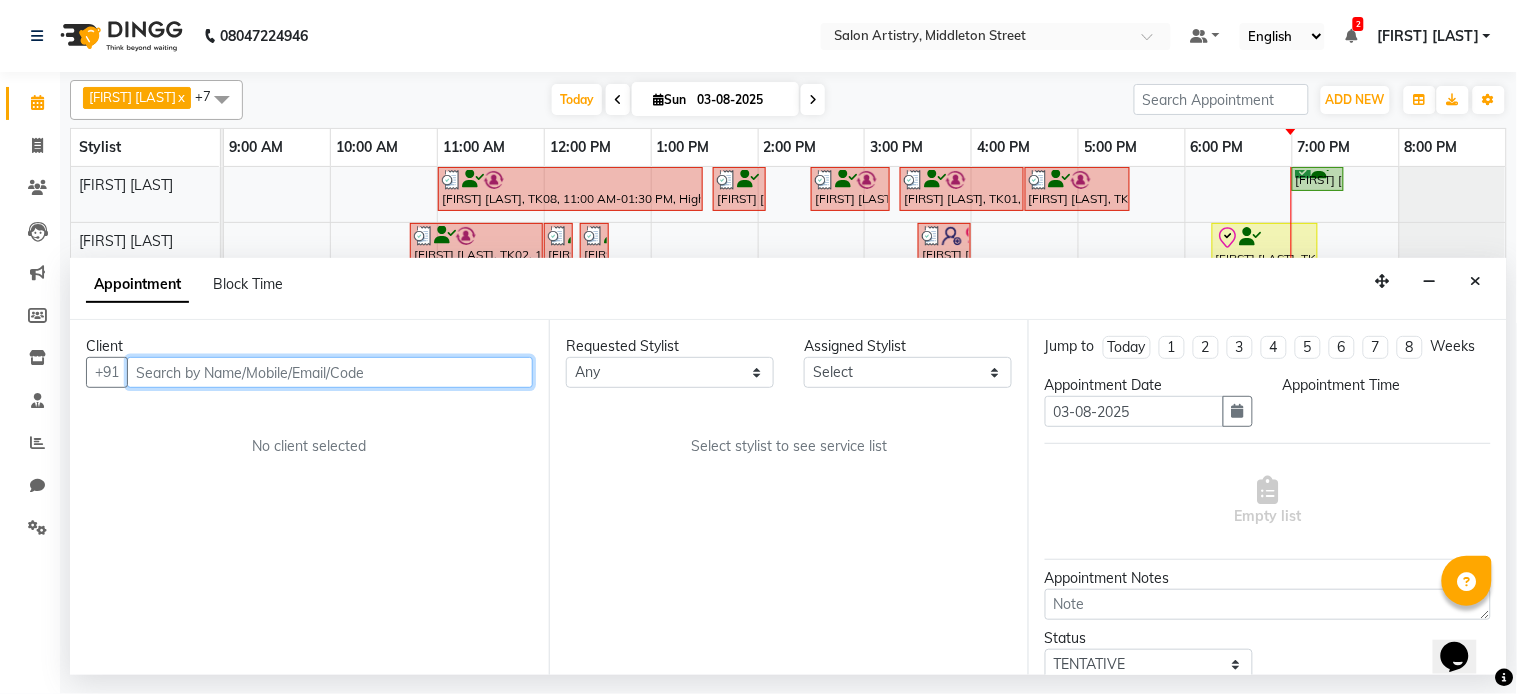 select on "check-in" 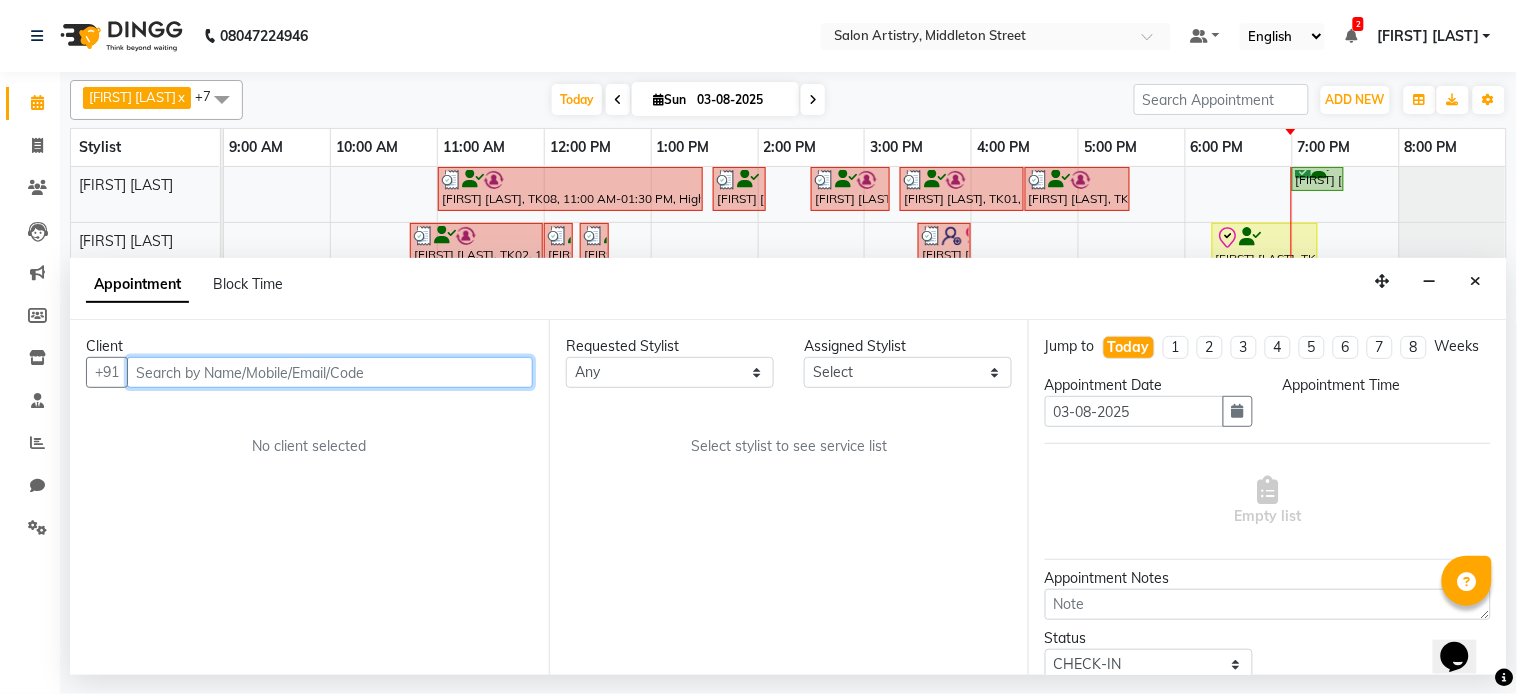 select on "1095" 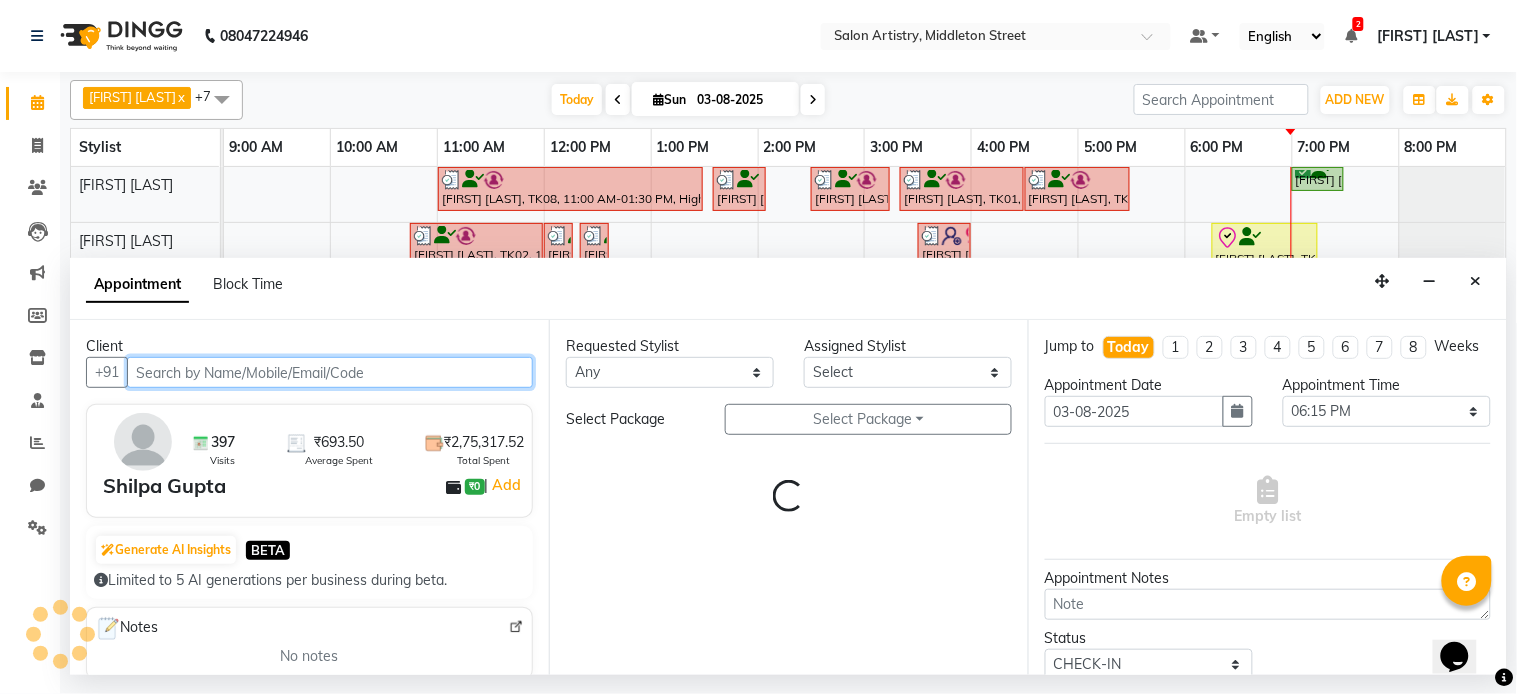 select on "79859" 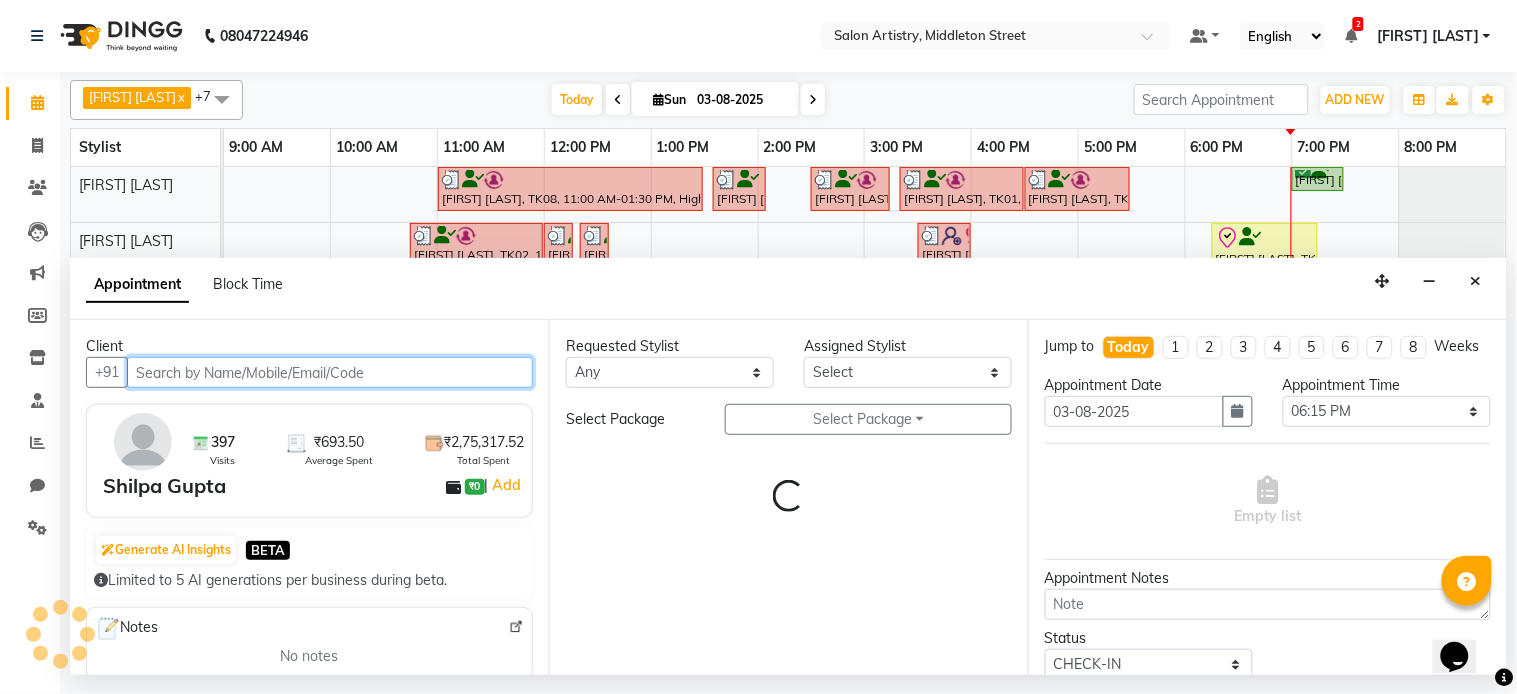 select on "79859" 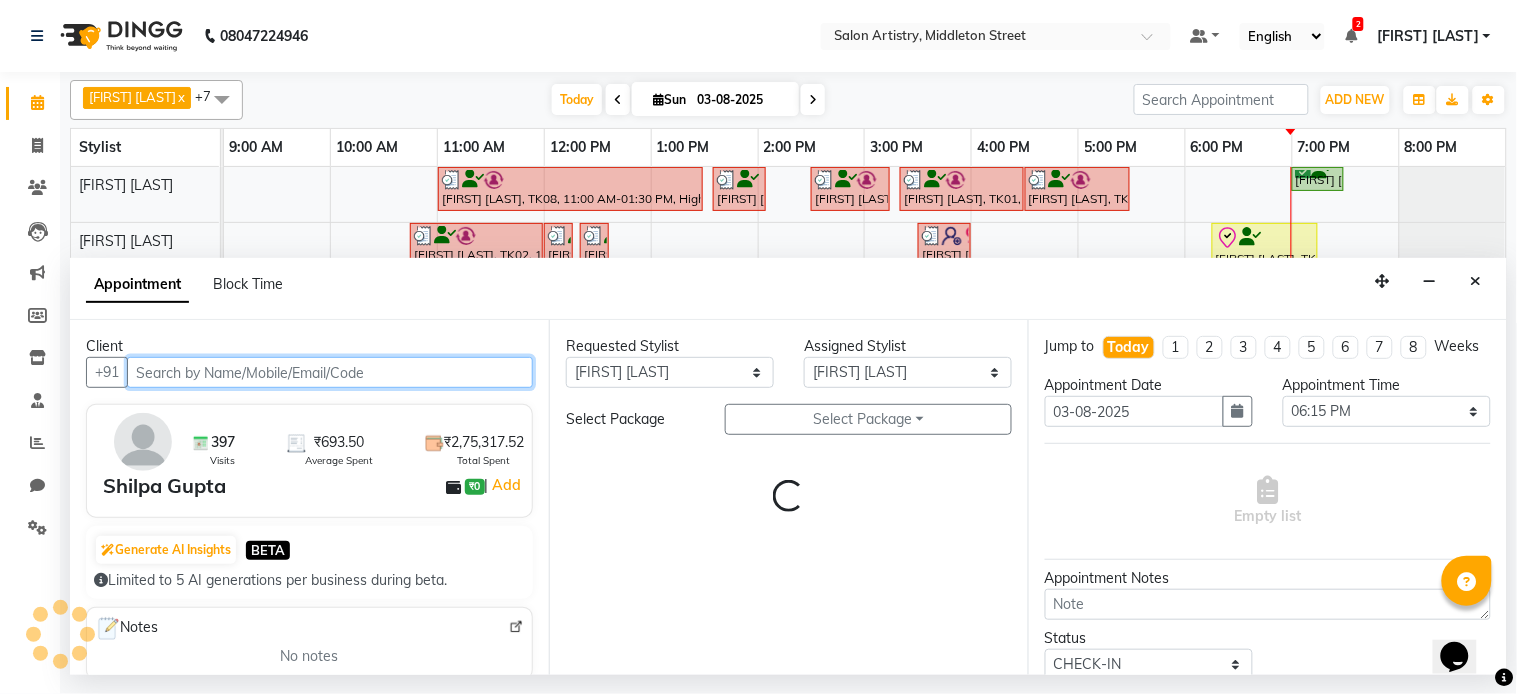 select on "4168" 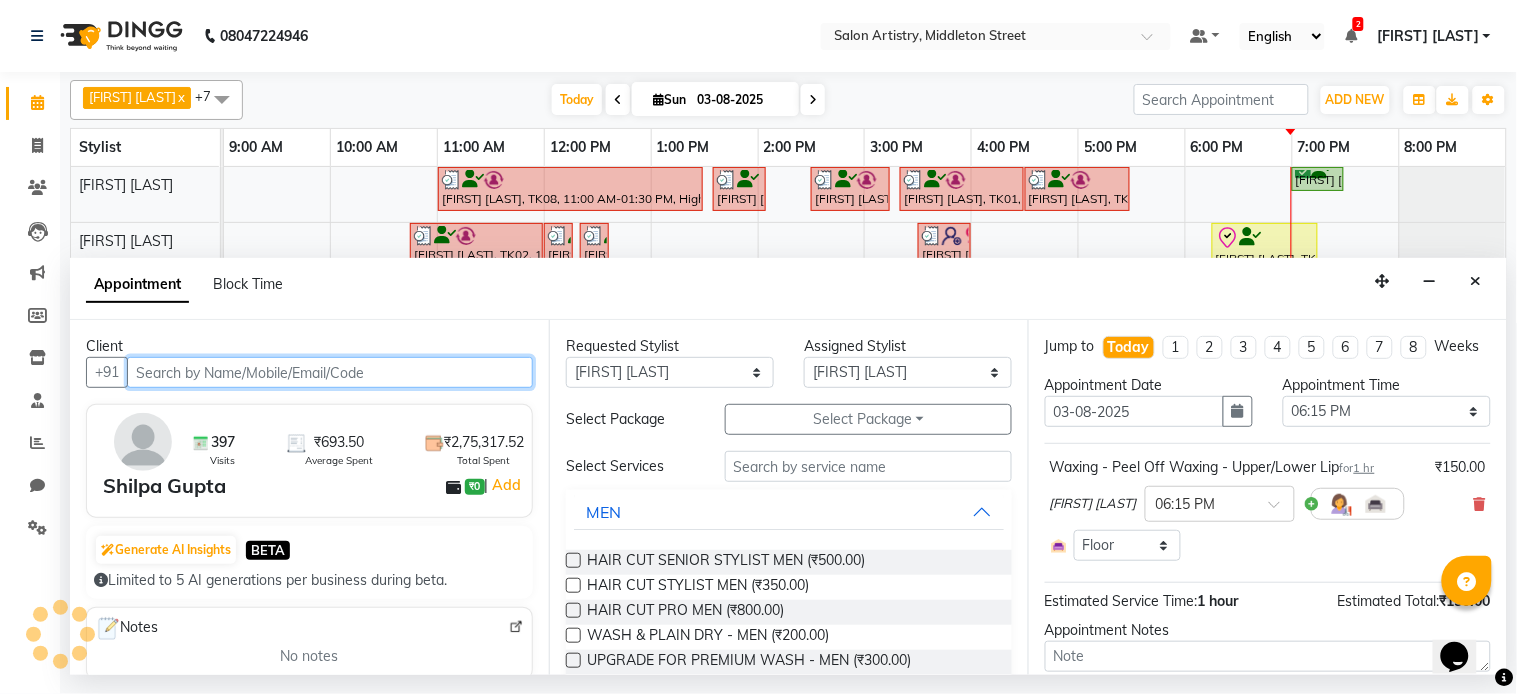 select on "4168" 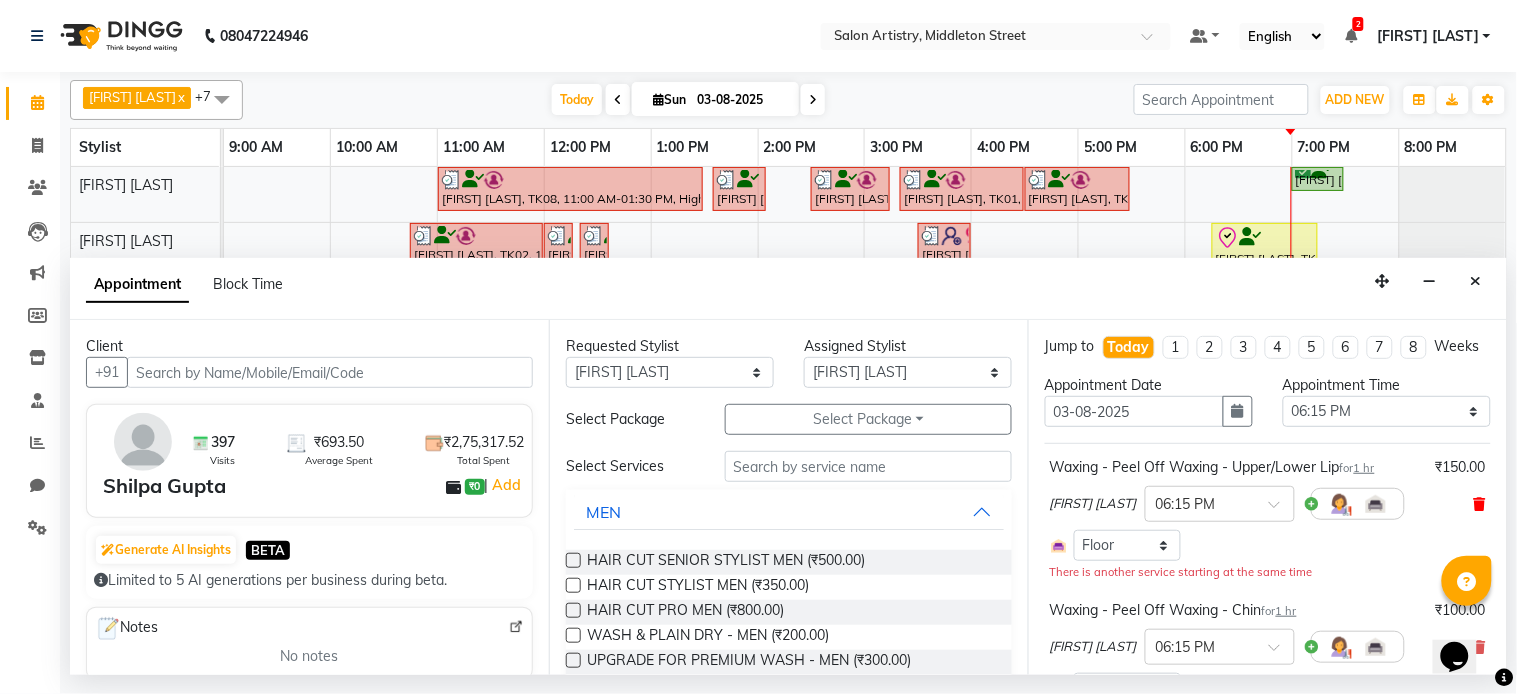 click at bounding box center [1480, 504] 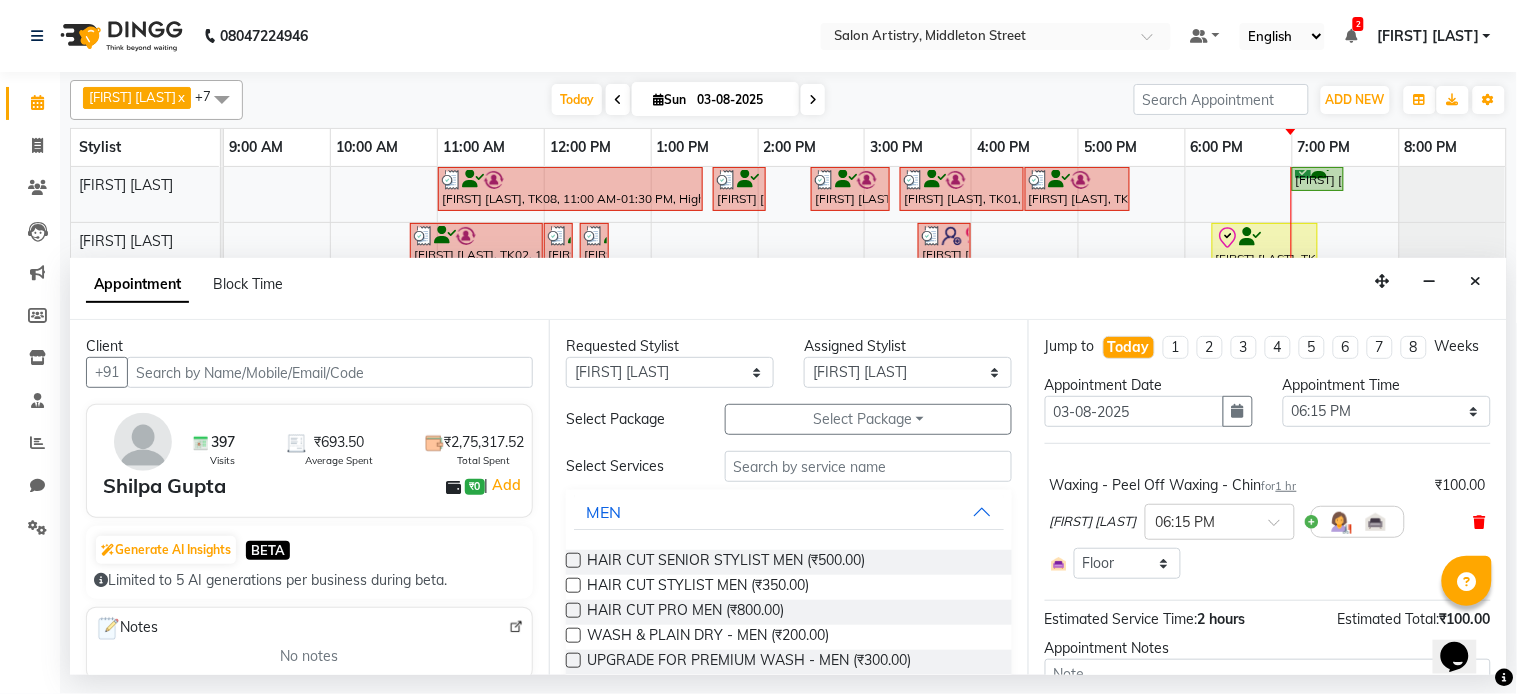 click at bounding box center (1480, 522) 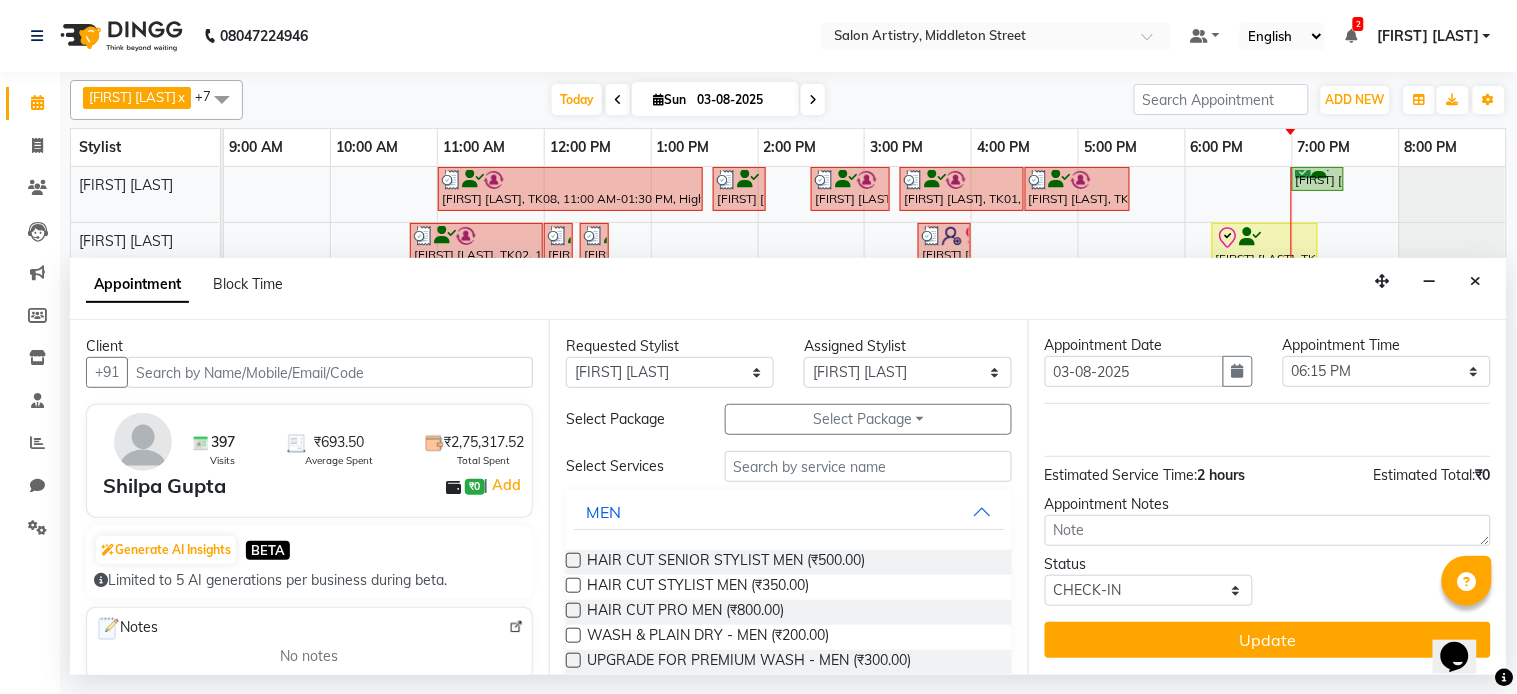 scroll, scrollTop: 0, scrollLeft: 0, axis: both 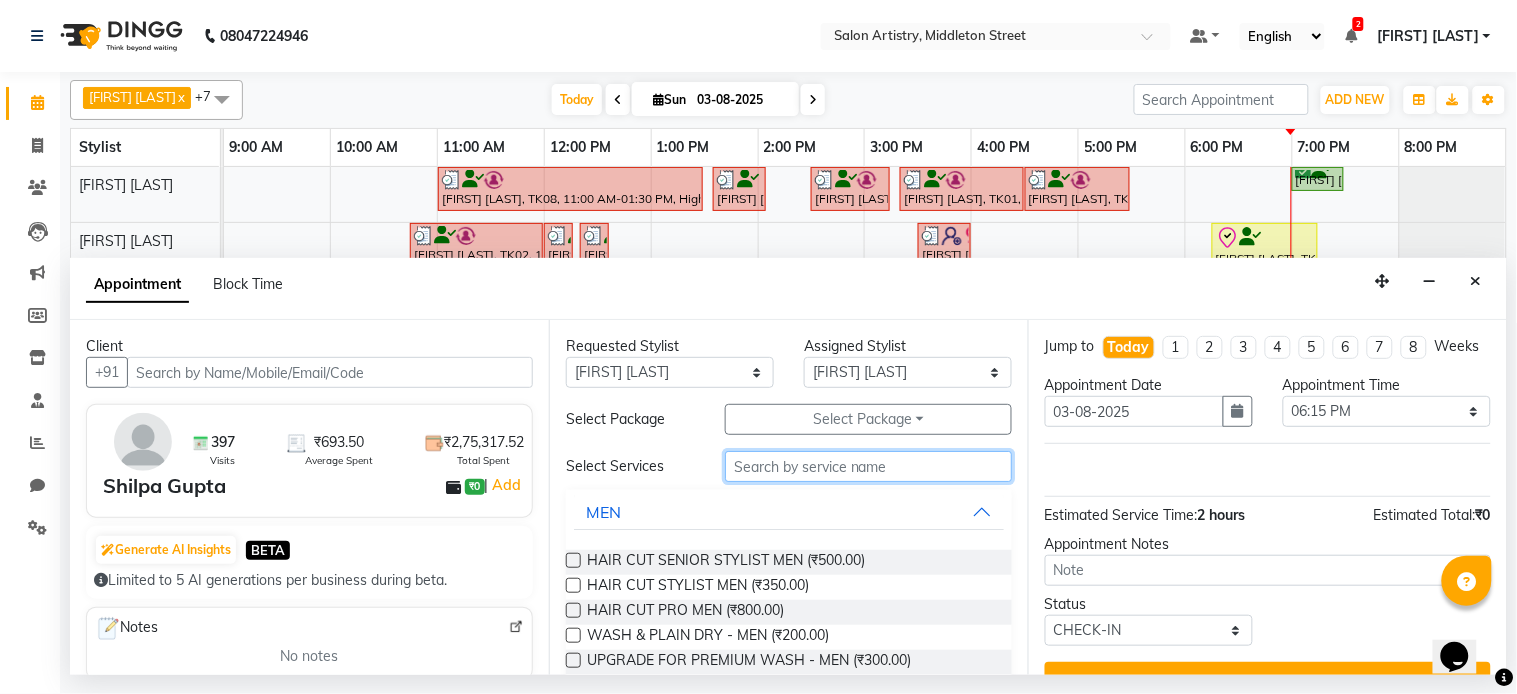 click at bounding box center [868, 466] 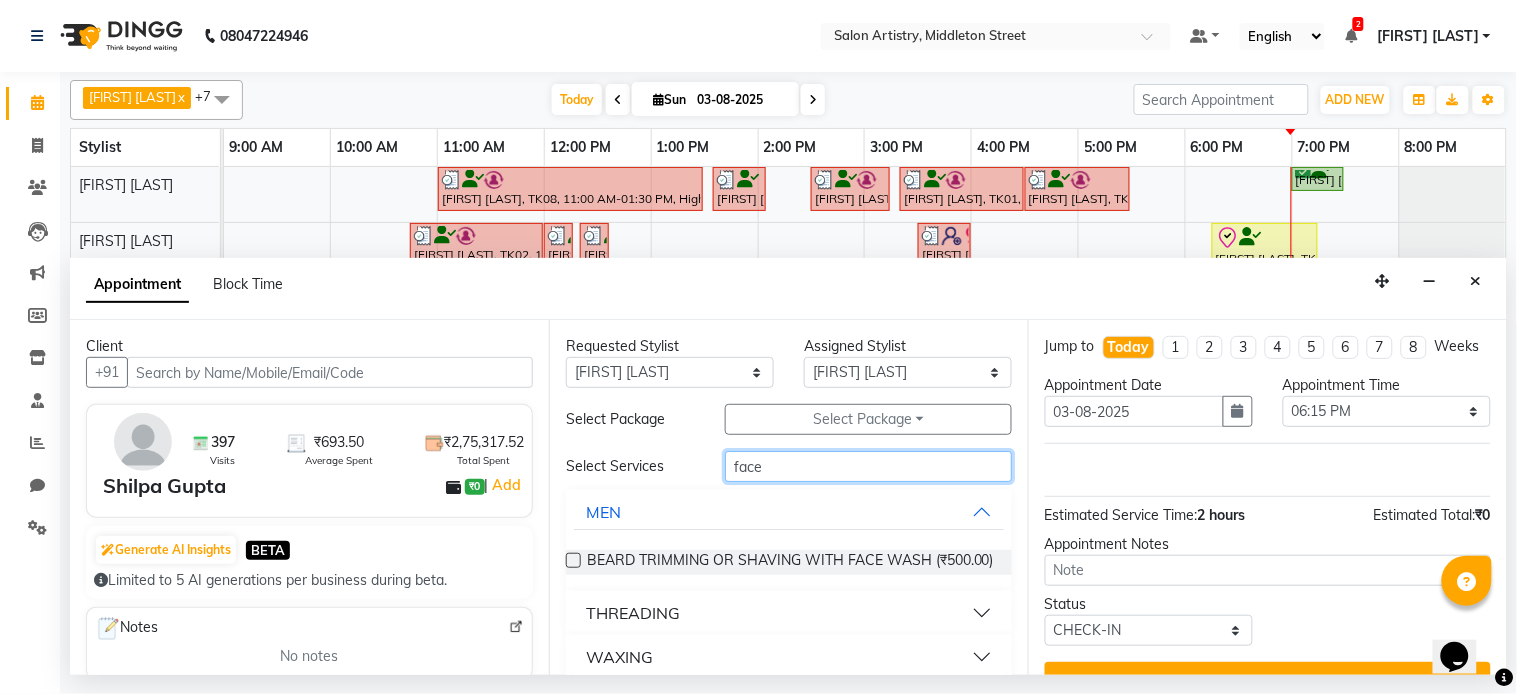 type on "face" 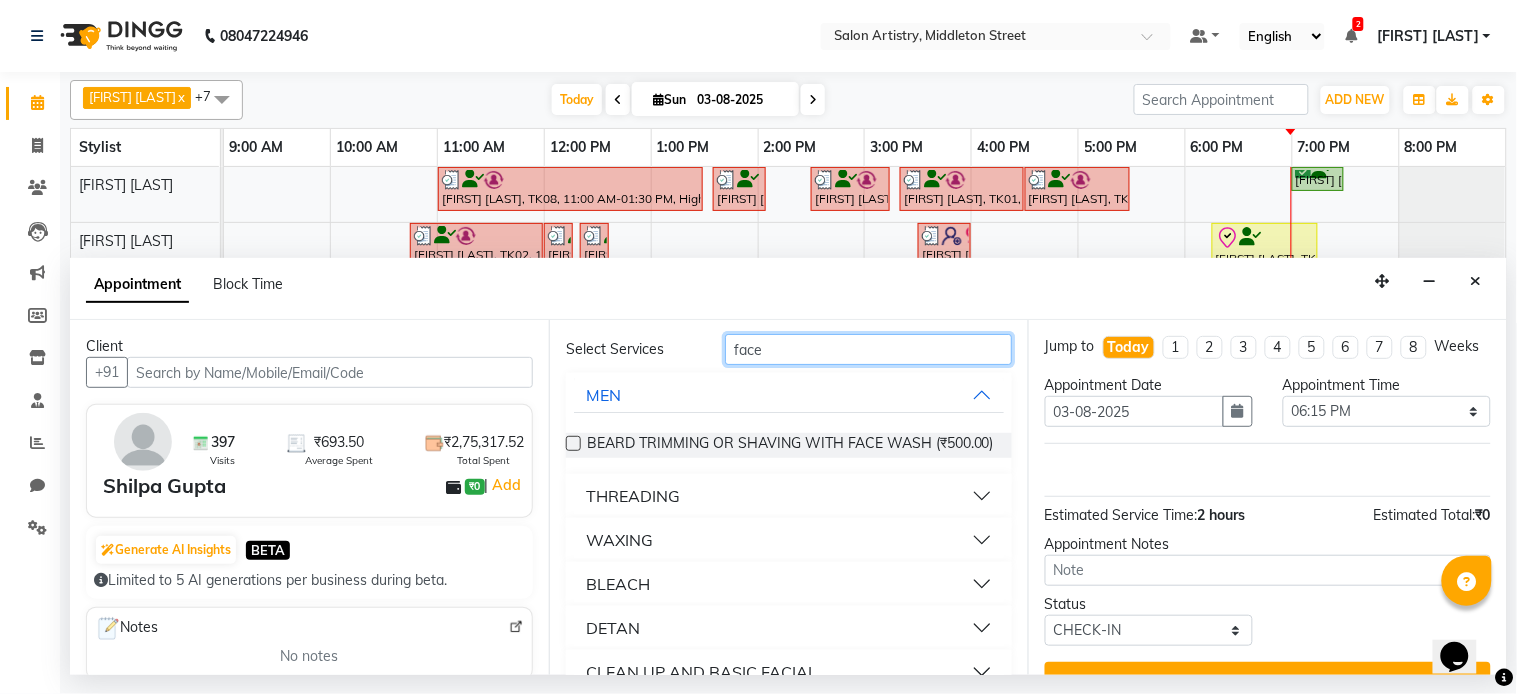 scroll, scrollTop: 133, scrollLeft: 0, axis: vertical 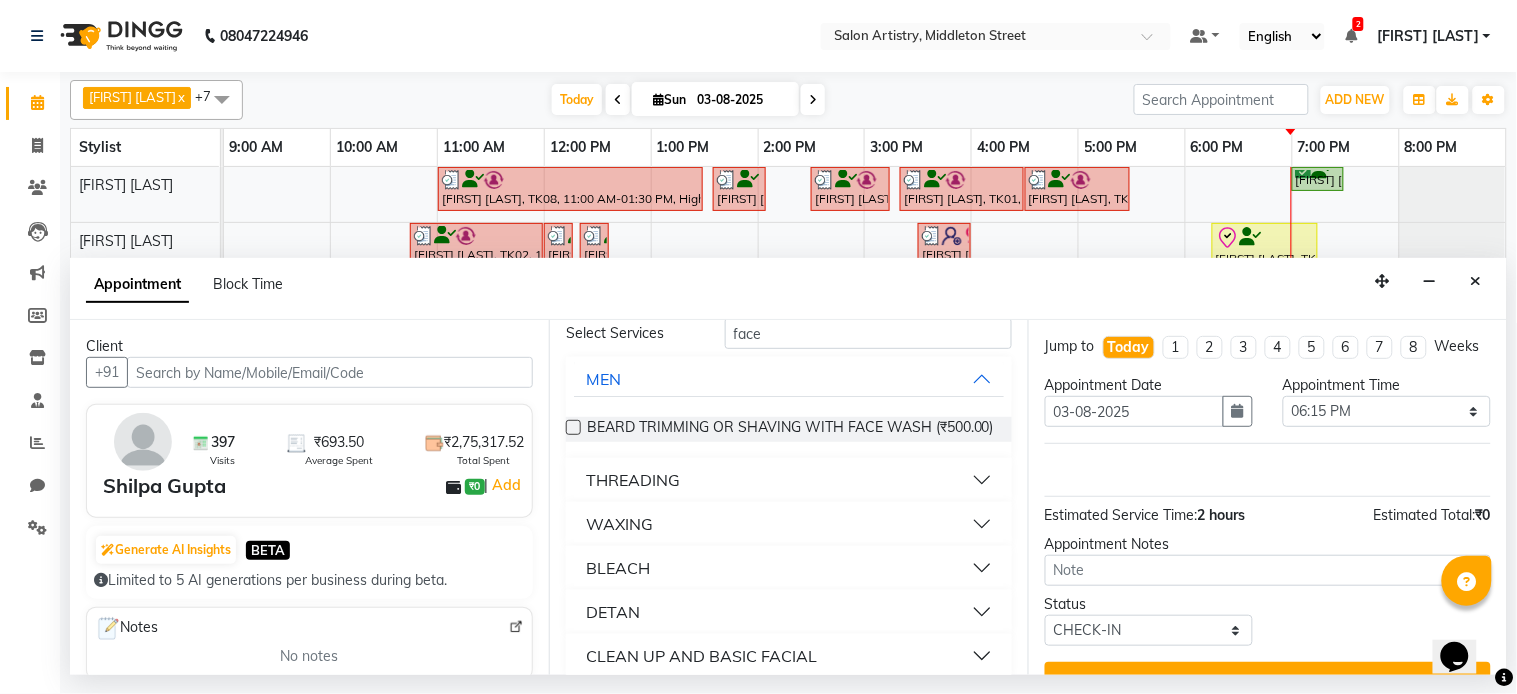 click on "WAXING" at bounding box center (789, 524) 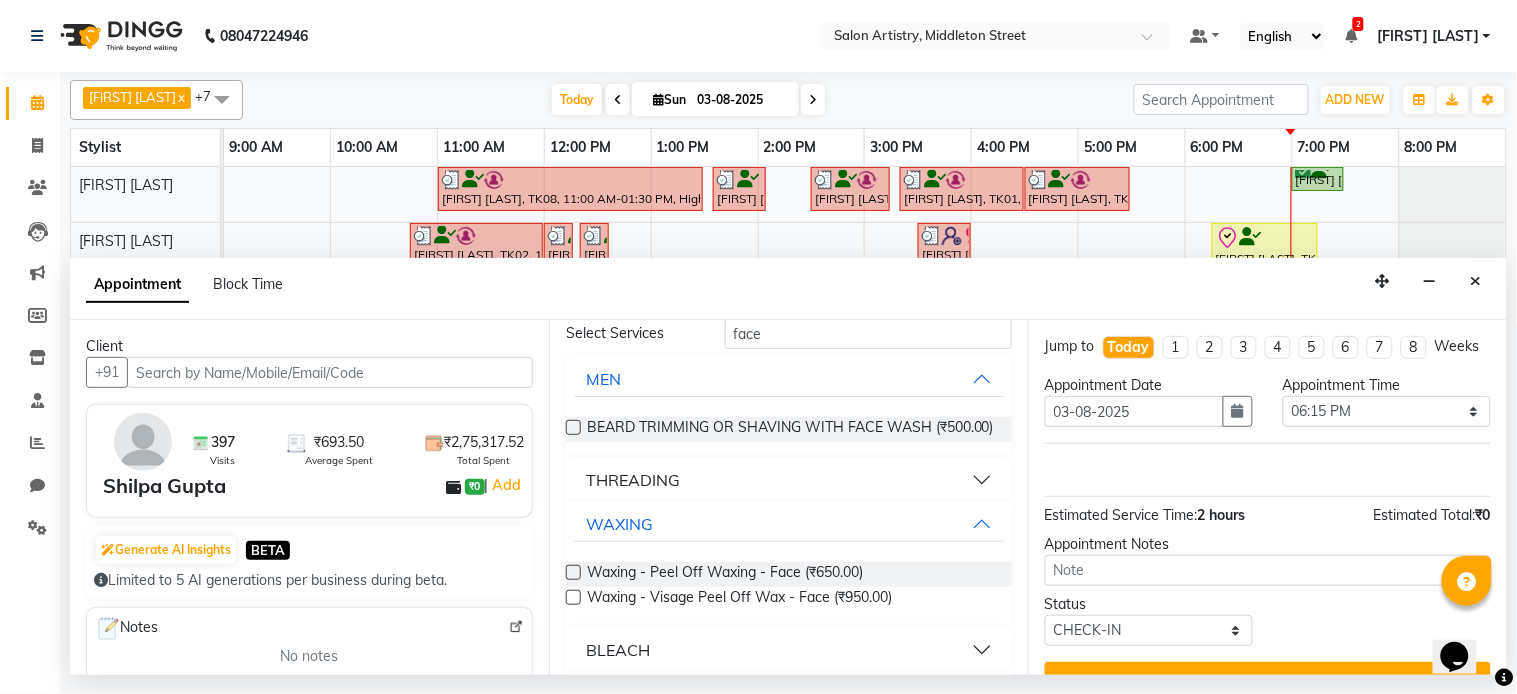 click at bounding box center [573, 572] 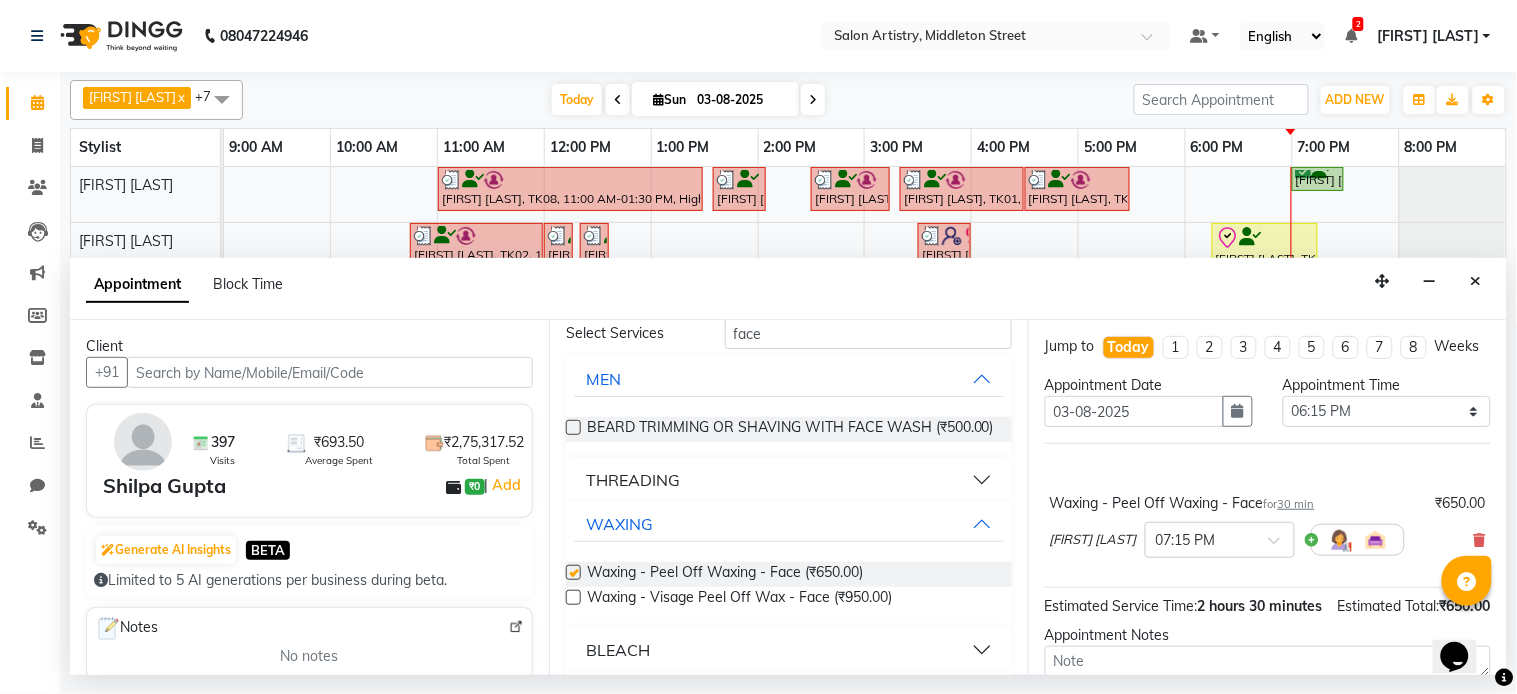 checkbox on "false" 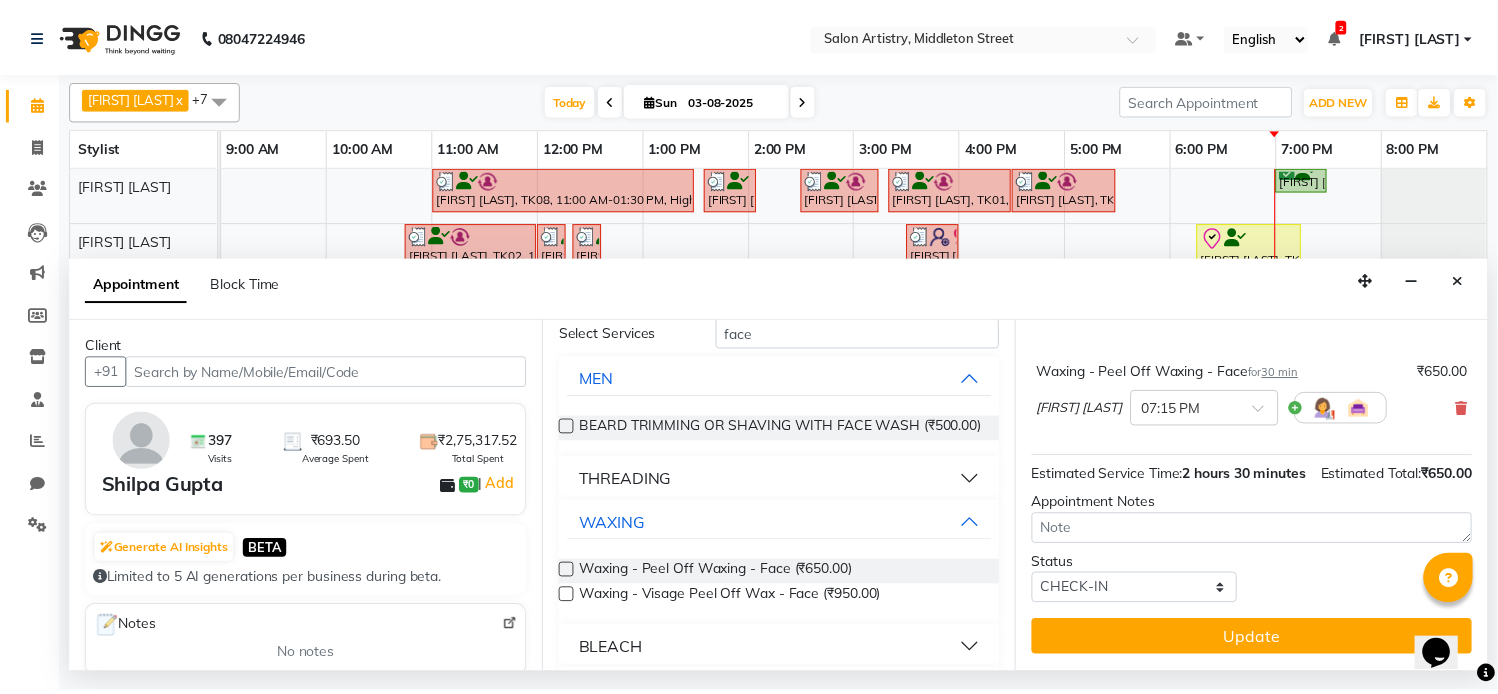 scroll, scrollTop: 140, scrollLeft: 0, axis: vertical 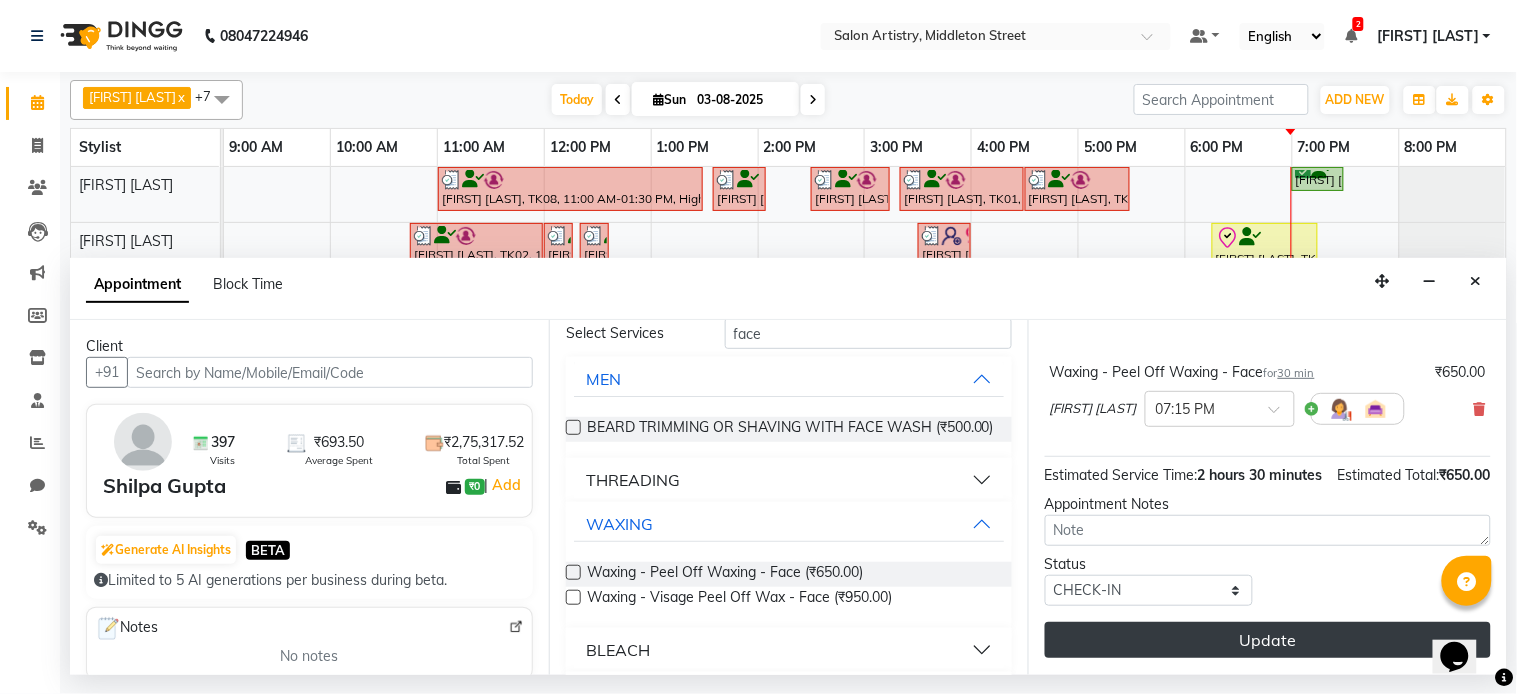 click on "Update" at bounding box center (1268, 640) 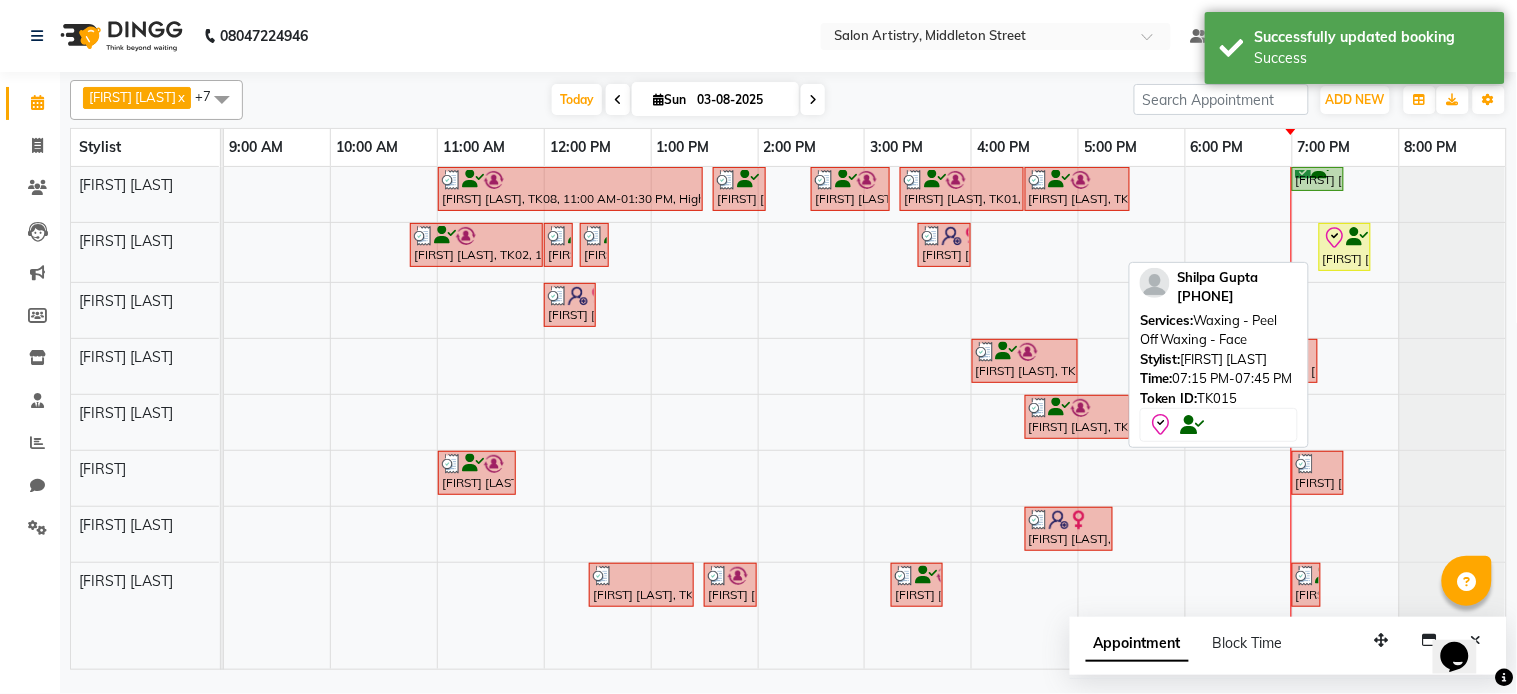 click on "[FIRST] [LAST], TK15, 07:15 PM-07:45 PM, Waxing - Peel Off Waxing - Face" at bounding box center [1345, 247] 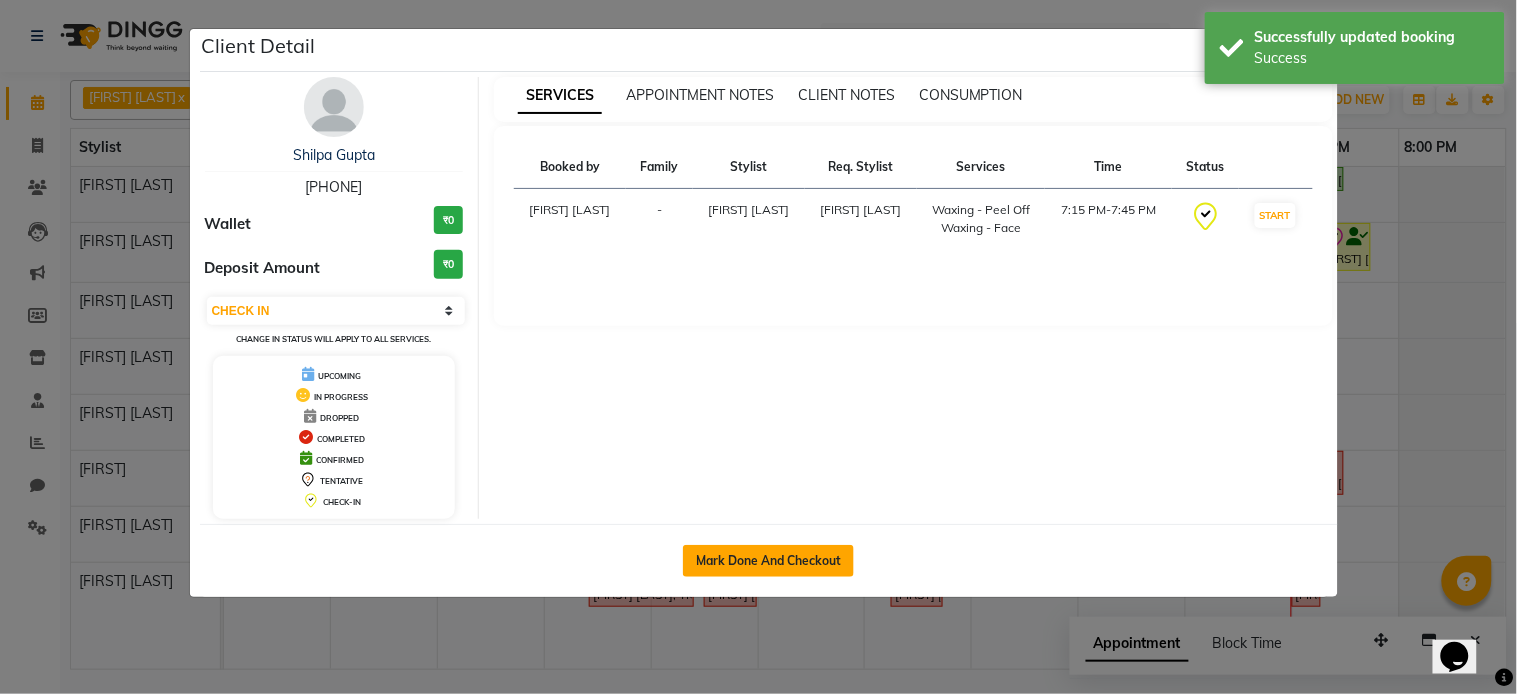 click on "Mark Done And Checkout" 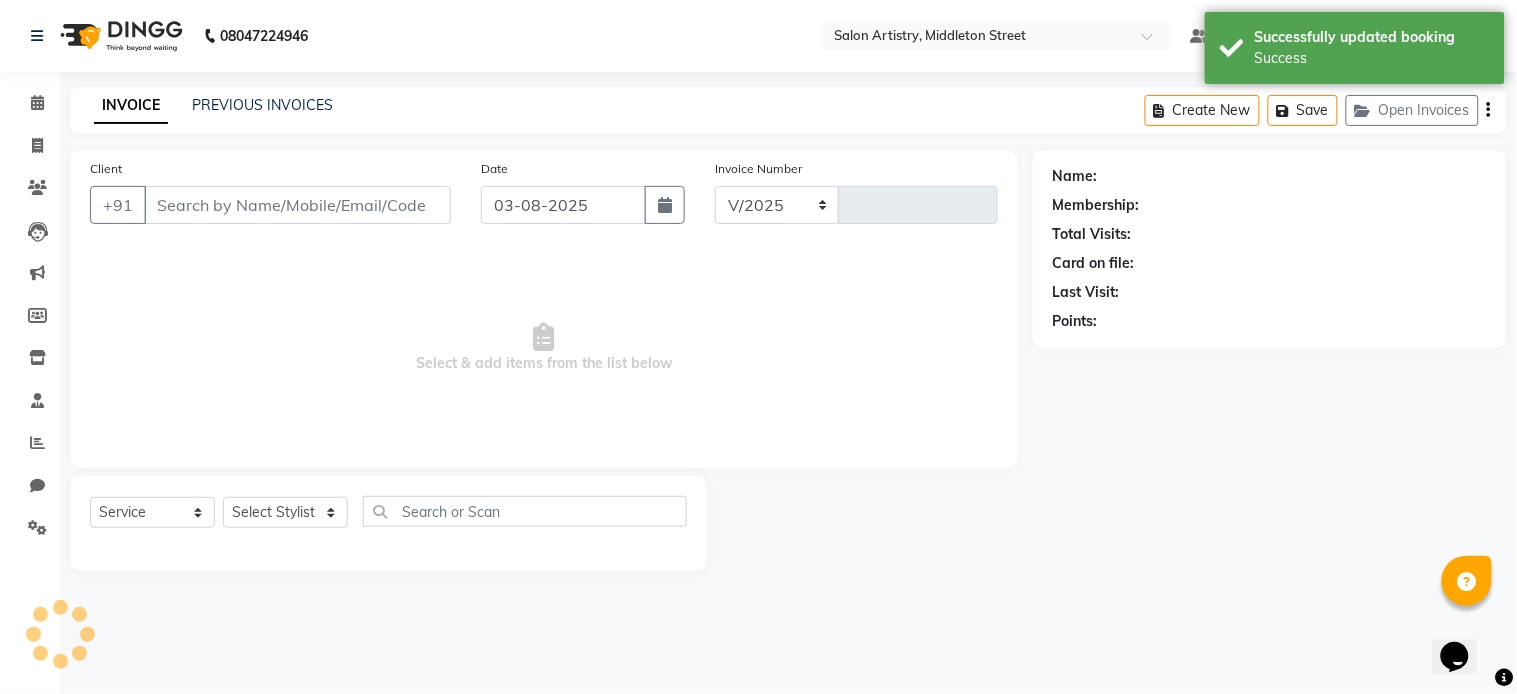 select on "8285" 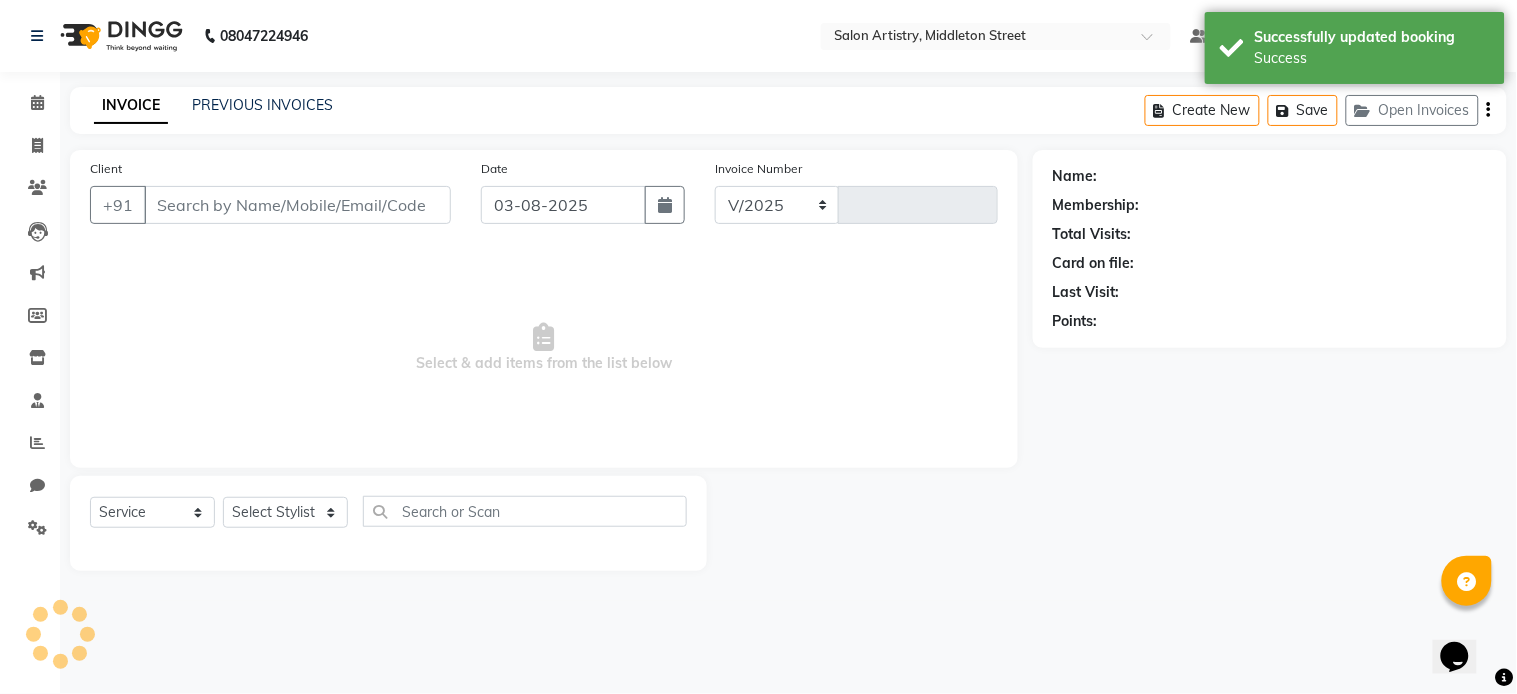 type on "1802" 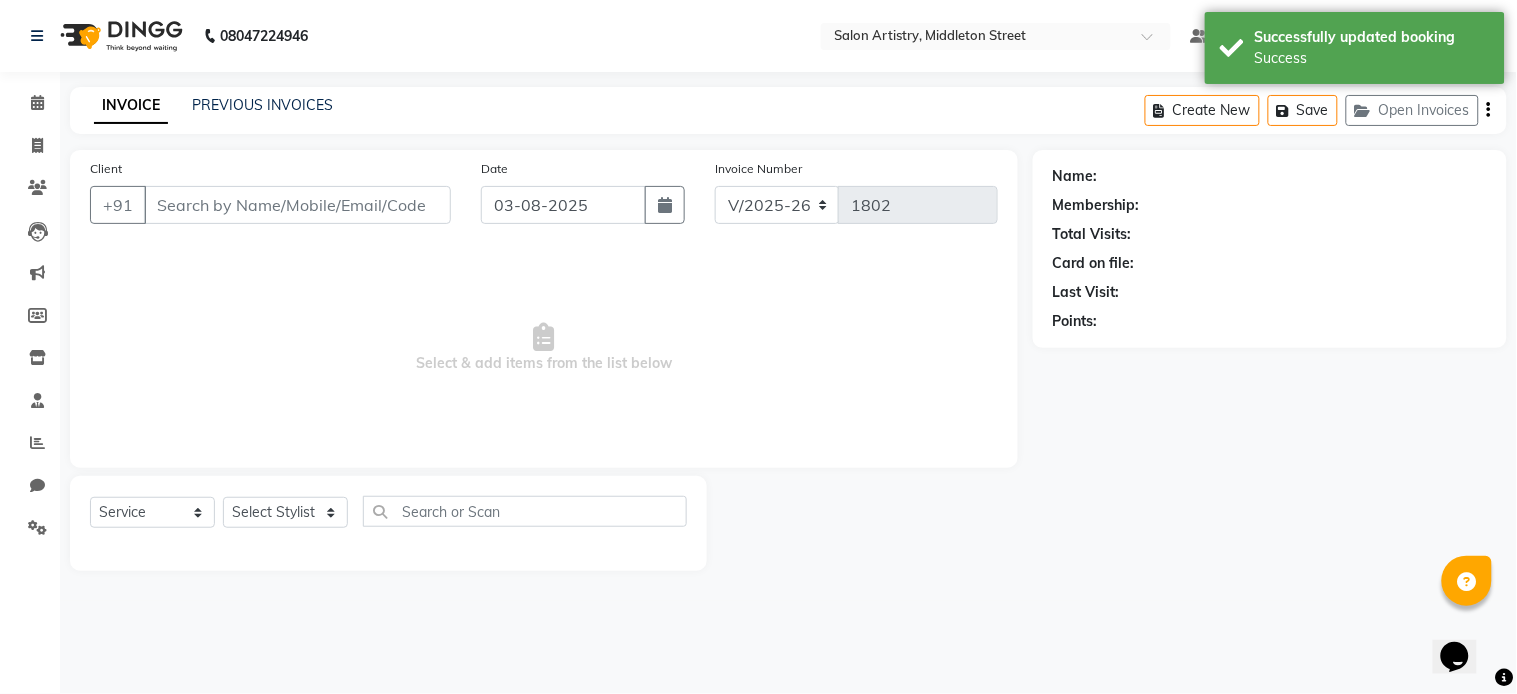 select on "79865" 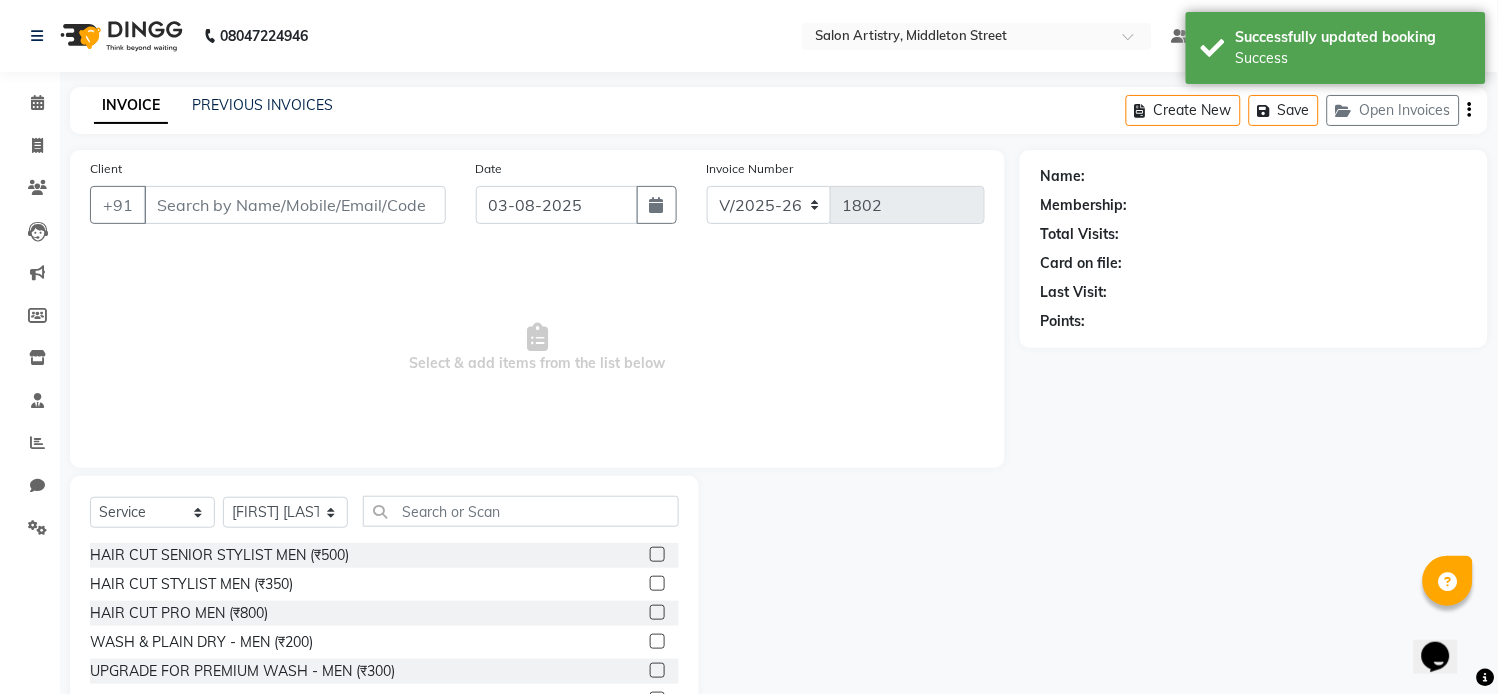 type on "[PHONE]" 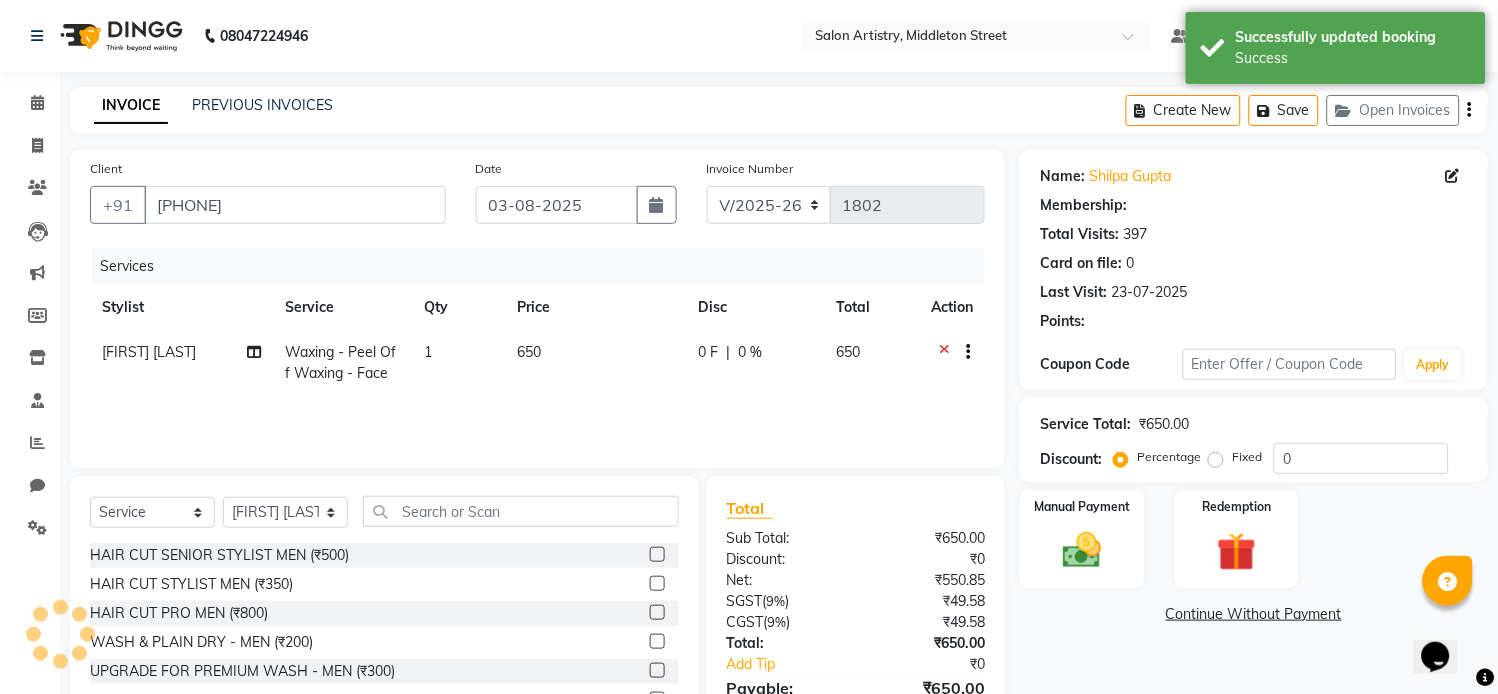 select on "1: Object" 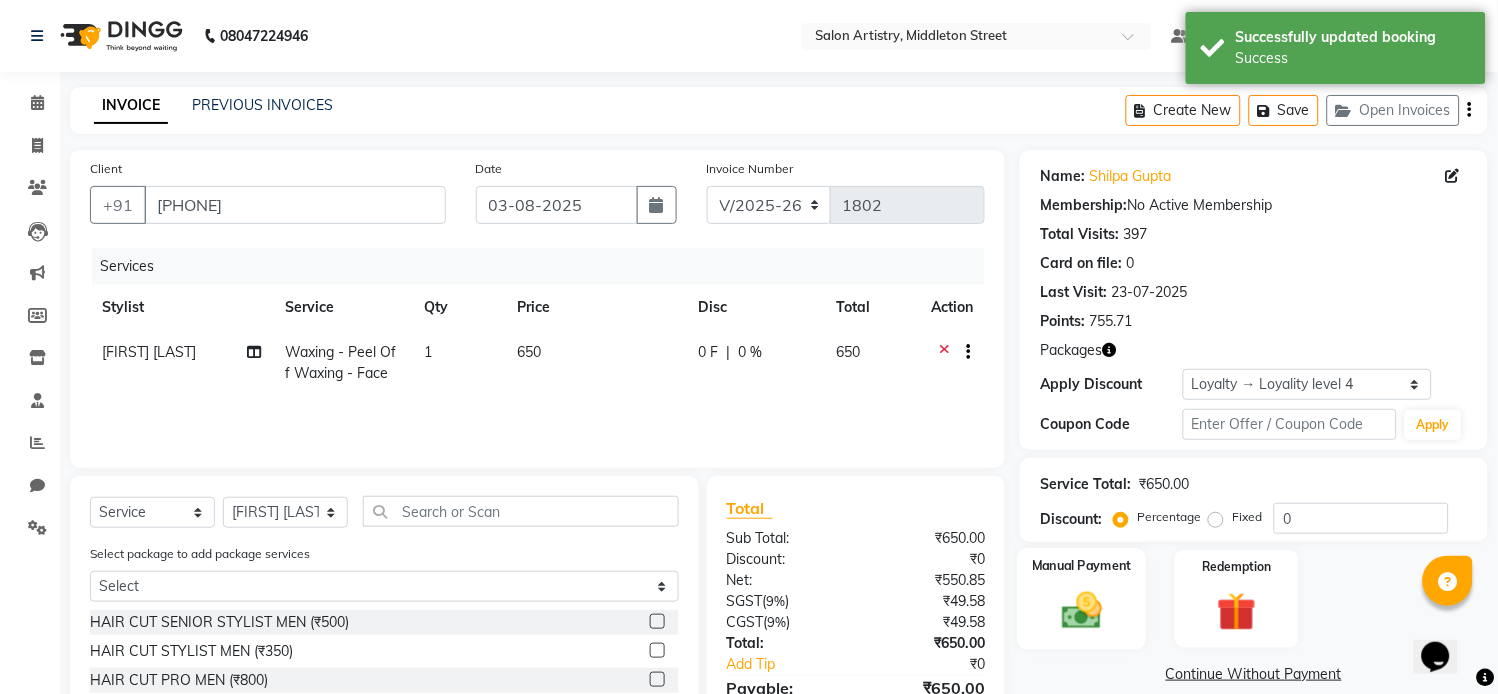 click 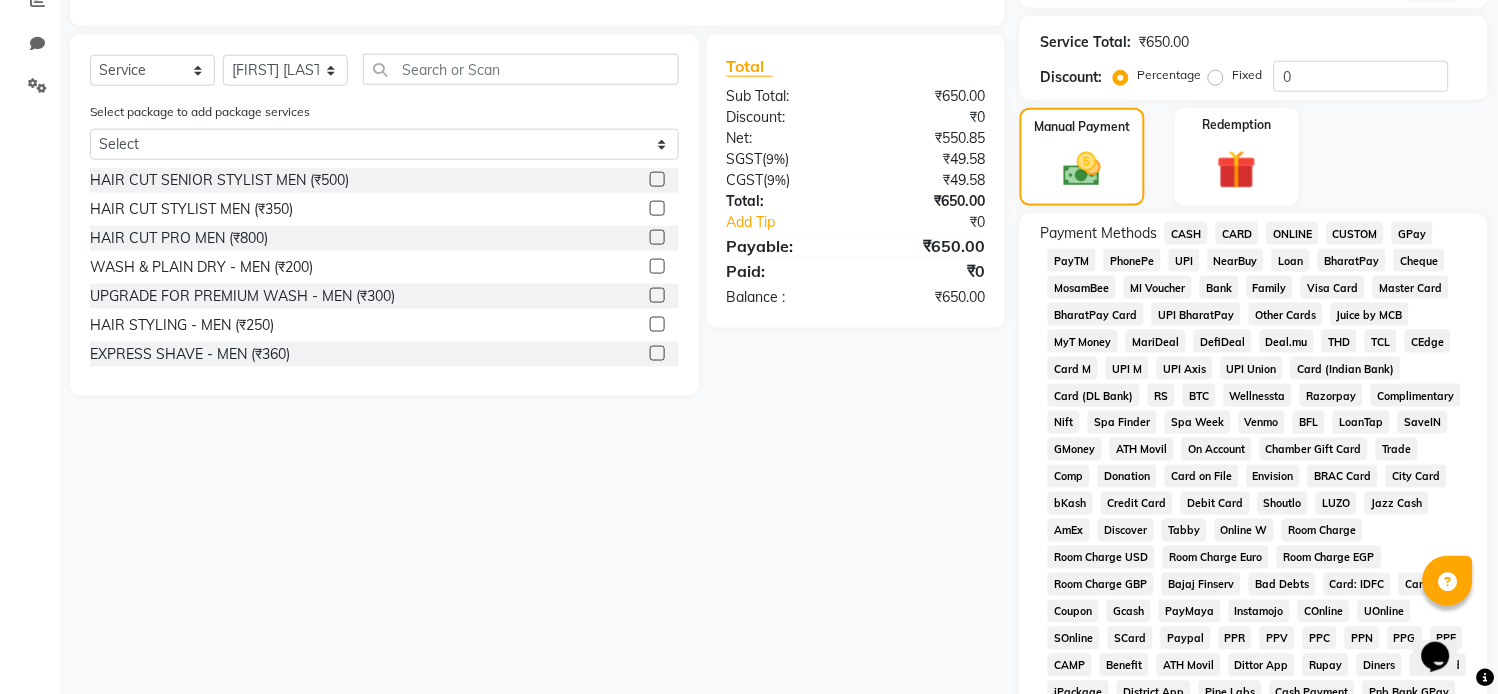 scroll, scrollTop: 454, scrollLeft: 0, axis: vertical 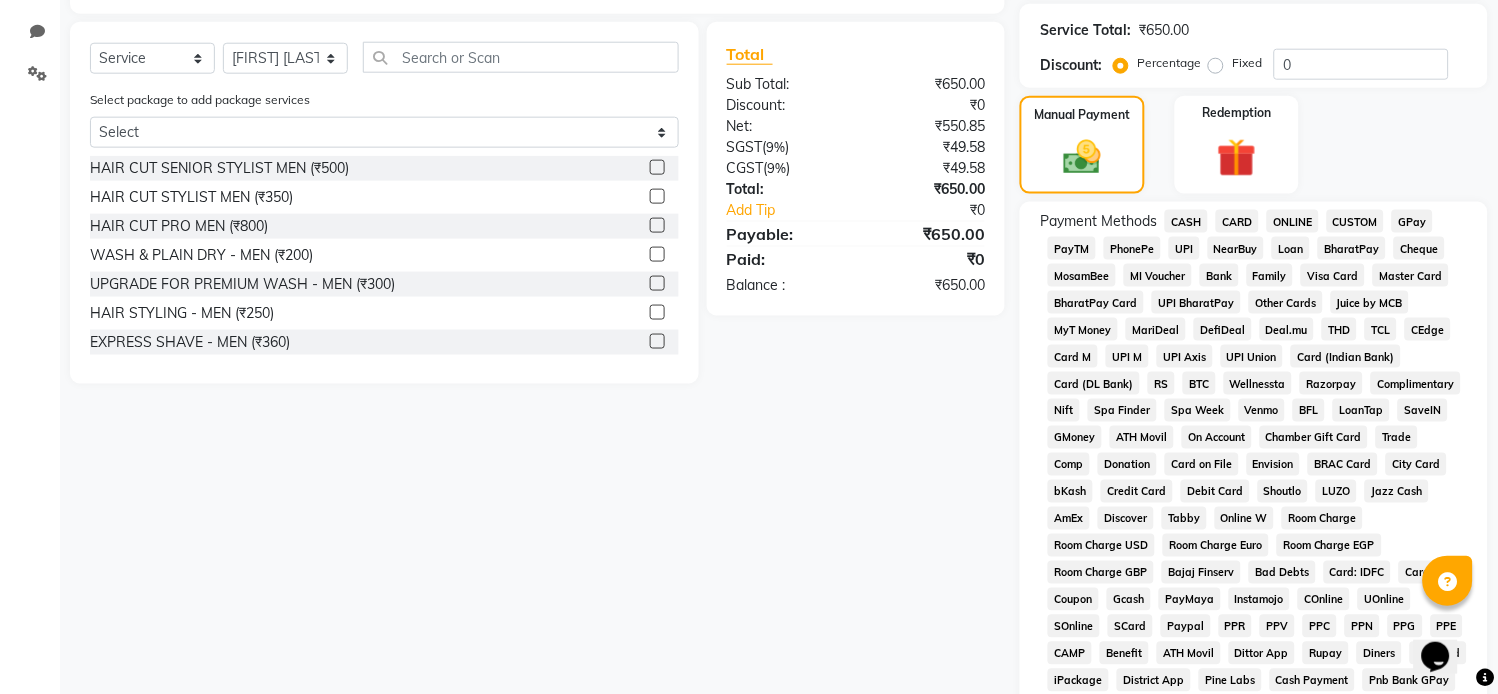 click on "CASH" 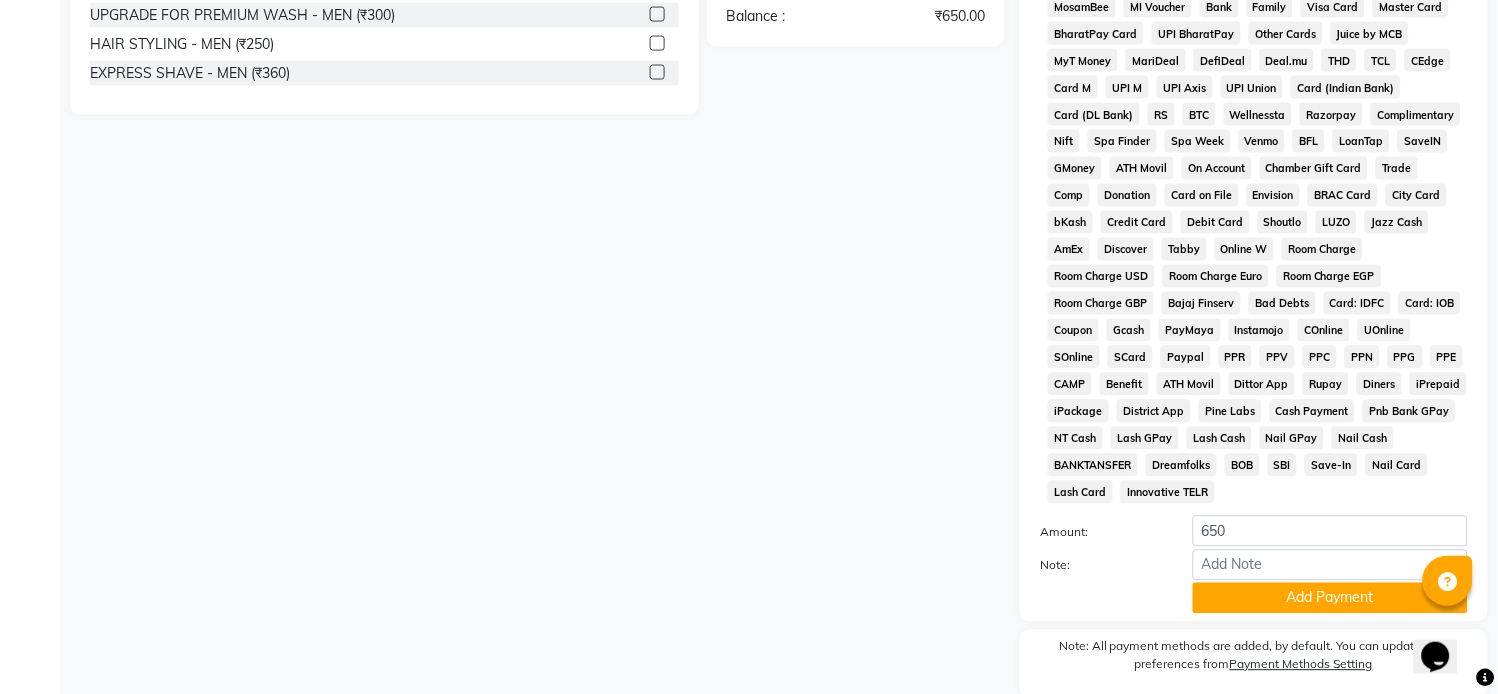 scroll, scrollTop: 803, scrollLeft: 0, axis: vertical 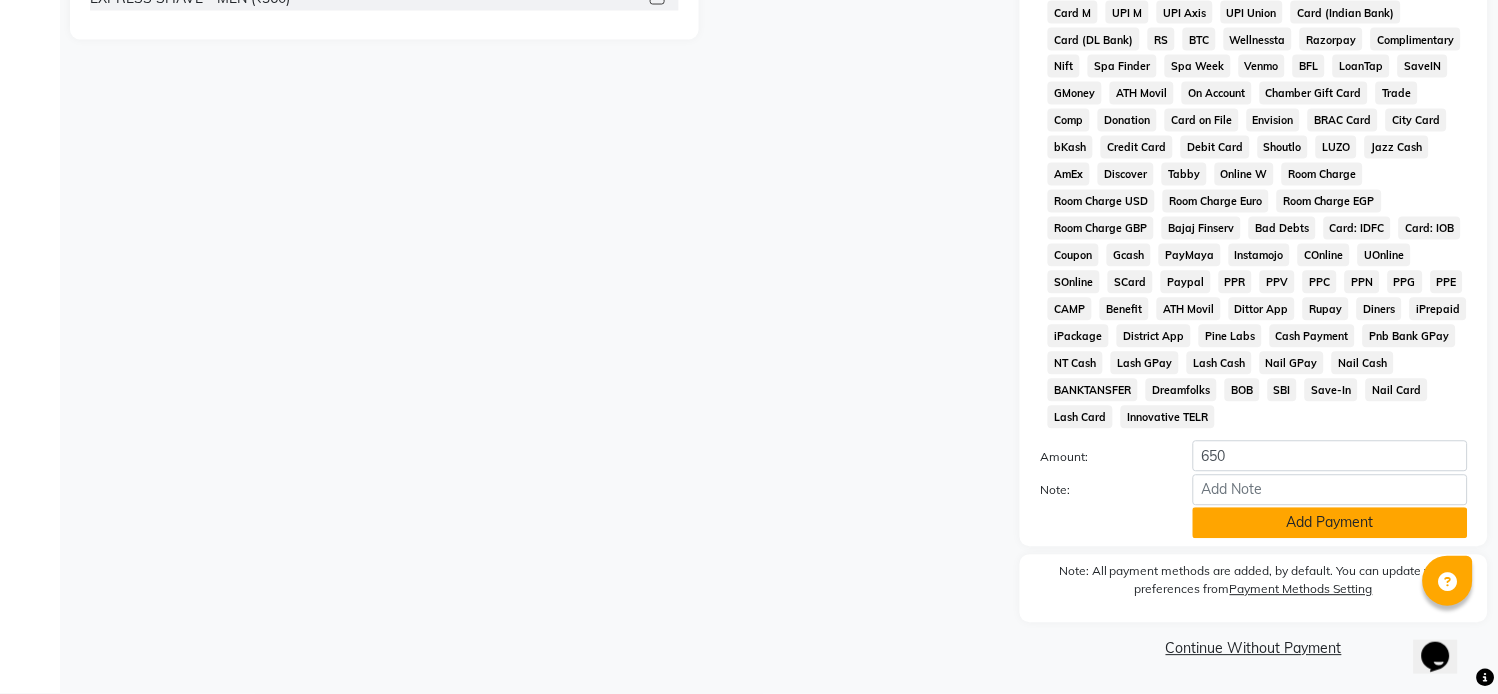 click on "Add Payment" 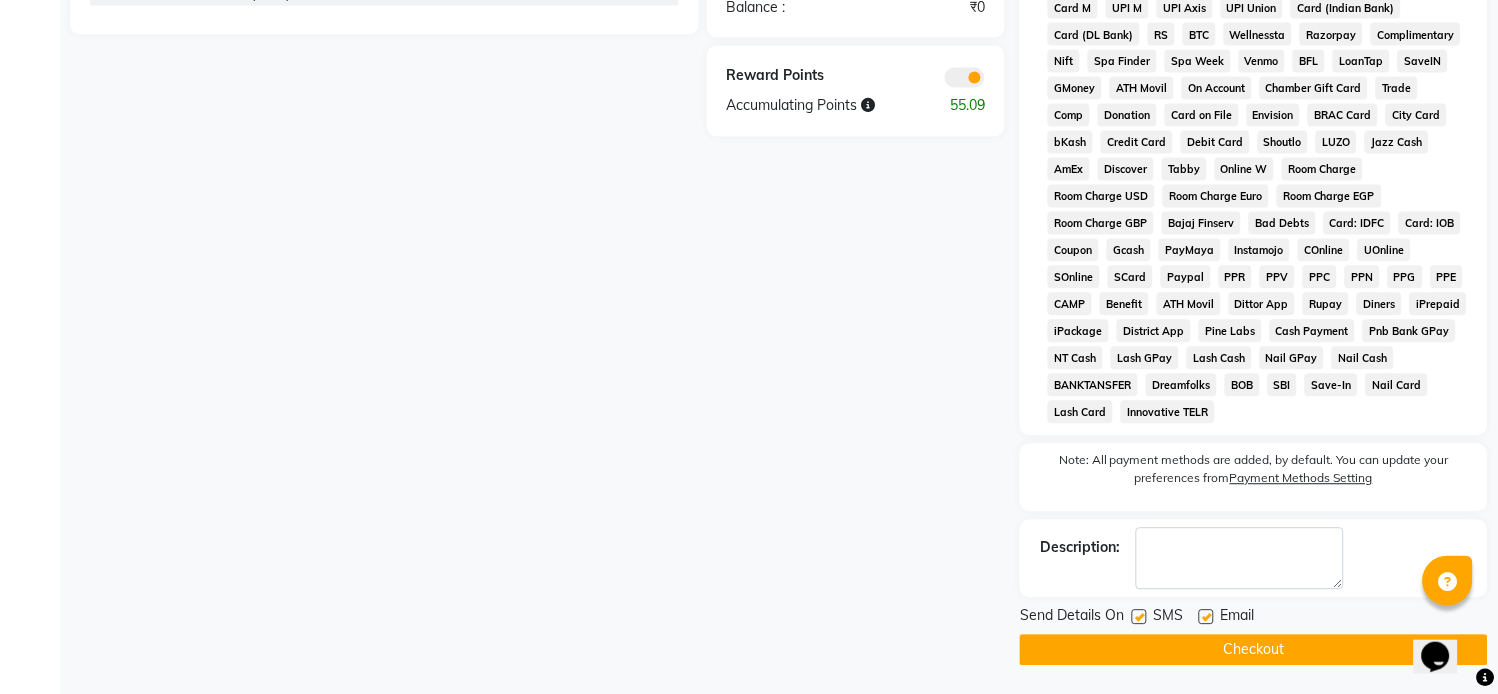 click on "Checkout" 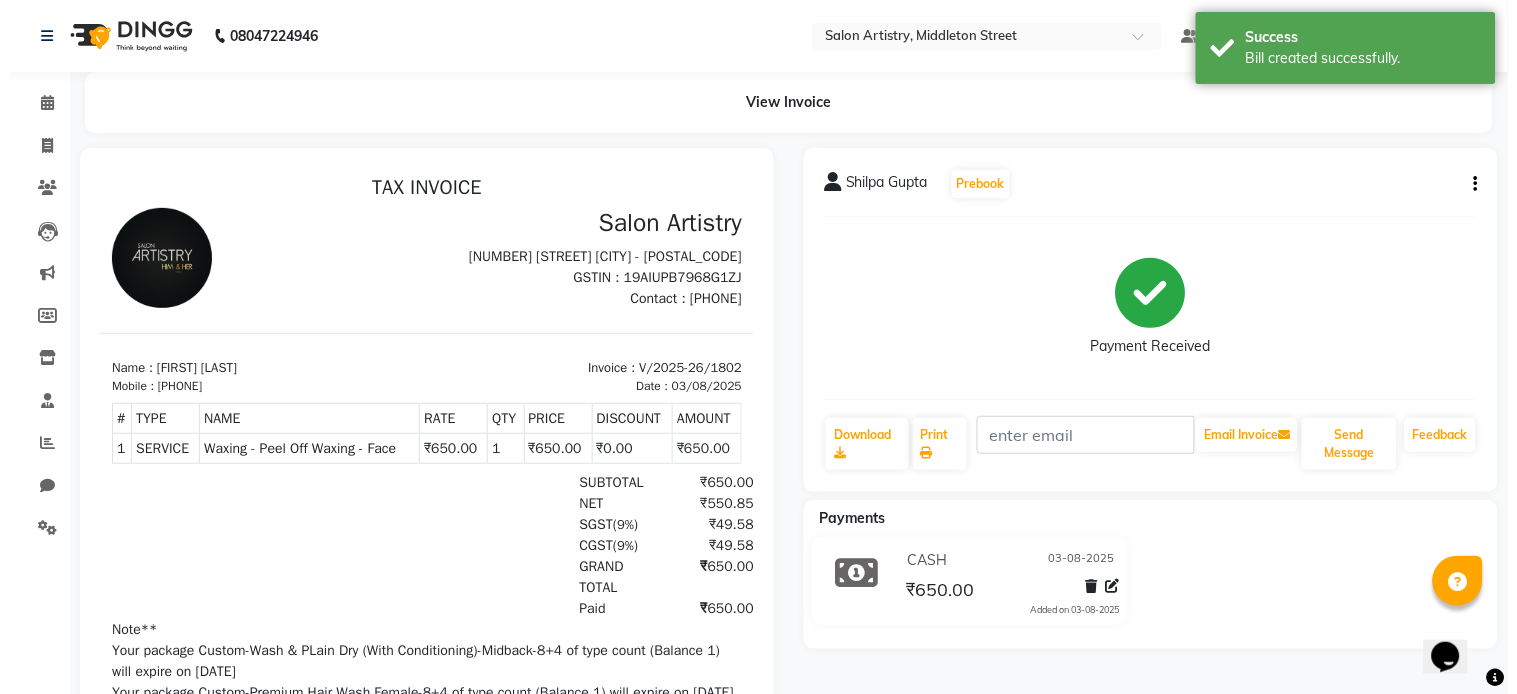 scroll, scrollTop: 0, scrollLeft: 0, axis: both 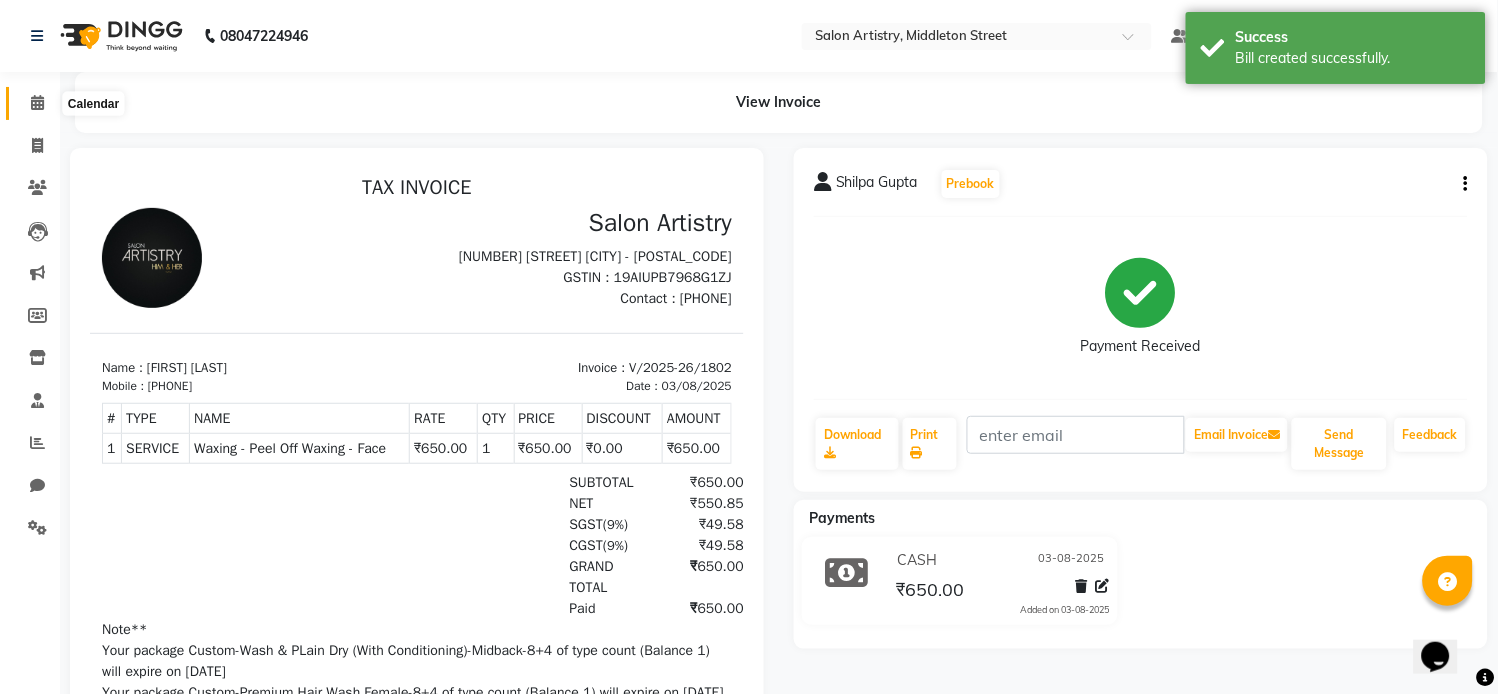 click 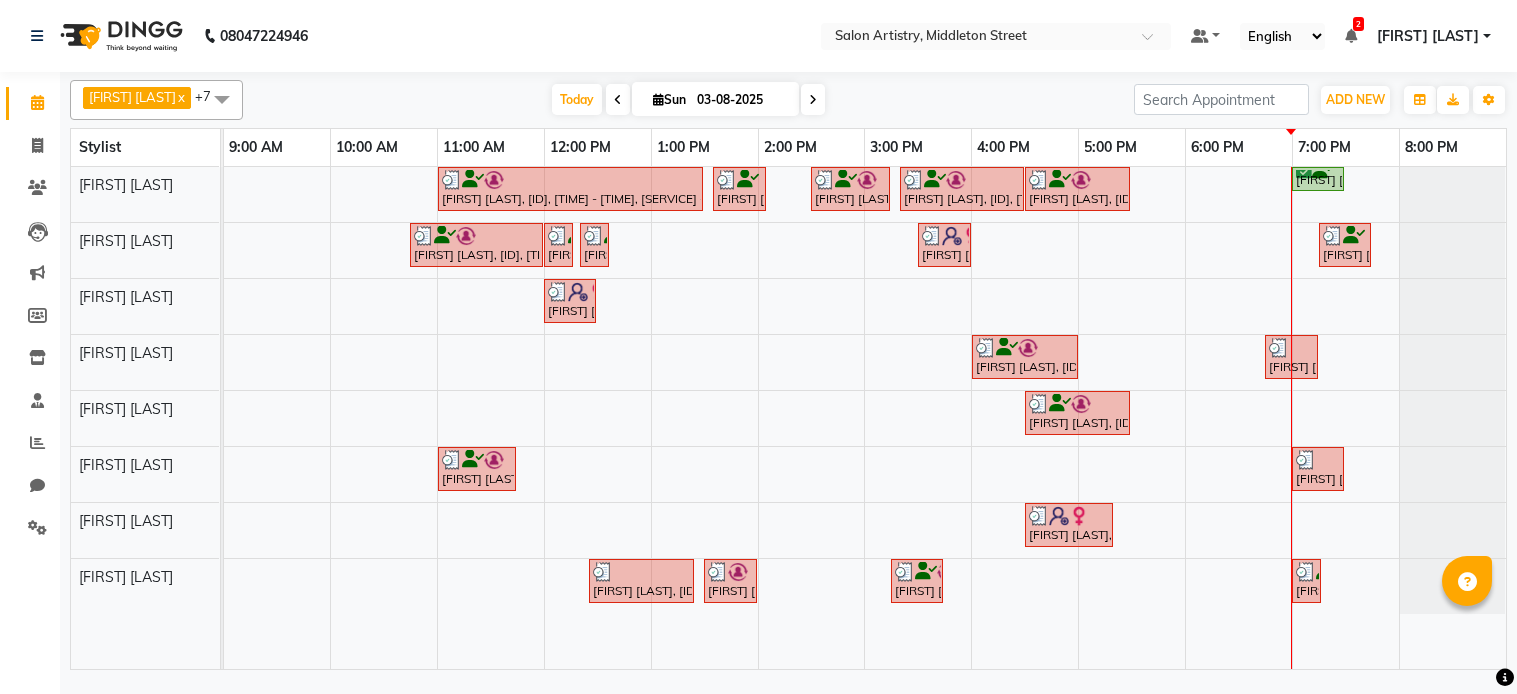 scroll, scrollTop: 0, scrollLeft: 0, axis: both 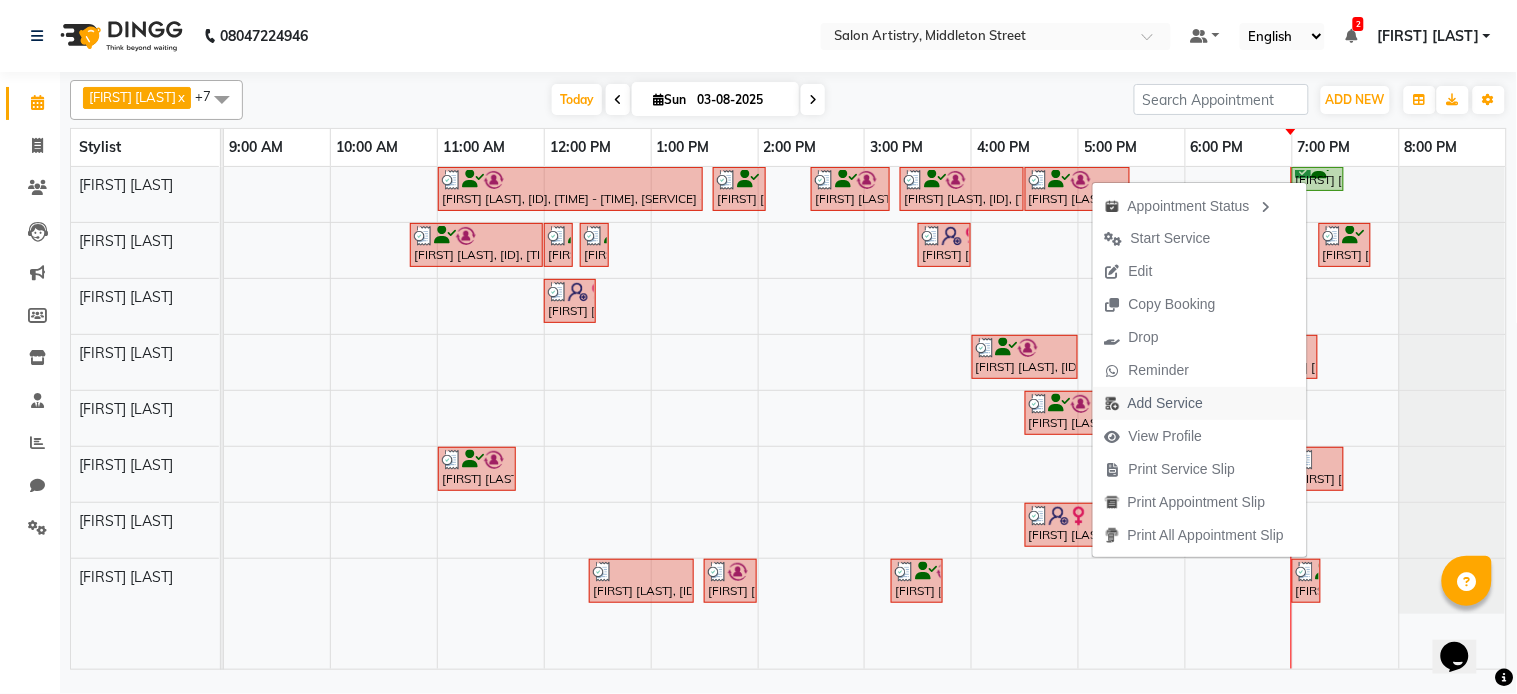 click on "Add Service" at bounding box center [1165, 403] 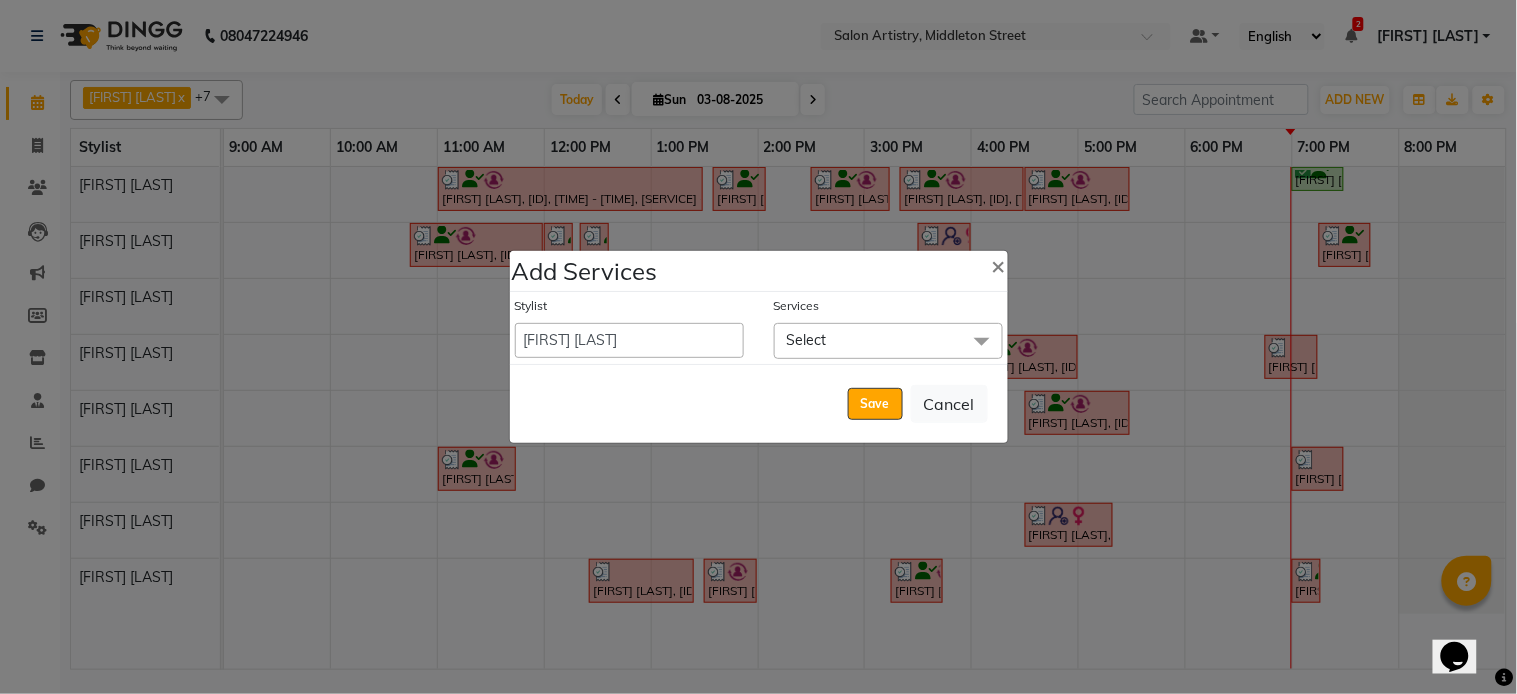 click on "Select" 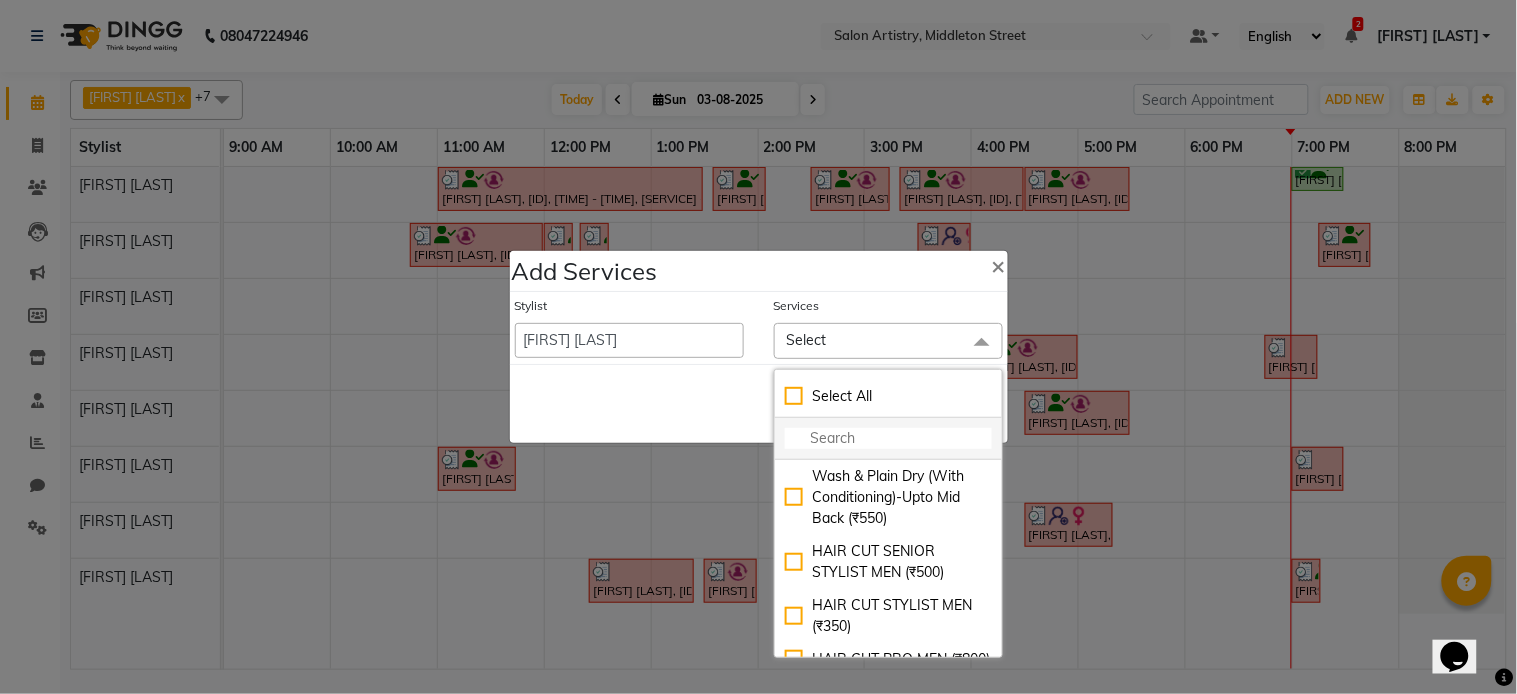 click 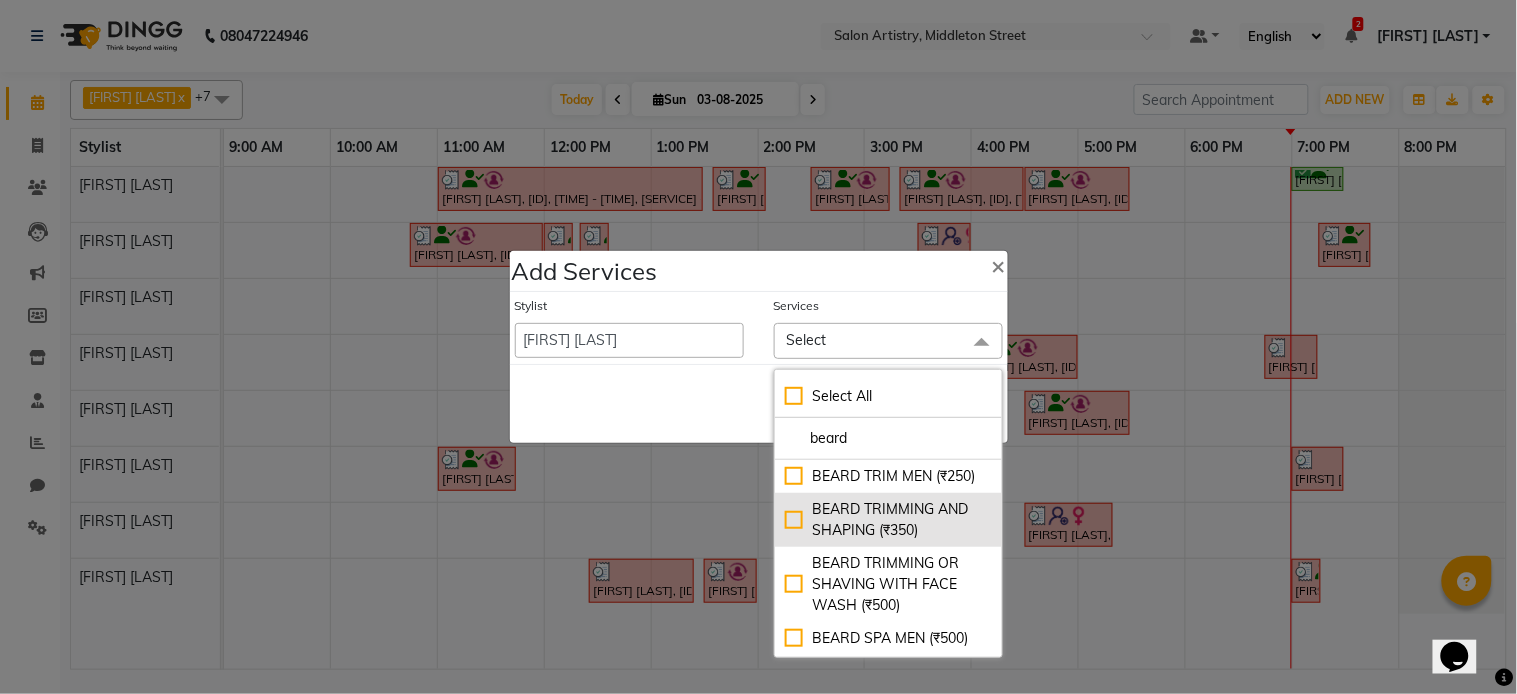 type on "beard" 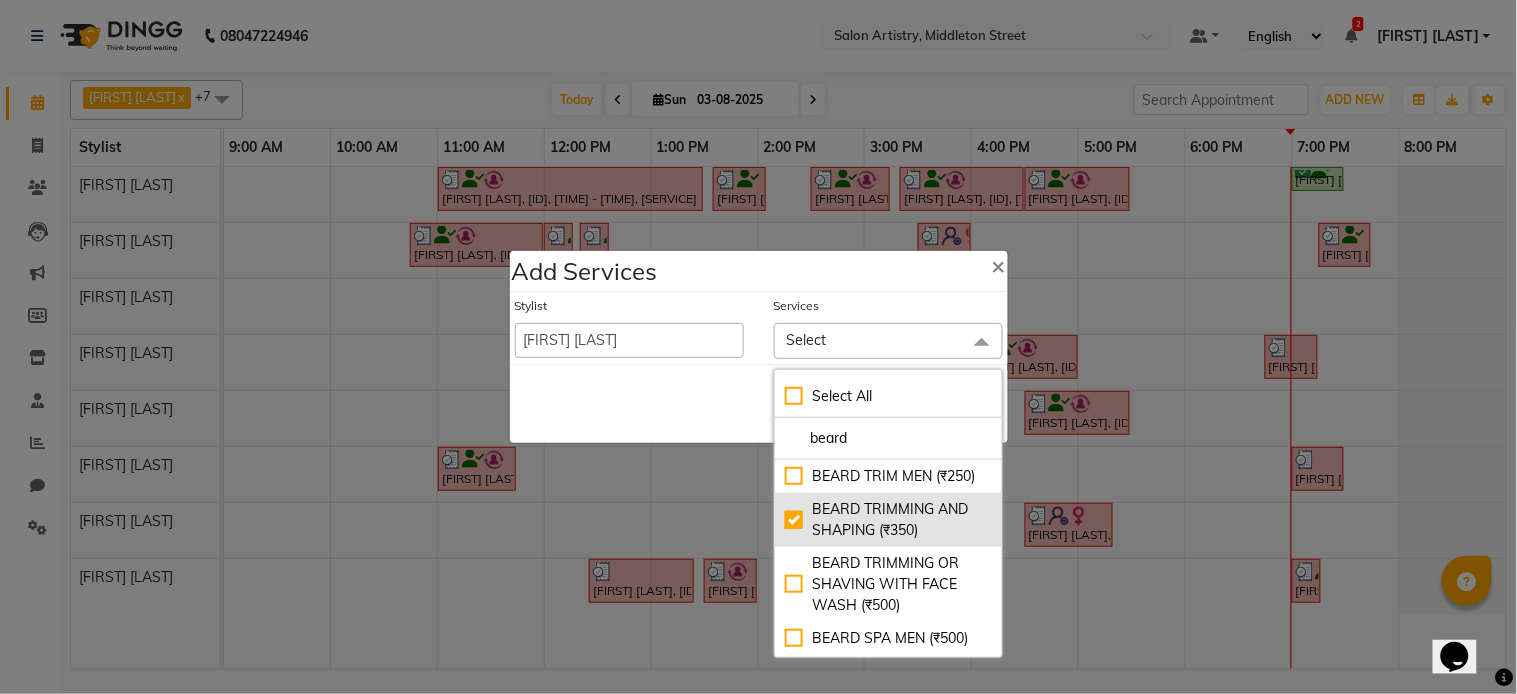 checkbox on "true" 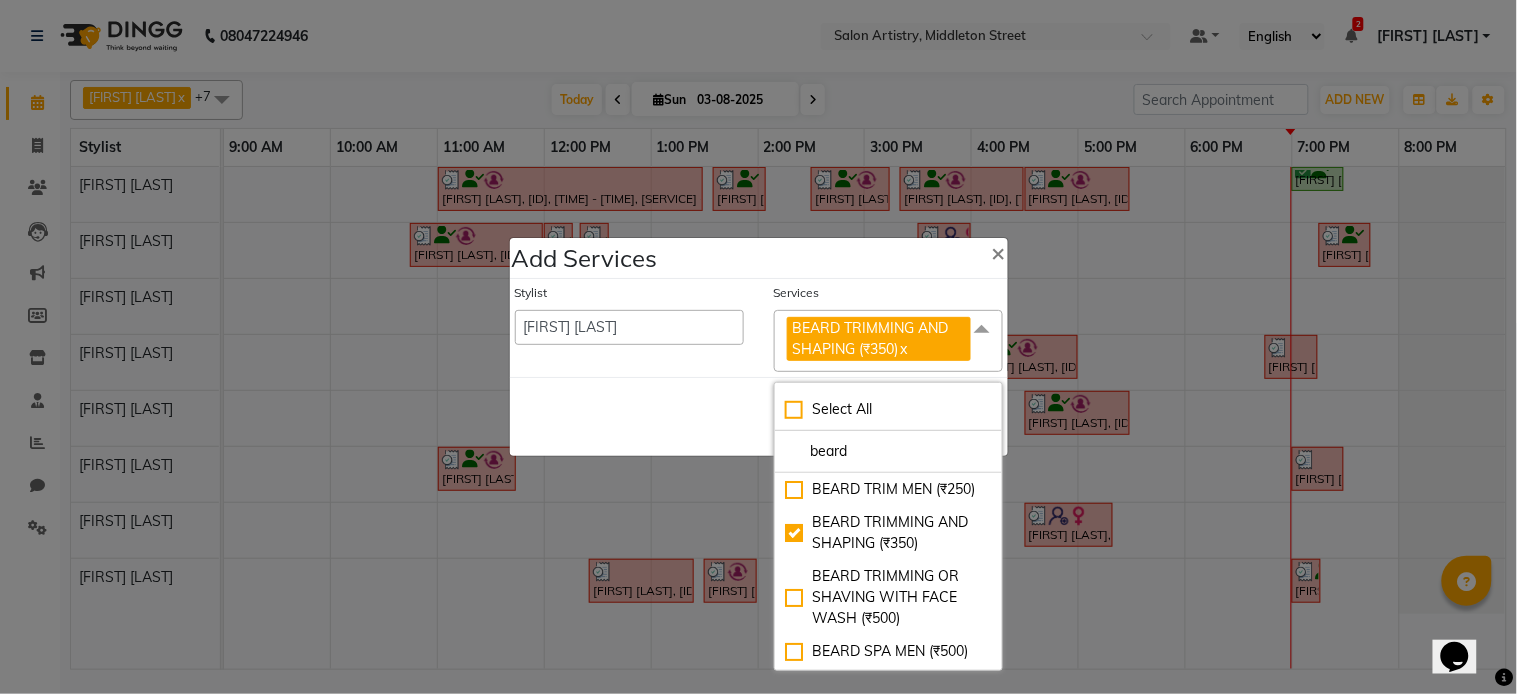 click on "Save   Cancel" 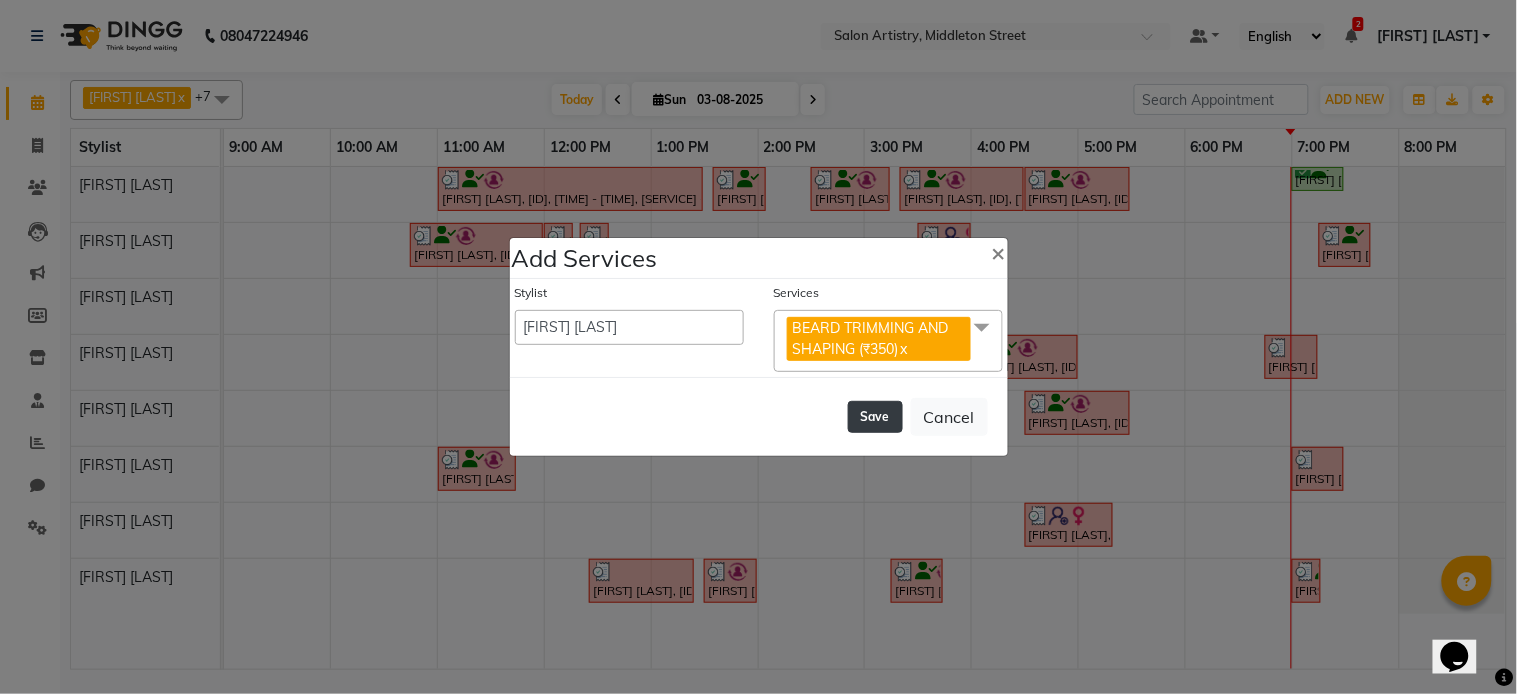 click on "Save" 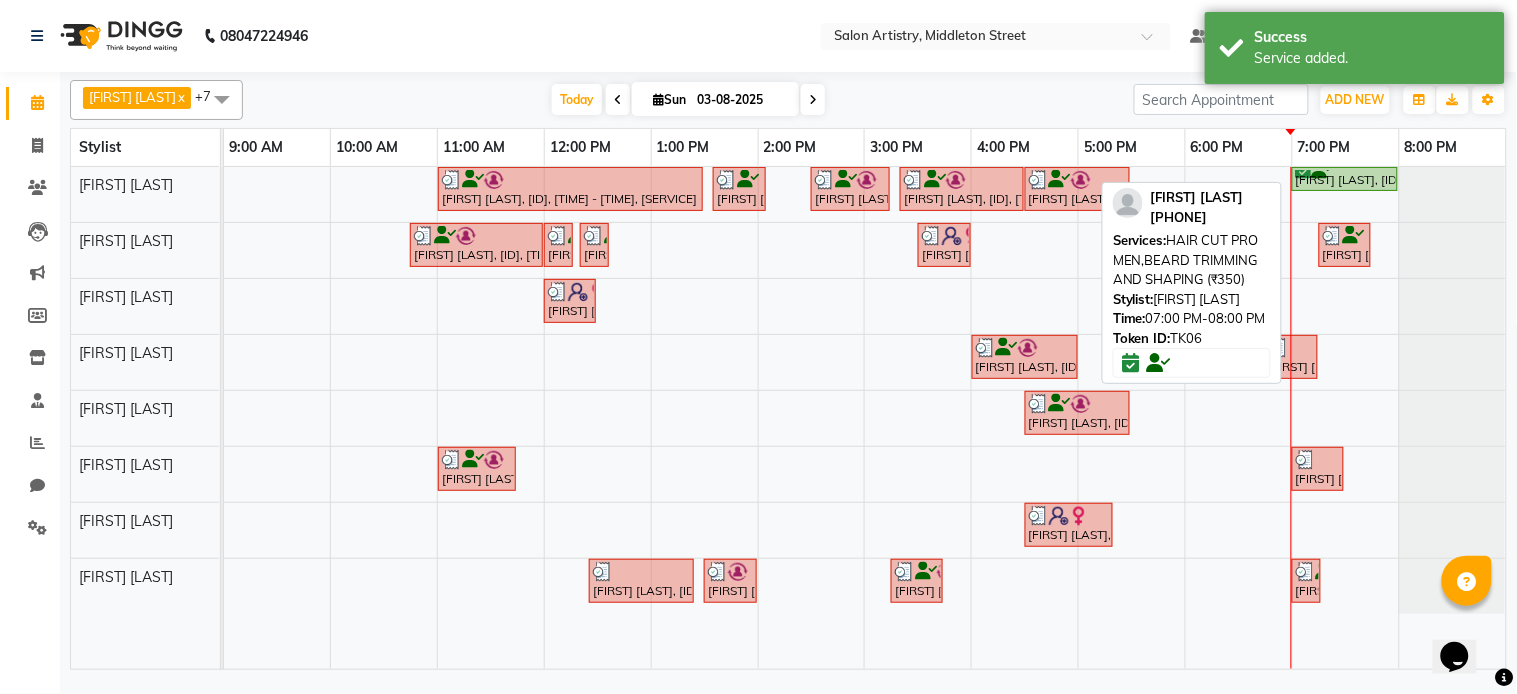 click on "Deepanita Gooptu, TK06, 07:00 PM-08:00 PM, HAIR CUT PRO MEN,BEARD TRIMMING AND SHAPING (₹350)" at bounding box center [1345, 179] 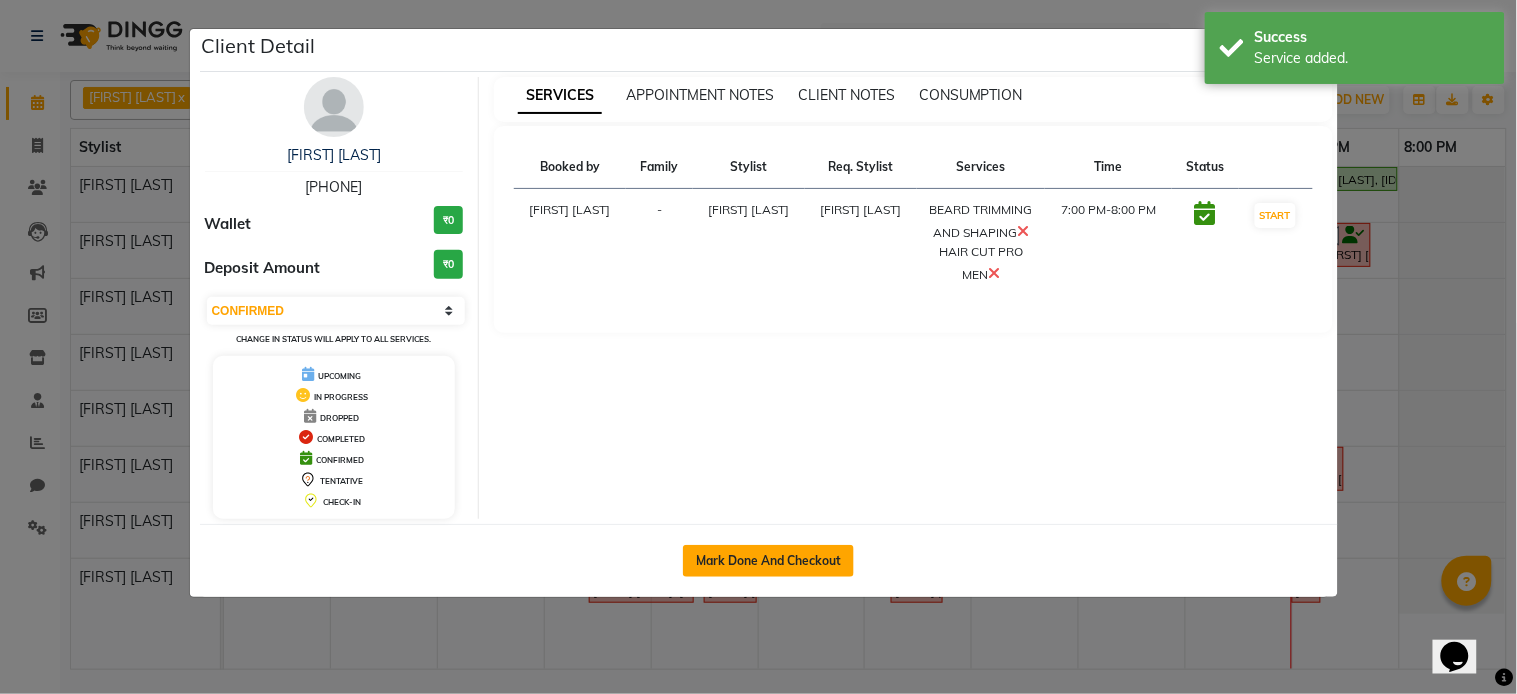 click on "Mark Done And Checkout" 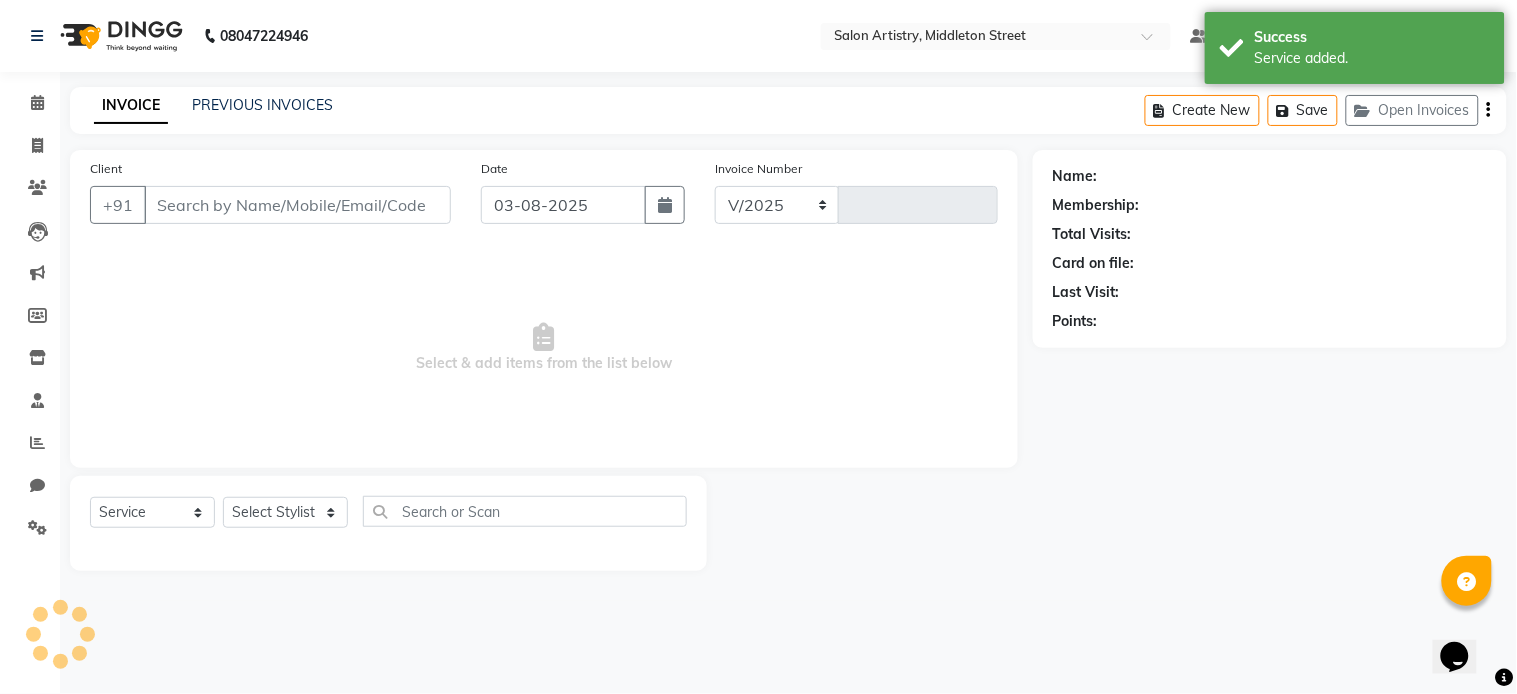 select on "8285" 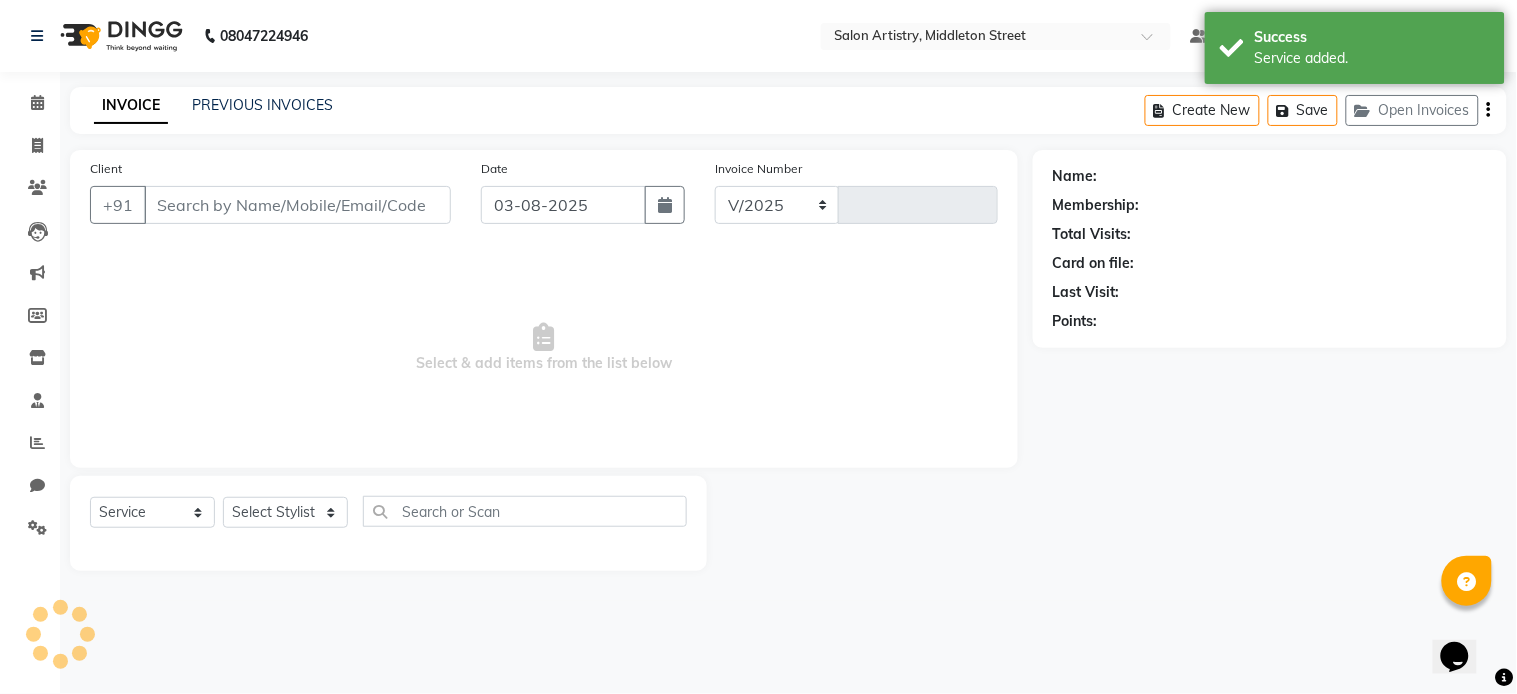 type on "1803" 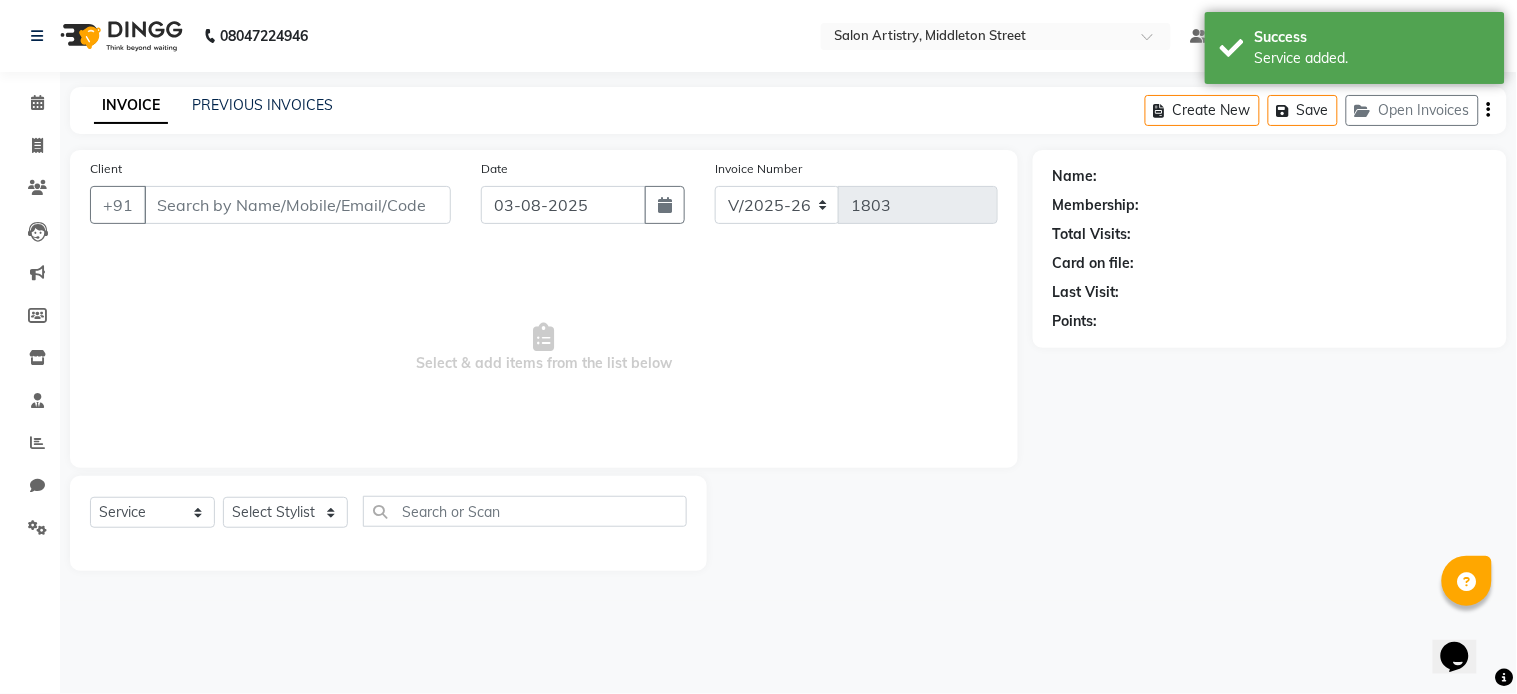 select on "79865" 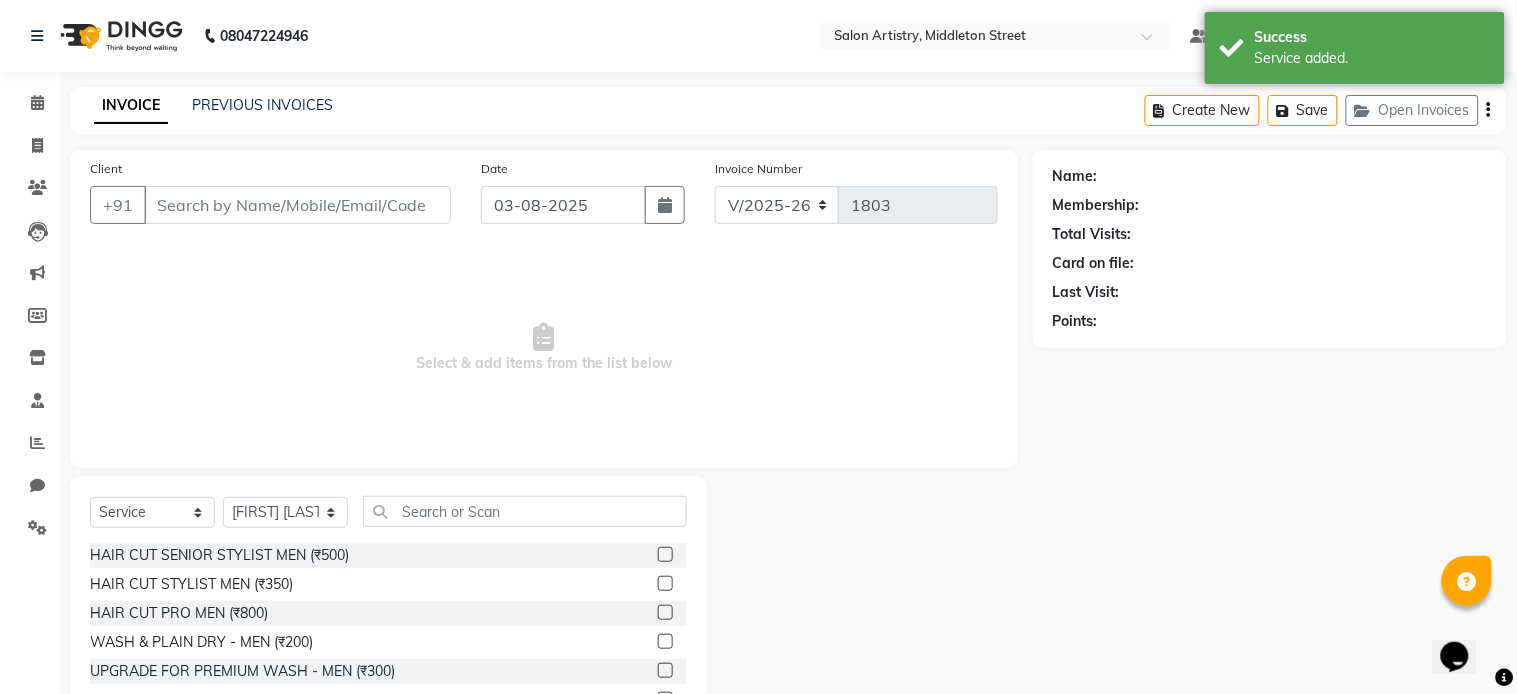 type on "[PHONE]" 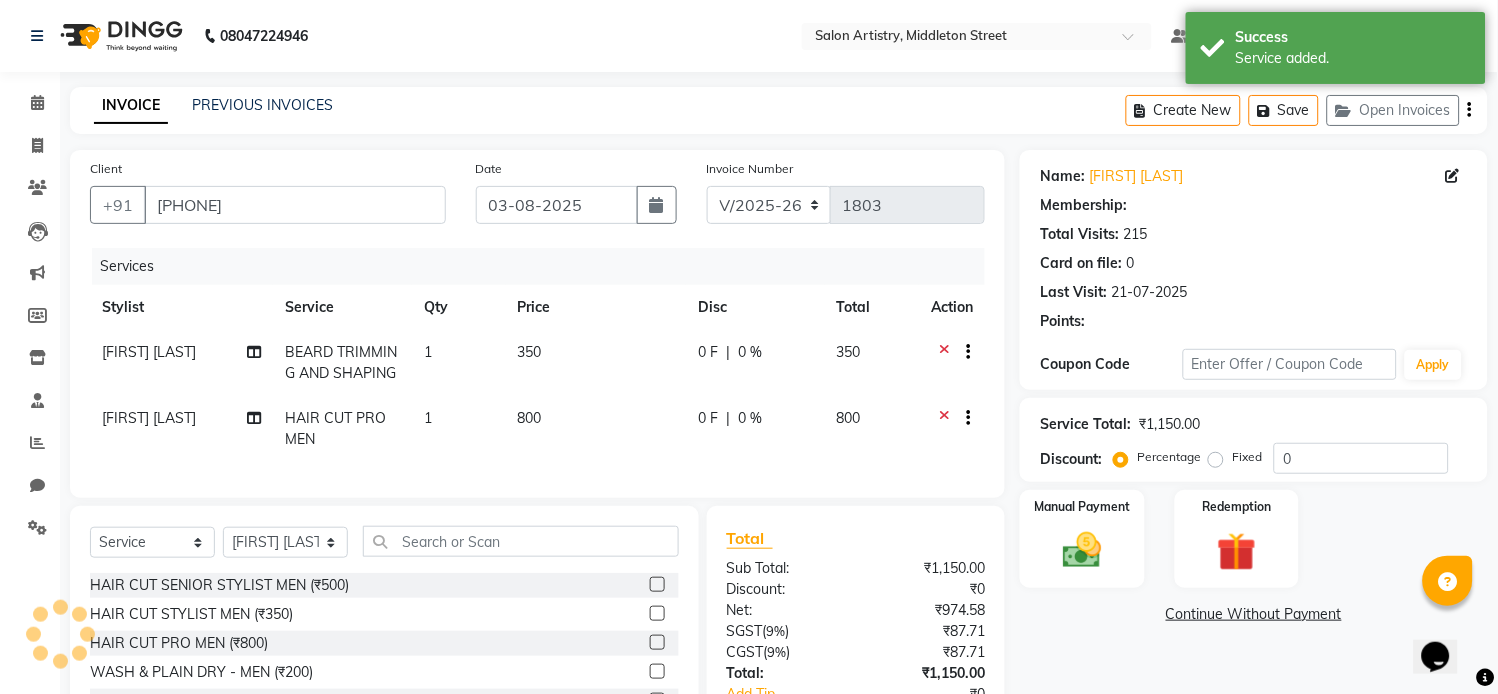 select on "1: Object" 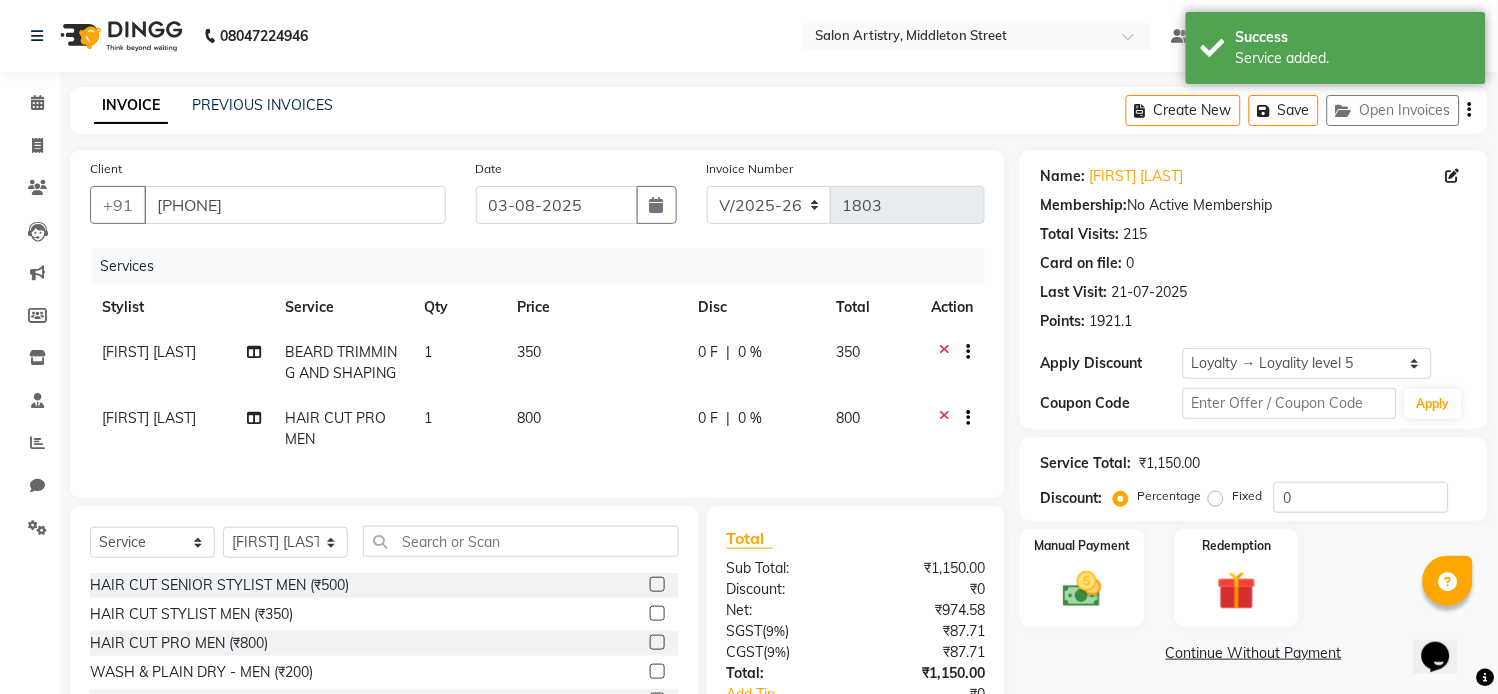 click on "0 %" 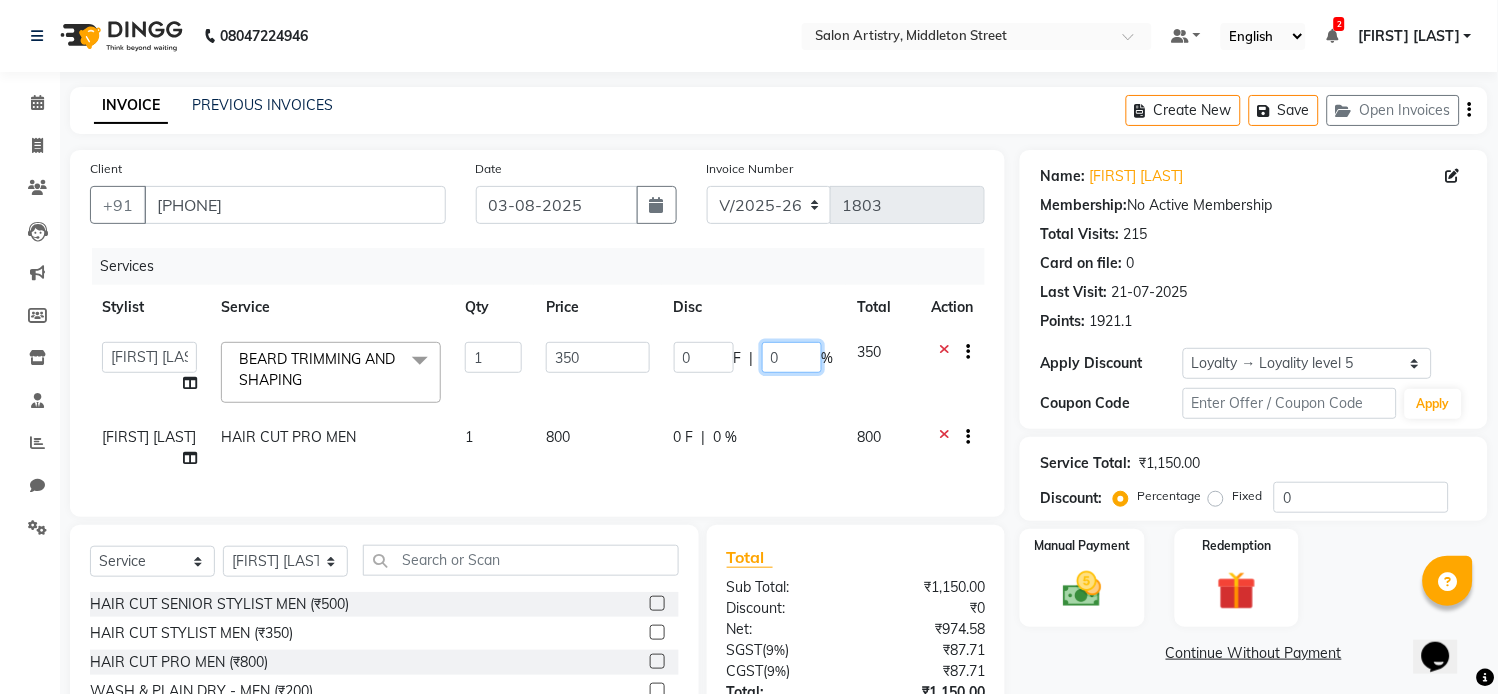 click on "0" 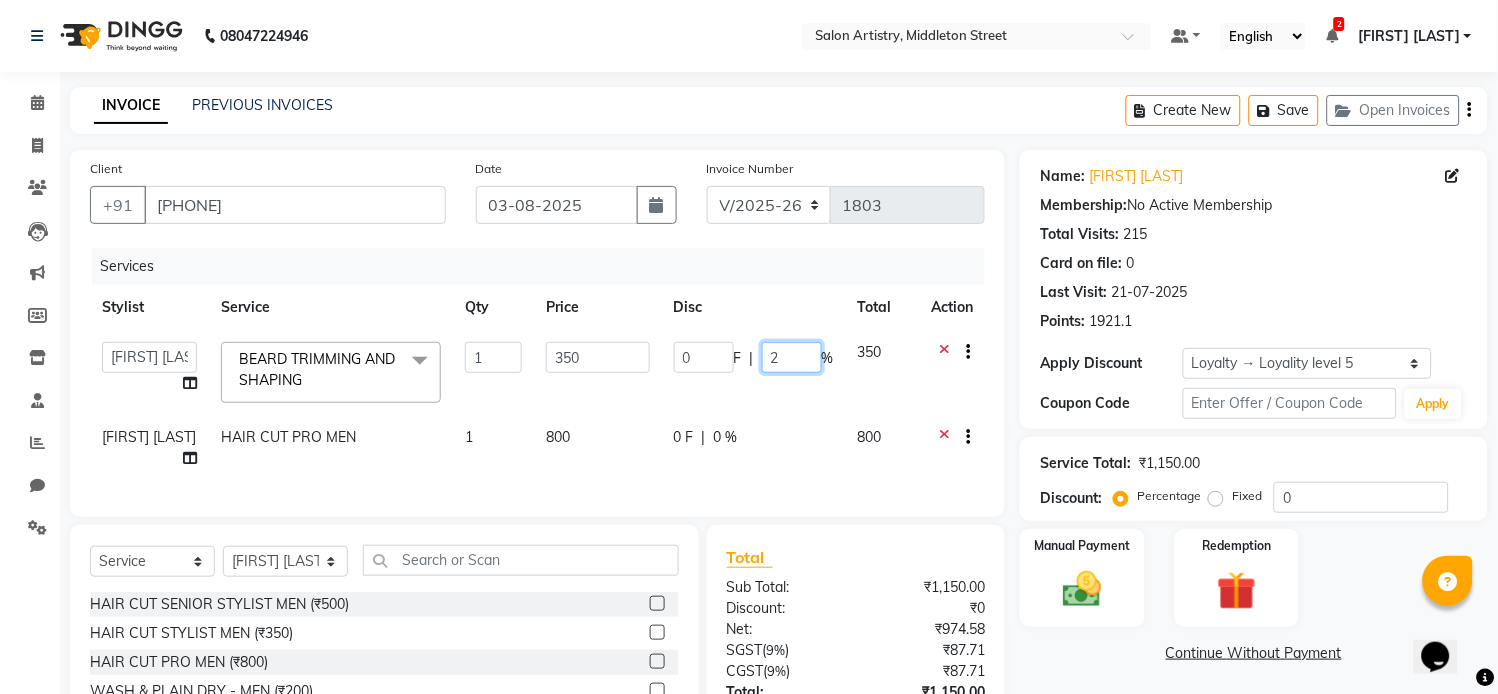 type on "20" 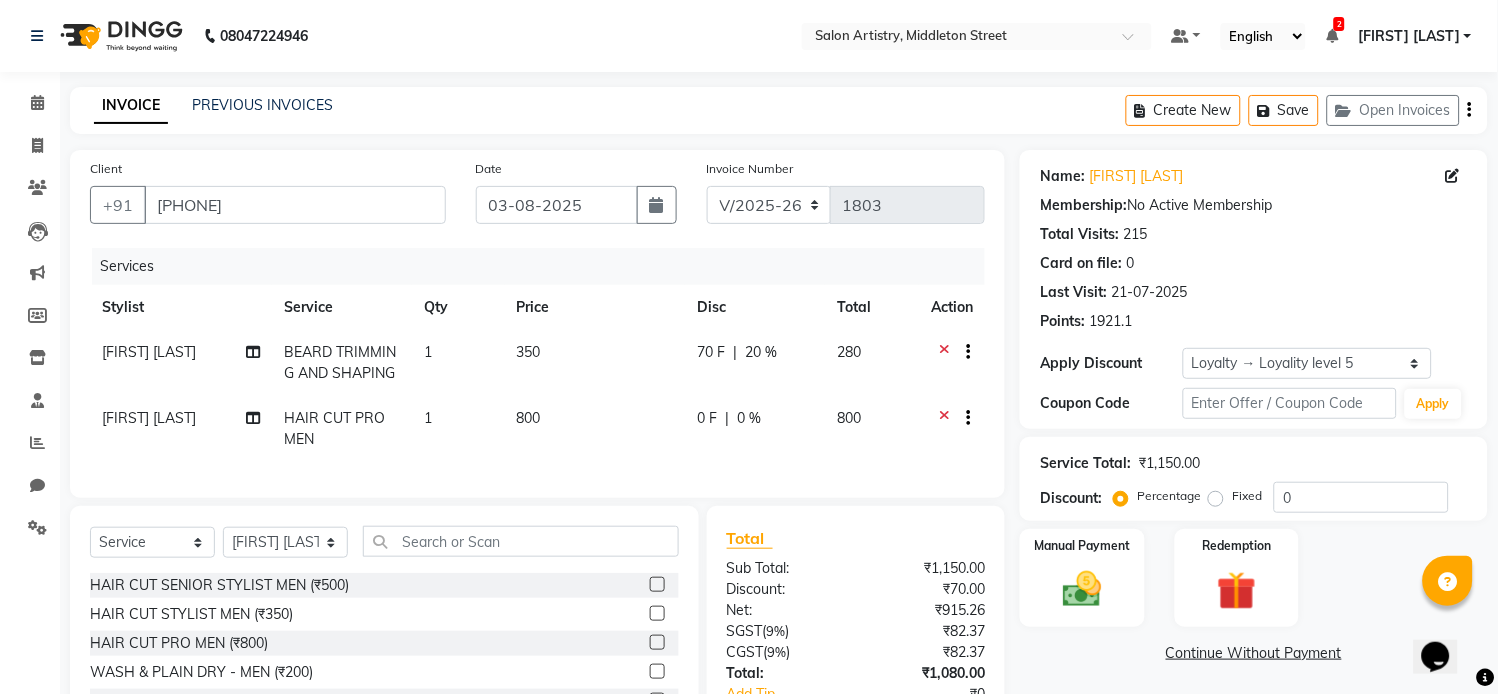 click on "0 F | 0 %" 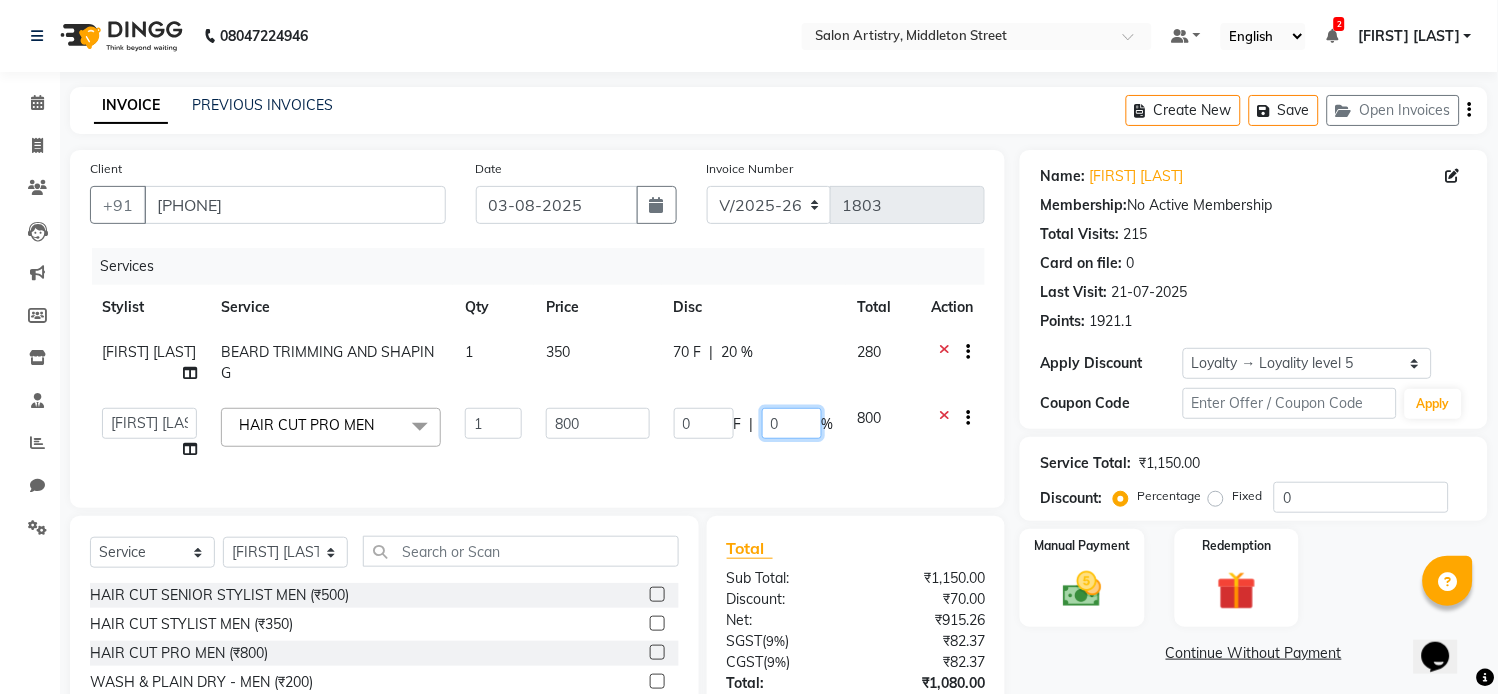 click on "0" 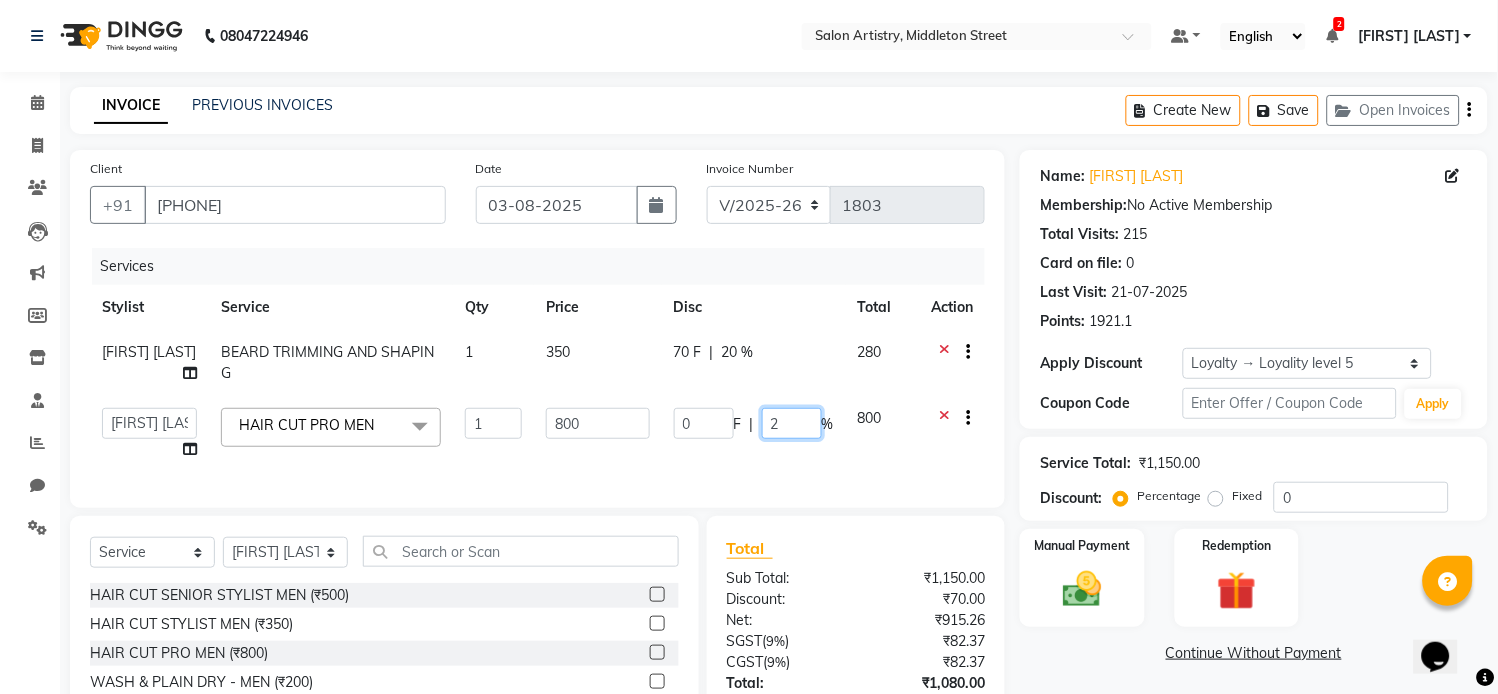type on "20" 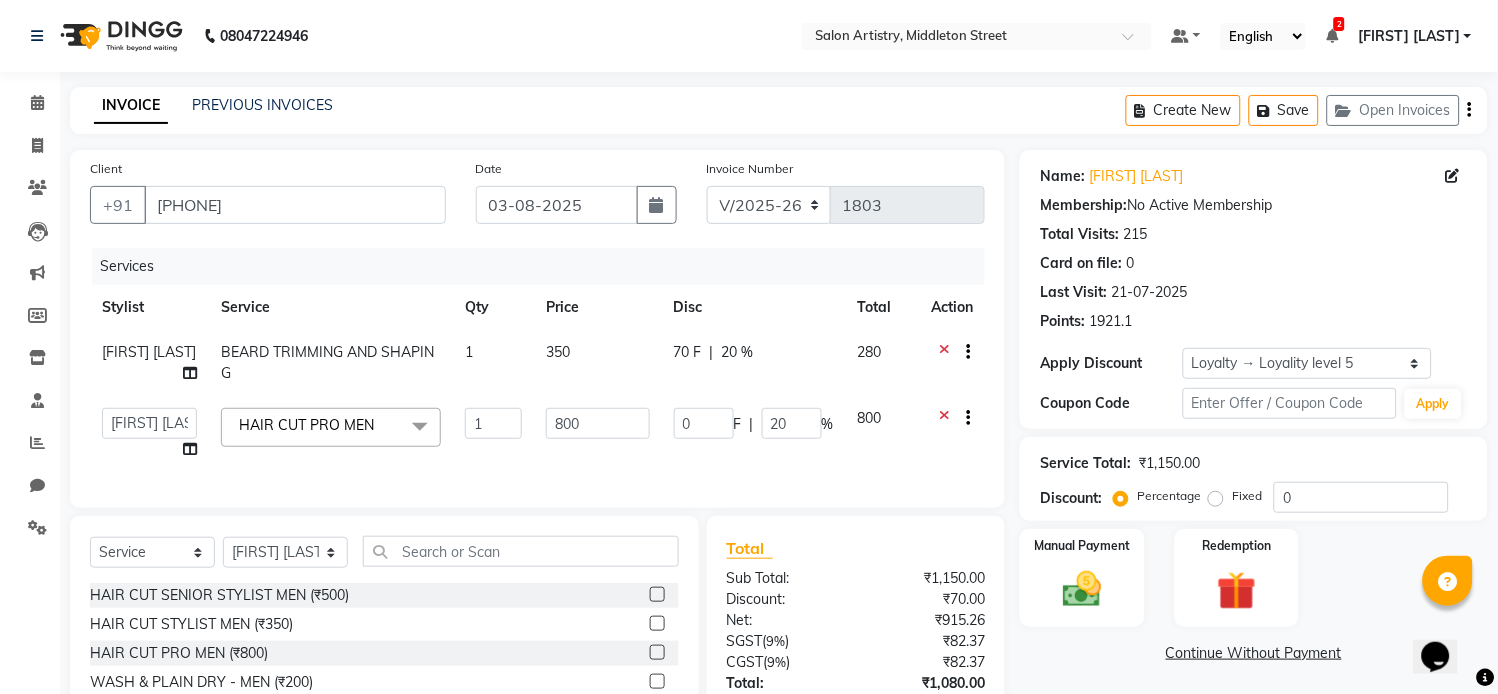 click on "INVOICE PREVIOUS INVOICES Create New   Save   Open Invoices" 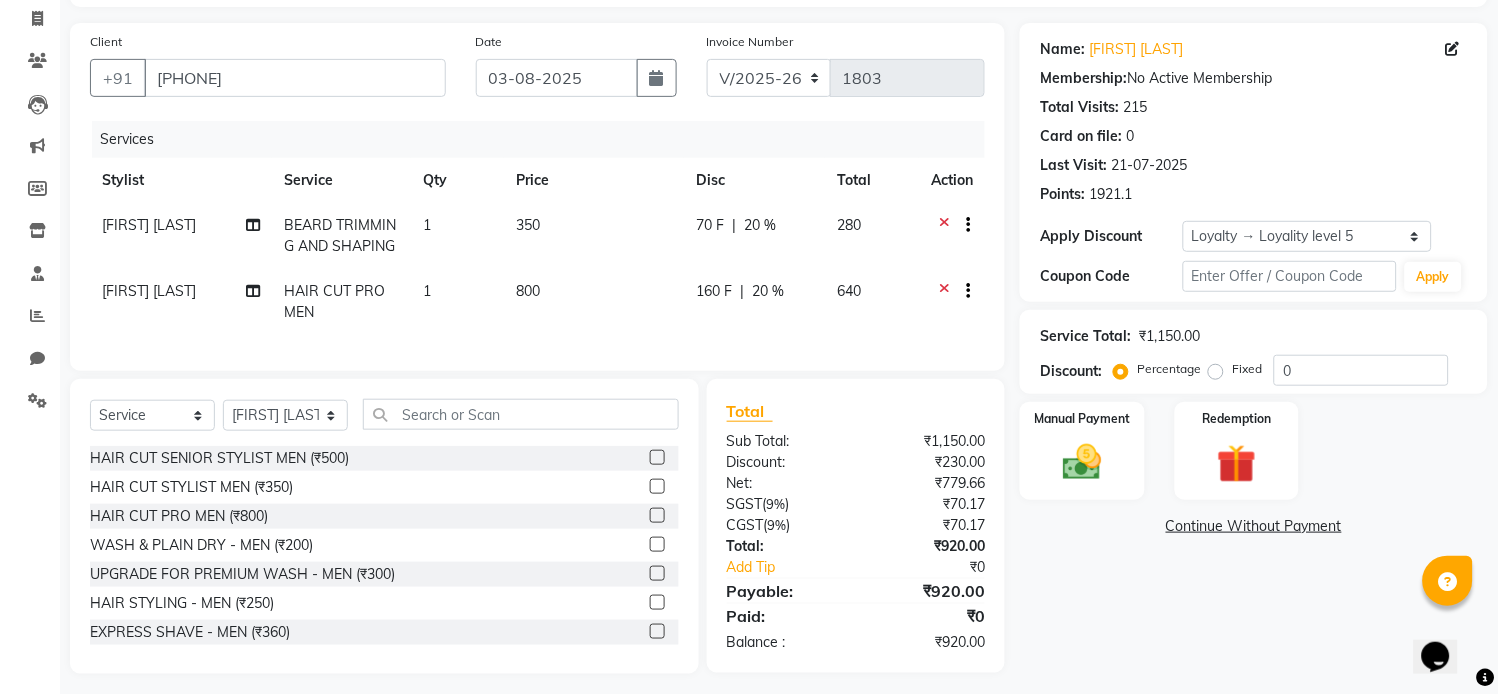scroll, scrollTop: 134, scrollLeft: 0, axis: vertical 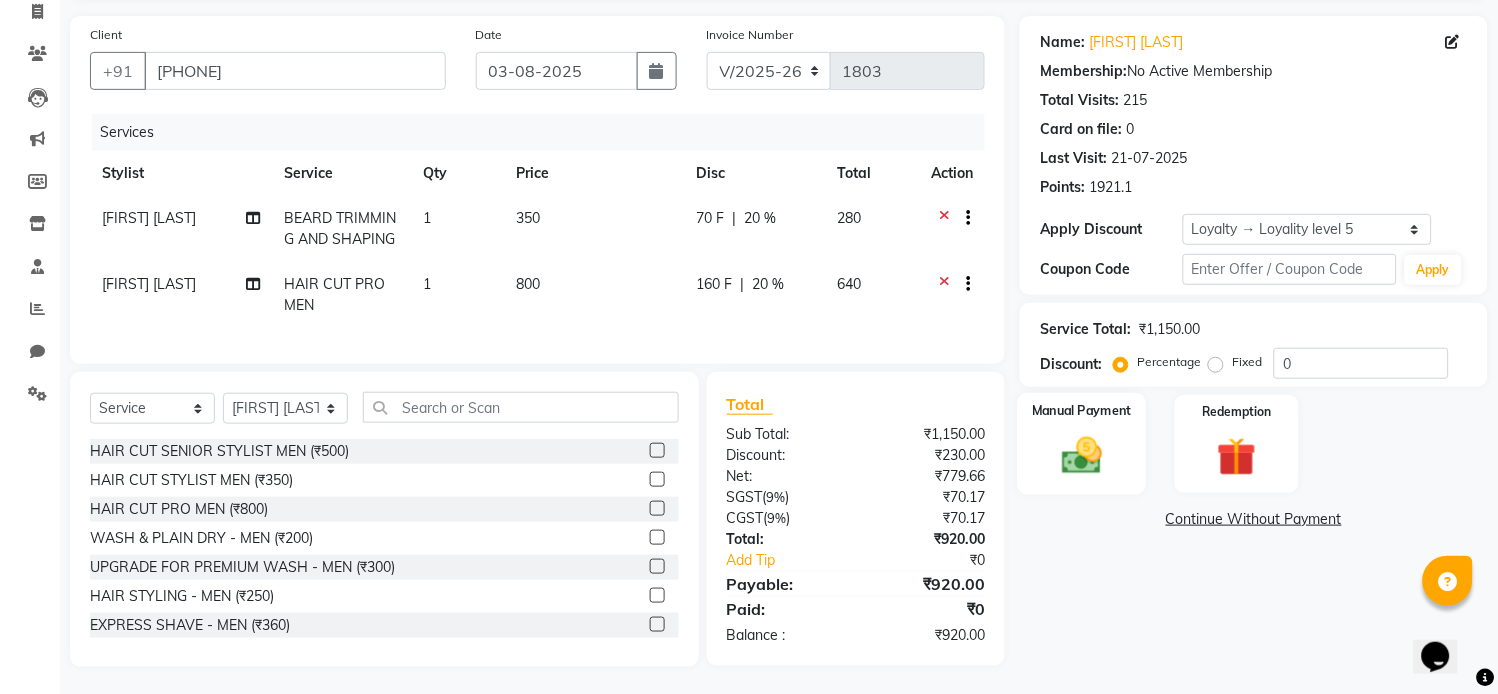 click 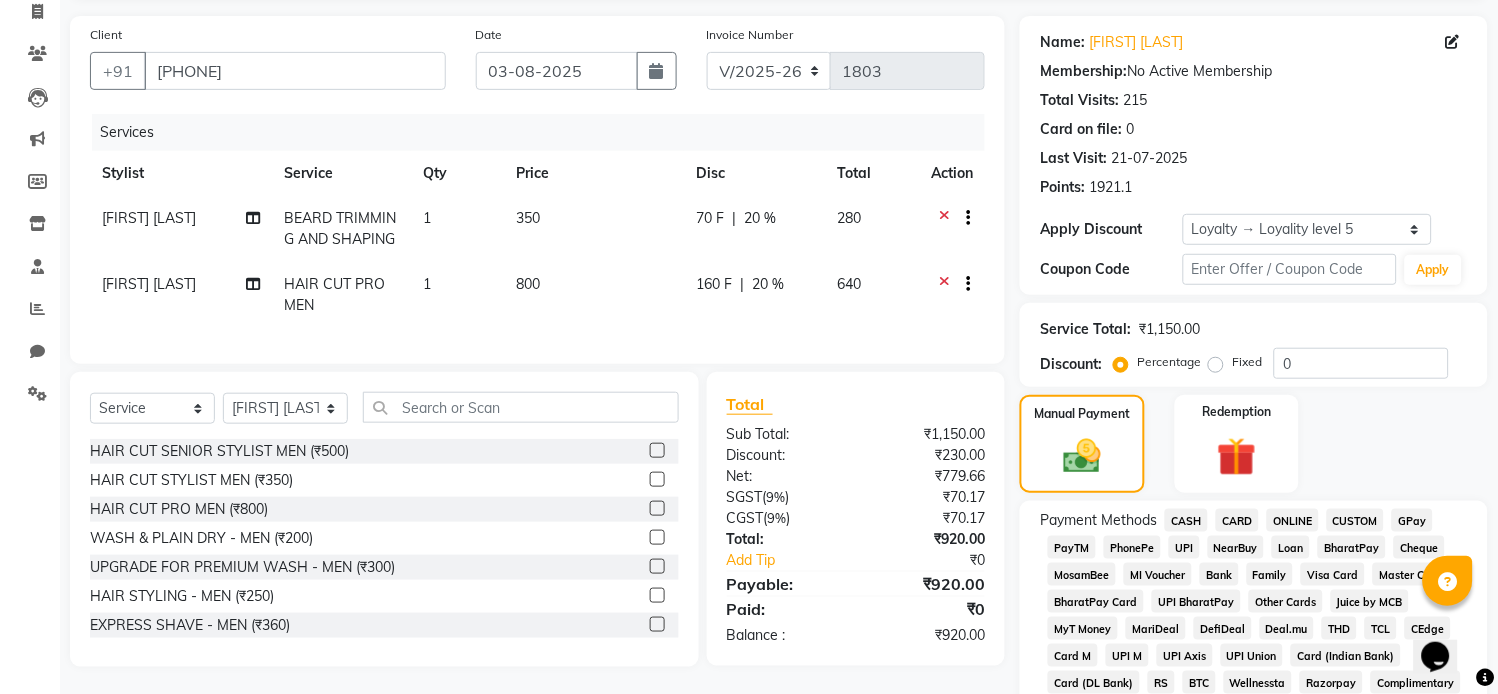 click on "GPay" 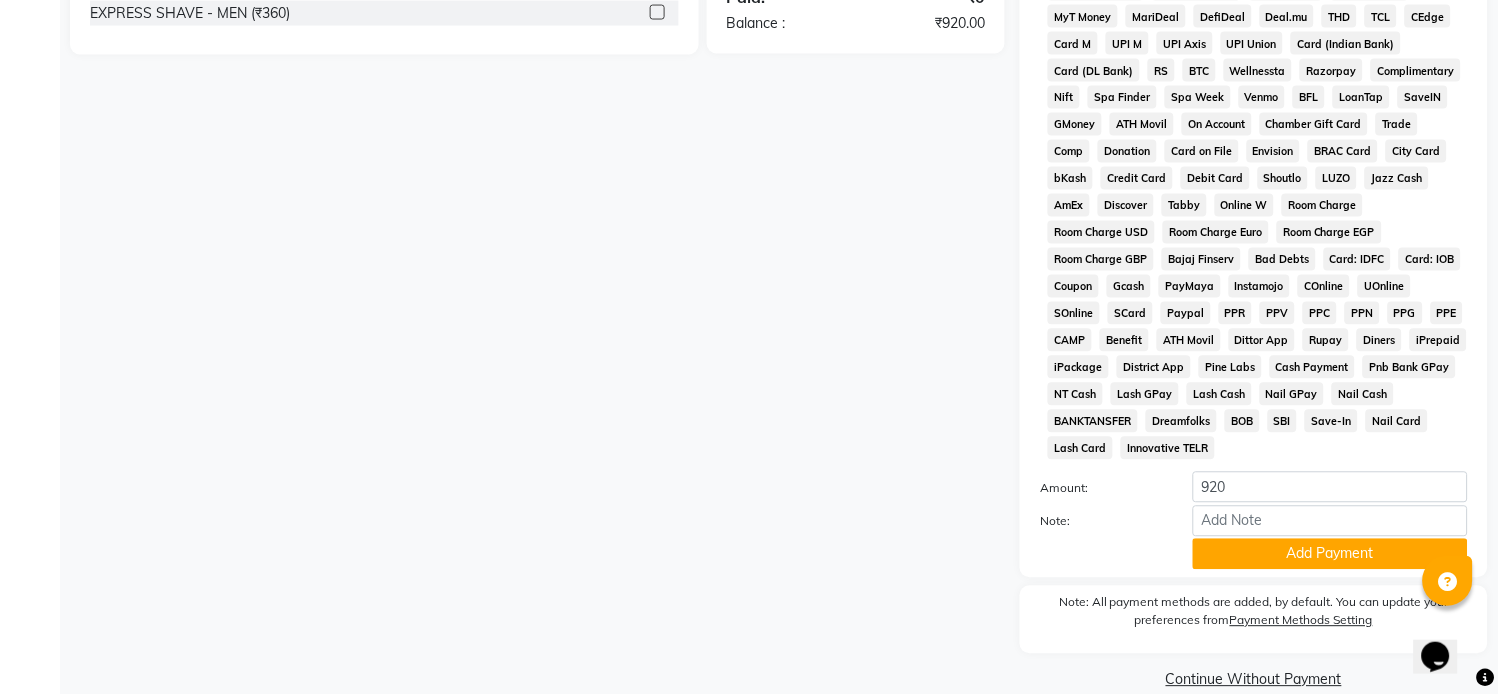 scroll, scrollTop: 766, scrollLeft: 0, axis: vertical 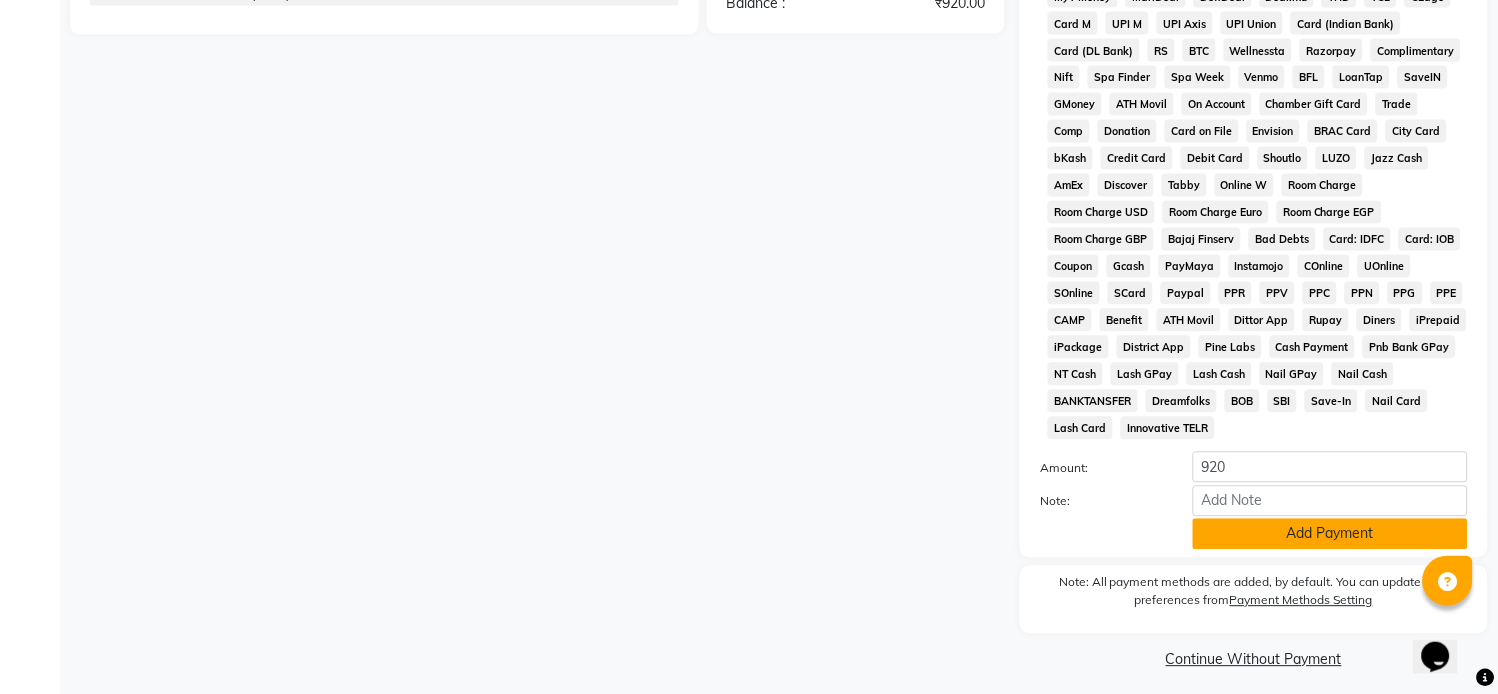 click on "Add Payment" 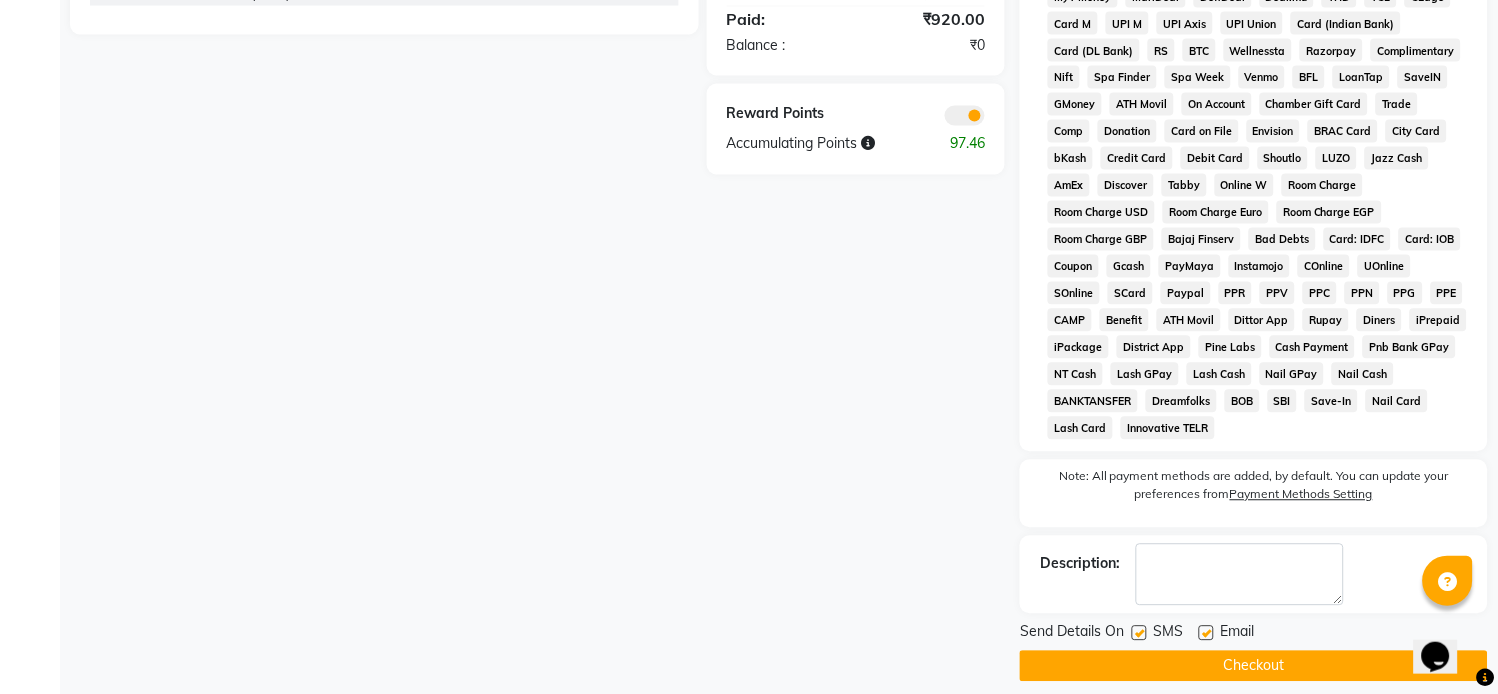 click 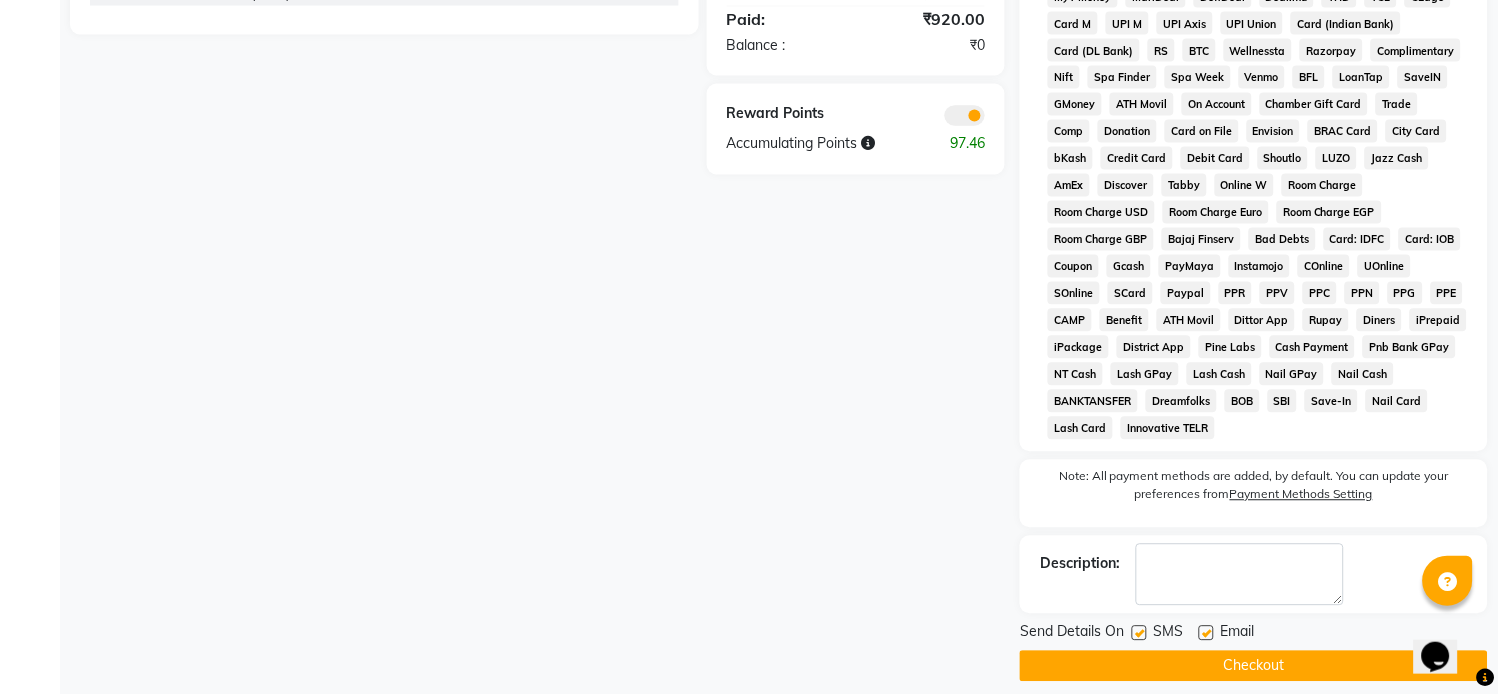 click 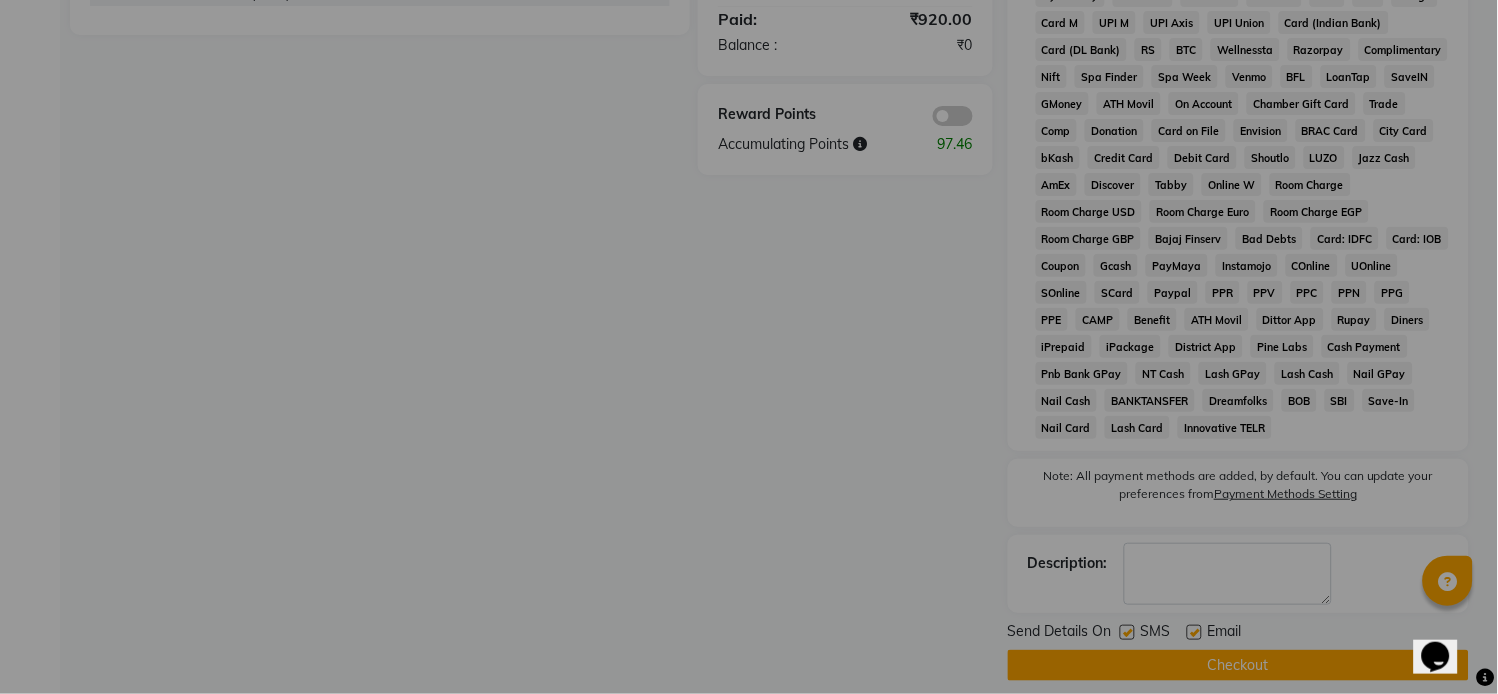 scroll, scrollTop: 763, scrollLeft: 0, axis: vertical 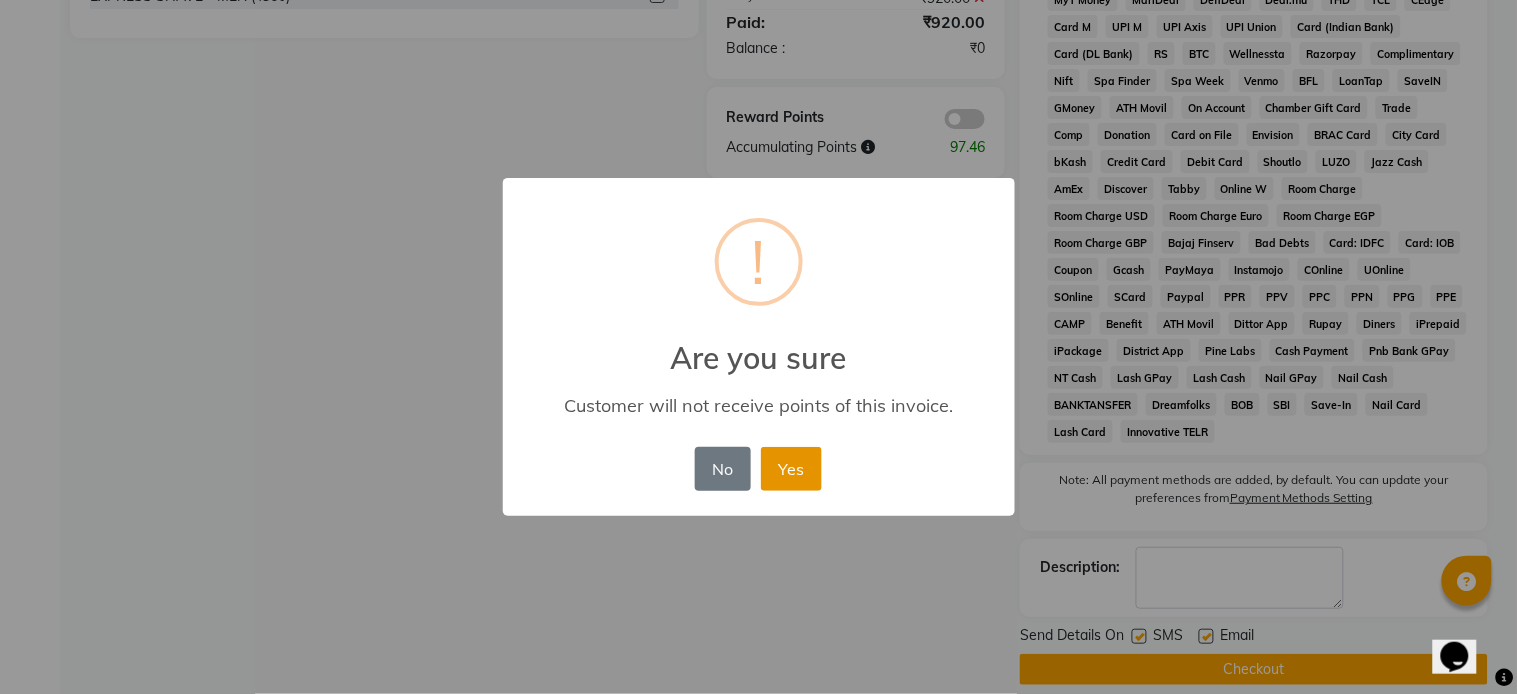 click on "Yes" at bounding box center (791, 469) 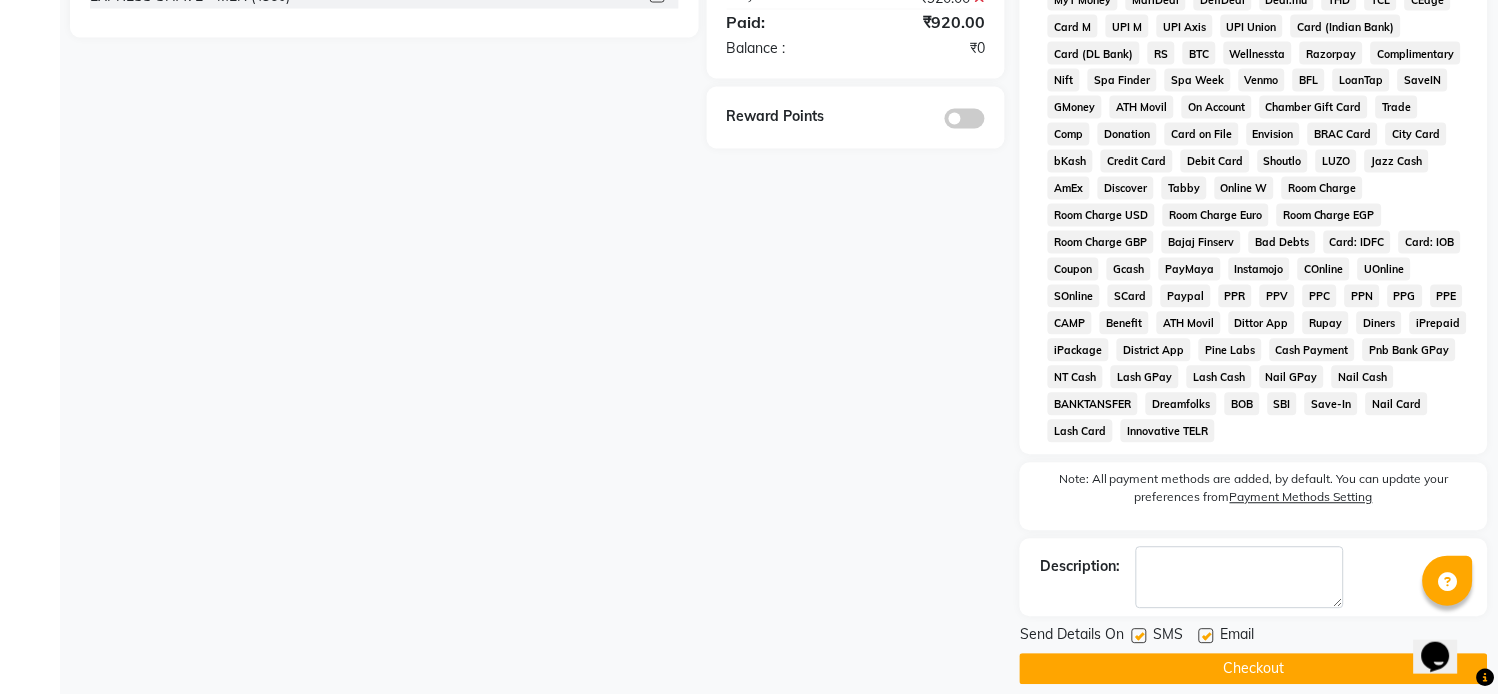 click on "Checkout" 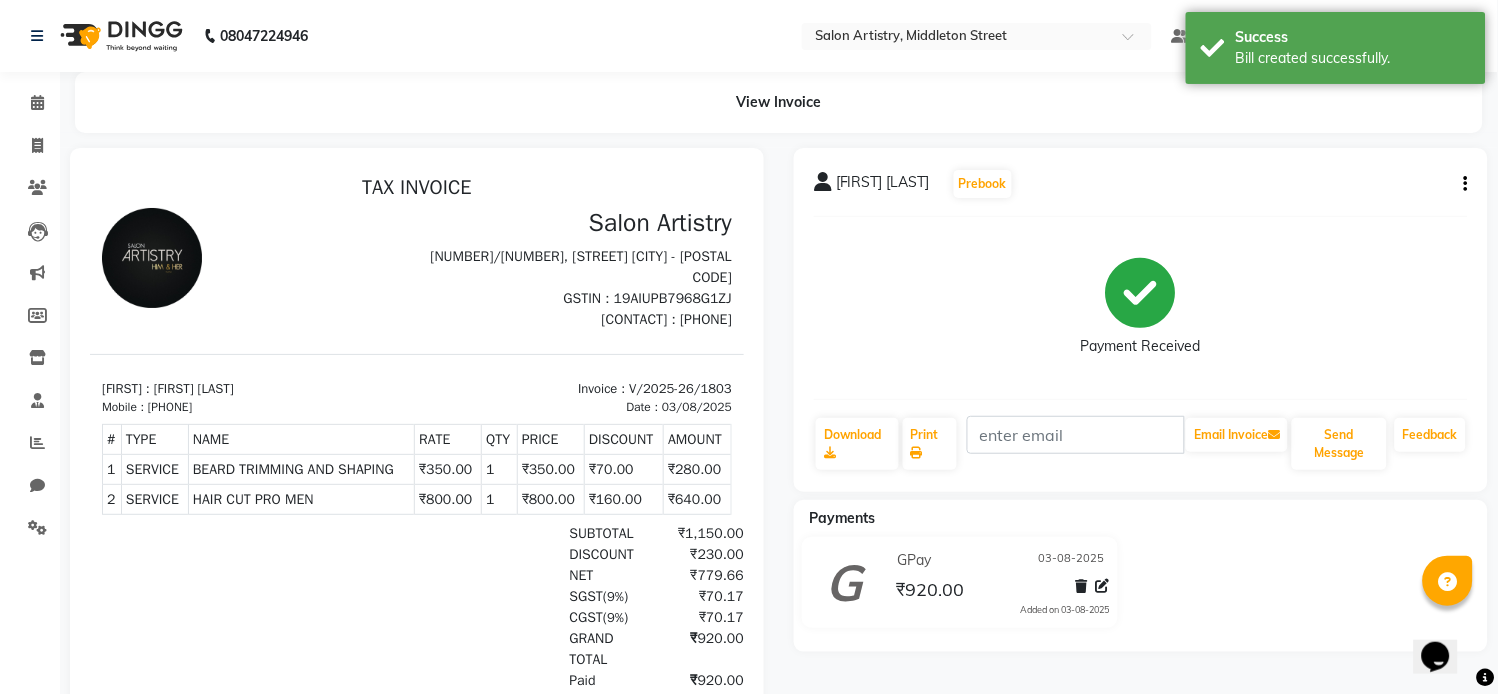 scroll, scrollTop: 0, scrollLeft: 0, axis: both 